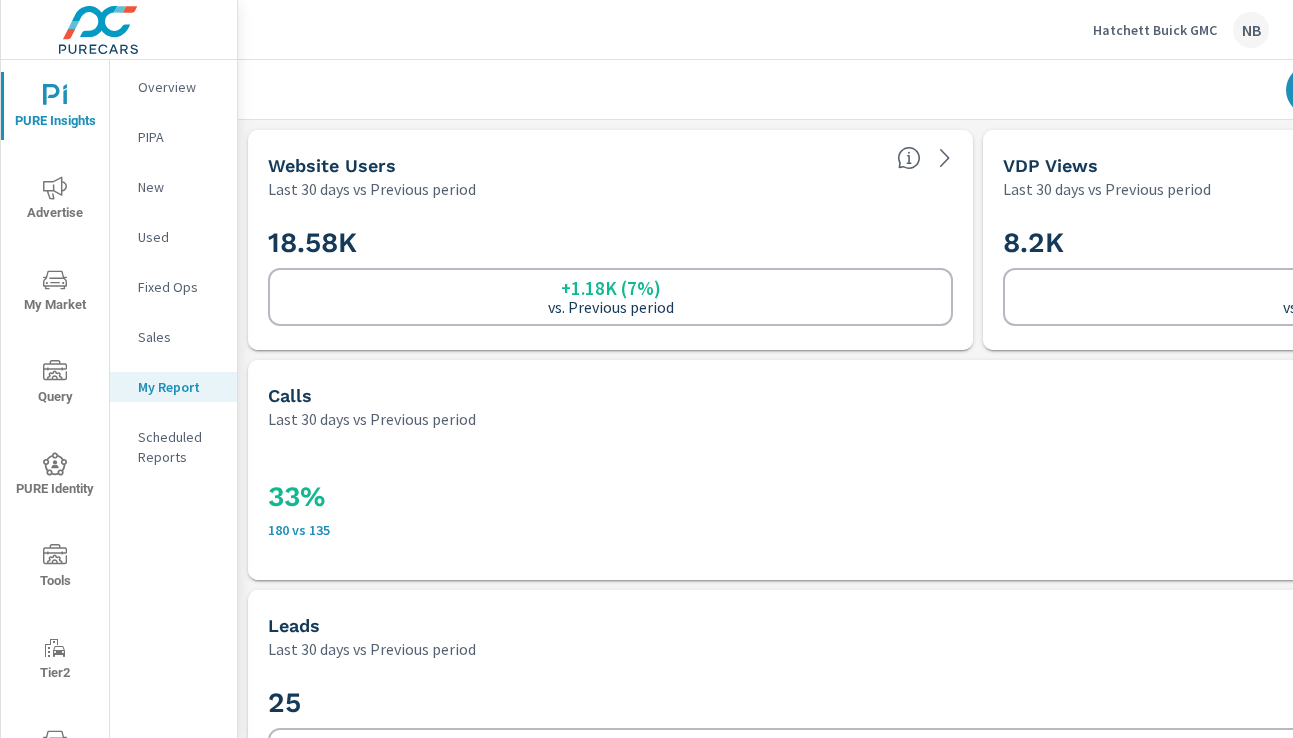 scroll, scrollTop: 0, scrollLeft: 0, axis: both 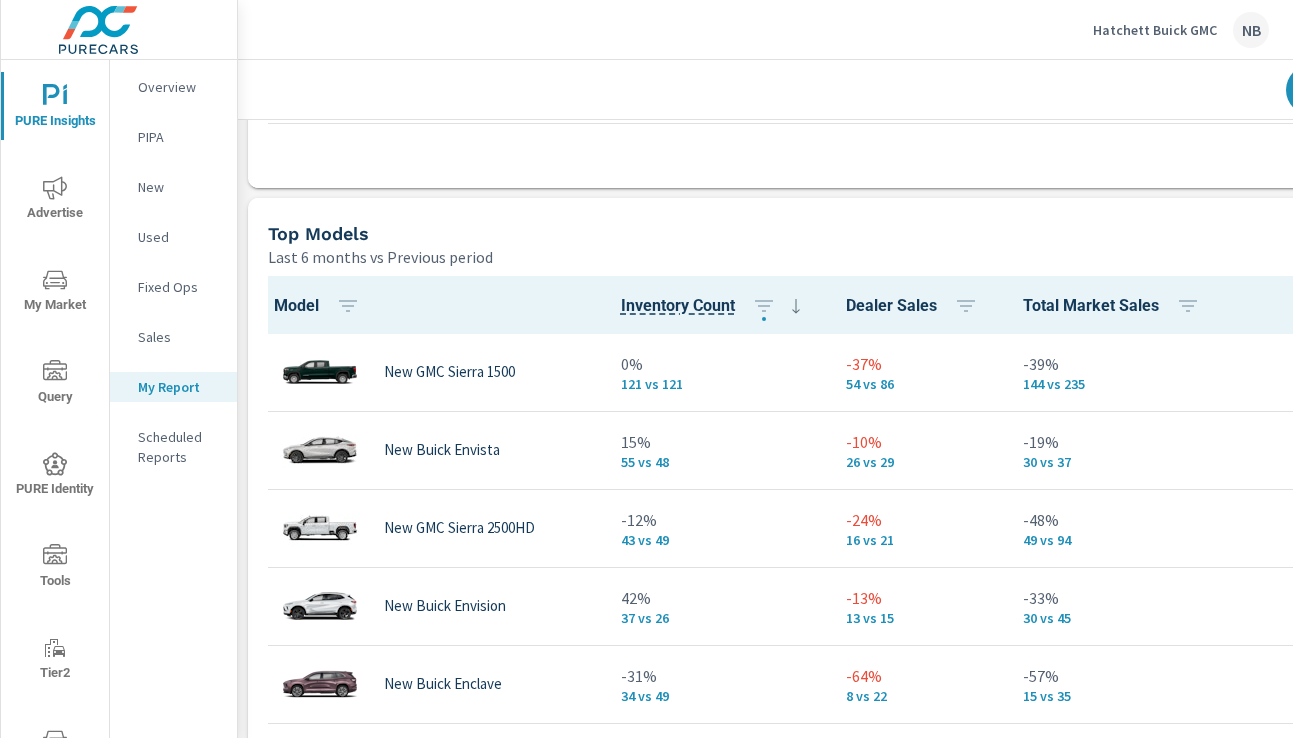 click on "Hatchett Buick GMC" at bounding box center (1155, 30) 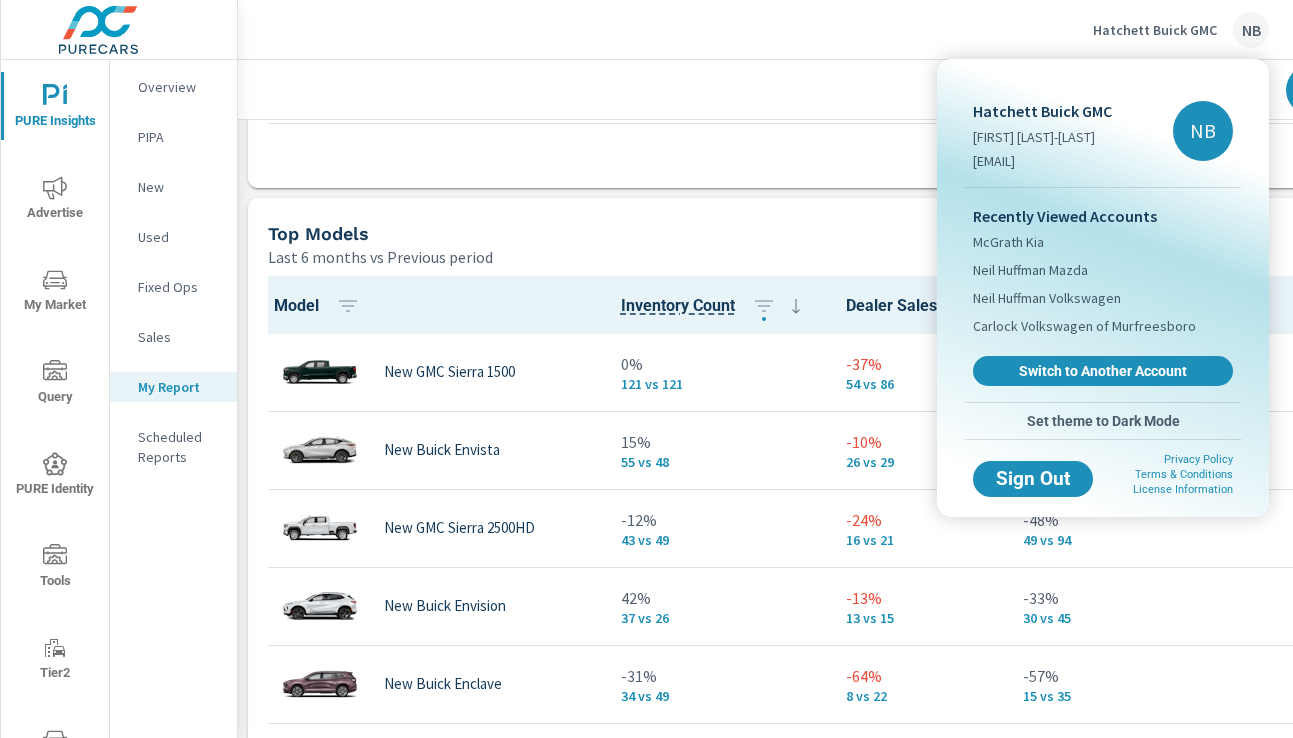 click on "Switch to Another Account" at bounding box center (1103, 371) 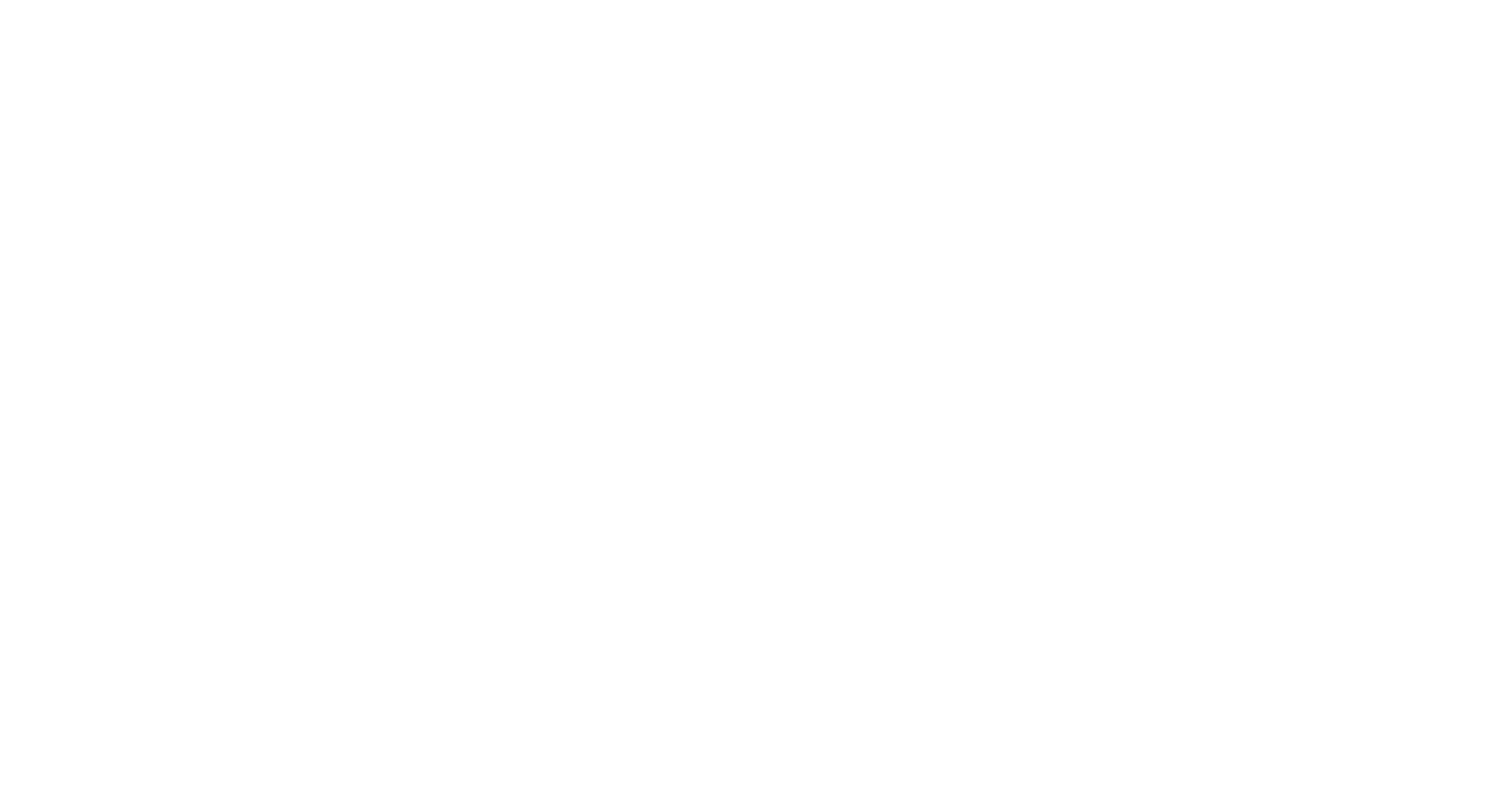 scroll, scrollTop: 0, scrollLeft: 0, axis: both 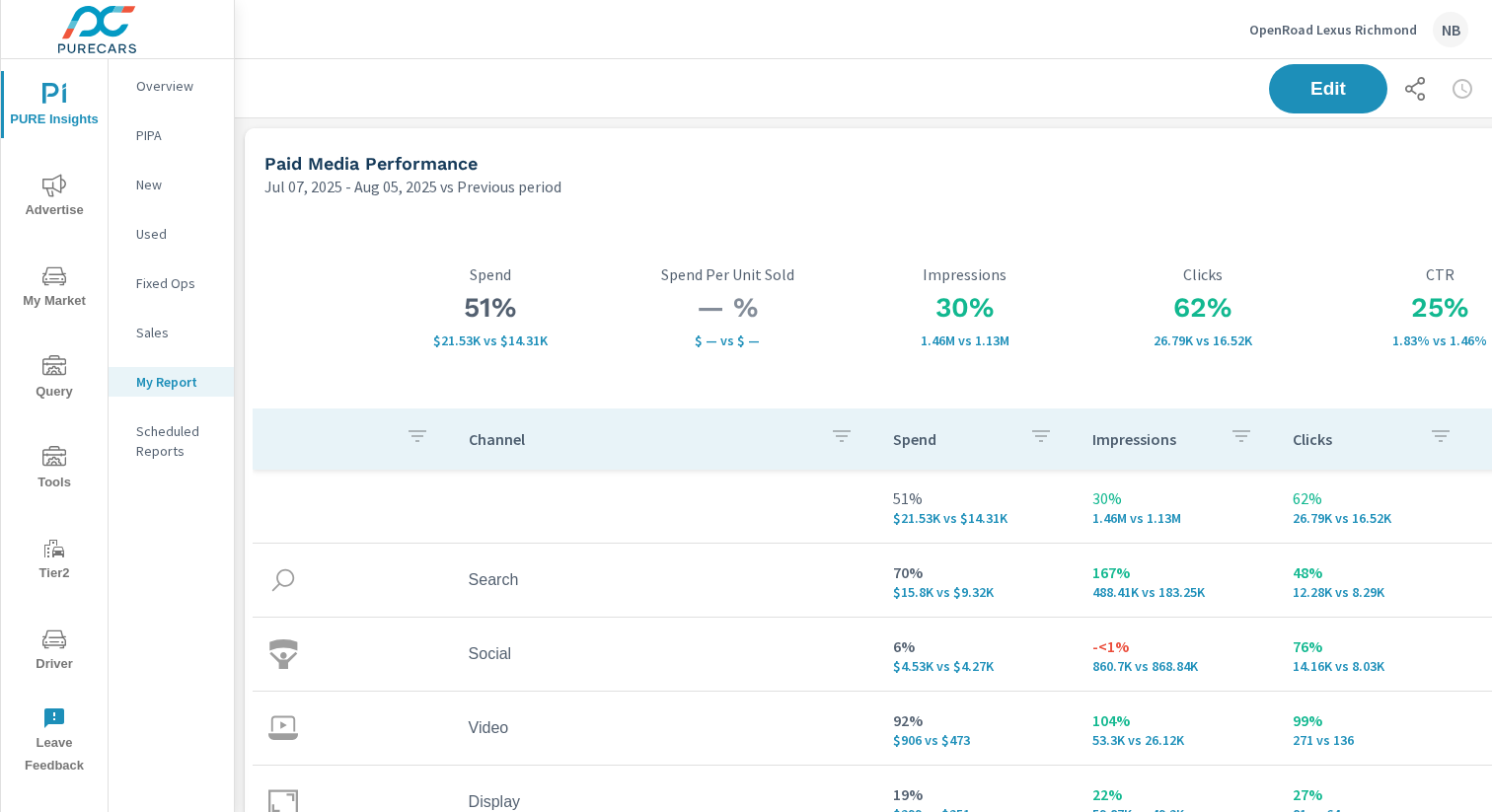 click 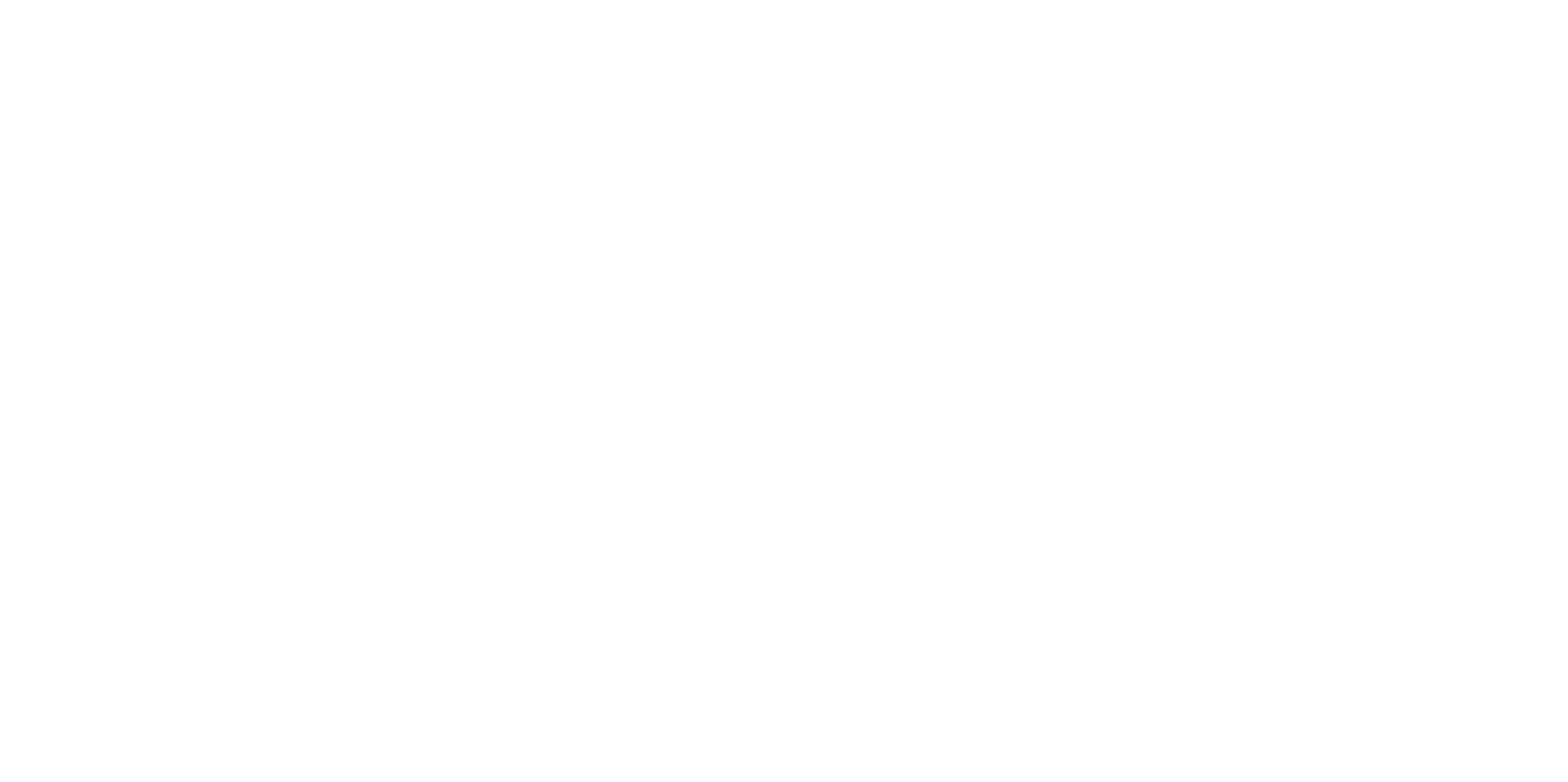 scroll, scrollTop: 0, scrollLeft: 0, axis: both 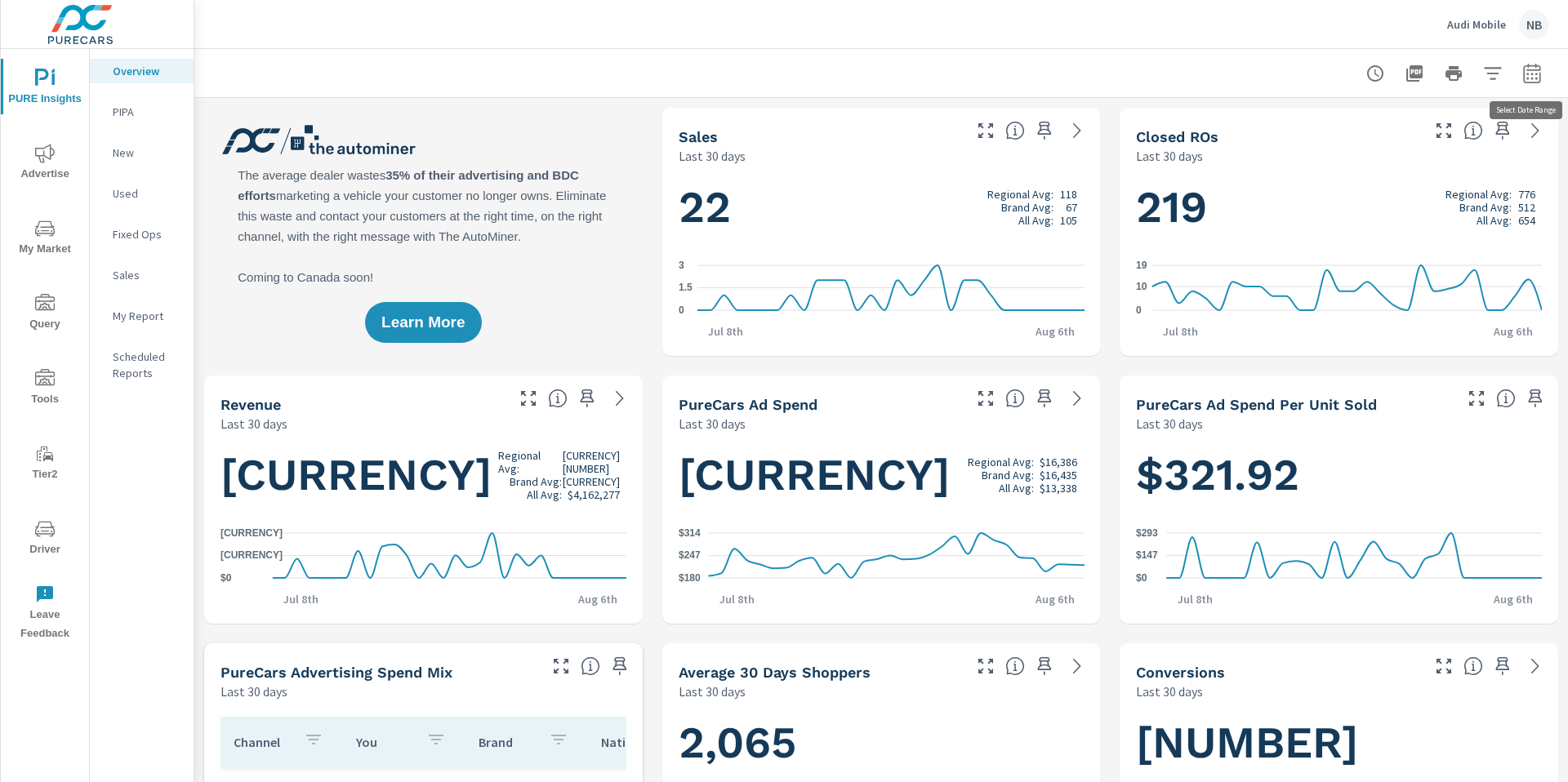 click 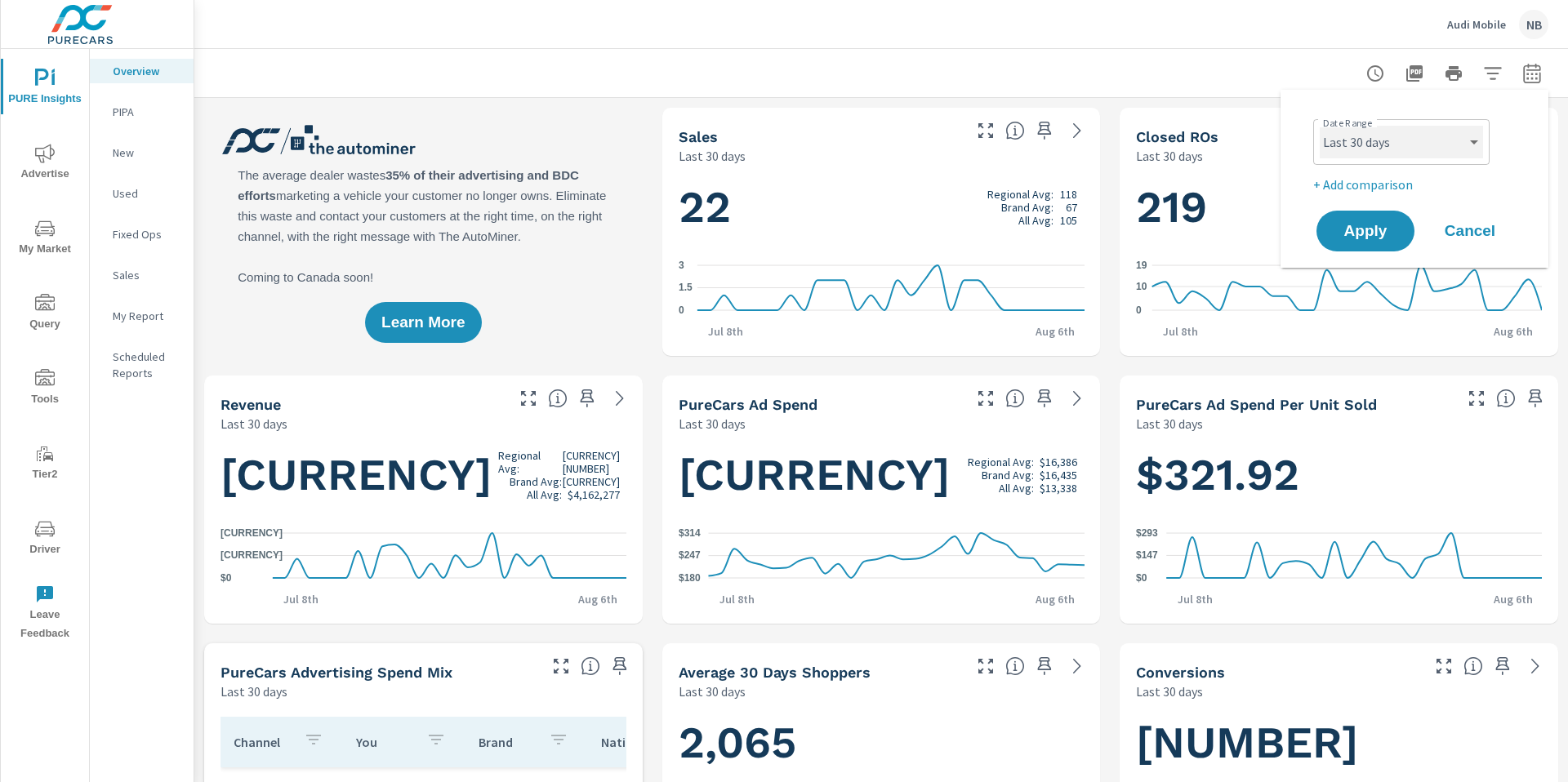 click on "Custom Yesterday Last week Last 7 days Last 14 days Last 30 days Last 45 days Last 60 days Last 90 days Last 180 days Last 365 days Month to date Last month Last 2 months Last 3 months Last 6 months Last 9 months Last 12 months Year to date Last year" at bounding box center [1401, 142] 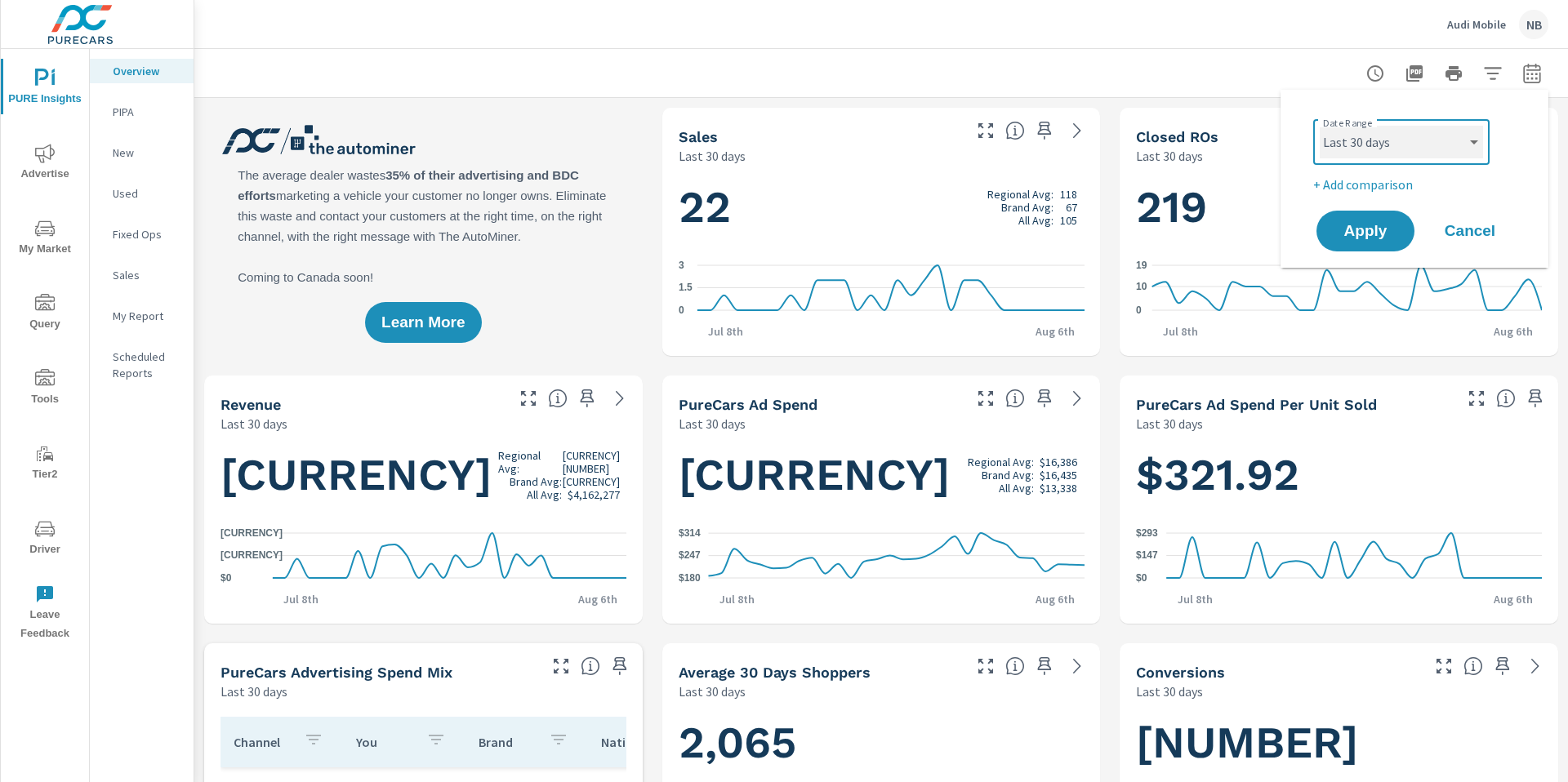 scroll, scrollTop: 3121, scrollLeft: 0, axis: vertical 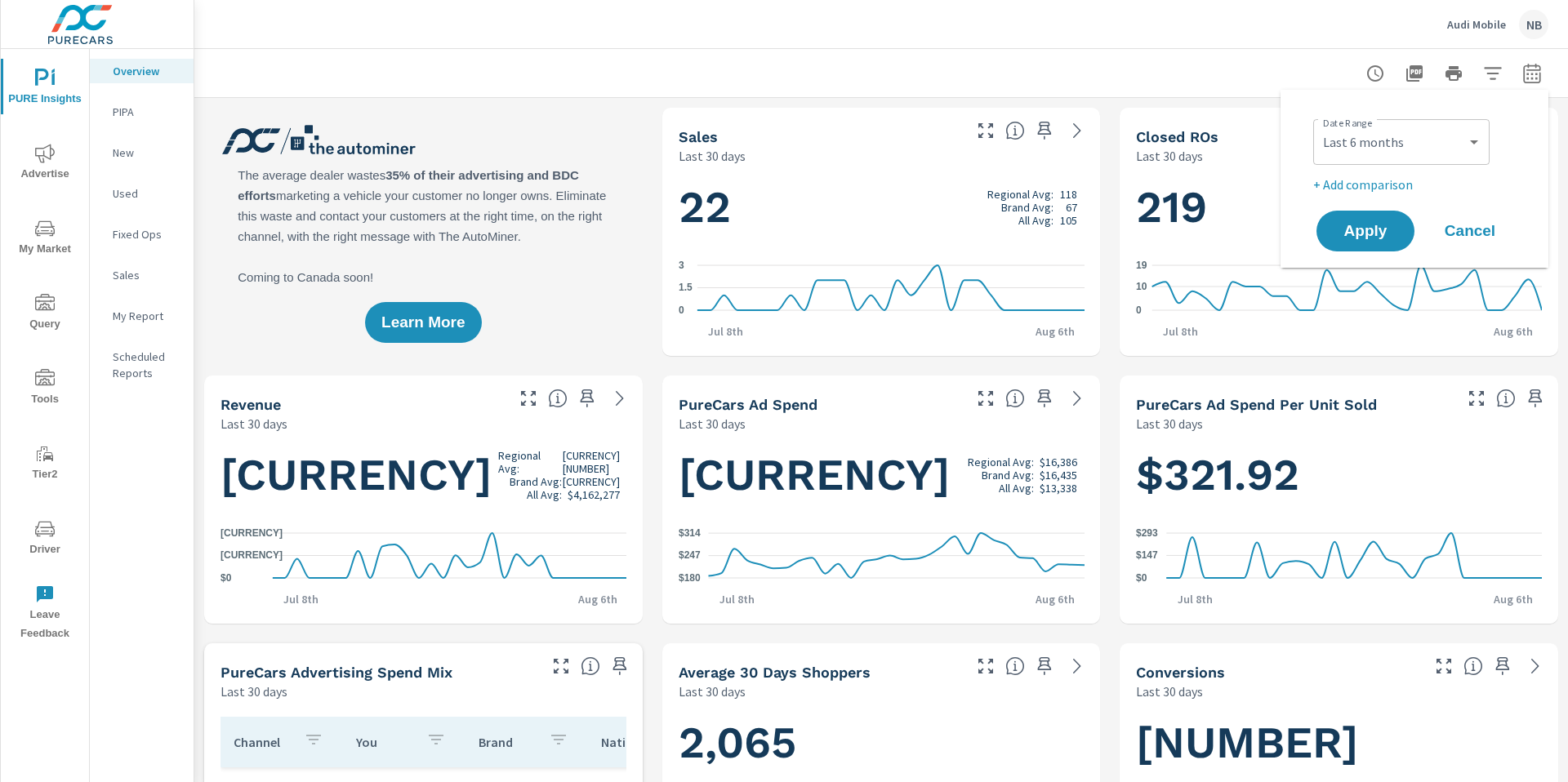 click on "+ Add comparison" at bounding box center [1418, 184] 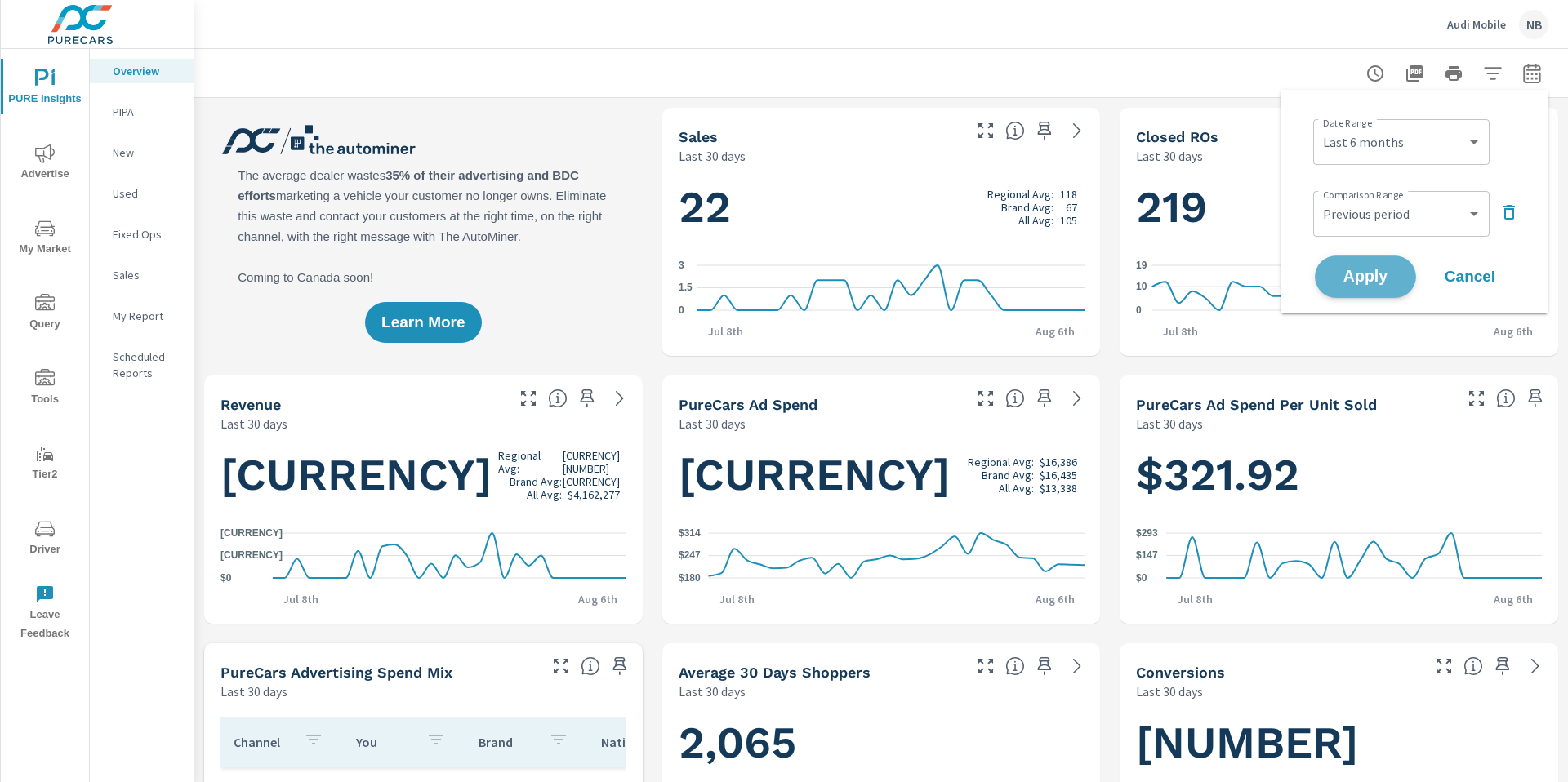 drag, startPoint x: 1383, startPoint y: 272, endPoint x: 1427, endPoint y: 266, distance: 44.407207 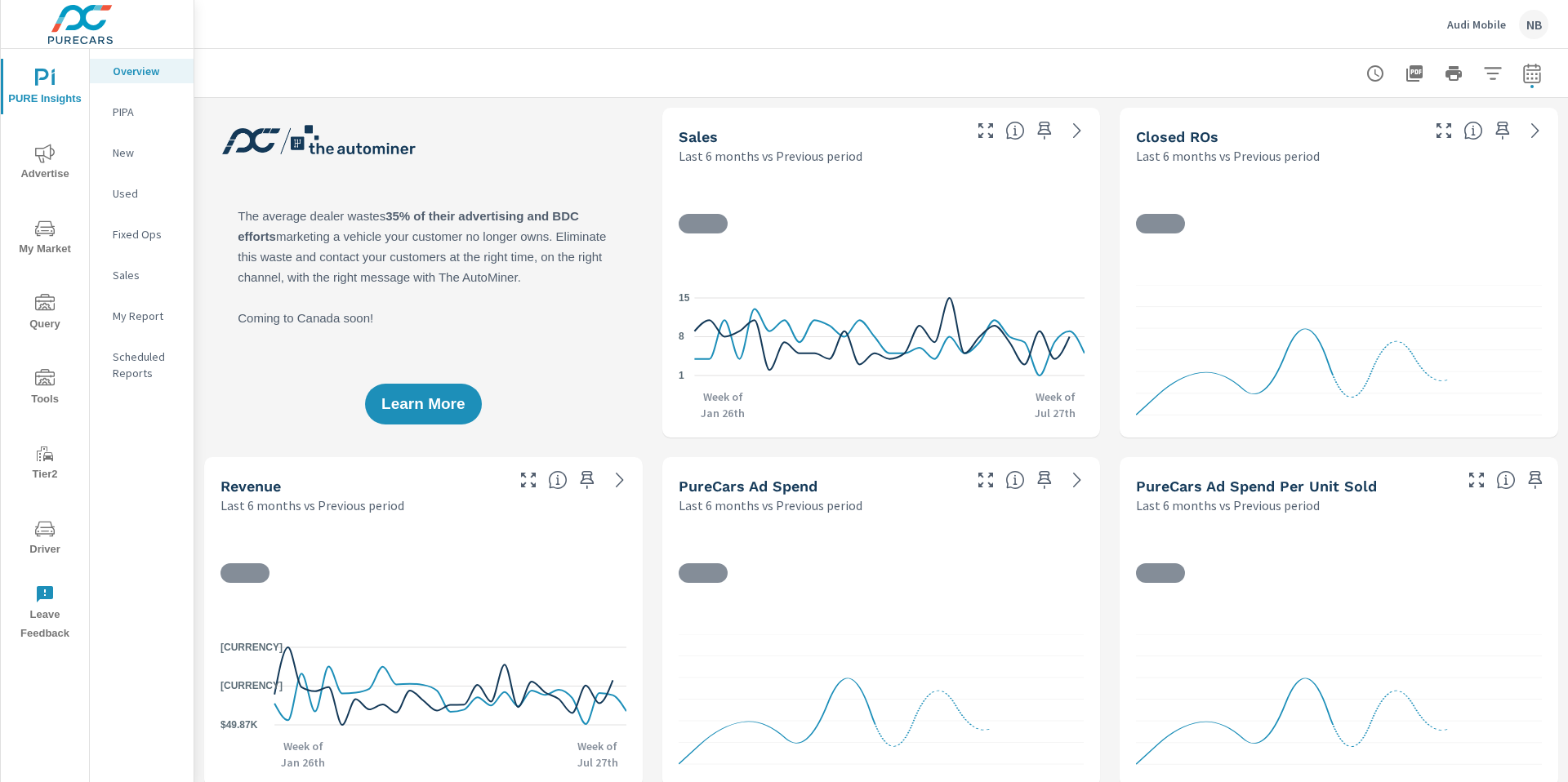 scroll, scrollTop: 3121, scrollLeft: 0, axis: vertical 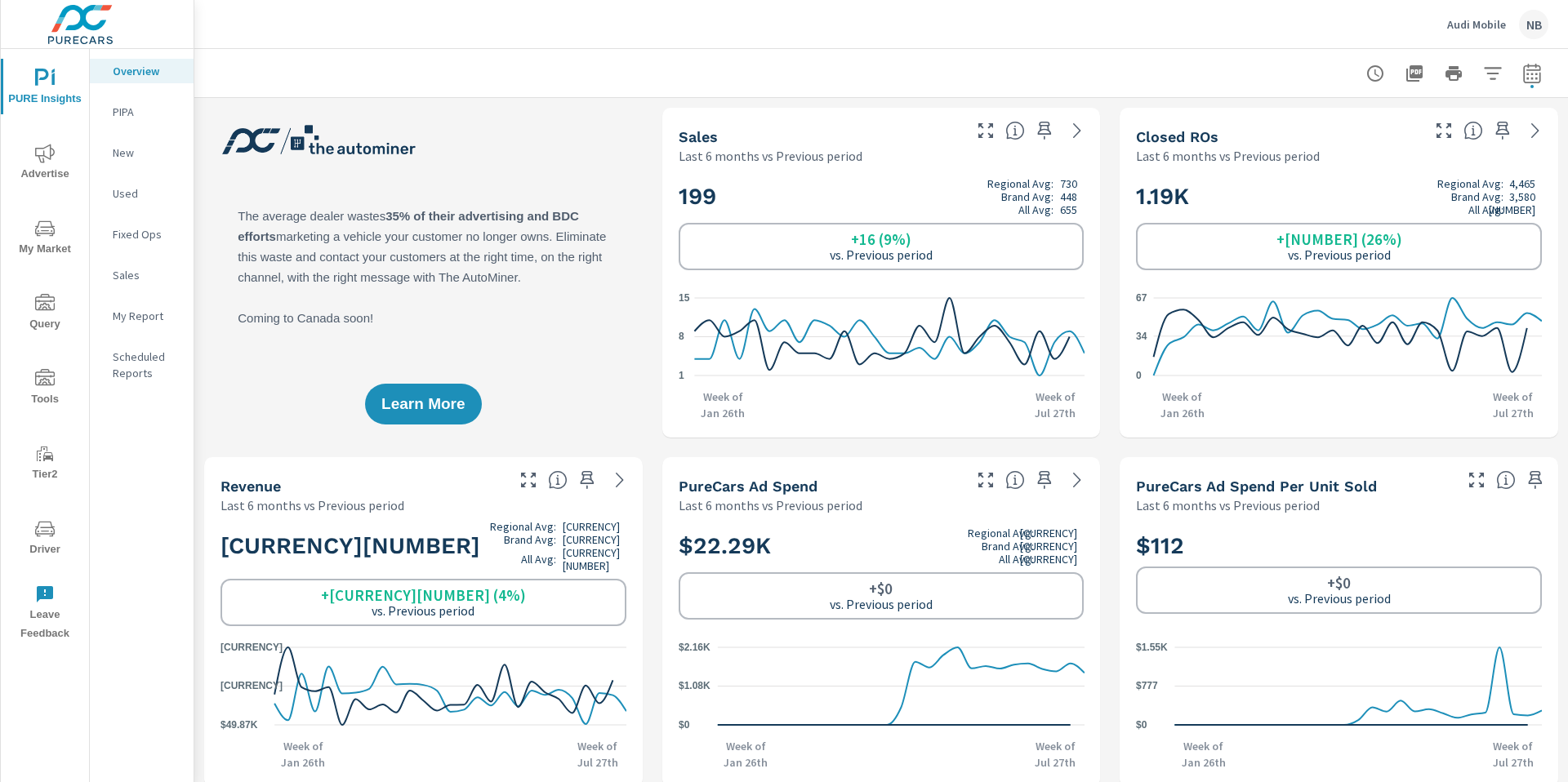 click 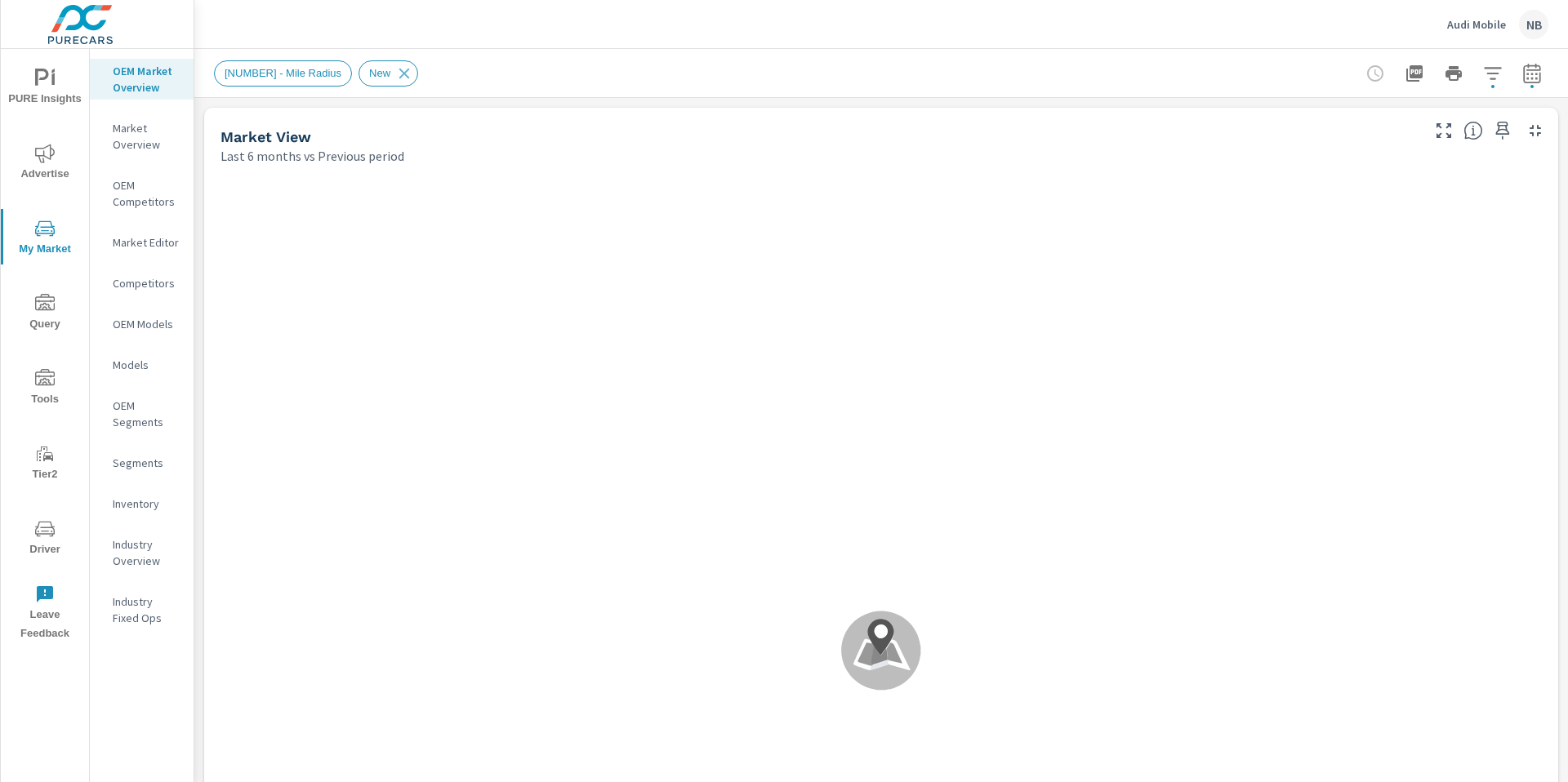 scroll, scrollTop: 1, scrollLeft: 0, axis: vertical 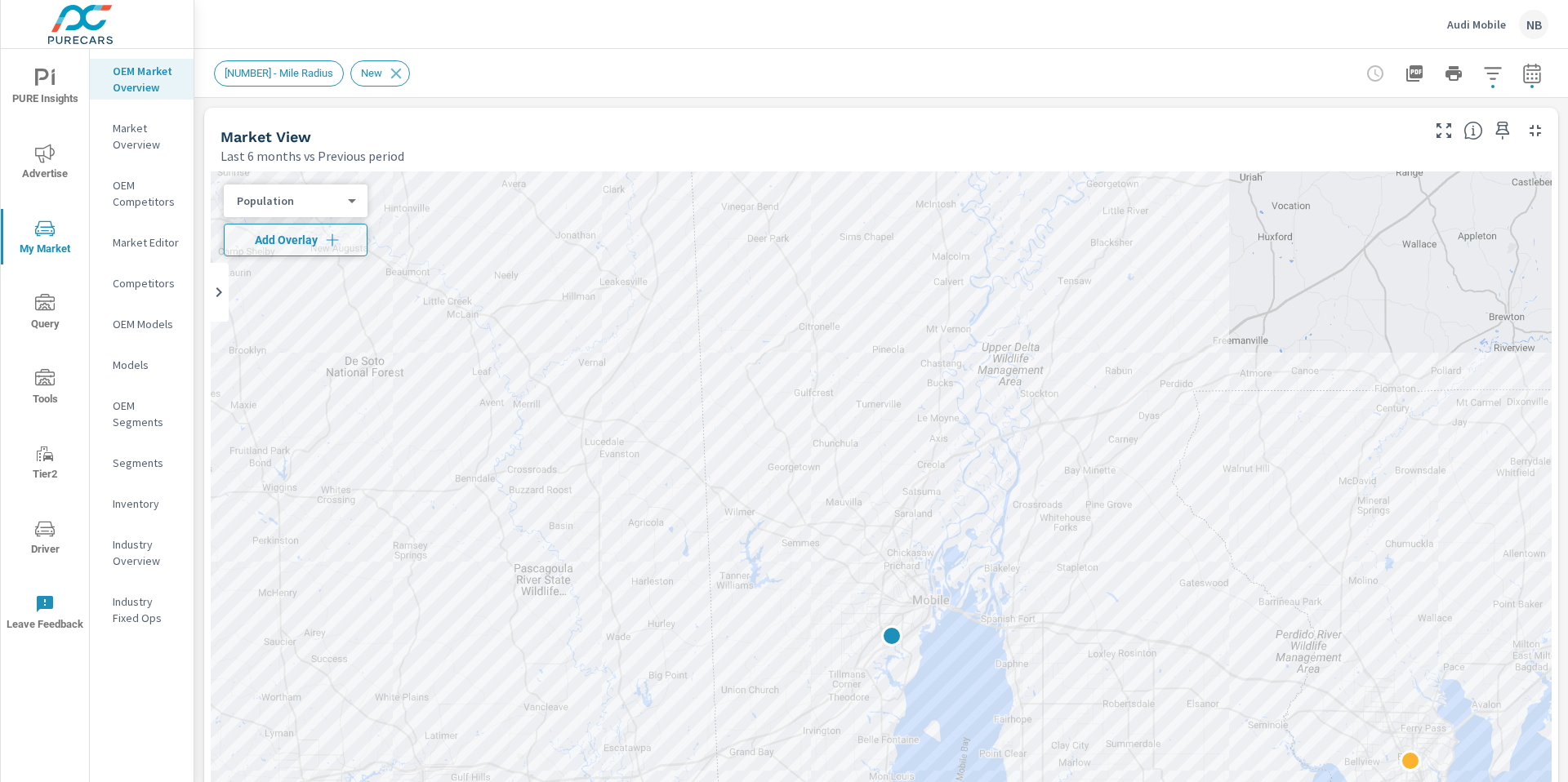 click on "Market View Last 6 months vs Previous period ← Move left → Move right ↑ Move up ↓ Move down + Zoom in - Zoom out Home Jump left by 75% End Jump right by 75% Page Up Jump up by 75% Page Down Jump down by 75% Keyboard shortcuts Map Data Map data ©2025 Google, INEGI Map data ©2025 Google, INEGI 10 km  Click to toggle between metric and imperial units Terms Report a map error Most ( 56,291 ) Least ( 100 ) Population 5 ​ Add Overlay Dealer Markers  Market Rank Last 6 months vs Previous period Dealer Sales Market Share Market Rank Audi Mobile -48% 23 vs 44 14% 82% v s 72% 0 1 vs 1 Audi Pensacola -50% 5 vs 10 13% 18% v s 16% 0 2 vs 2 Jack Ingram Audi — % — vs 4 -100% 0% v s 7% — — vs 3 Audi New Orleans — % — vs 1 -100% 0% v s 2% — — vs 4 Volkswagen Jackson — % — vs 1 -100% 0% v s 2% — — vs 4 Audi Baton Rouge — % — vs 1 -100% 0% v s 2% — — vs 4 Top Models Last 6 months vs Previous period Model Inventory Count Dealer Sales Total Market Sales Market Share Market Rank — % 0" at bounding box center (881, 1495) 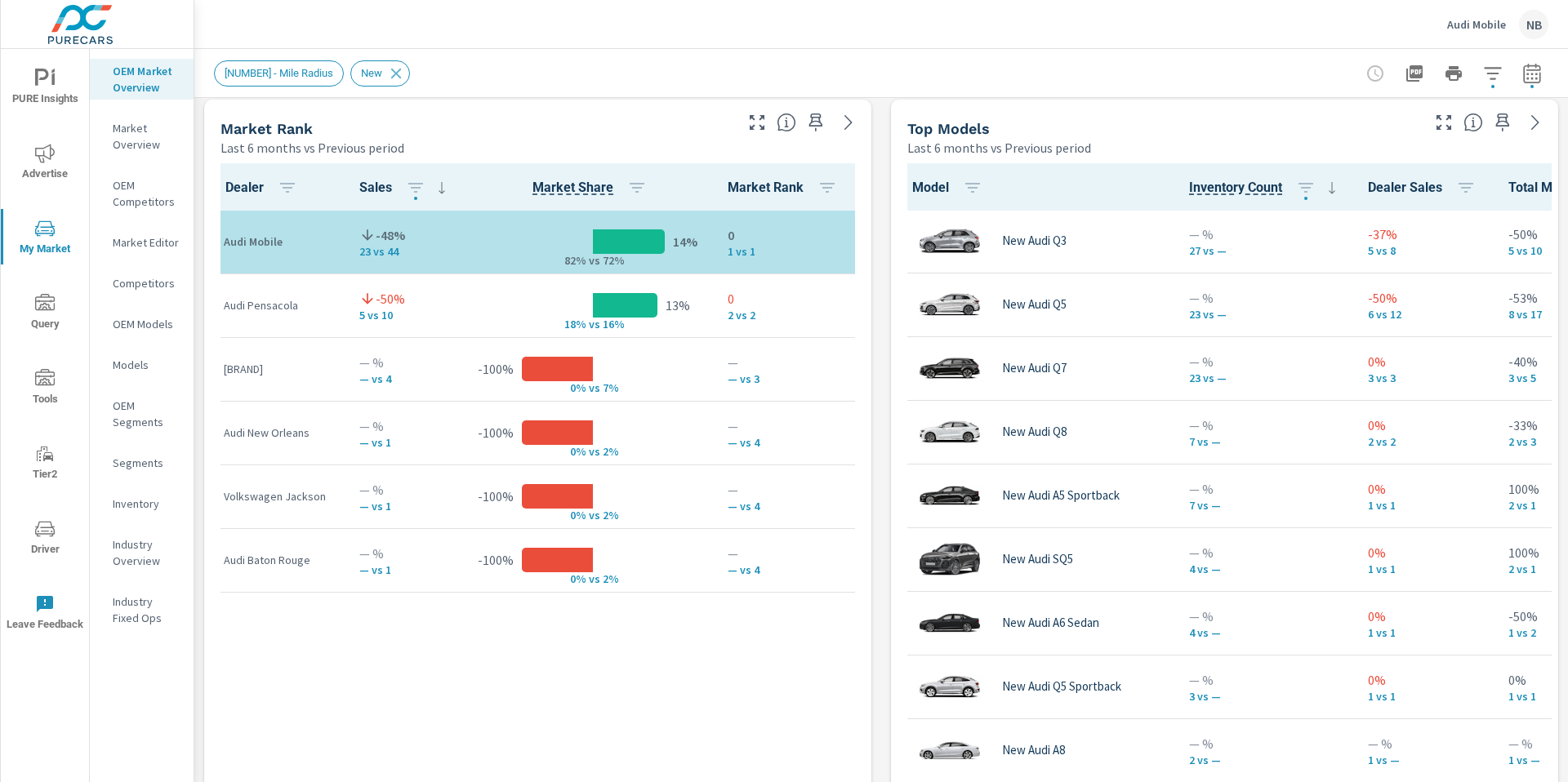 scroll, scrollTop: 1059, scrollLeft: 0, axis: vertical 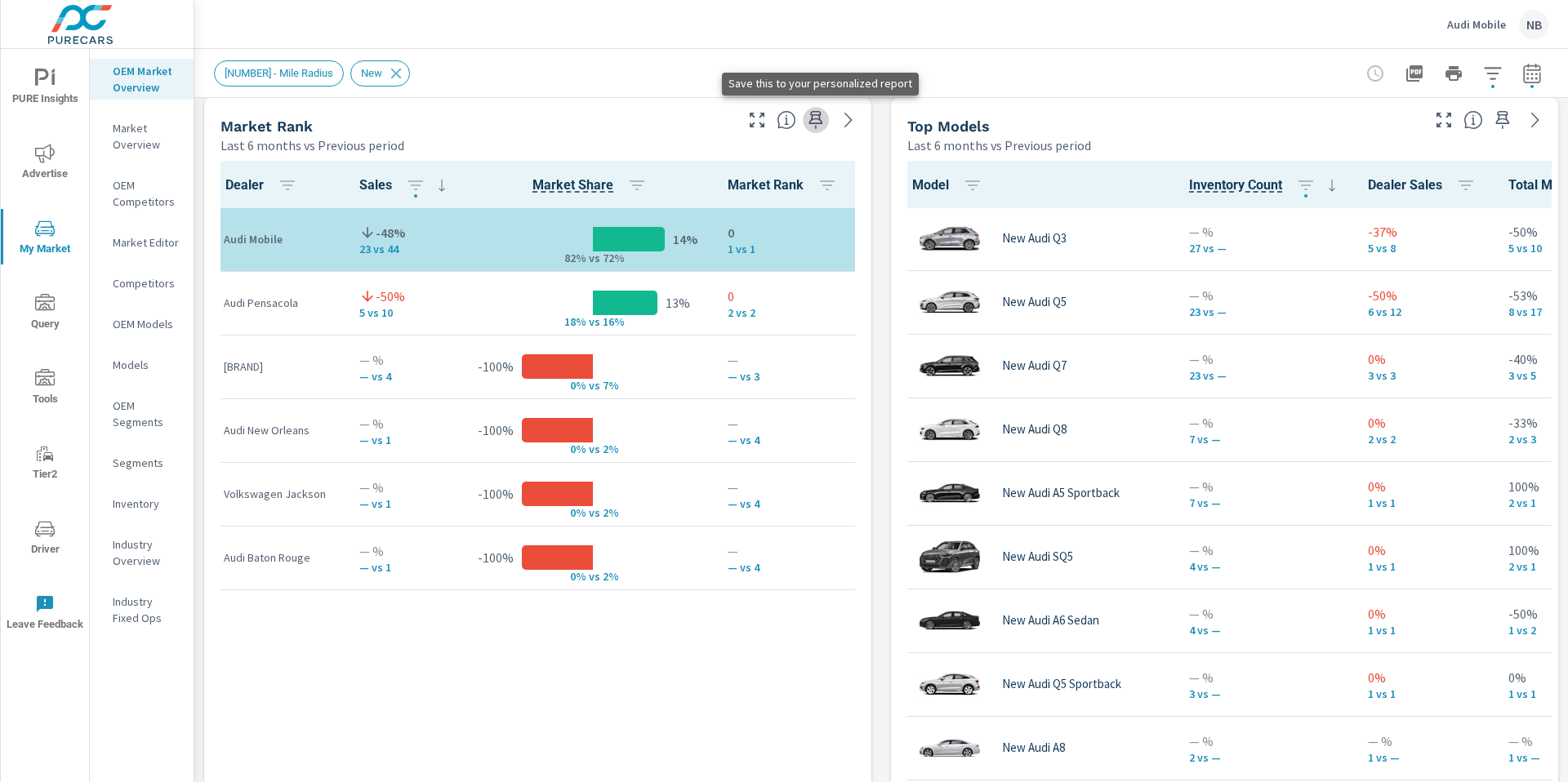 click 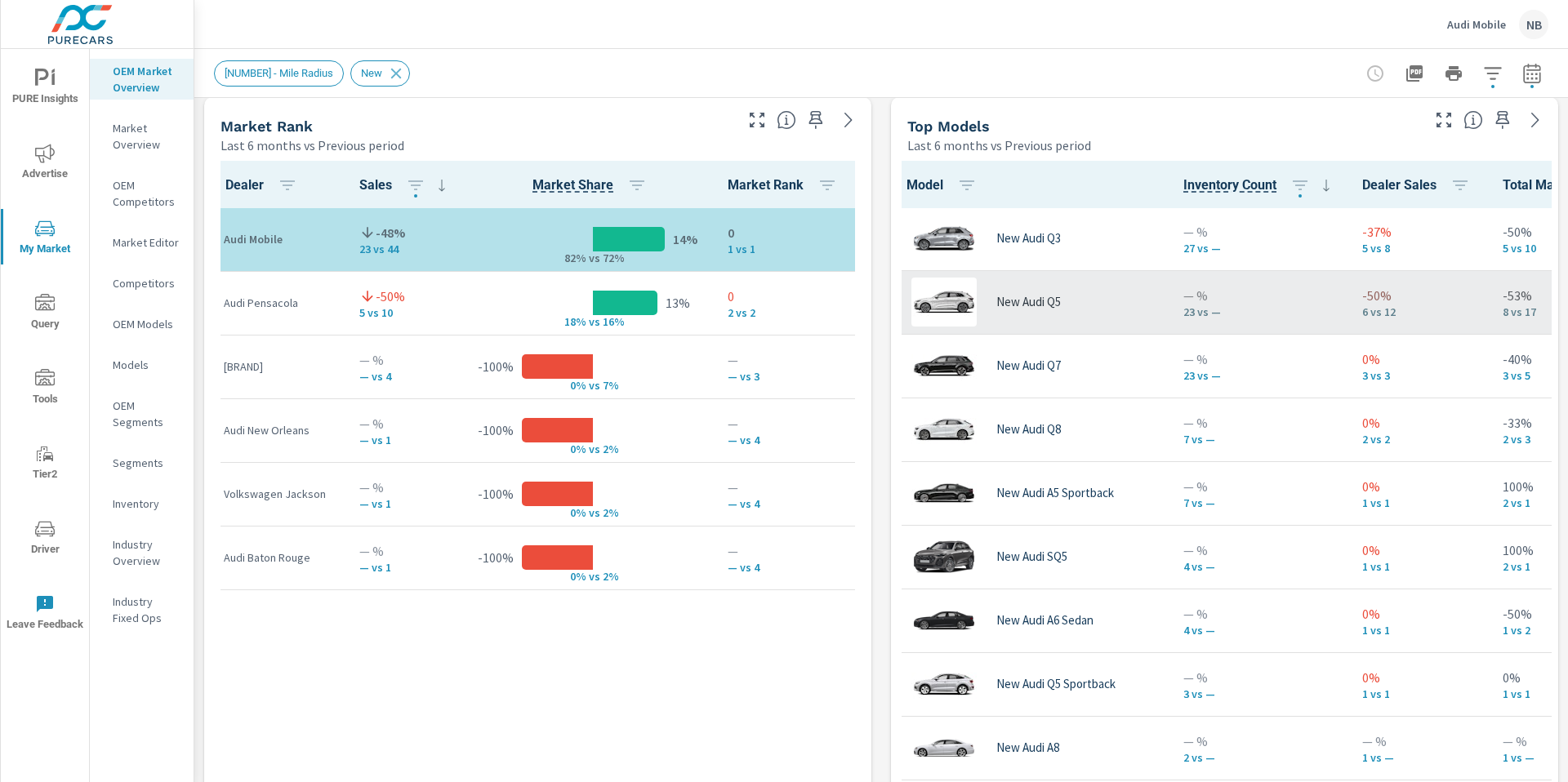 scroll, scrollTop: 1, scrollLeft: 0, axis: vertical 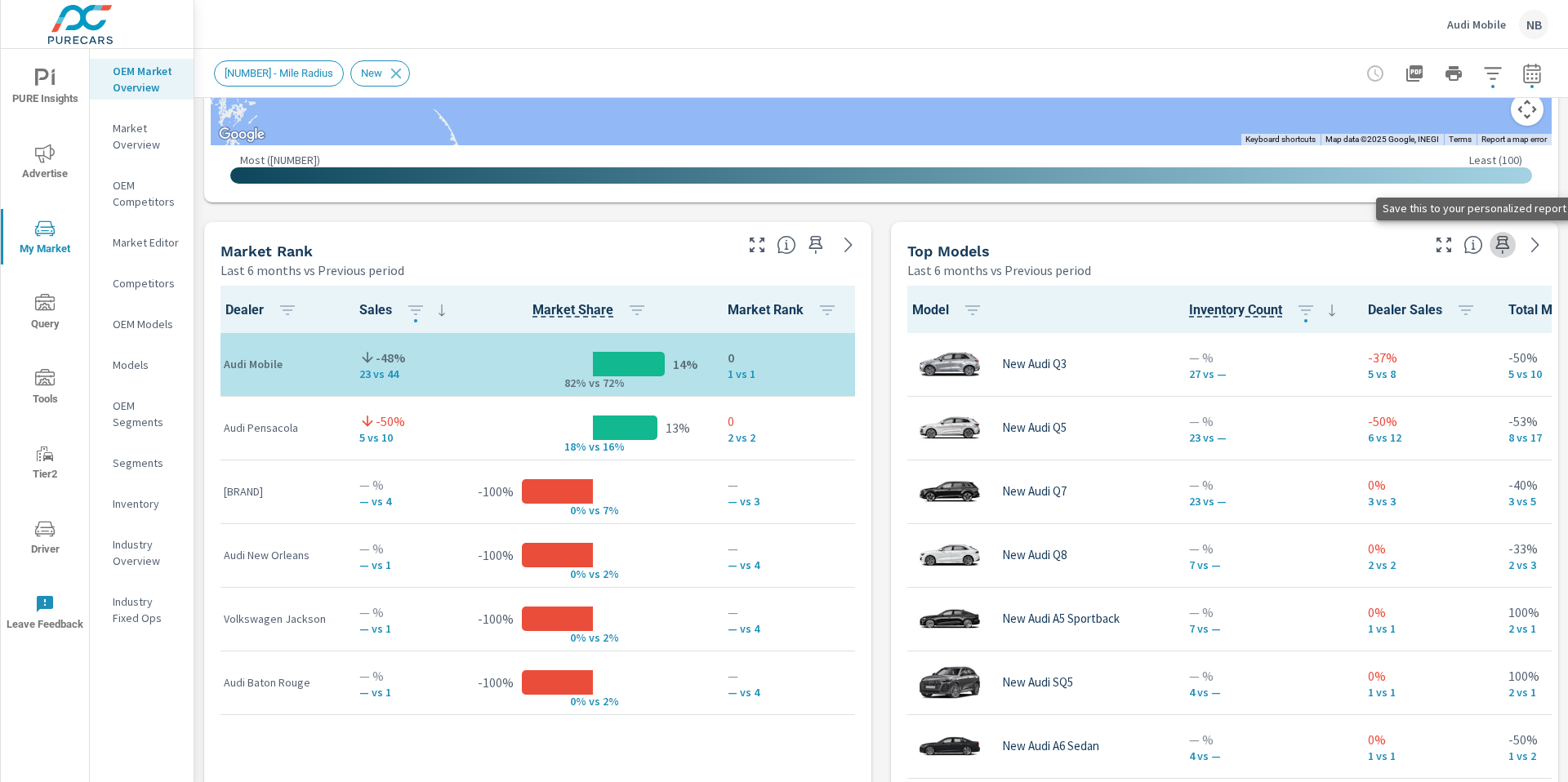 click 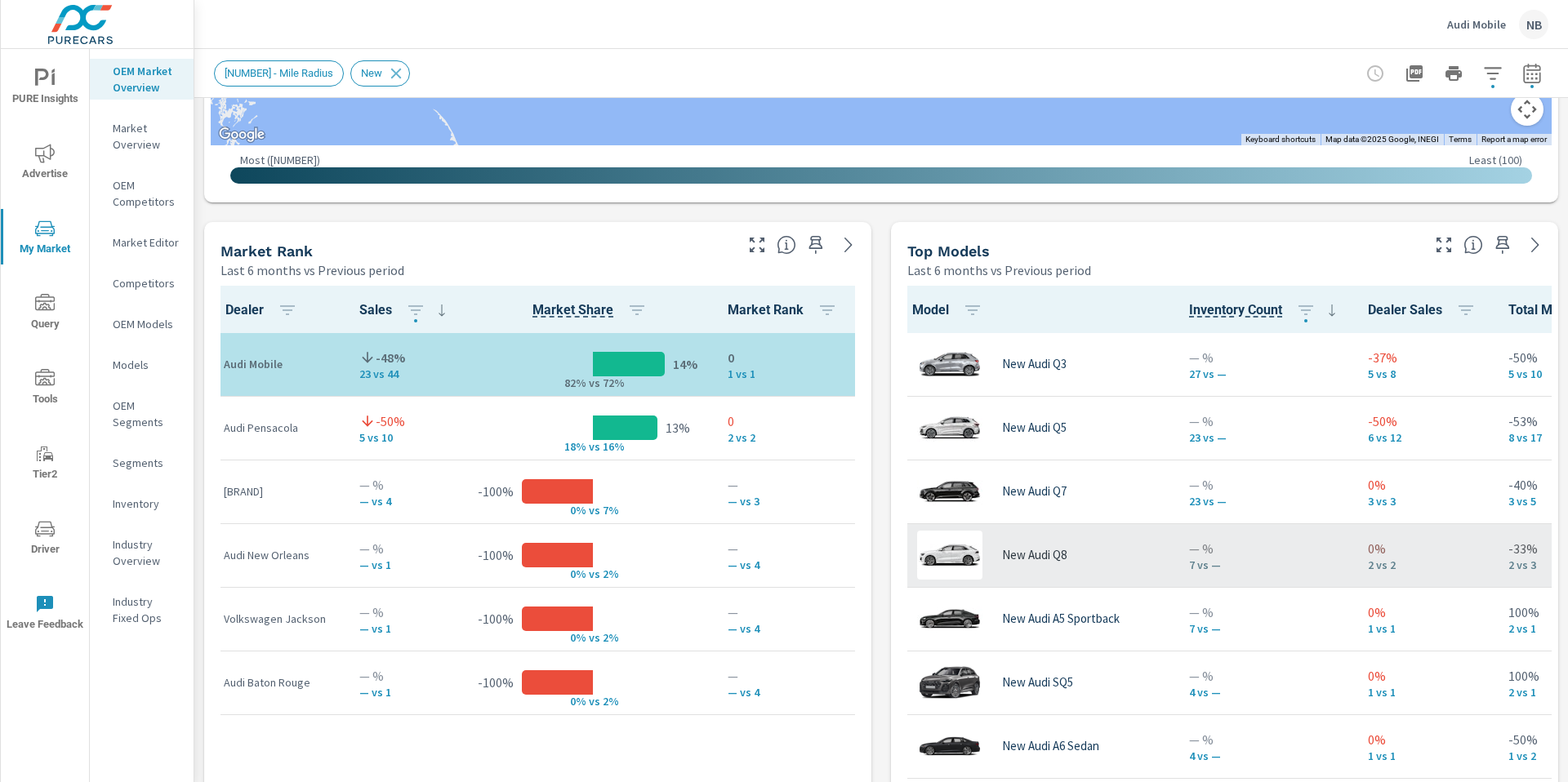 scroll, scrollTop: 933, scrollLeft: 0, axis: vertical 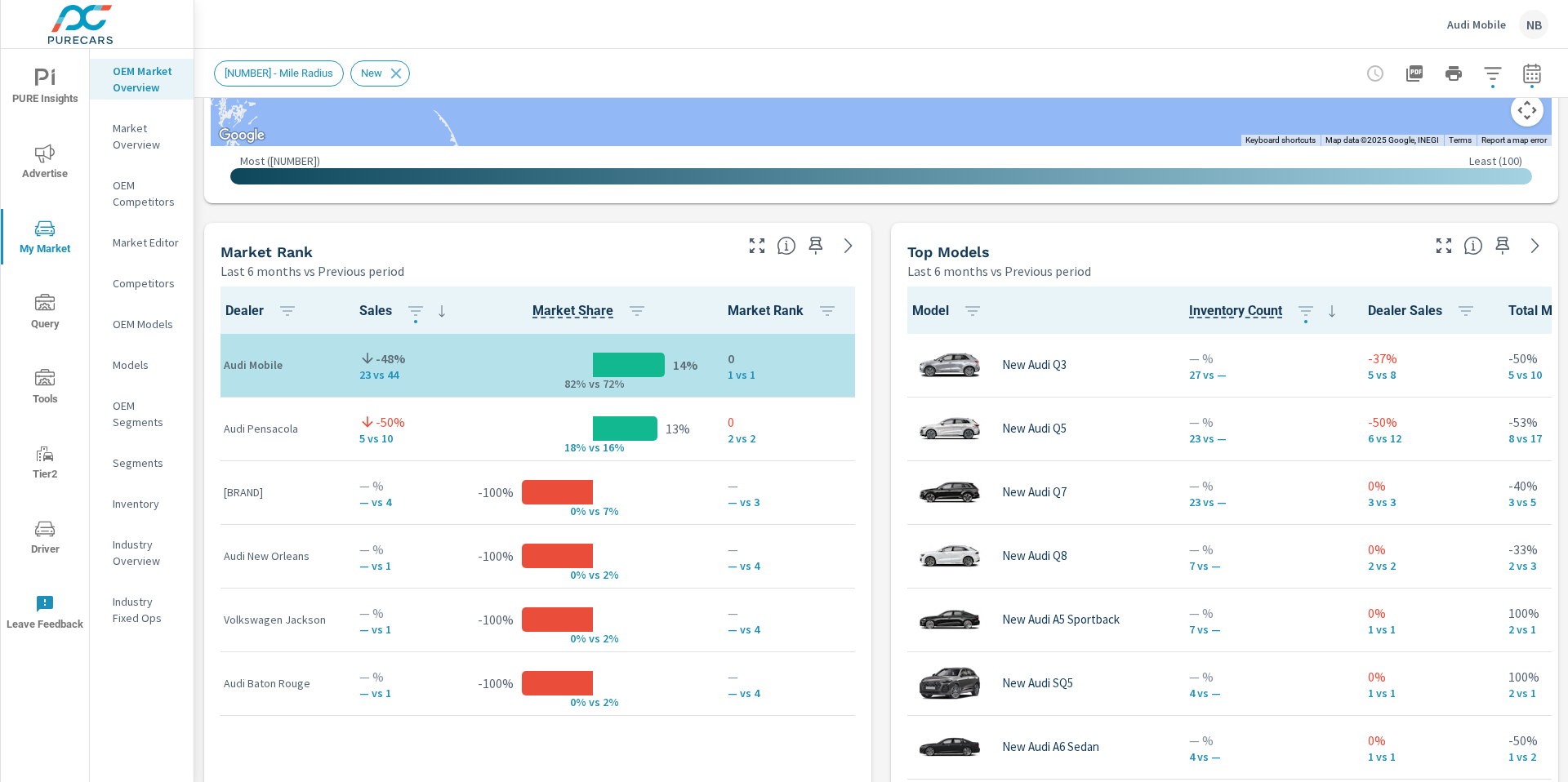 click 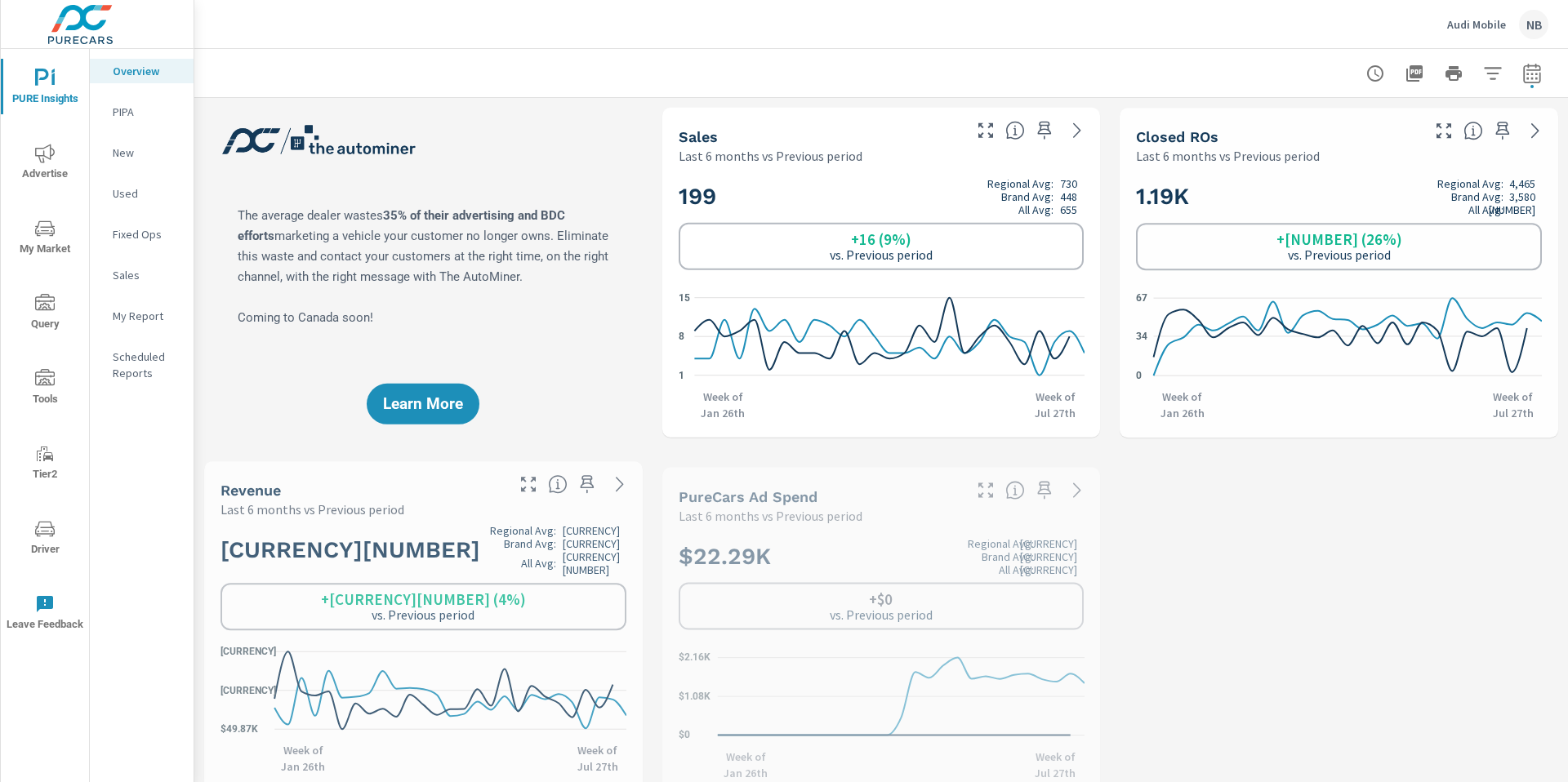 scroll, scrollTop: 3121, scrollLeft: 0, axis: vertical 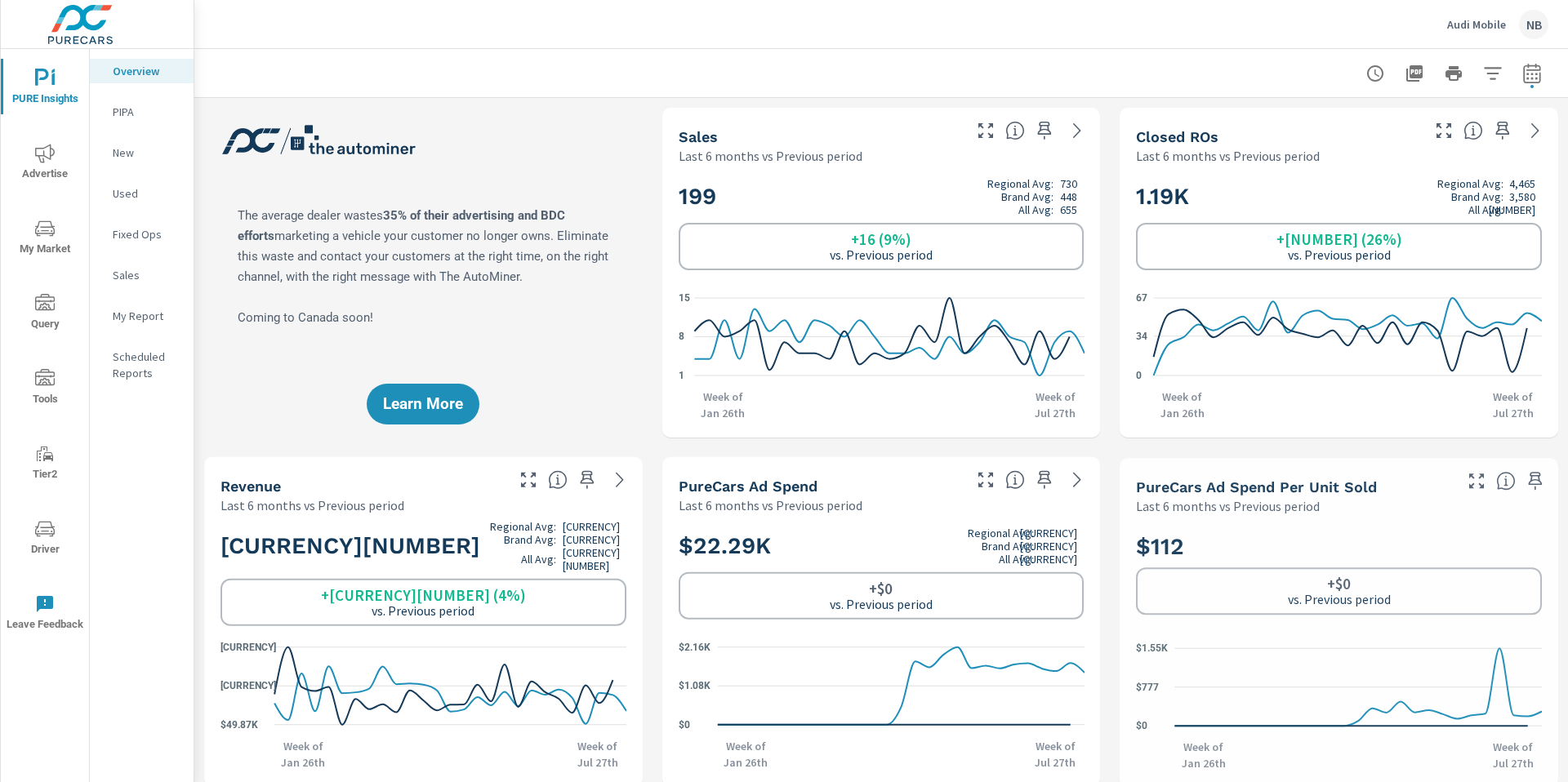 click on "My Report" at bounding box center [146, 316] 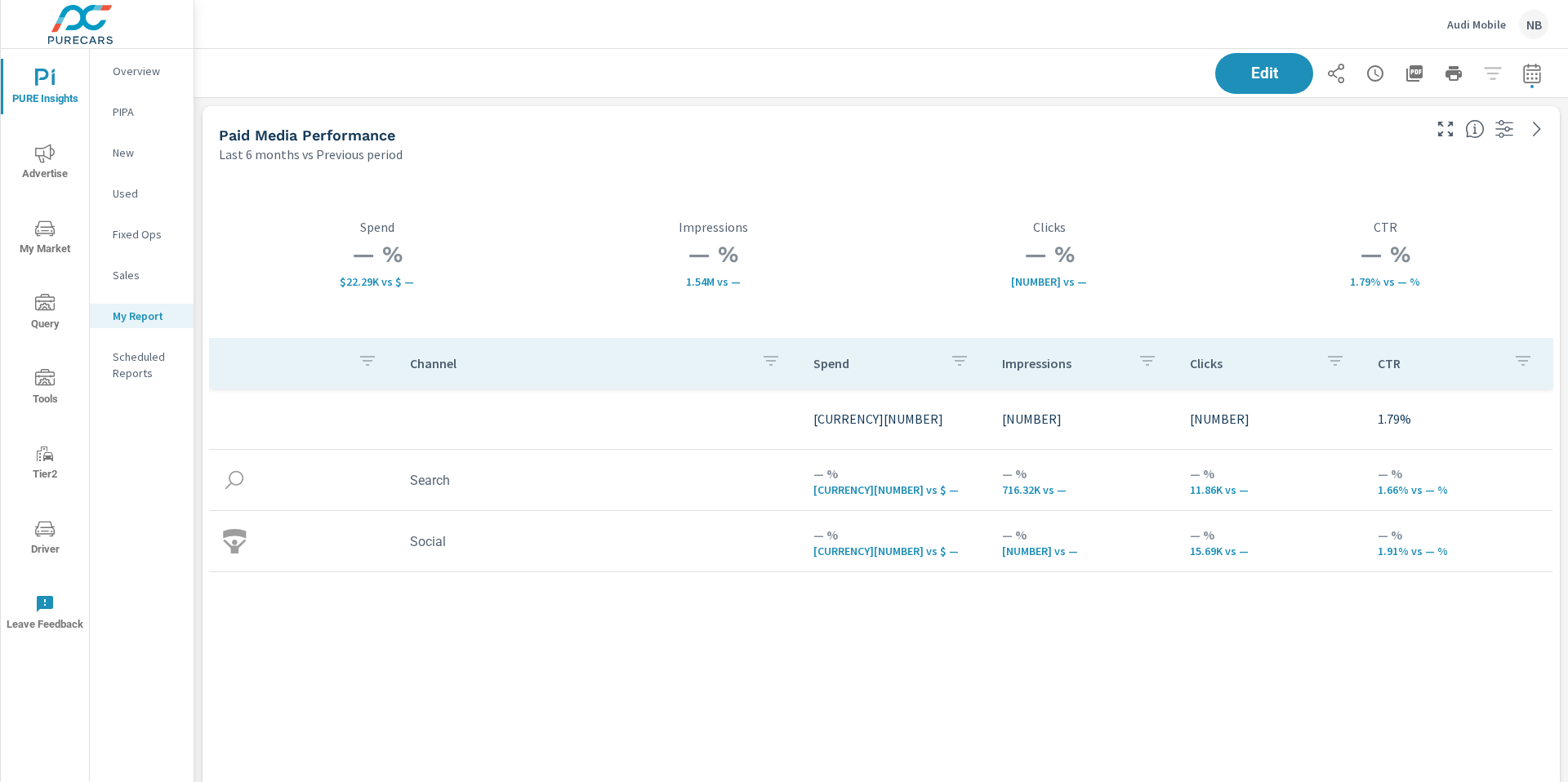 scroll, scrollTop: 1, scrollLeft: 0, axis: vertical 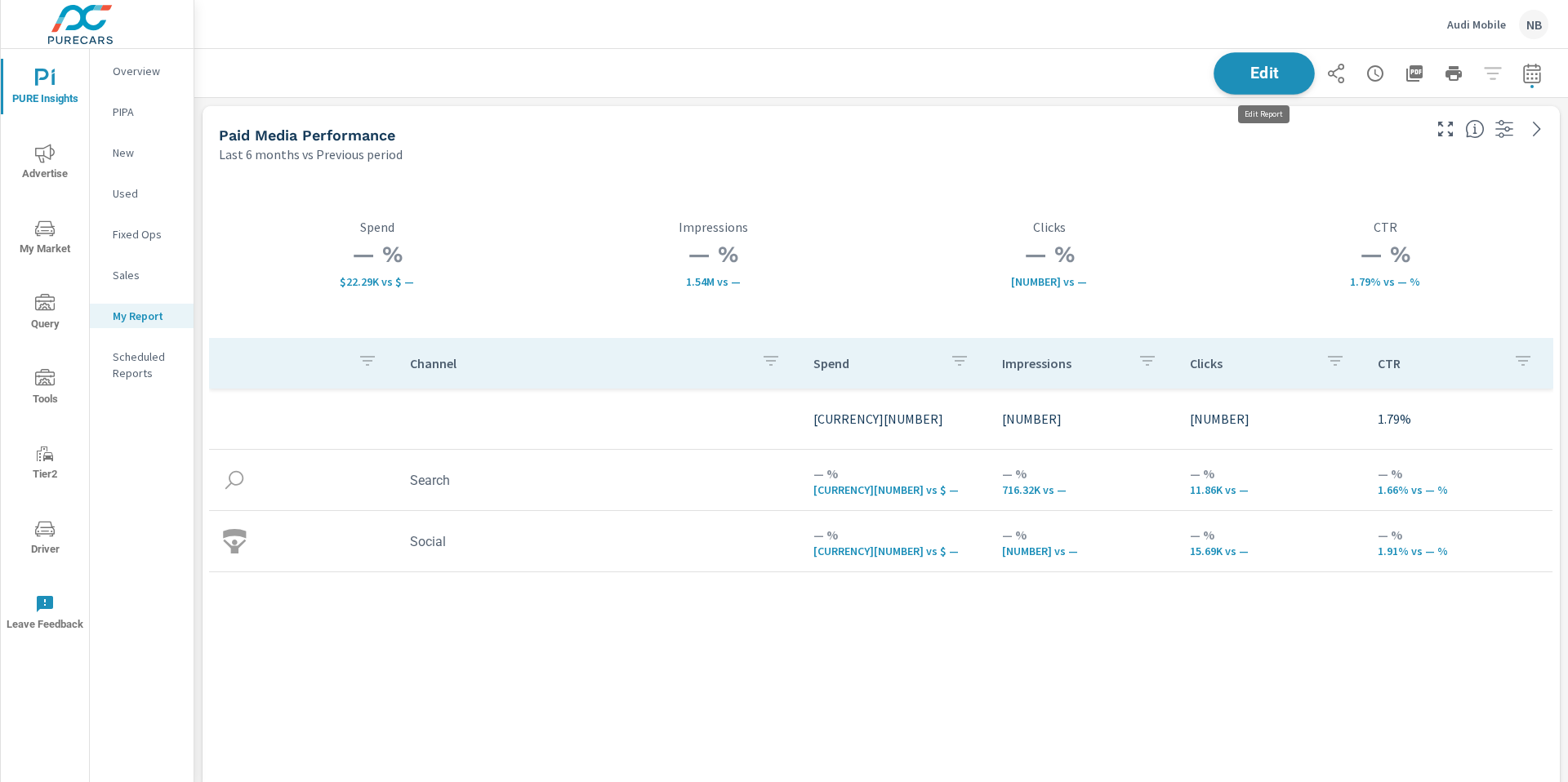 click on "Edit" at bounding box center [1264, 73] 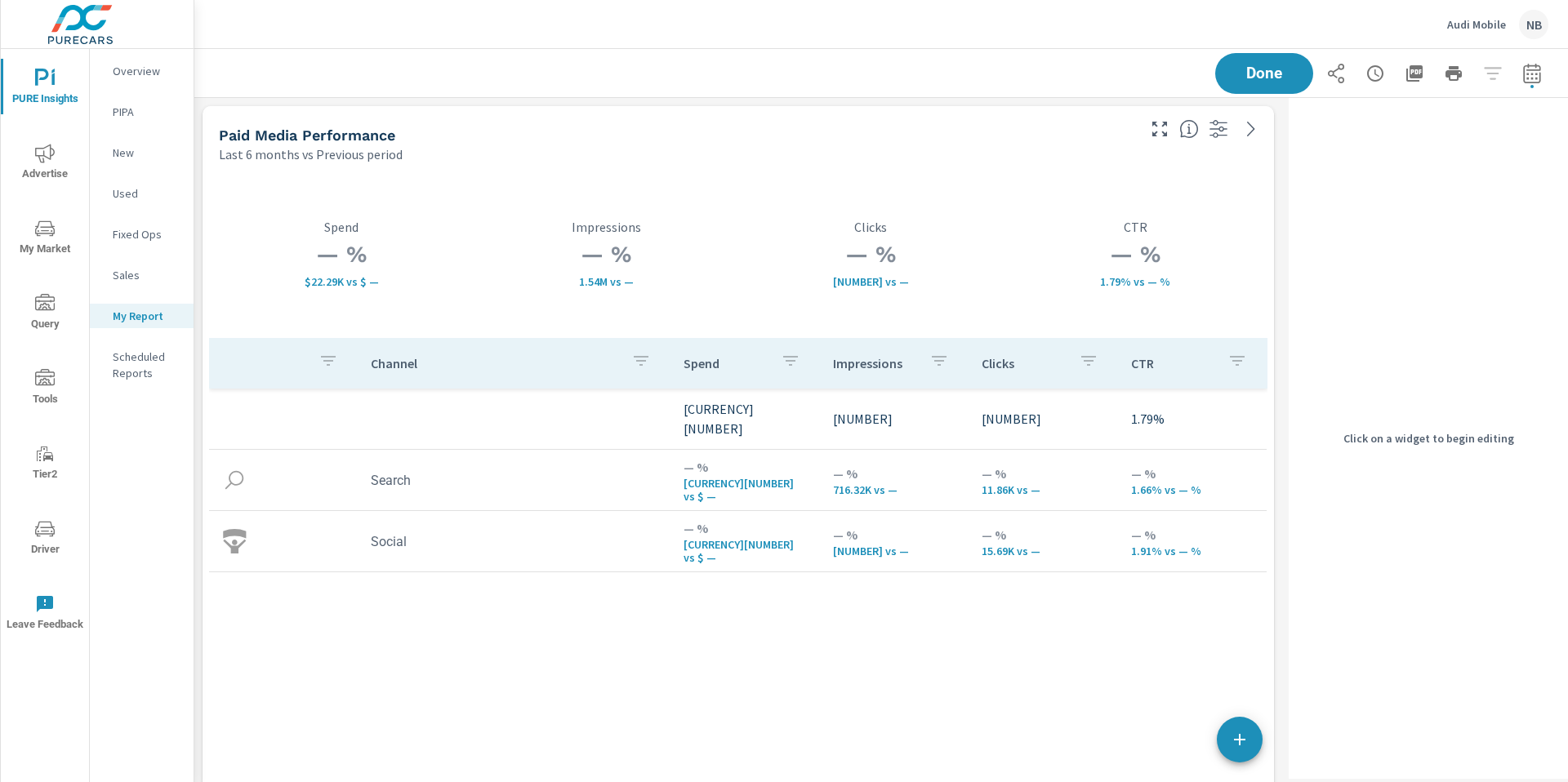 click on "— % 1.79% vs — % CTR" at bounding box center (1135, 254) 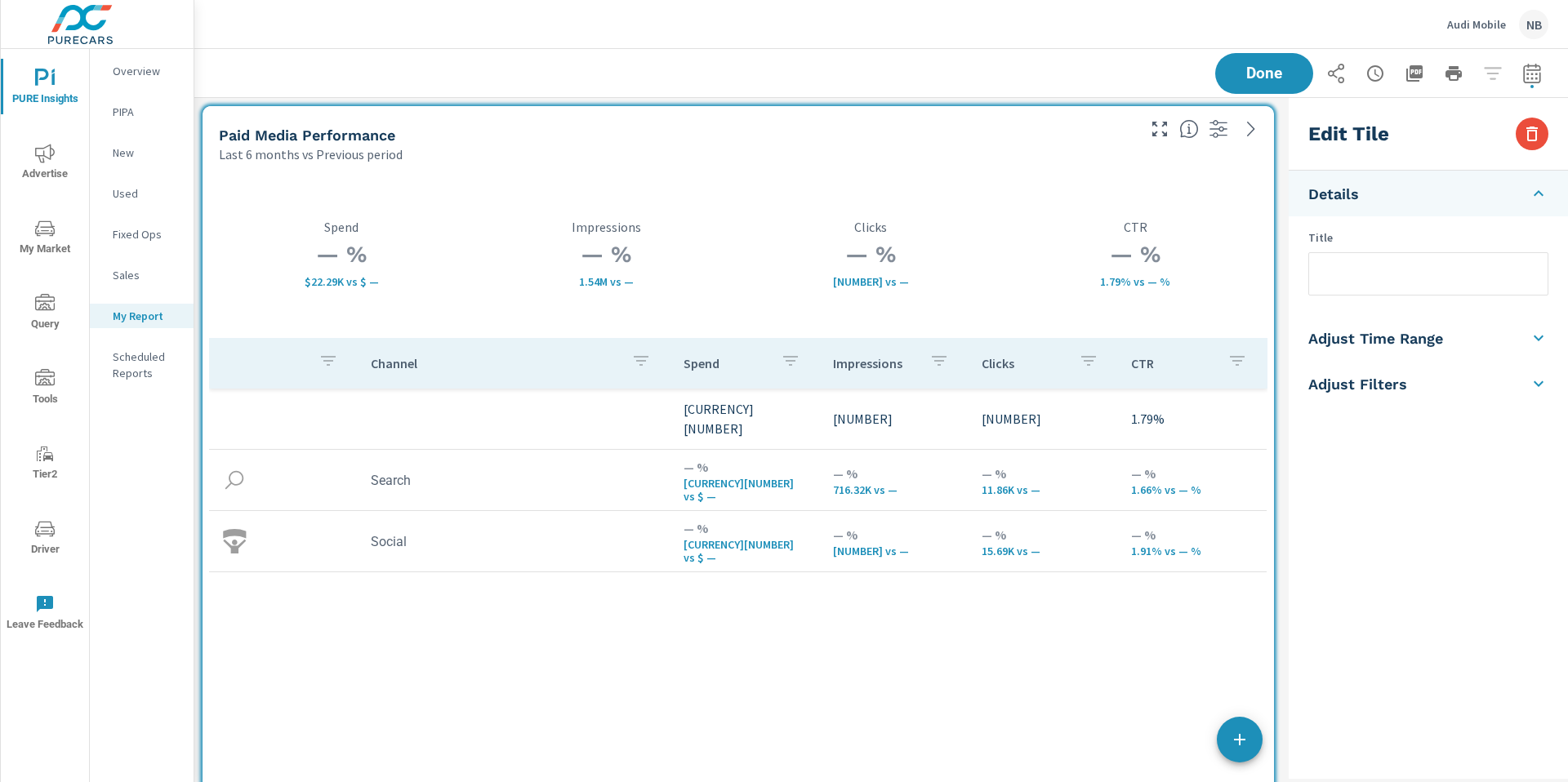 click on "Last 6 months vs Previous period" at bounding box center (676, 154) 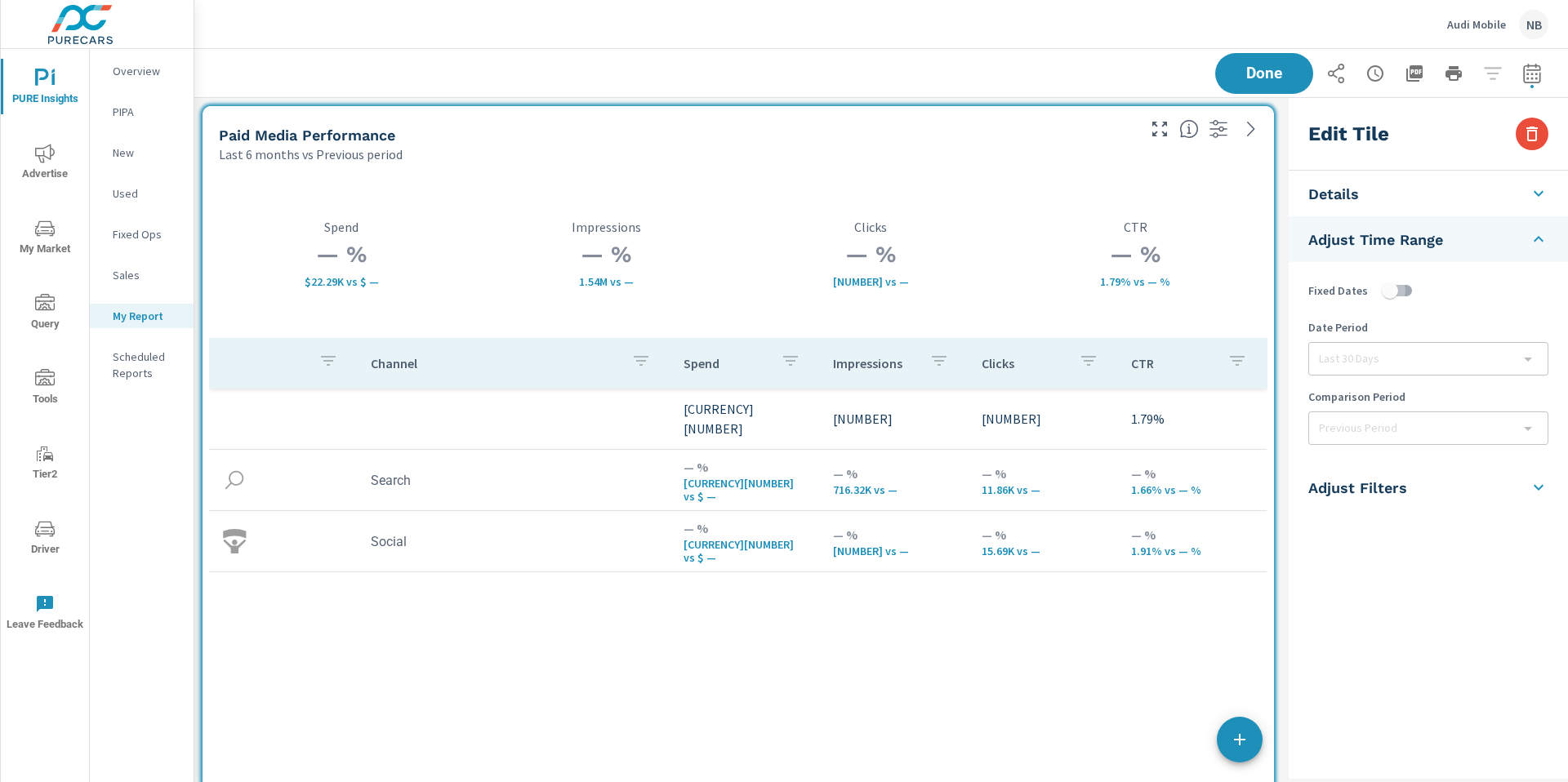 click at bounding box center [1390, 291] 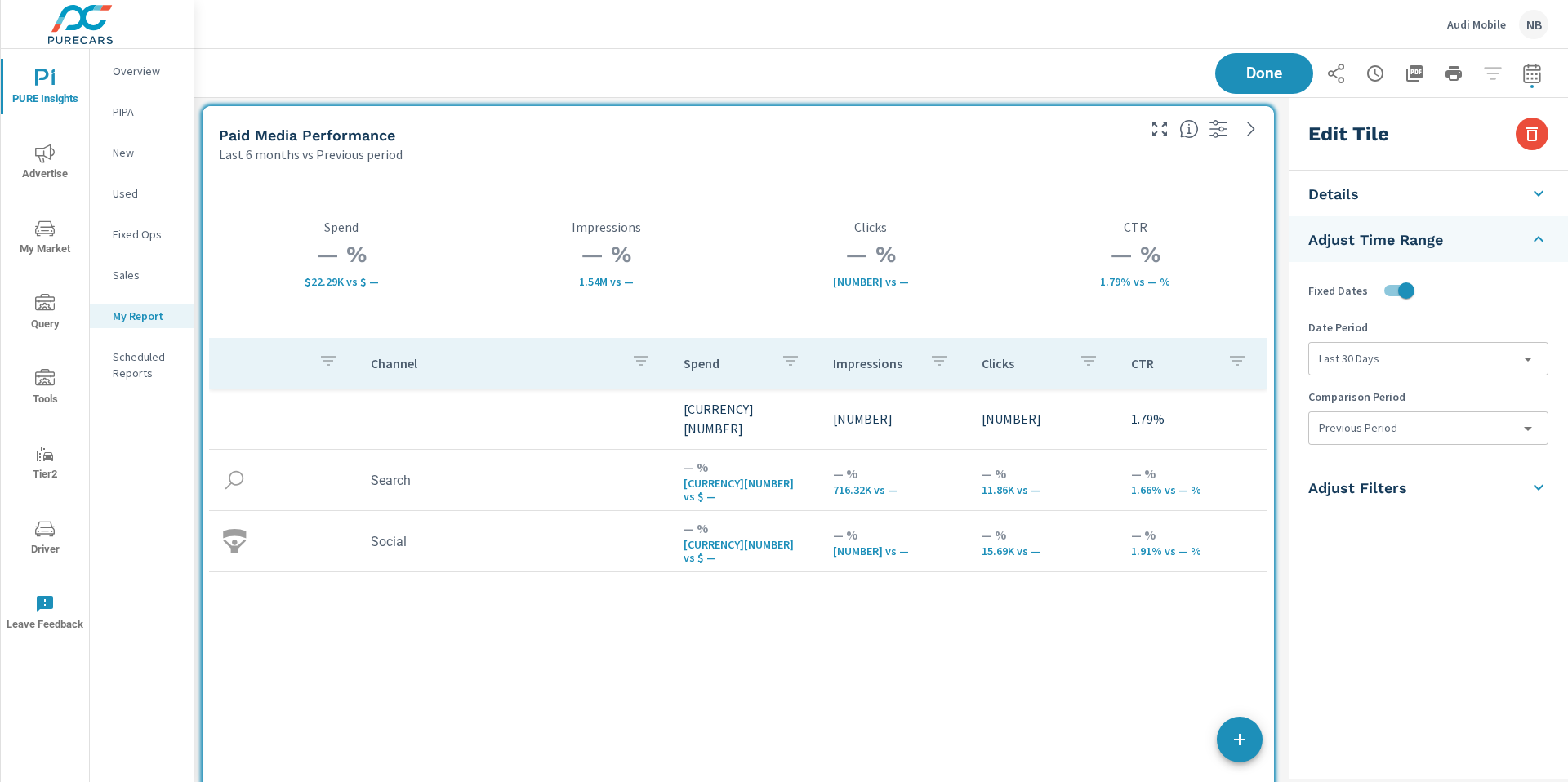click on "CTR" at bounding box center [1135, 227] 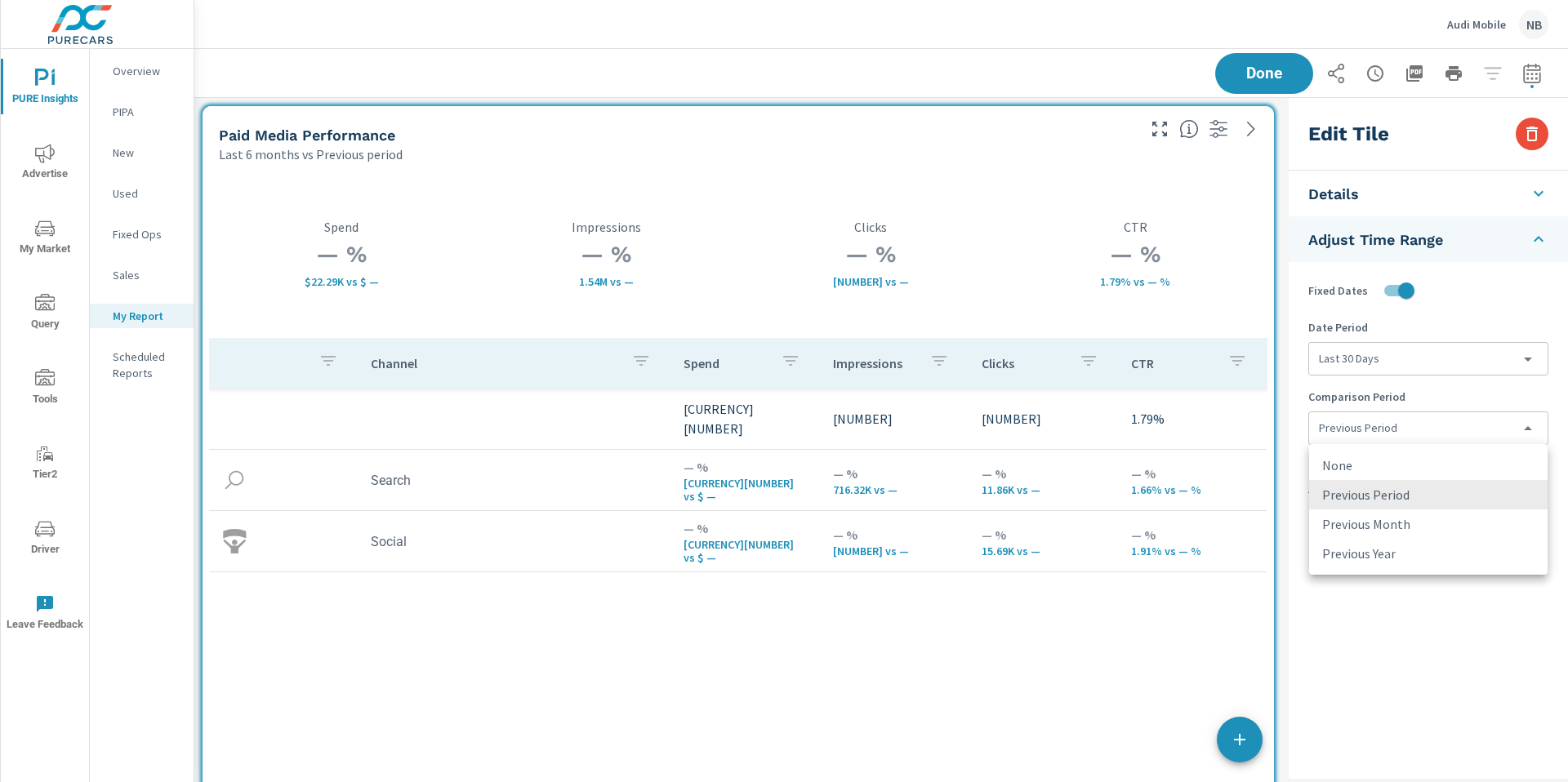 click on "PURE Insights Advertise My Market Query Tools Tier2 Driver Leave Feedback Overview PIPA New Used Fixed Ops Sales My Report Scheduled Reports Audi Mobile NB PURE Insights Report Audi Mobile Report date range:
Feb 01, 2025 -
Jul 31, 2025
vs
Aug 04, 2024 -
Jan 31, 2025
Done Shopper Funnel Last 6 months vs Previous period — % 1.61K vs 0 Researchers — % 44 vs 0 Browsers — % 23 vs 0 Buyers 30d+ from sale 14 - 28d from sale Less than 2 wks from sale Paid Media Performance Last 6 months vs Previous period — % $22.29K vs $ — Spend — % 1.54M vs — Impressions — % 27.55K vs — Clicks — % 1.79% vs — % CTR Channel Spend Impressions Clicks CTR $22,287 1,537,909 27,551 1.79% Search — % $16.79K vs $ — — % 716.32K vs — — % 11.86K vs — — % 1.66% vs — % Social — % $5.5K vs $ — — % 821.59K vs — — % 15.69K vs — — % 1.91% vs — % Inventory Summary Model Average Time On Page" at bounding box center (784, 391) 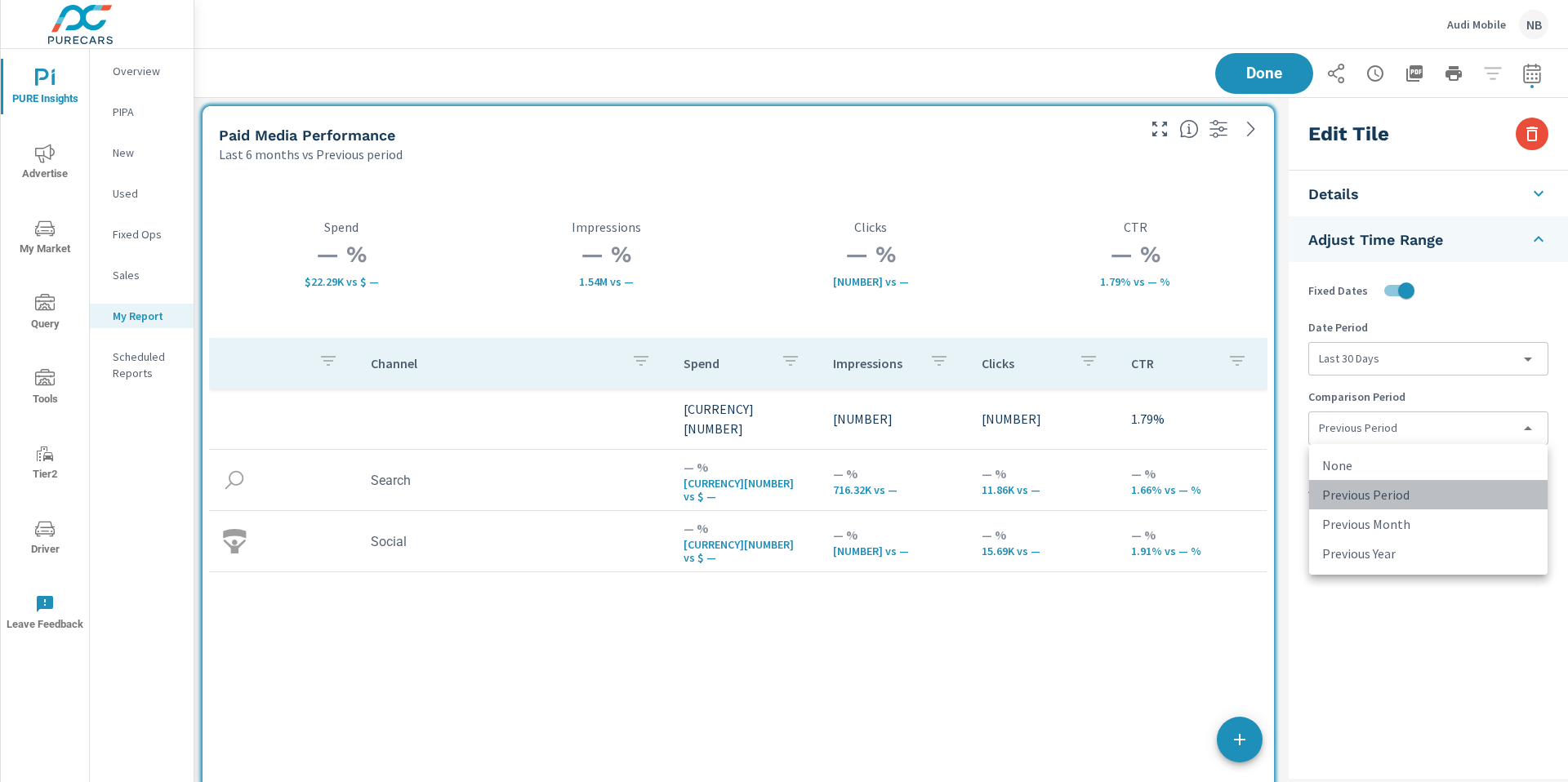 click on "Previous Period" at bounding box center (1428, 495) 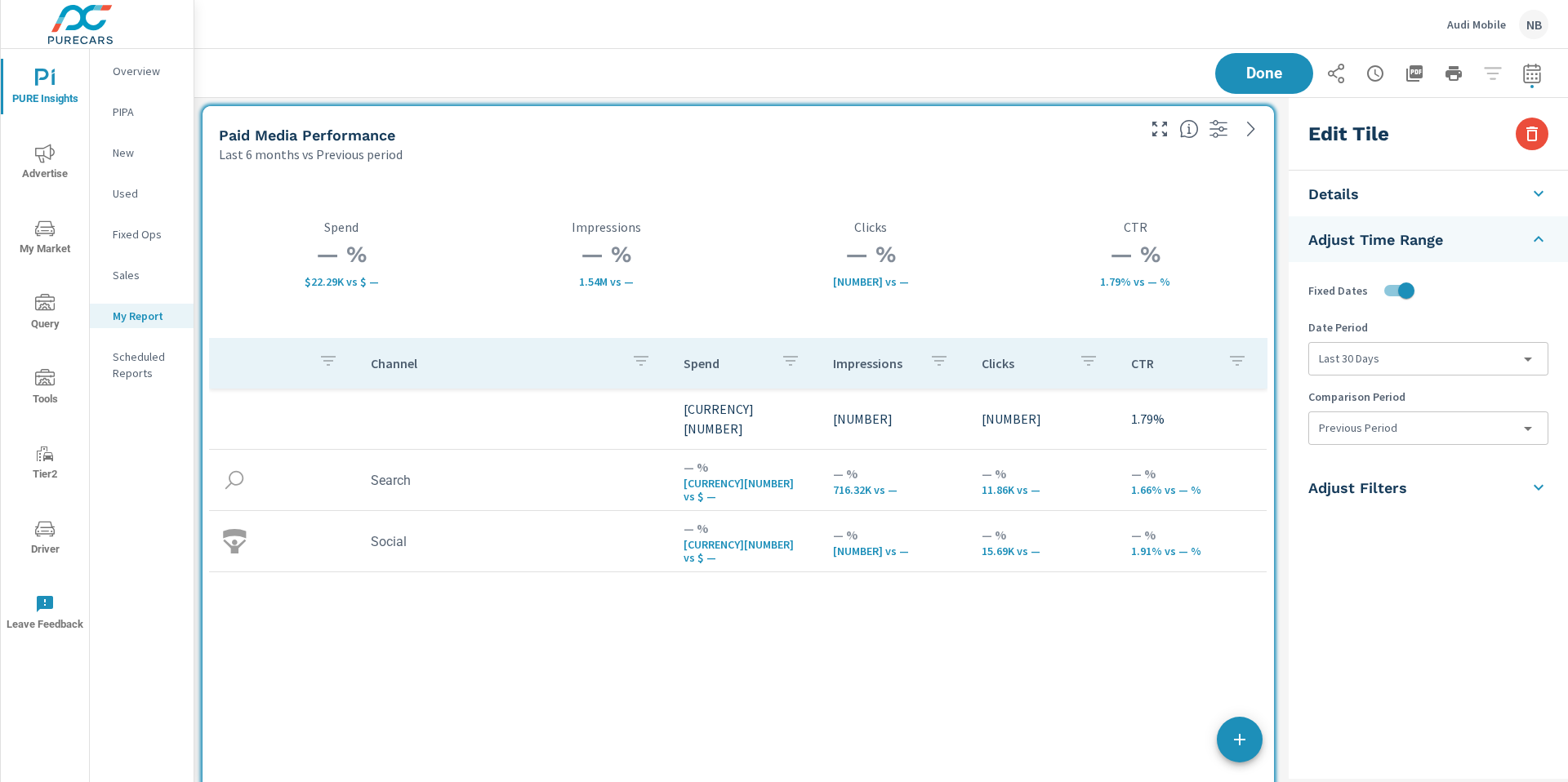 click on "PURE Insights Advertise My Market Query Tools Tier2 Driver Leave Feedback Overview PIPA New Used Fixed Ops Sales My Report Scheduled Reports Audi Mobile NB PURE Insights Report Audi Mobile Report date range:
Feb 01, 2025 -
Jul 31, 2025
vs
Aug 04, 2024 -
Jan 31, 2025
Done Shopper Funnel Last 6 months vs Previous period — % 1.61K vs 0 Researchers — % 44 vs 0 Browsers — % 23 vs 0 Buyers 30d+ from sale 14 - 28d from sale Less than 2 wks from sale Paid Media Performance Last 6 months vs Previous period — % $22.29K vs $ — Spend — % 1.54M vs — Impressions — % 27.55K vs — Clicks — % 1.79% vs — % CTR Channel Spend Impressions Clicks CTR $22,287 1,537,909 27,551 1.79% Search — % $16.79K vs $ — — % 716.32K vs — — % 11.86K vs — — % 1.66% vs — % Social — % $5.5K vs $ — — % 821.59K vs — — % 15.69K vs — — % 1.91% vs — % Inventory Summary Model Average Time On Page" at bounding box center (784, 391) 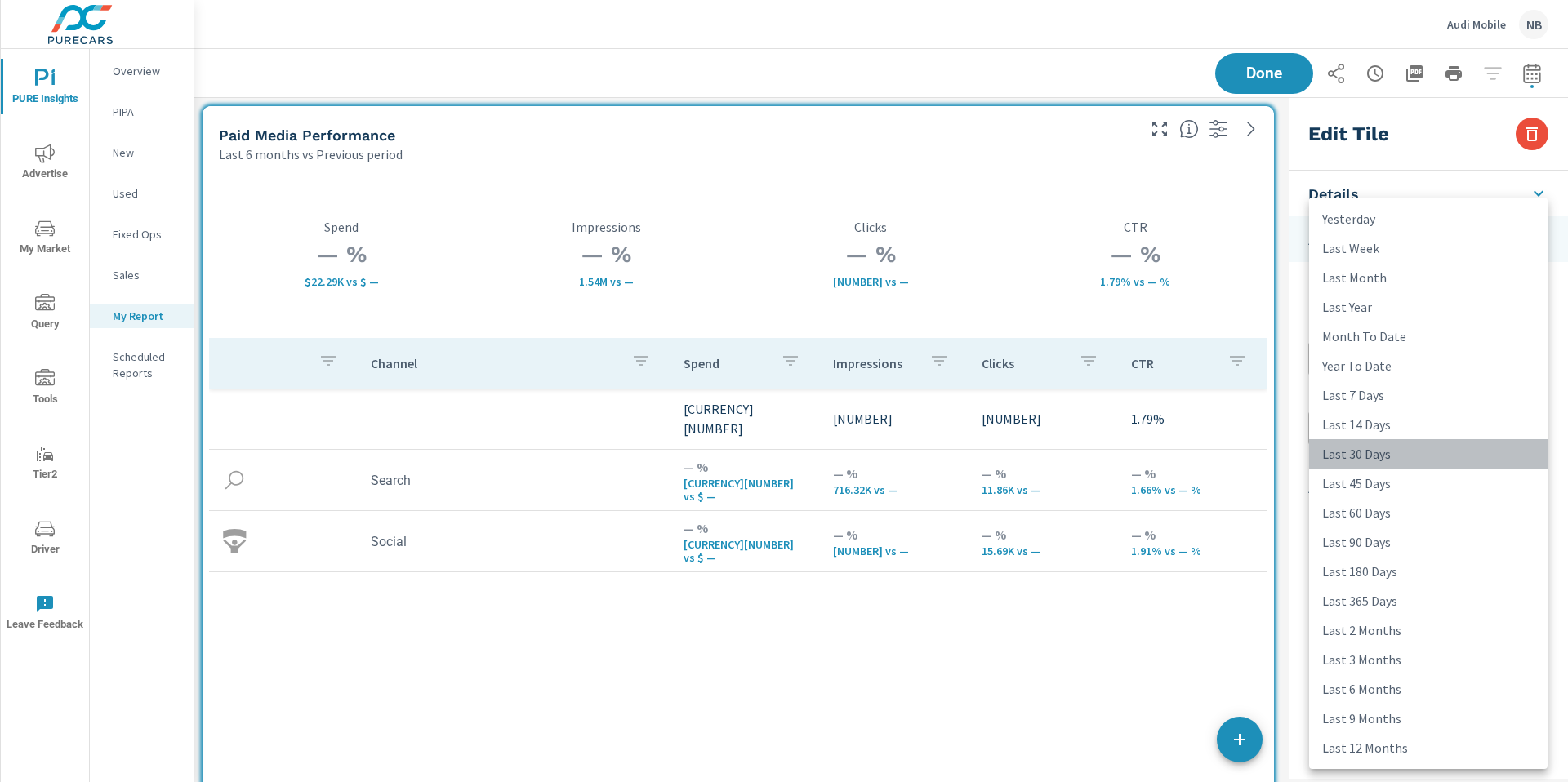 click on "Last 30 Days" at bounding box center (1428, 454) 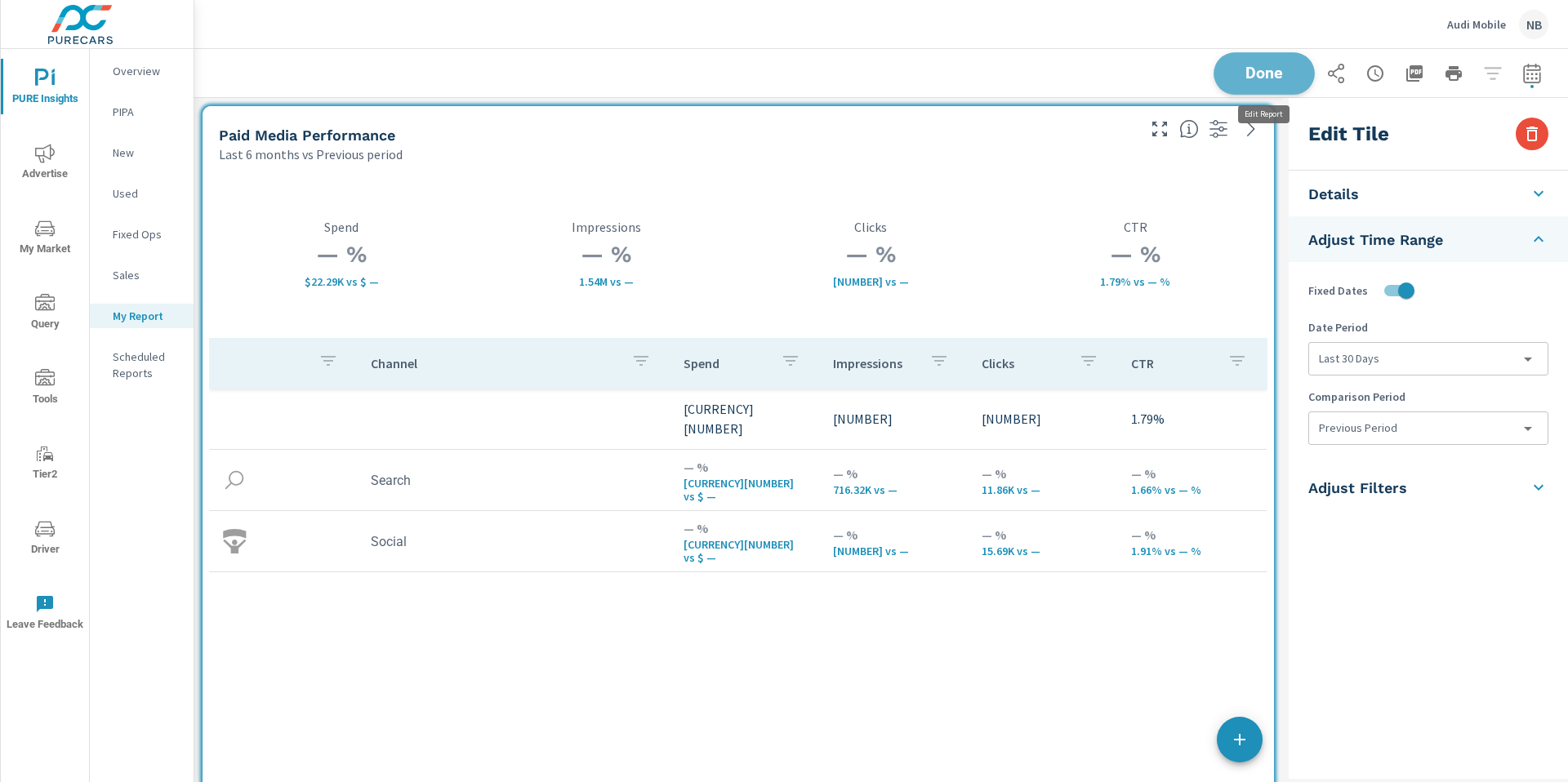 click on "Done" at bounding box center (1264, 73) 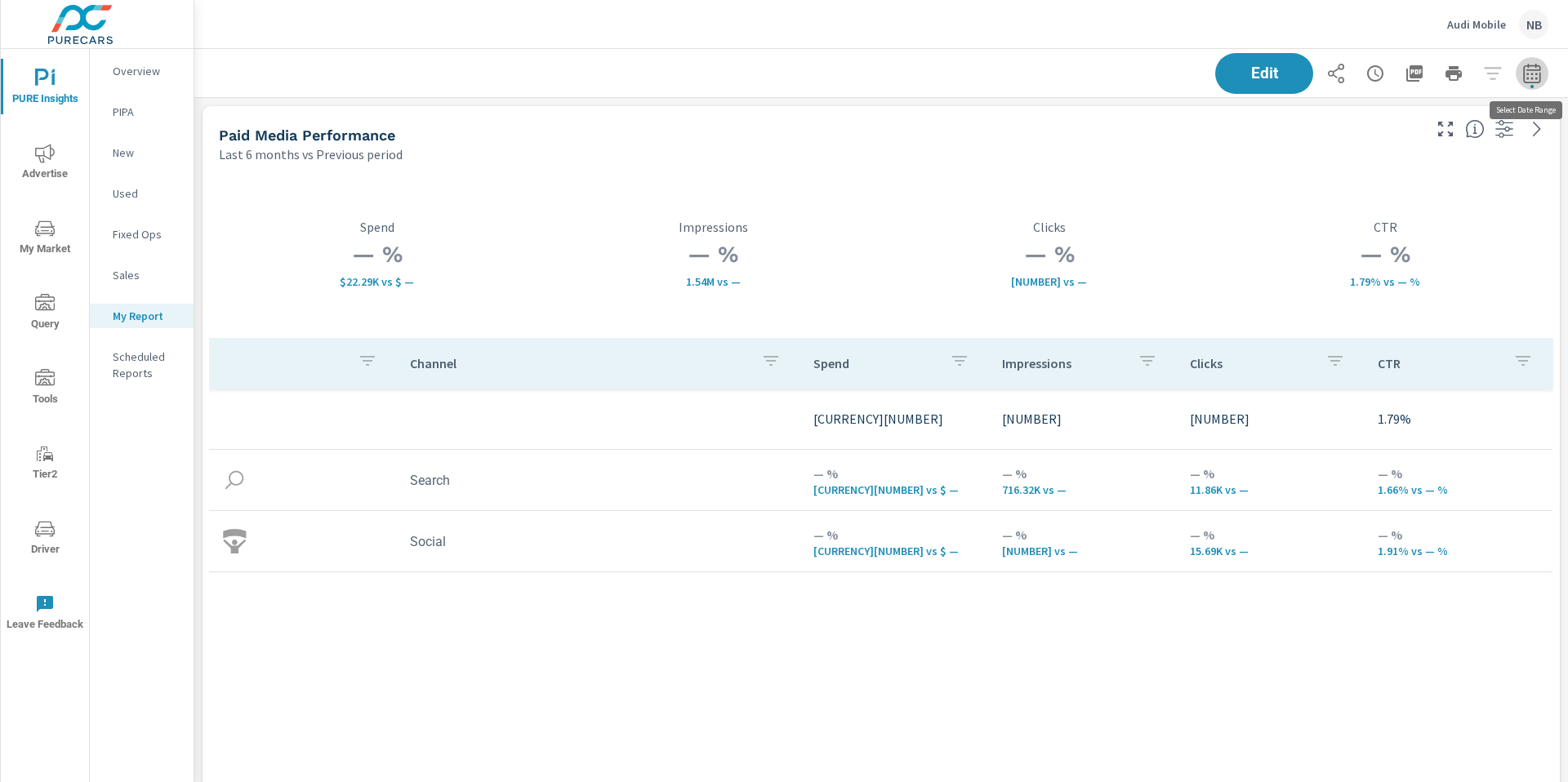 click 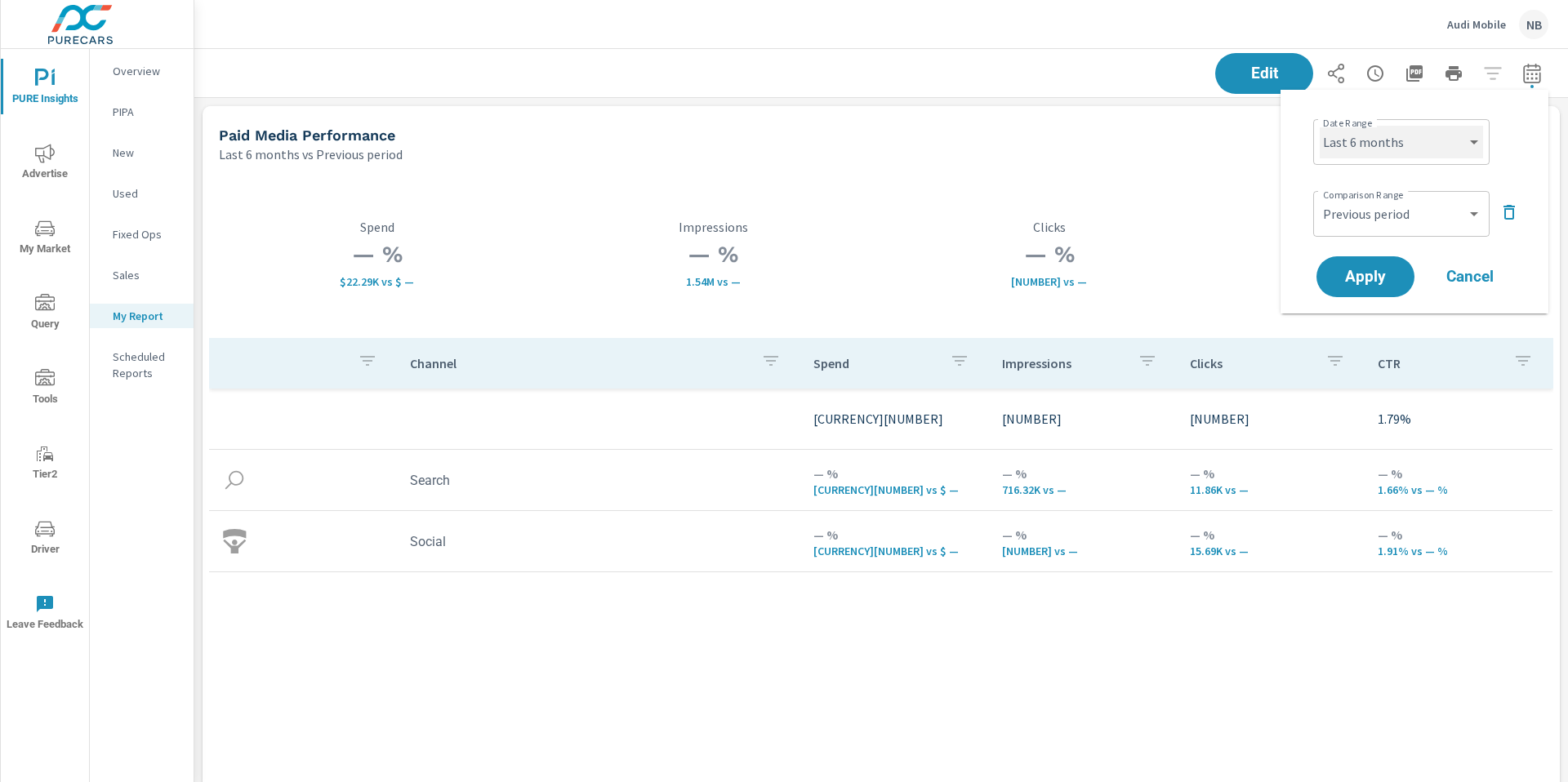 click on "Custom Yesterday Last week Last 7 days Last 14 days Last 30 days Last 45 days Last 60 days Last 90 days Last 180 days Last 365 days Month to date Last month Last 2 months Last 3 months Last 6 months Last 9 months Last 12 months Year to date Last year" at bounding box center (1401, 142) 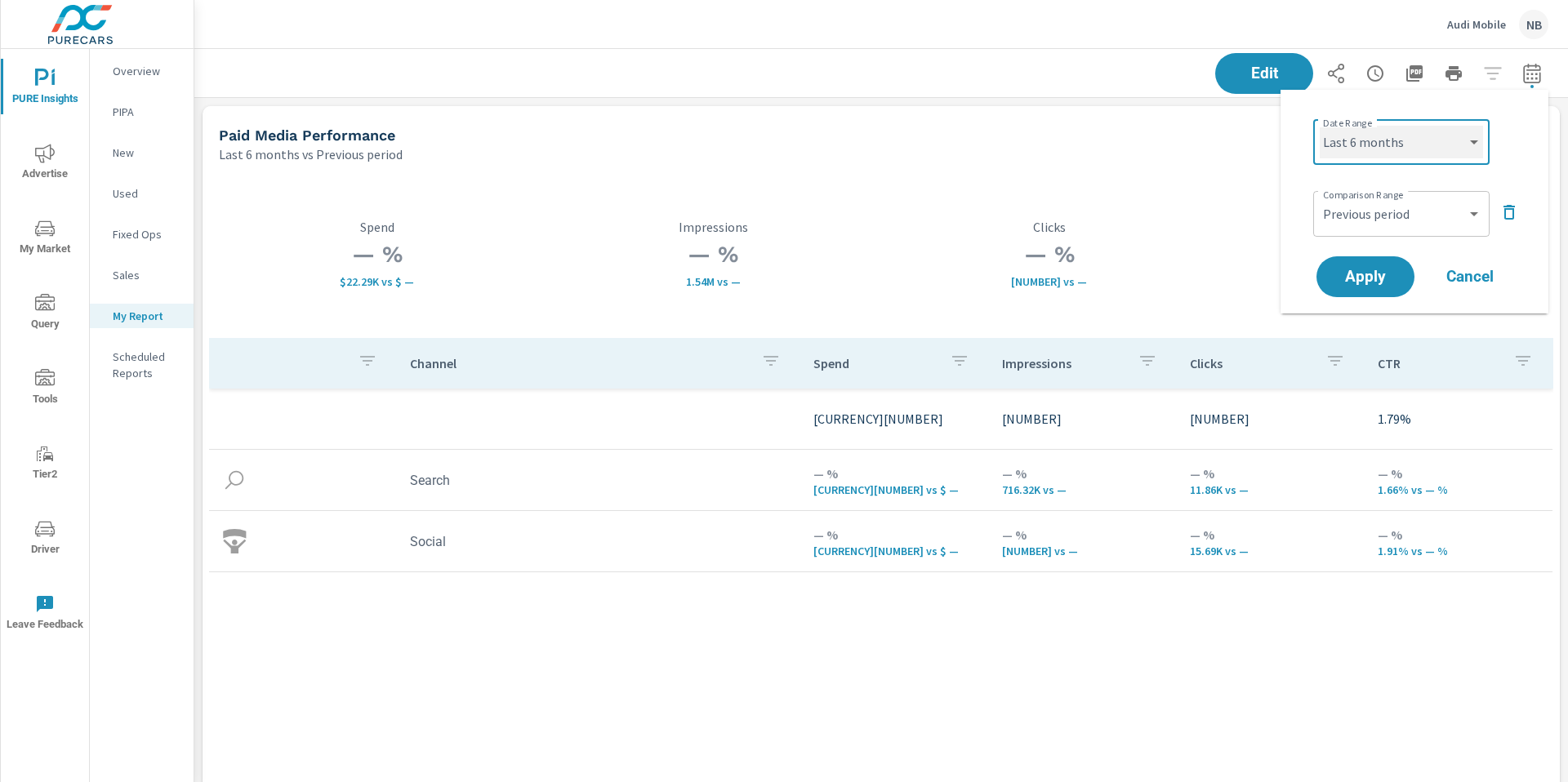select on "Last 30 days" 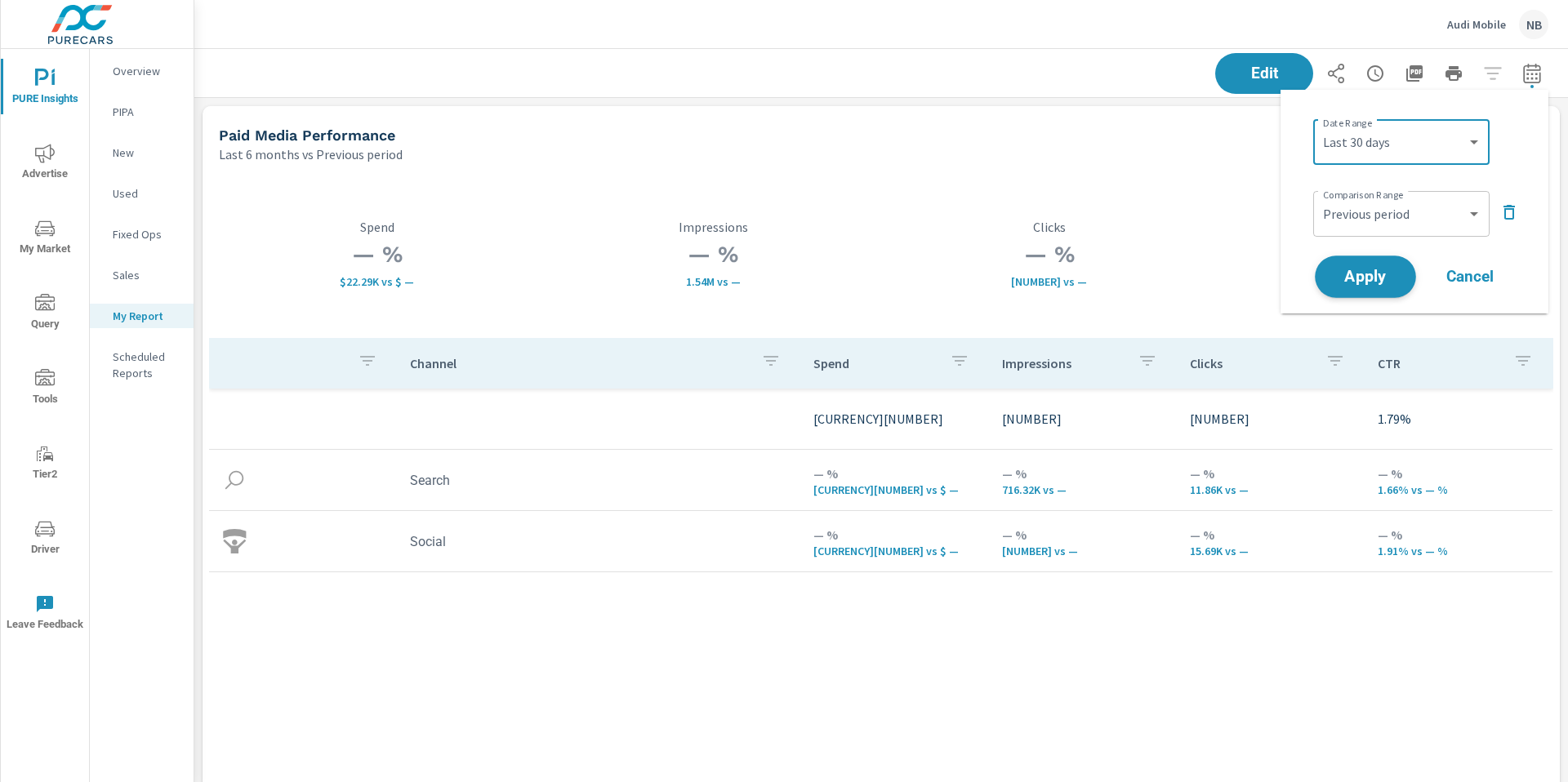 click on "Apply" at bounding box center (1365, 277) 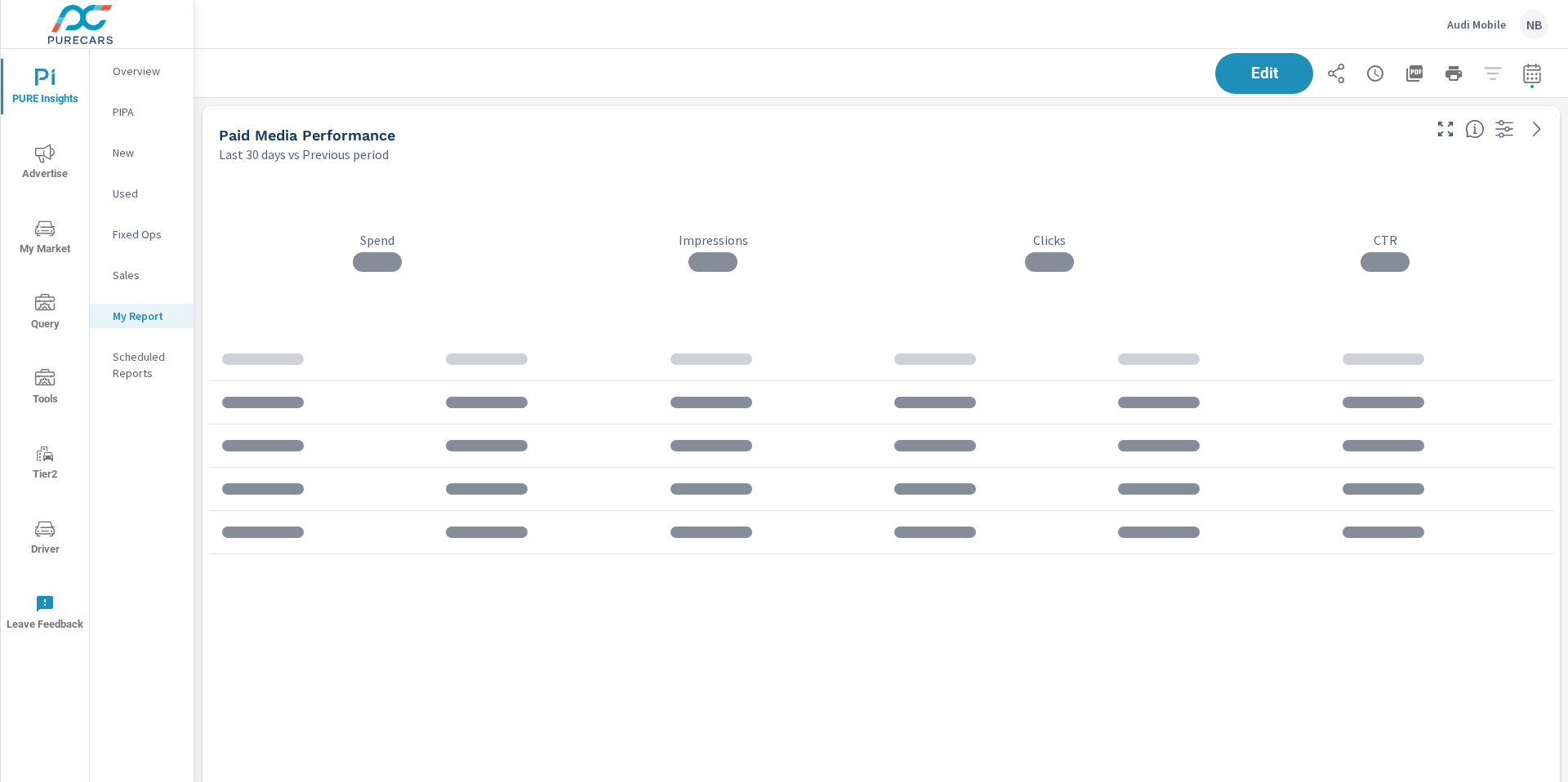 scroll, scrollTop: 701, scrollLeft: 0, axis: vertical 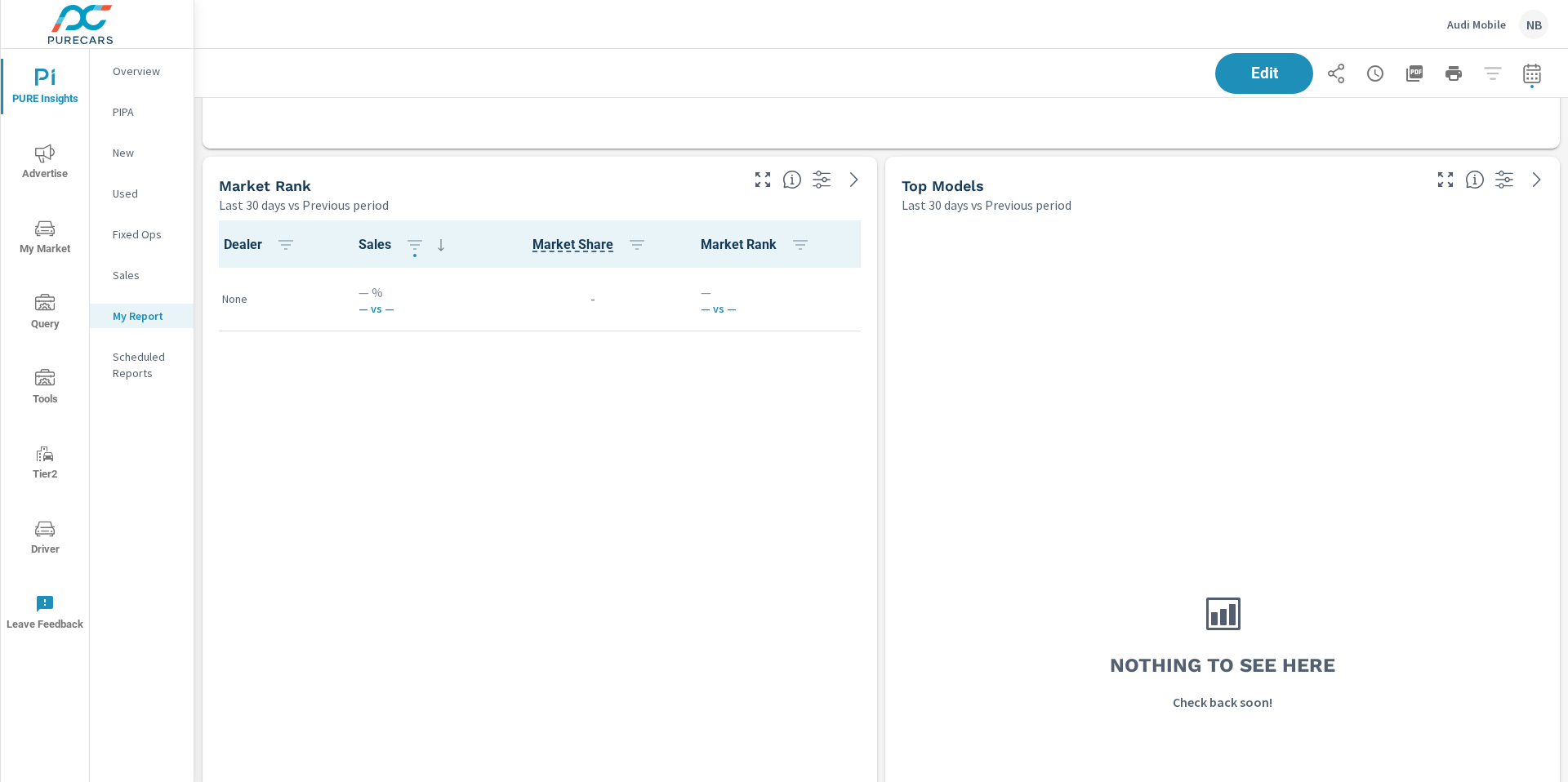 click on "Market Rank" at bounding box center (478, 185) 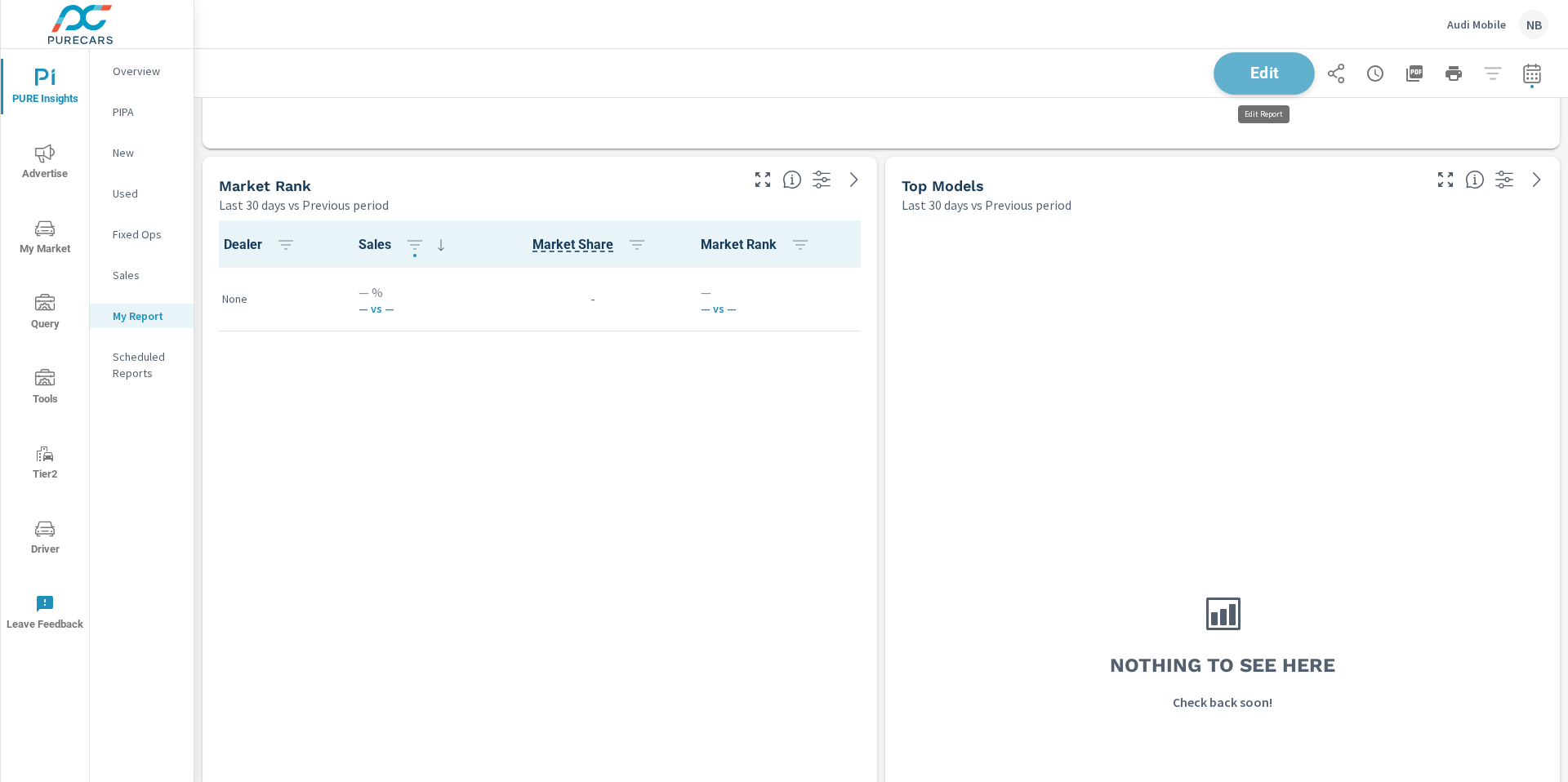 click on "Edit" at bounding box center [1264, 73] 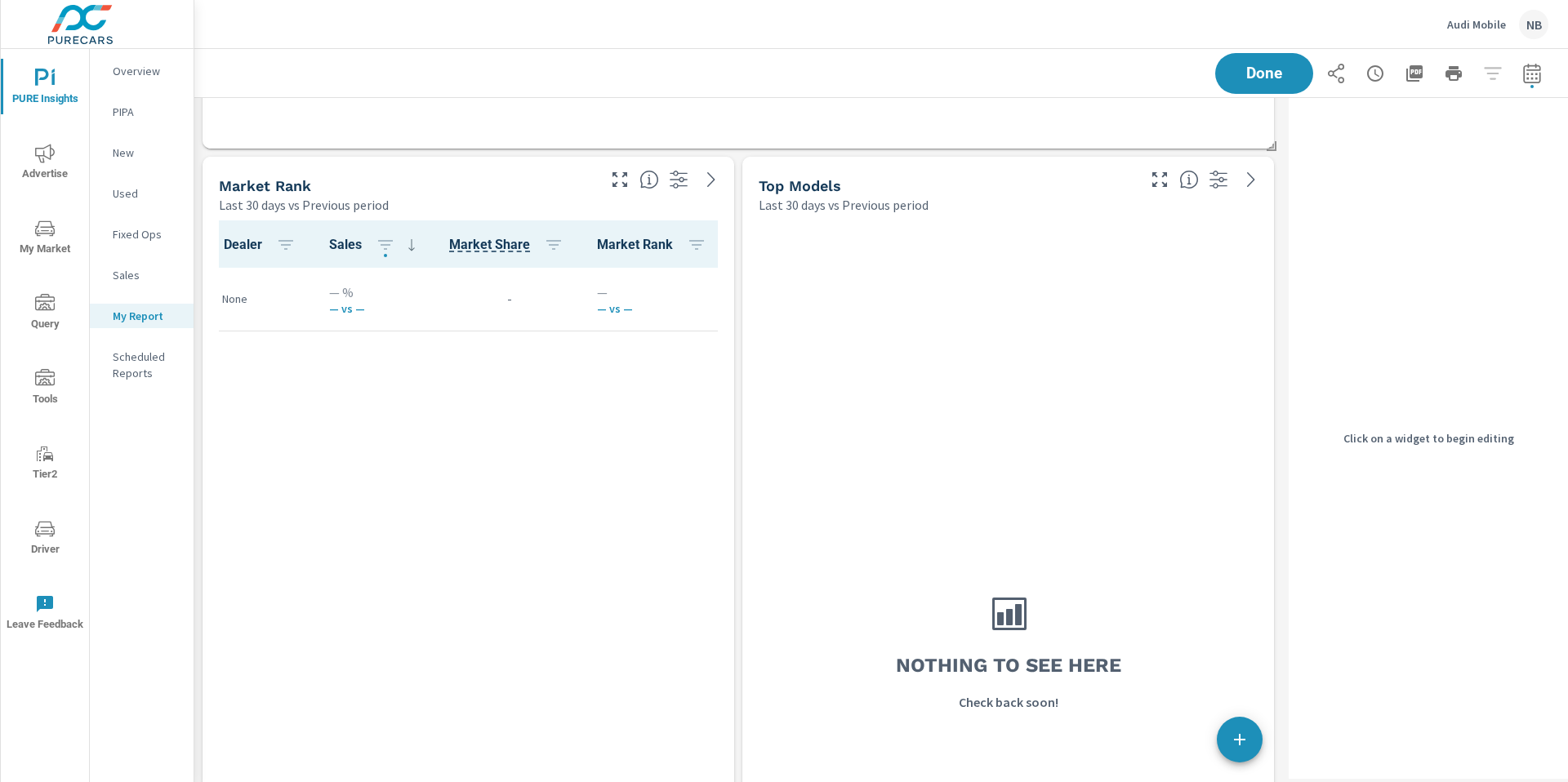 click on "Market Rank" at bounding box center [406, 185] 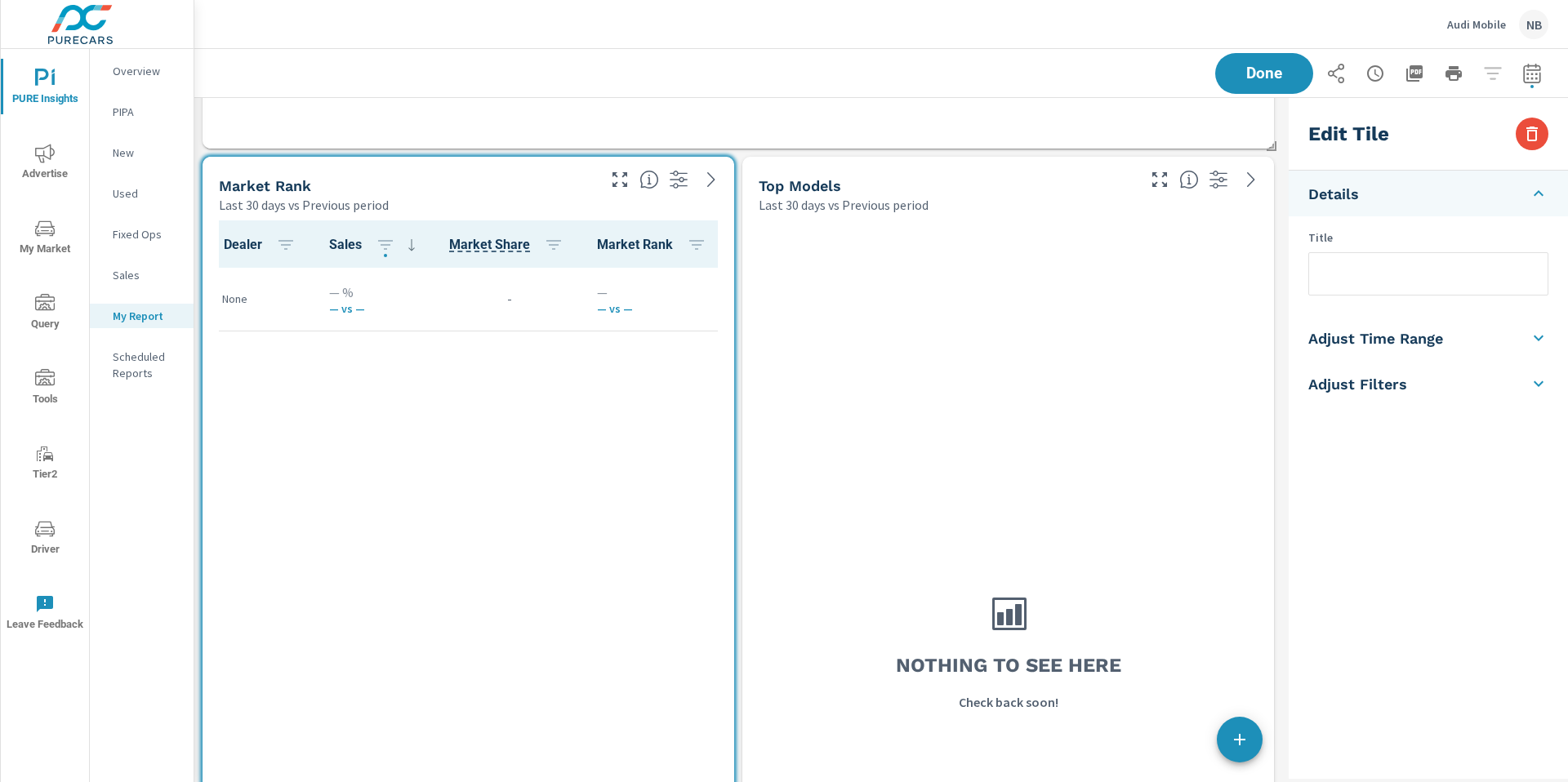 click on "Adjust Time Range" at bounding box center [1375, 338] 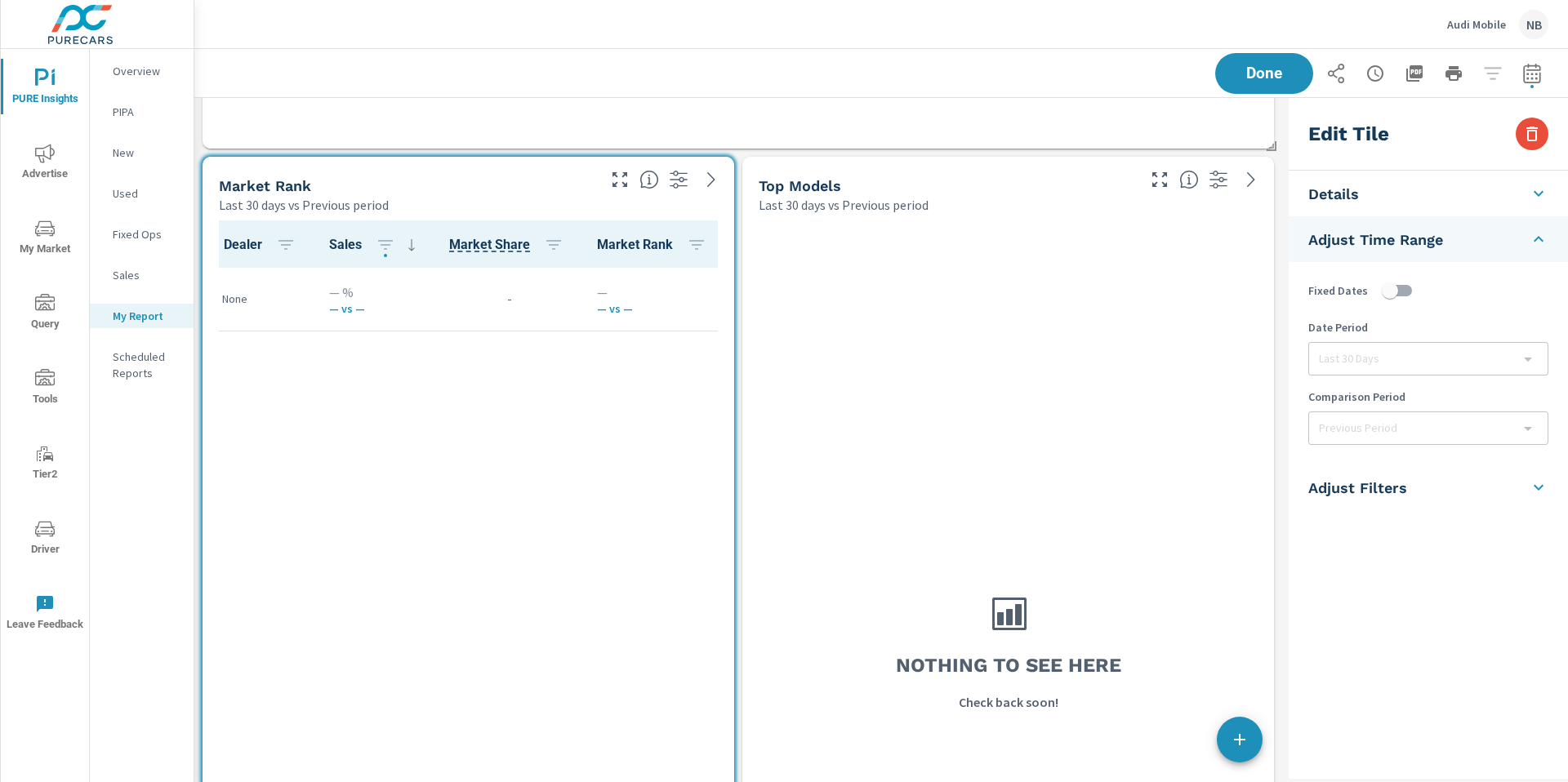 click at bounding box center (1390, 291) 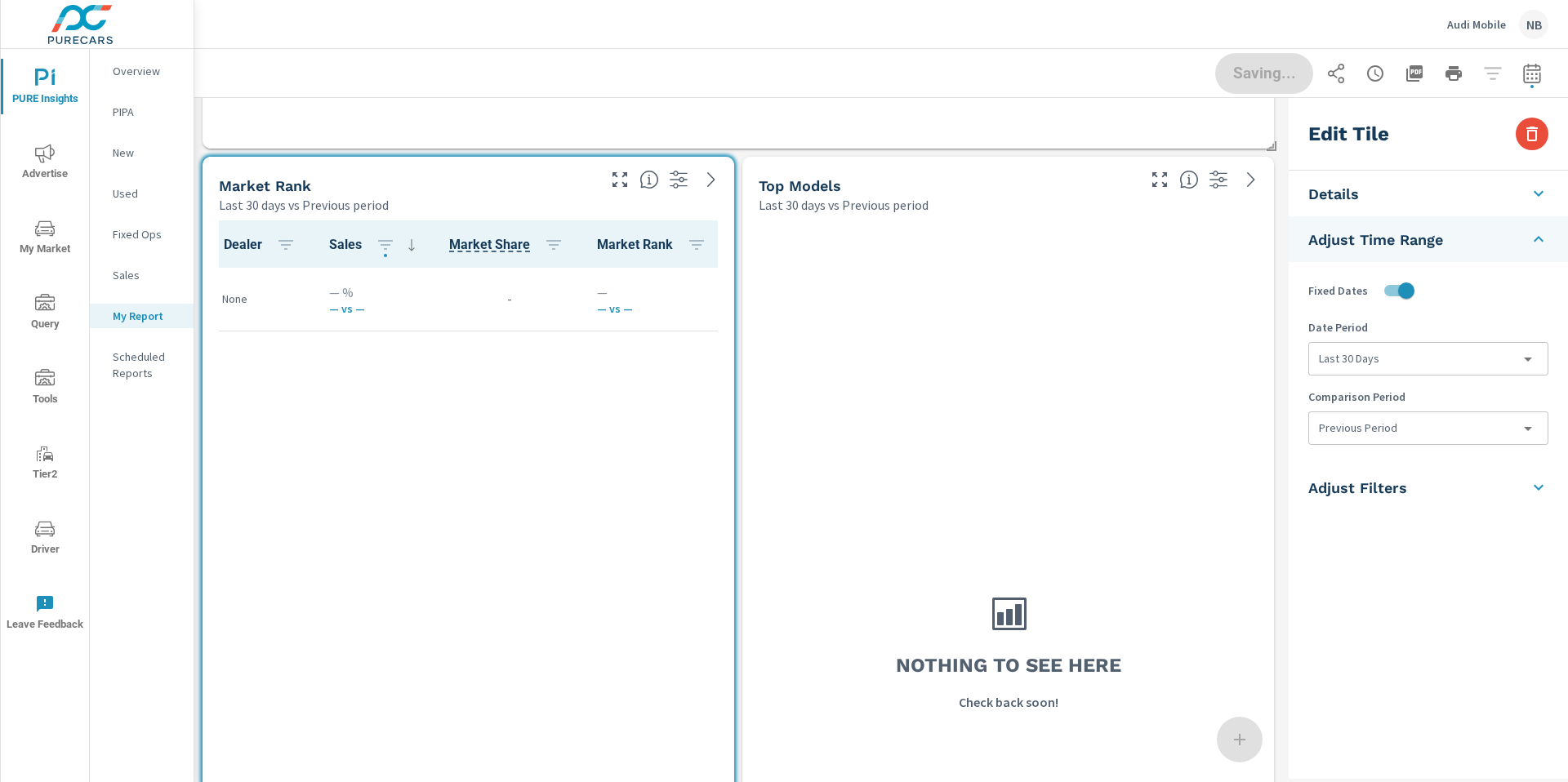 click on "PURE Insights Advertise My Market Query Tools Tier2 Driver Leave Feedback Overview PIPA New Used Fixed Ops Sales My Report Scheduled Reports Audi Mobile NB PURE Insights Report Audi Mobile Report date range:
Jul 08, 2025 -
Aug 06, 2025
vs
Jun 08, 2025 -
Jul 07, 2025
Saving... Shopper Funnel Last 30 days vs Previous period 0% 1.95K vs 1.95K Researchers 21% 70 vs 58 Browsers 88% 45 vs 24 Buyers 30d+ from sale 14 - 28d from sale Less than 2 wks from sale Paid Media Performance Last 30 days vs Previous period <1% $7.08K vs $7.04K Spend 90% 760.59K vs 401.06K Impressions 36% 10.39K vs 7.63K Clicks -28% 1.37% vs 1.9% CTR Channel Spend Impressions Clicks CTR <1% $7.08K vs $7.04K 90% 760.59K vs 401.06K 36% 10.39K vs 7.63K -28% 1.37% vs 1.9% Search -<1% $5.62K vs $5.65K 27% 273.95K vs 215K 14% 4.31K vs 3.77K -10% 1.57% vs 1.75% Social 5% $1.46K vs $1.39K 162% 486.64K vs 186.06K 58% 6.08K vs 3.86K -40% Model 49%" at bounding box center [784, 391] 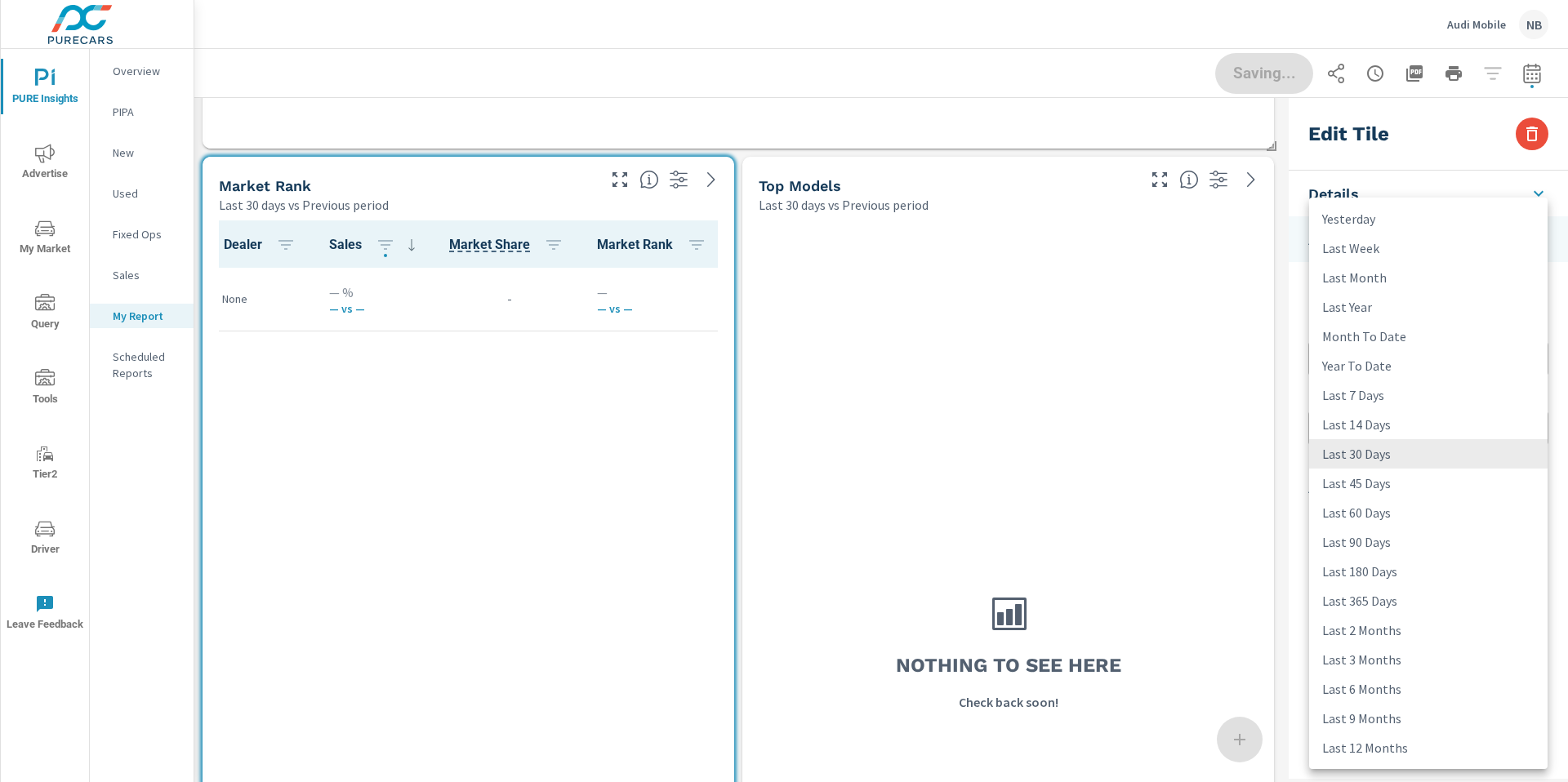 click on "Last 6 Months" at bounding box center (1428, 689) 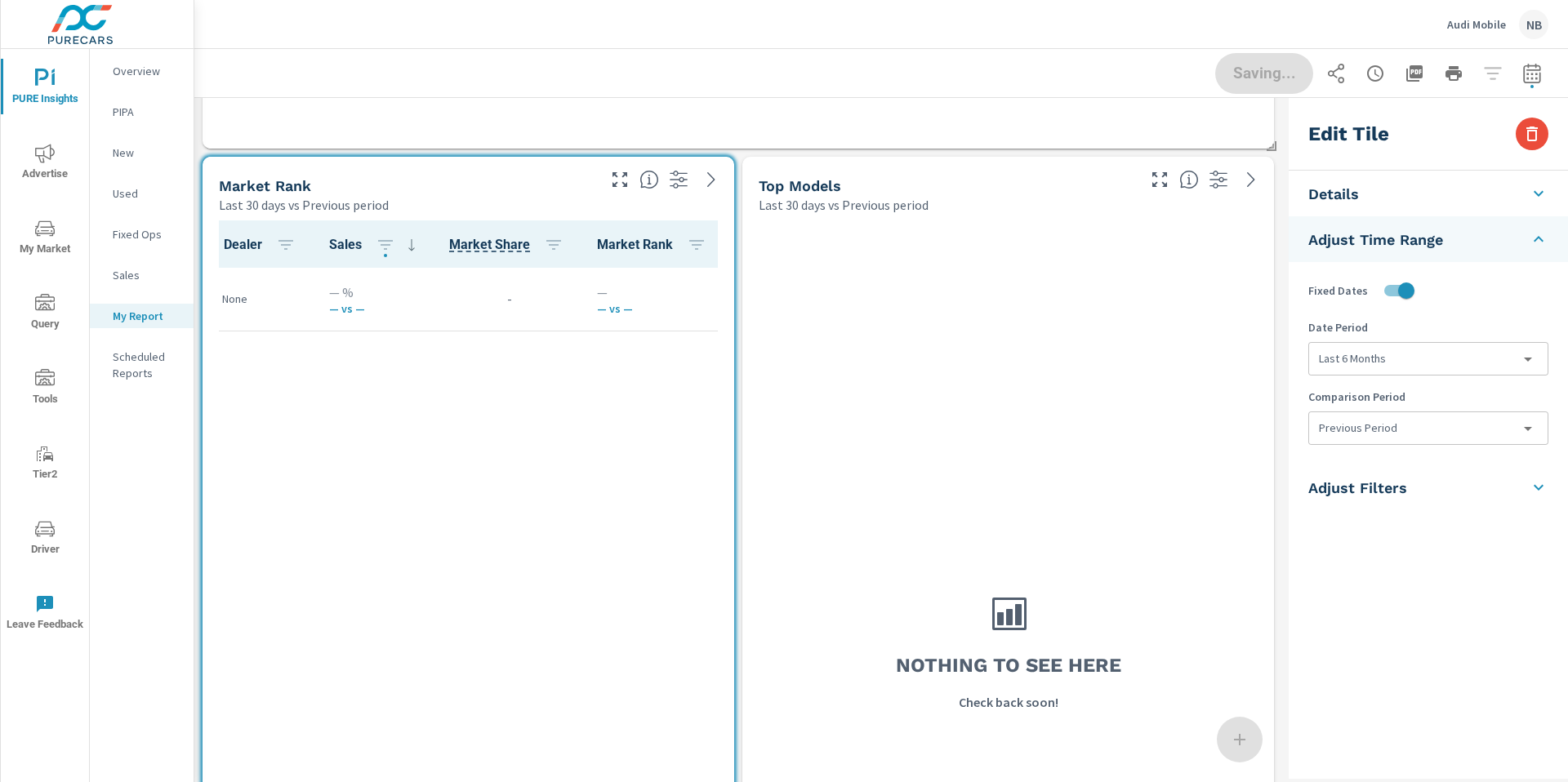 click on "PURE Insights Advertise My Market Query Tools Tier2 Driver Leave Feedback Overview PIPA New Used Fixed Ops Sales My Report Scheduled Reports Audi Mobile NB PURE Insights Report Audi Mobile Report date range:
Jul 08, 2025 -
Aug 06, 2025
vs
Jun 08, 2025 -
Jul 07, 2025
Saving... Shopper Funnel Last 30 days vs Previous period 0% 1.95K vs 1.95K Researchers 21% 70 vs 58 Browsers 88% 45 vs 24 Buyers 30d+ from sale 14 - 28d from sale Less than 2 wks from sale Paid Media Performance Last 30 days vs Previous period <1% $7.08K vs $7.04K Spend 90% 760.59K vs 401.06K Impressions 36% 10.39K vs 7.63K Clicks -28% 1.37% vs 1.9% CTR Channel Spend Impressions Clicks CTR <1% $7.08K vs $7.04K 90% 760.59K vs 401.06K 36% 10.39K vs 7.63K -28% 1.37% vs 1.9% Search -<1% $5.62K vs $5.65K 27% 273.95K vs 215K 14% 4.31K vs 3.77K -10% 1.57% vs 1.75% Social 5% $1.46K vs $1.39K 162% 486.64K vs 186.06K 58% 6.08K vs 3.86K -40% Model 49%" at bounding box center [784, 391] 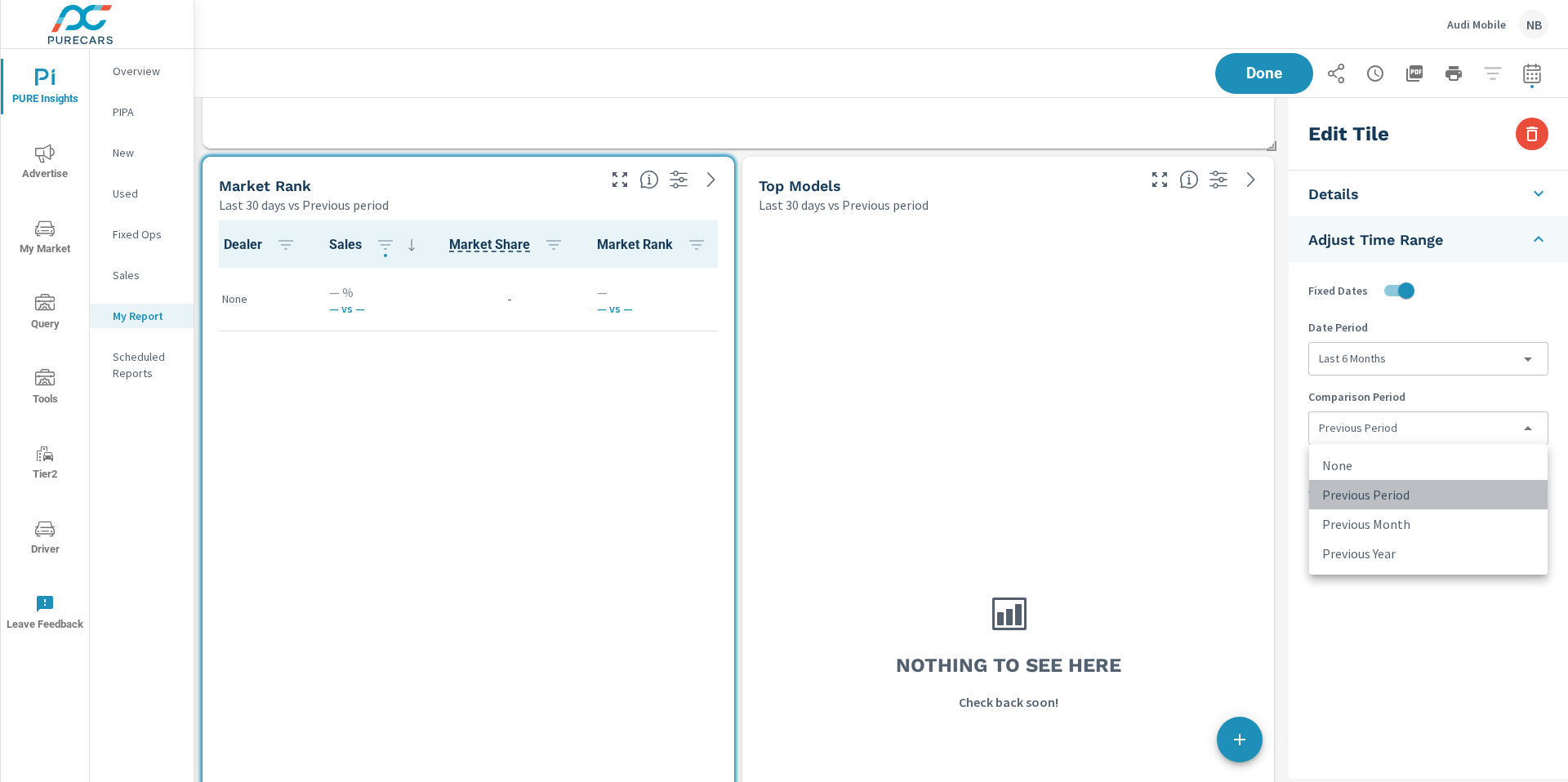 click on "Previous Period" at bounding box center (1428, 495) 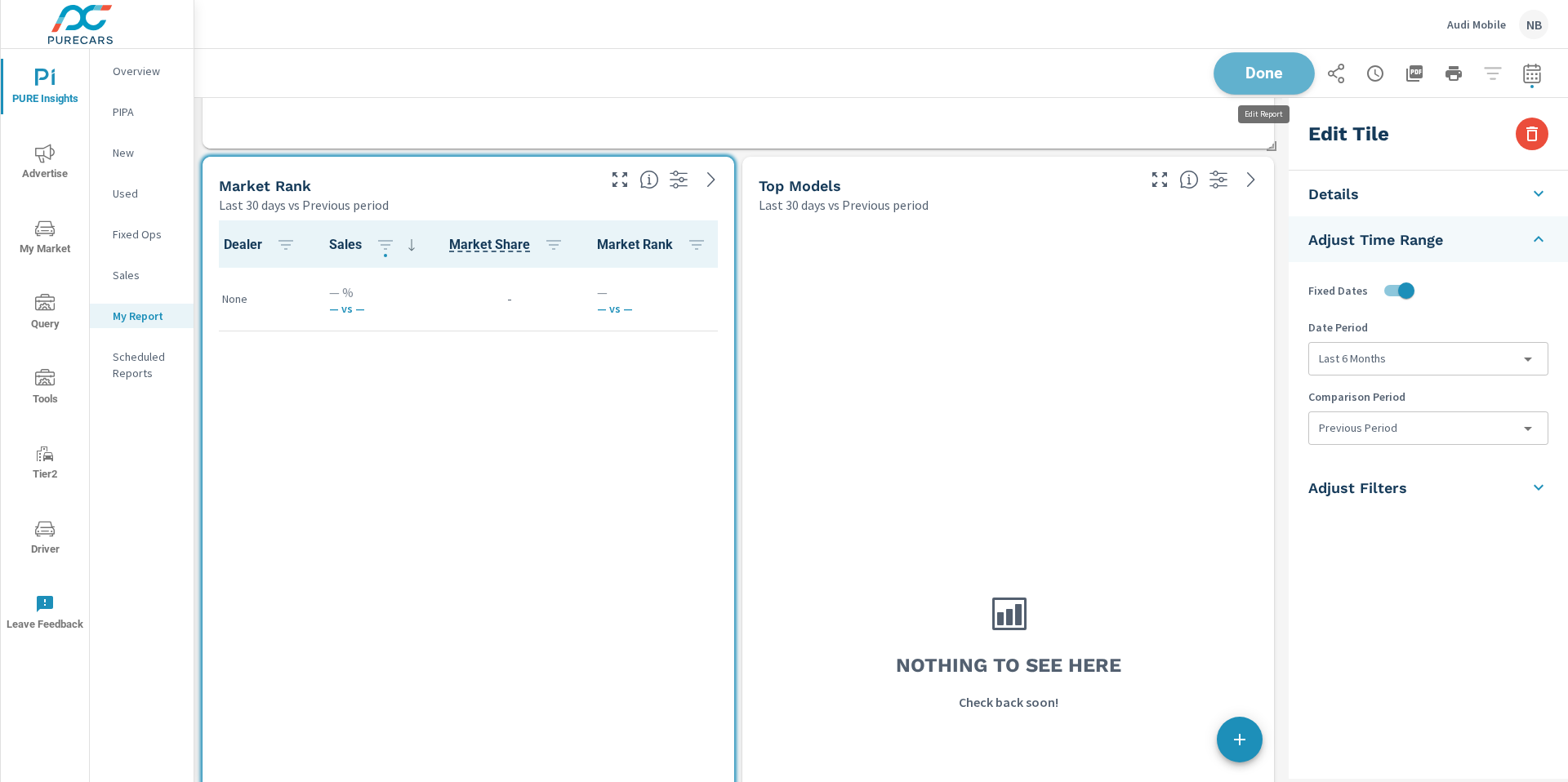 click on "Done" at bounding box center (1264, 73) 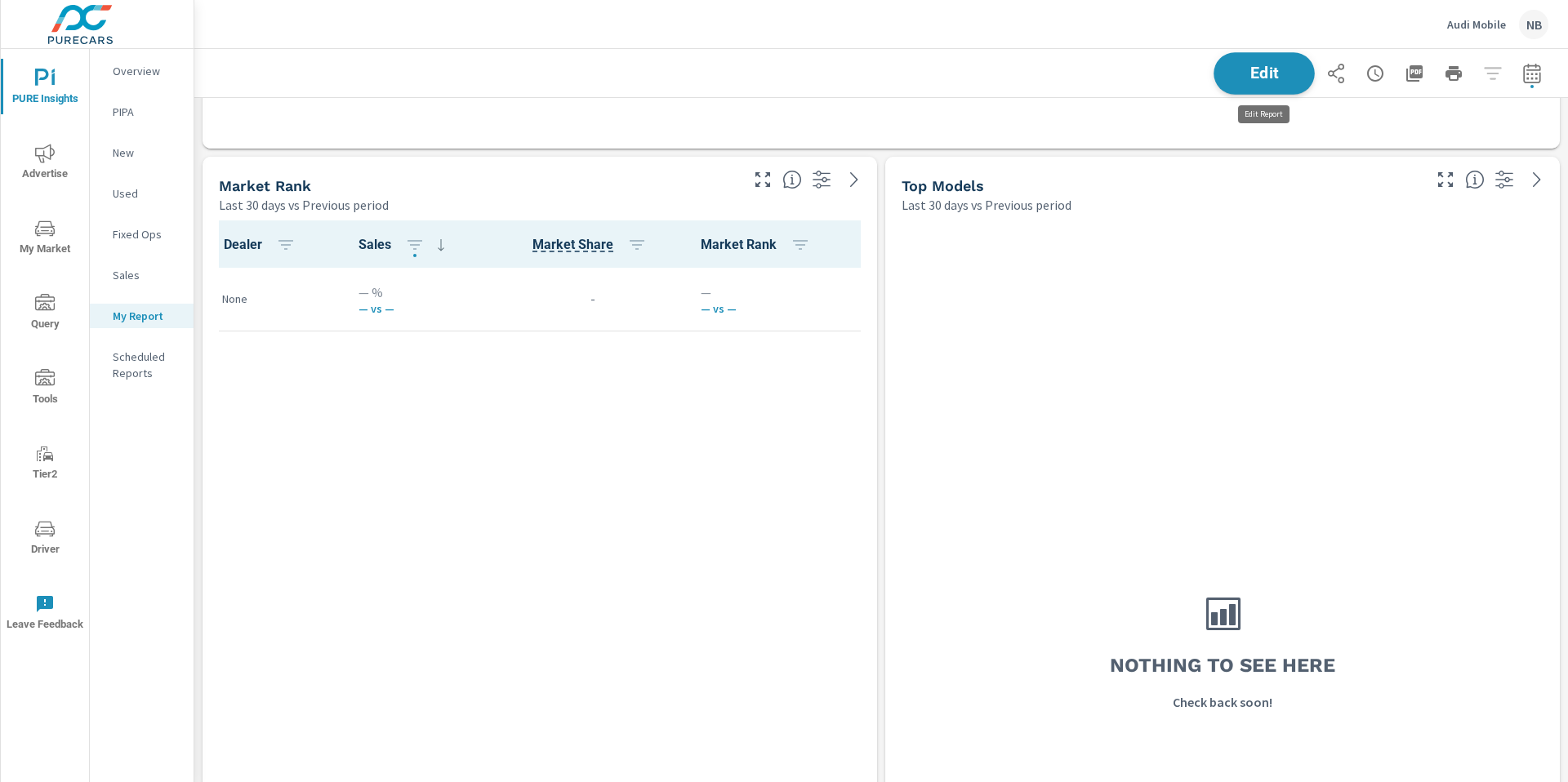 scroll, scrollTop: 8, scrollLeft: 8, axis: both 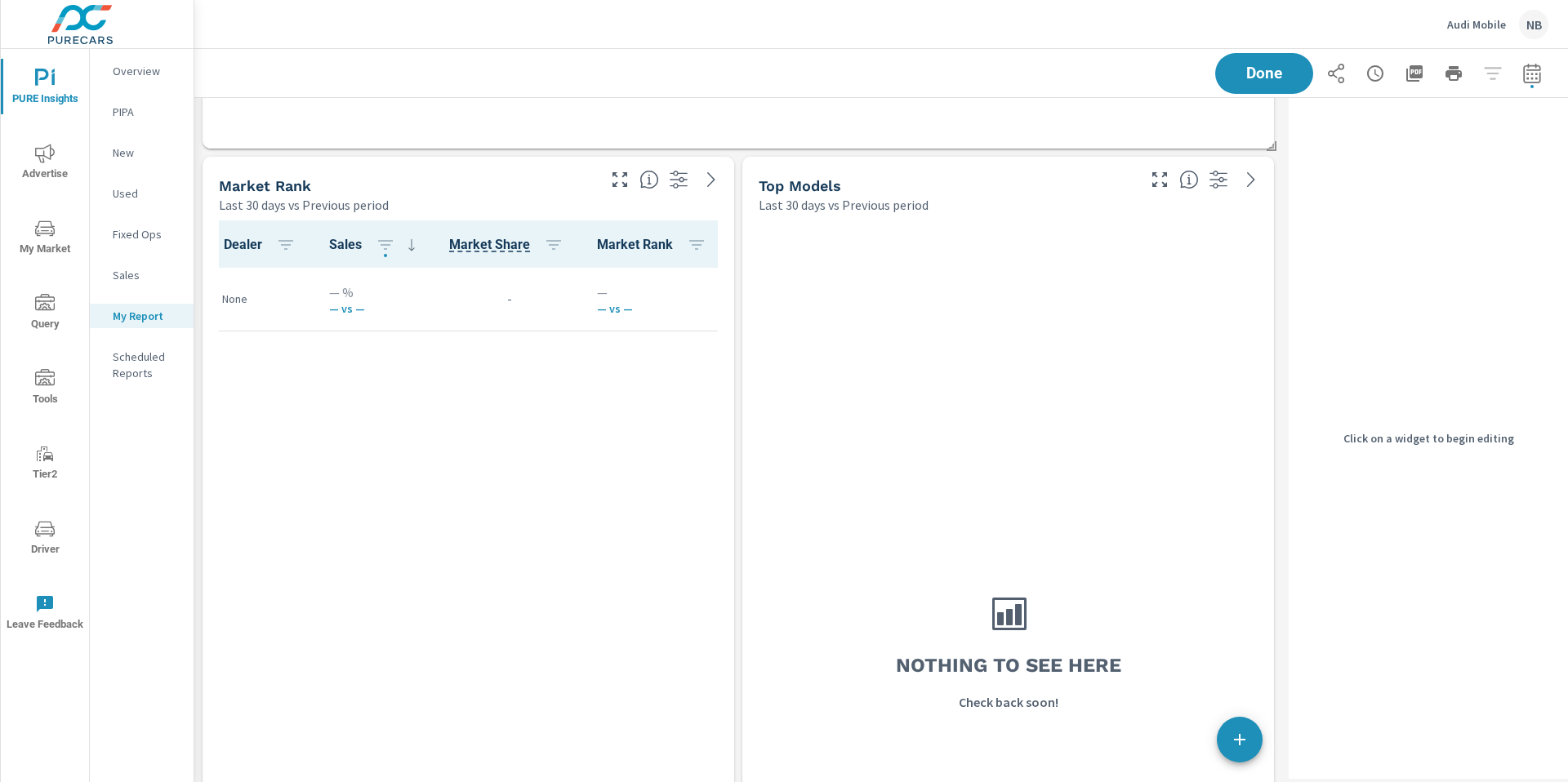 click on "Last 30 days vs Previous period" at bounding box center [406, 205] 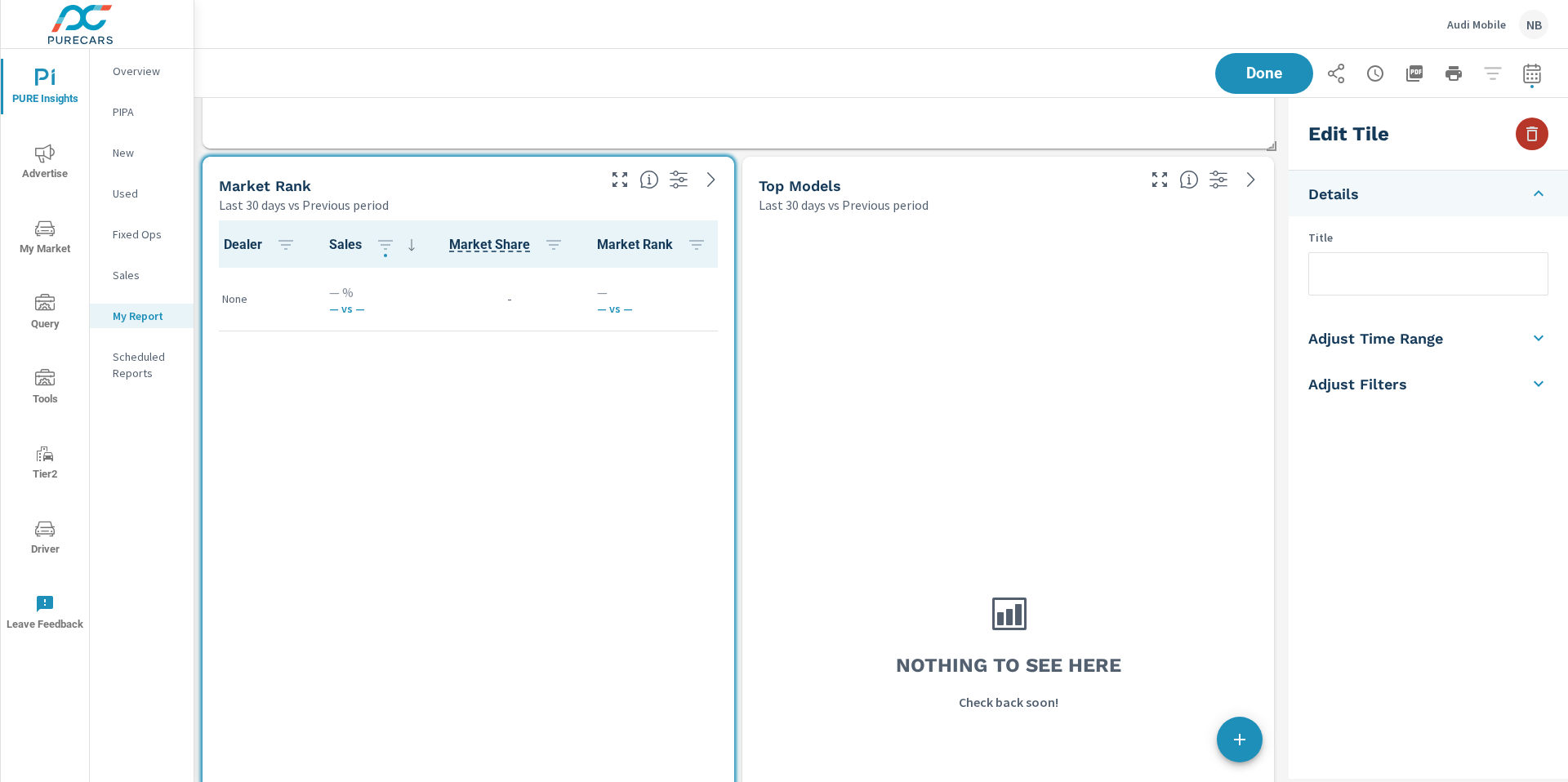 click 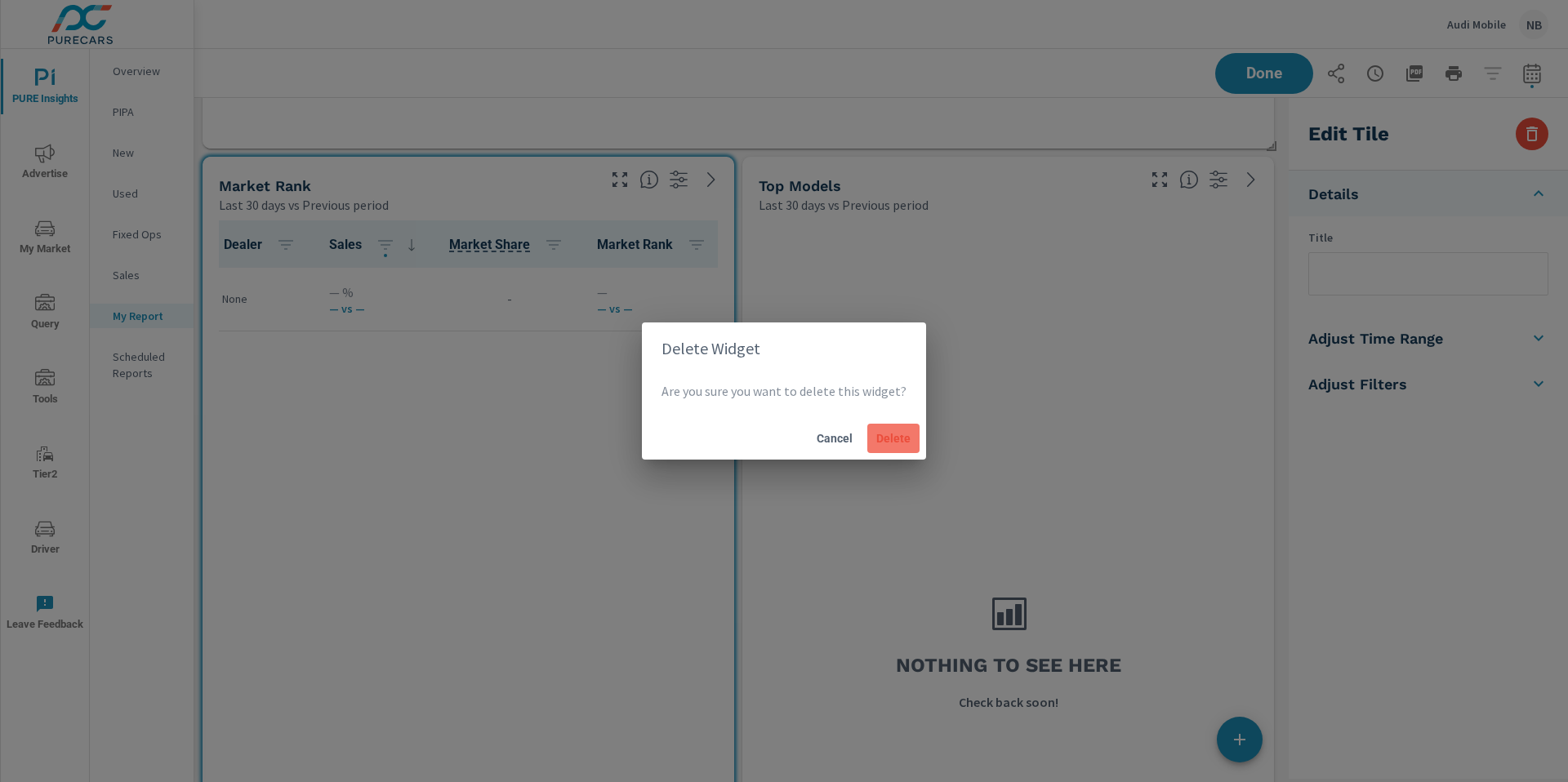 click on "Delete" at bounding box center [893, 438] 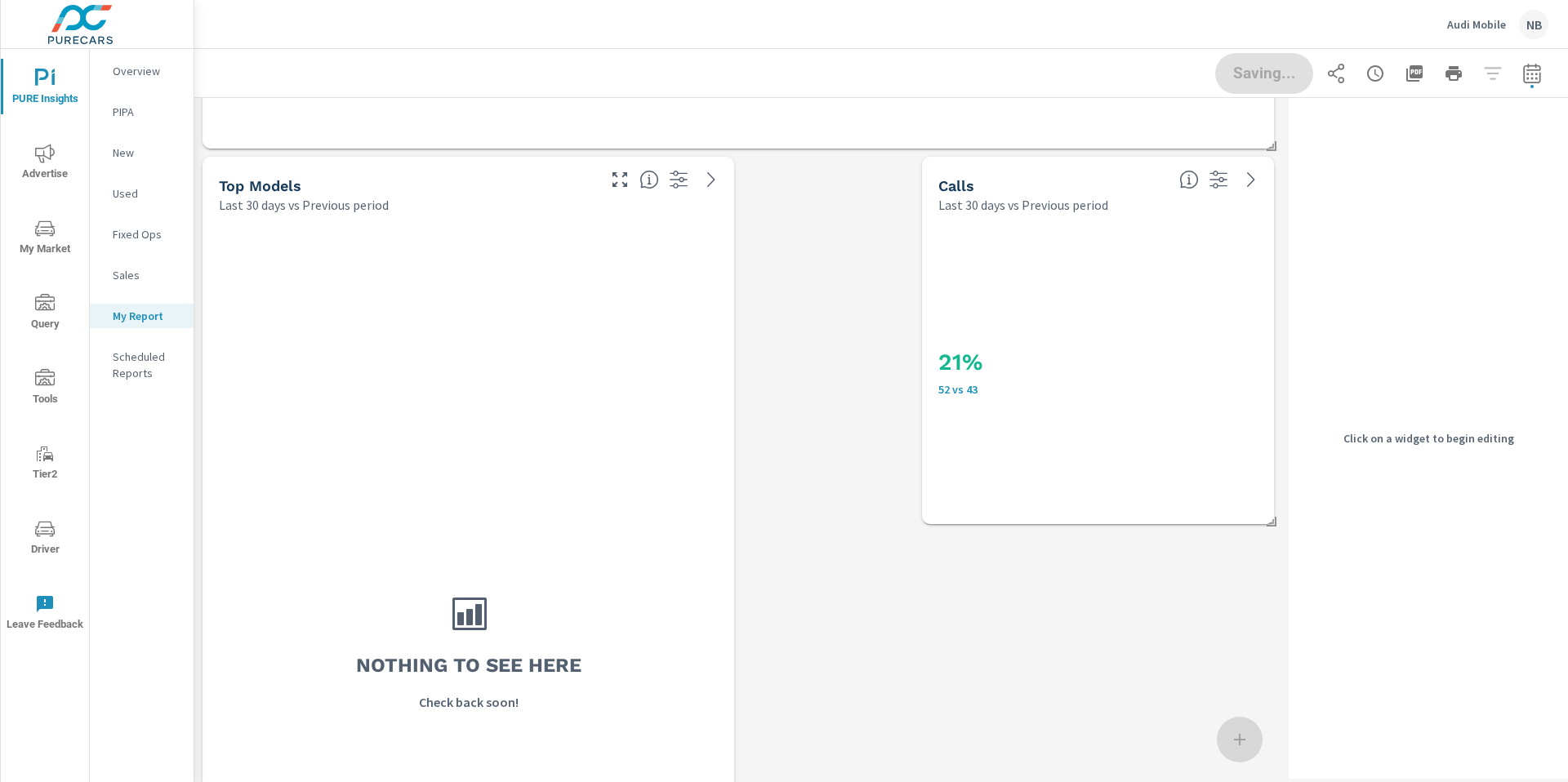 click on "Nothing to see here Check back soon!" at bounding box center [468, 651] 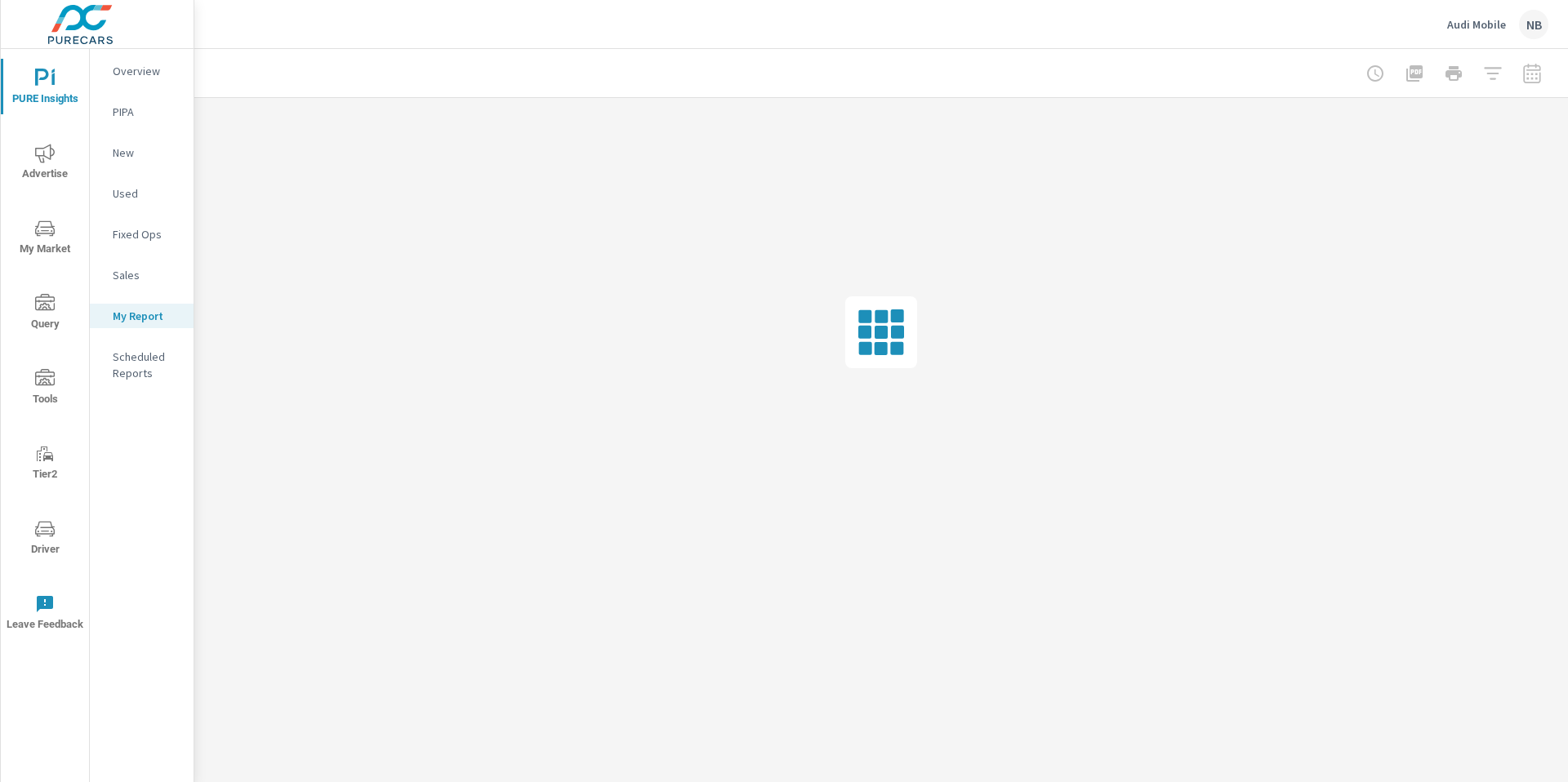 scroll, scrollTop: 0, scrollLeft: 0, axis: both 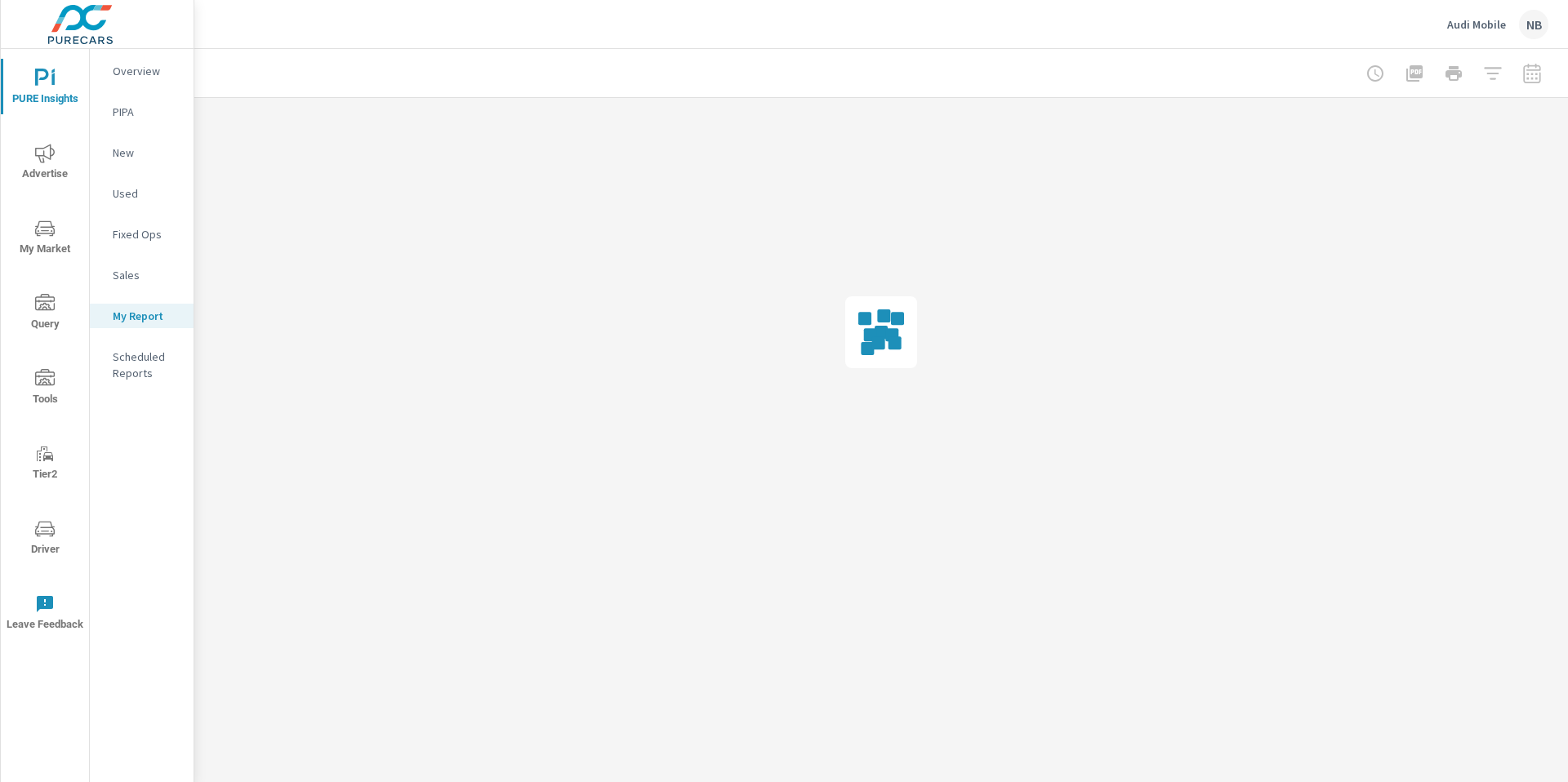 click at bounding box center [881, 332] 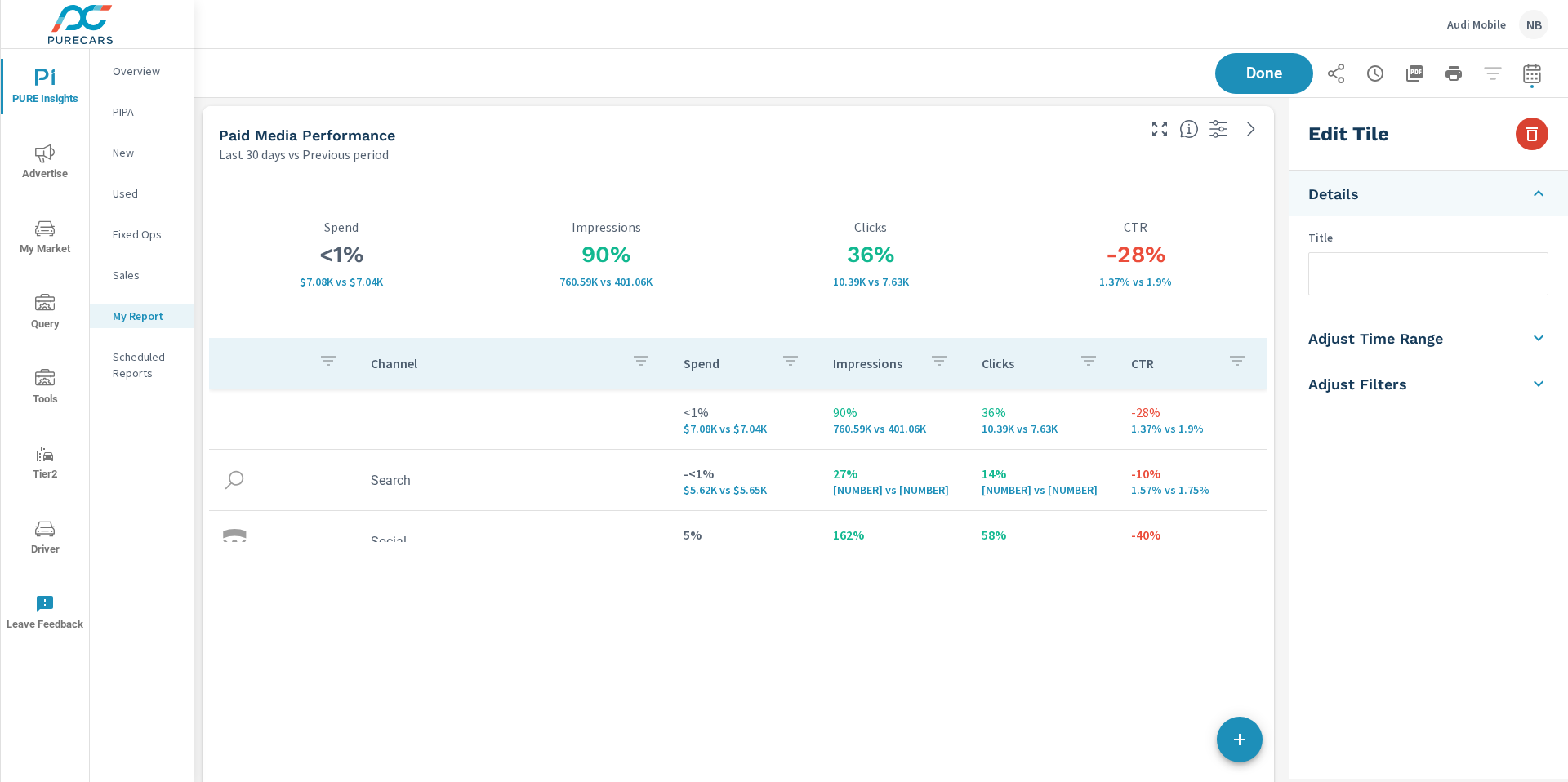 scroll, scrollTop: 701, scrollLeft: 0, axis: vertical 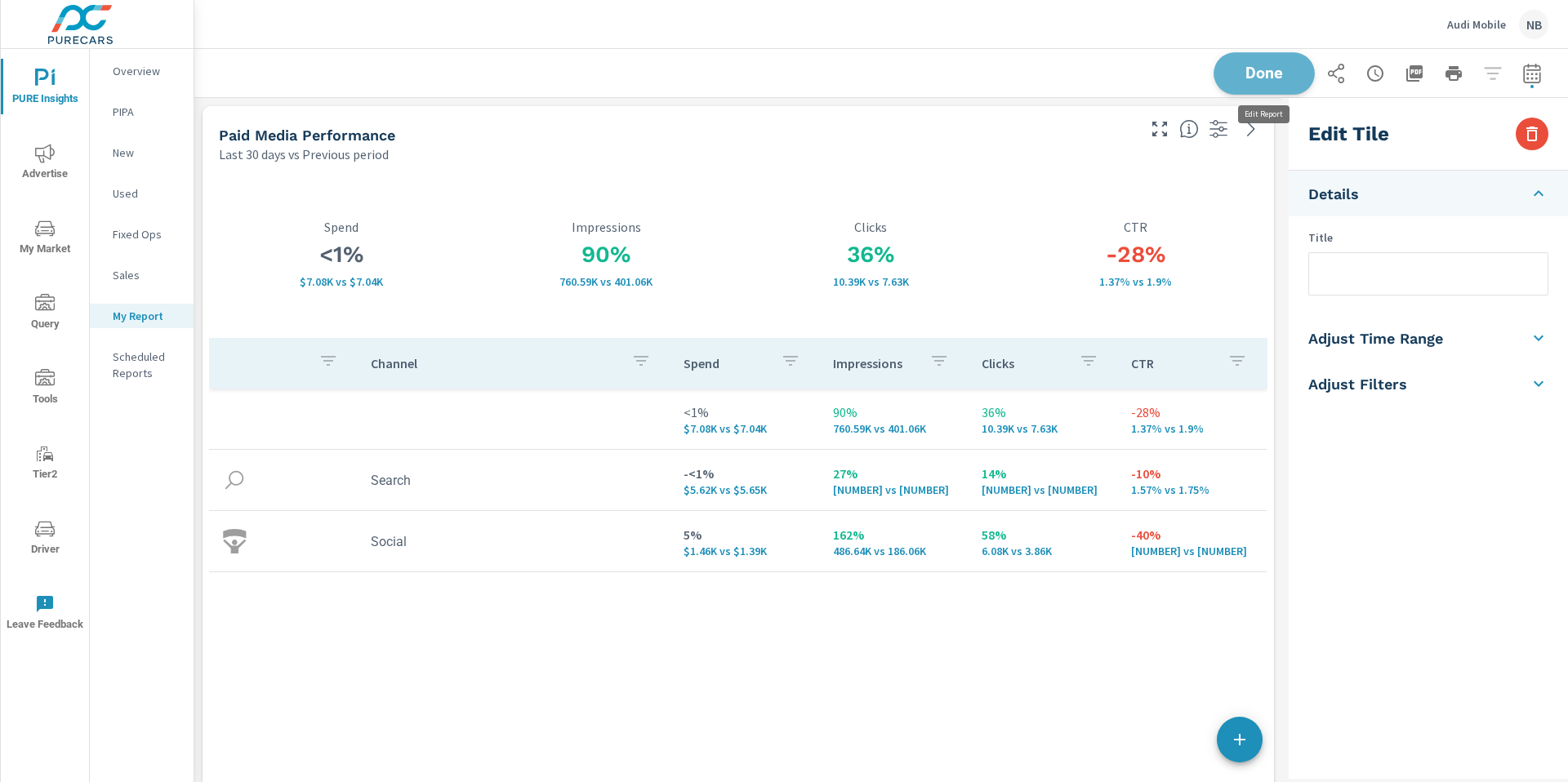 click on "Done" at bounding box center [1264, 73] 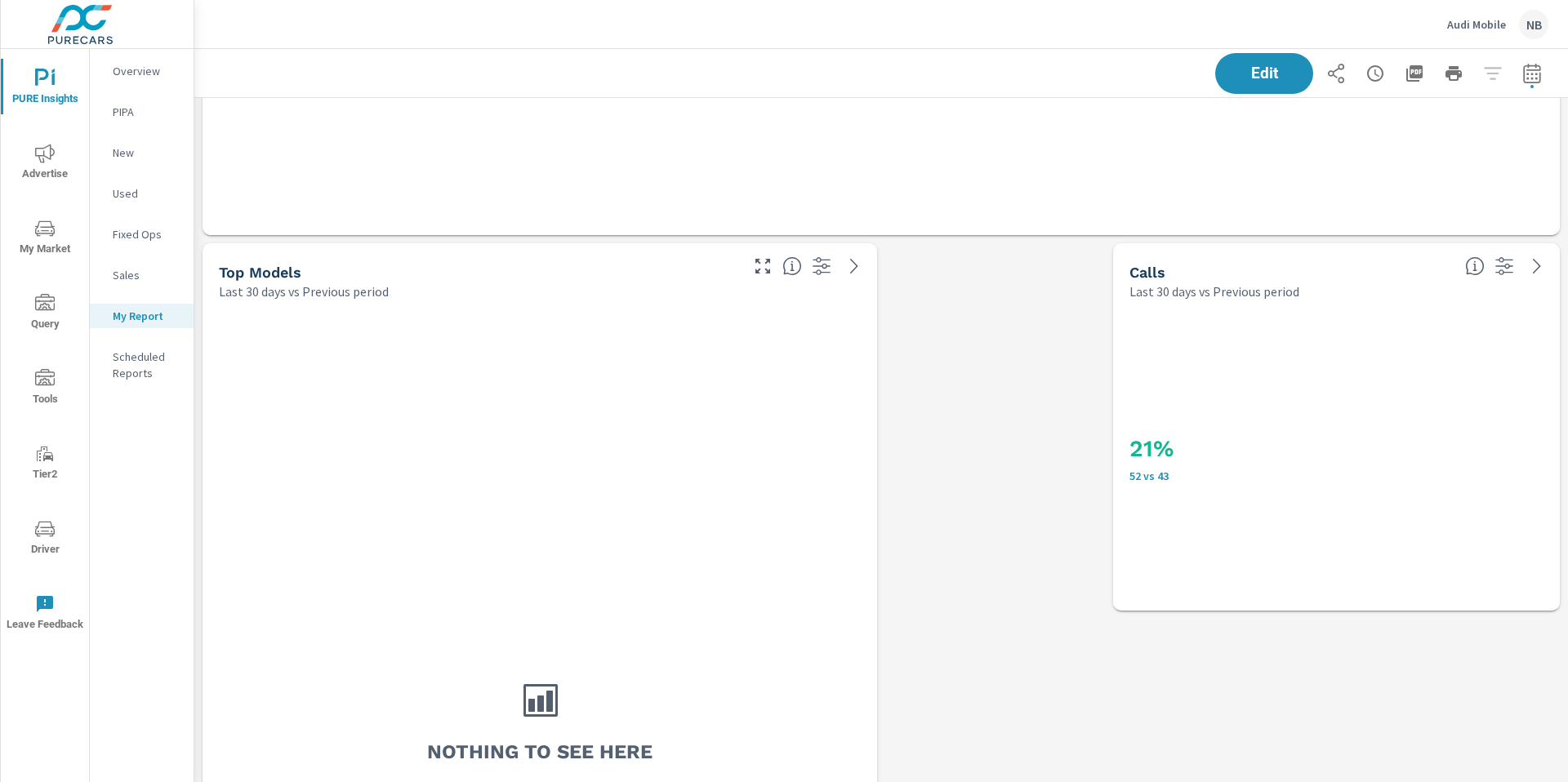 scroll, scrollTop: 653, scrollLeft: 0, axis: vertical 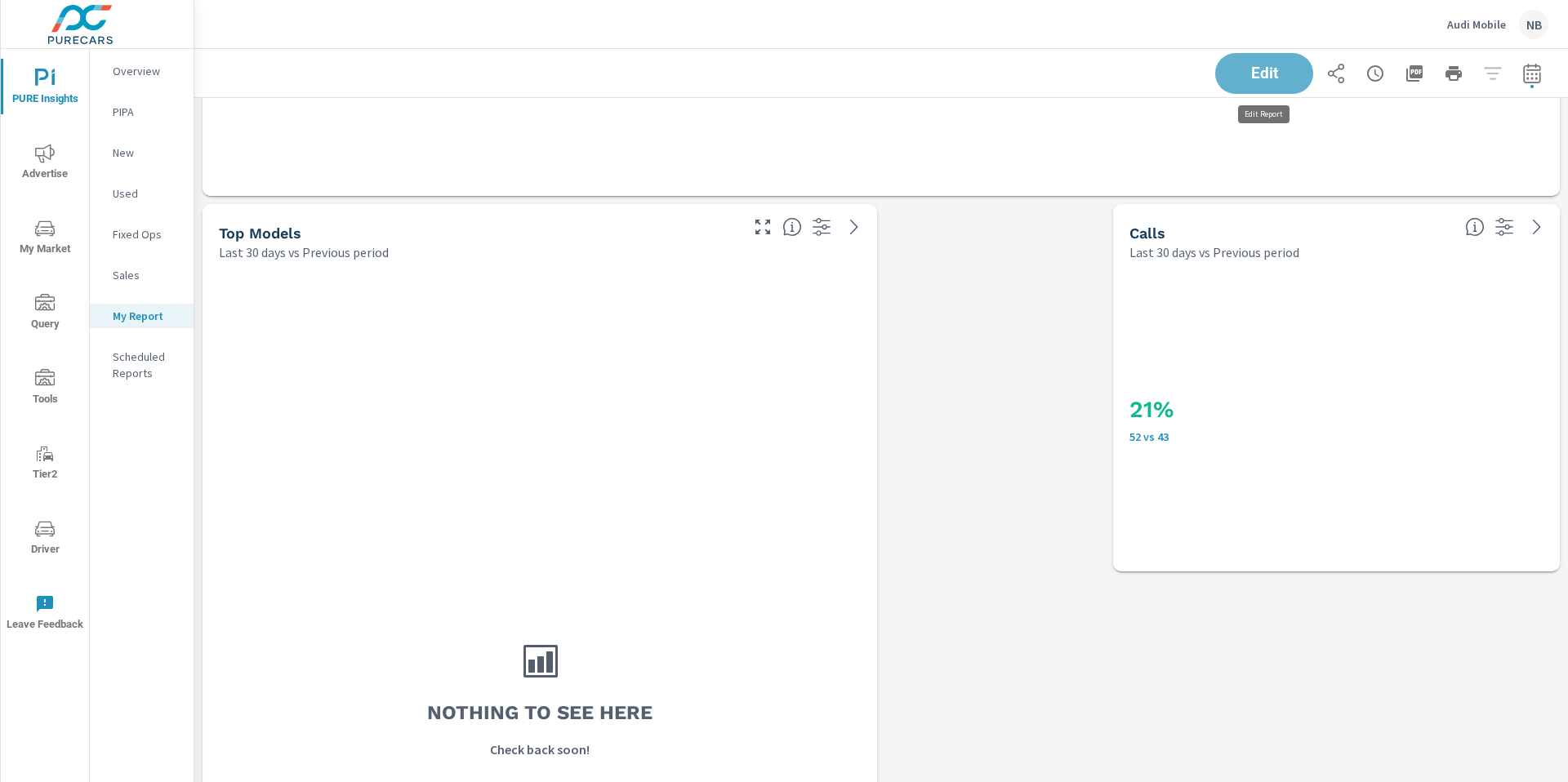 drag, startPoint x: 1248, startPoint y: 76, endPoint x: 1152, endPoint y: 99, distance: 98.71677 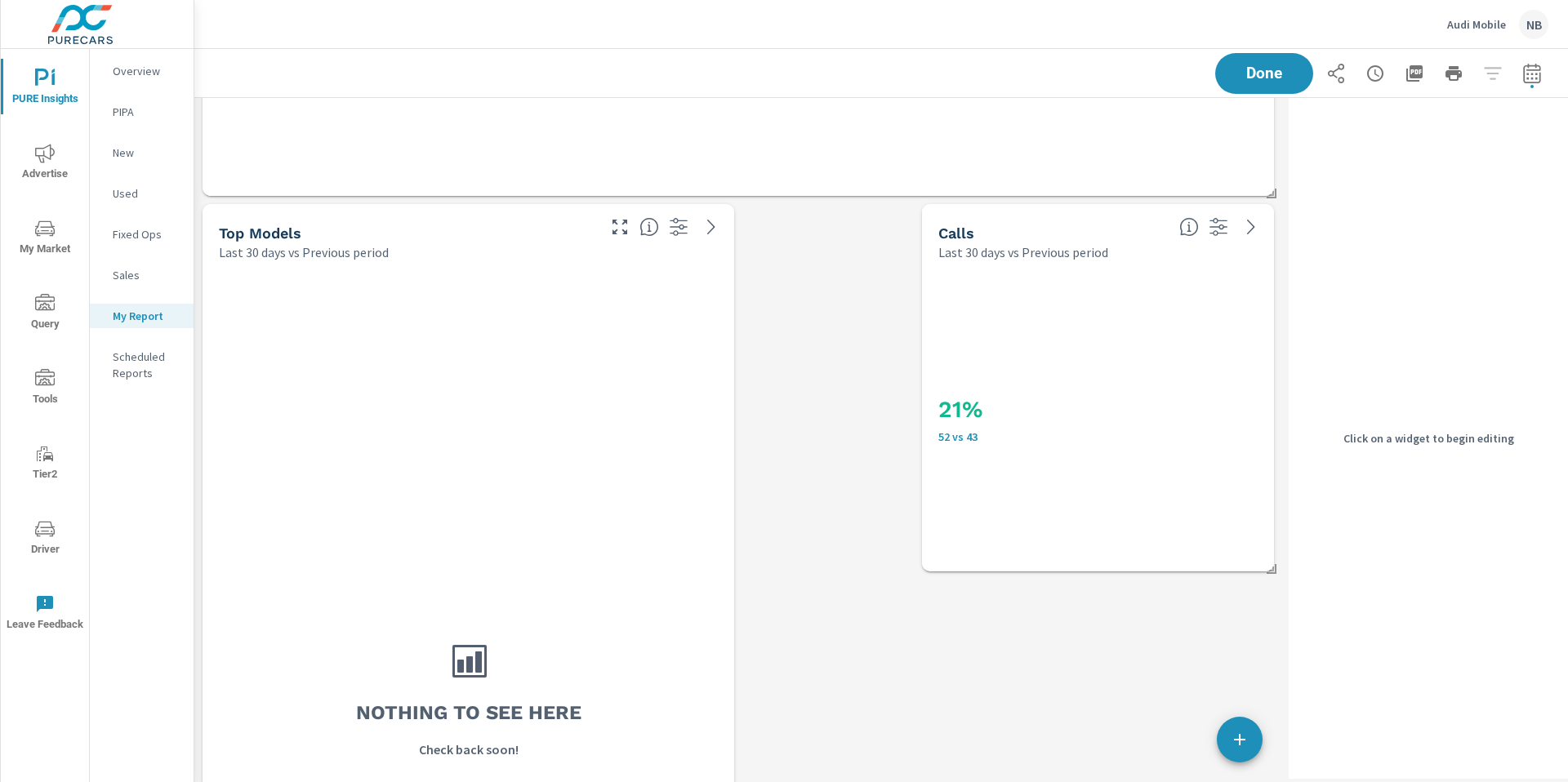 click on "Nothing to see here Check back soon!" at bounding box center (468, 698) 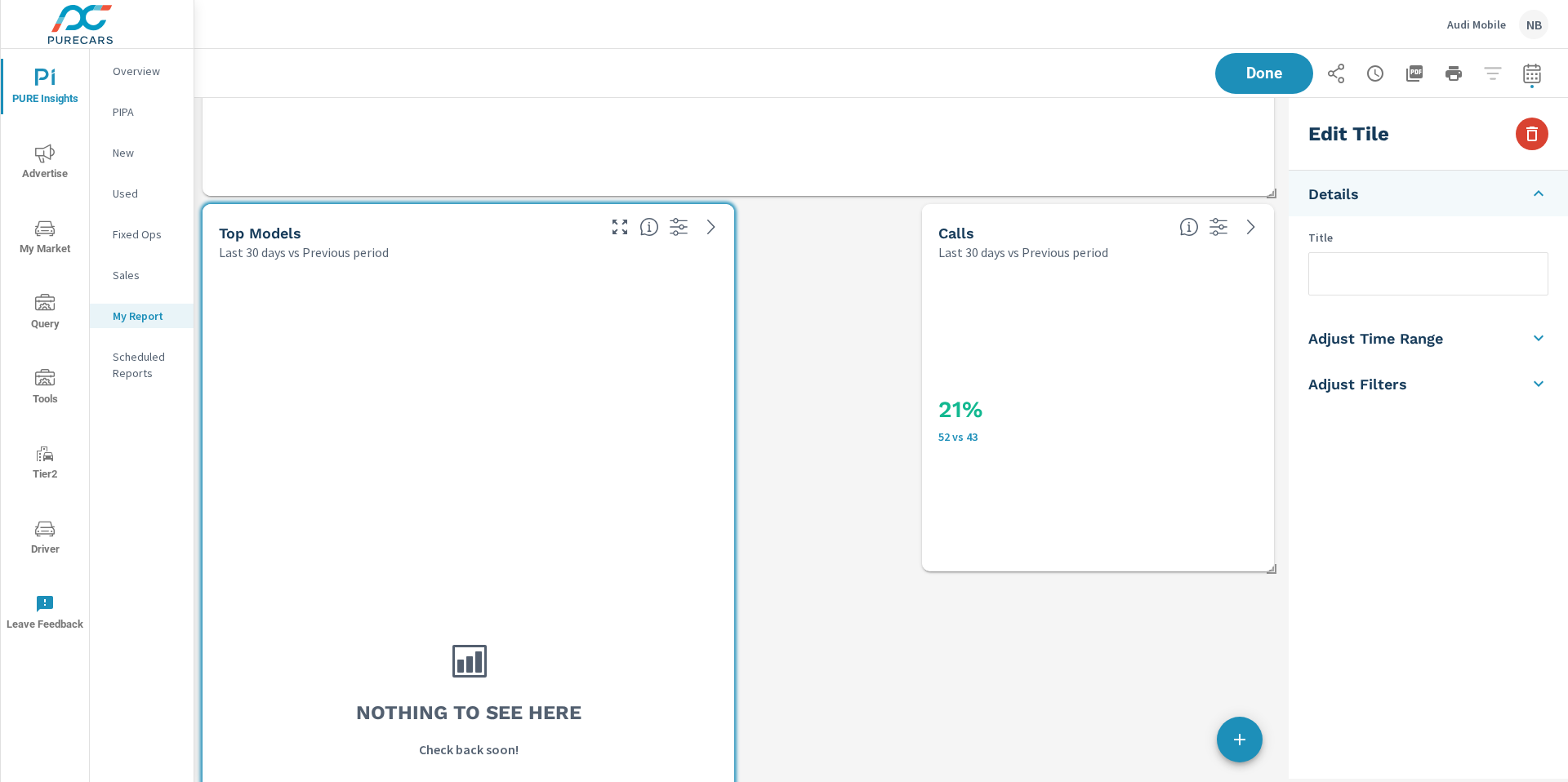 click 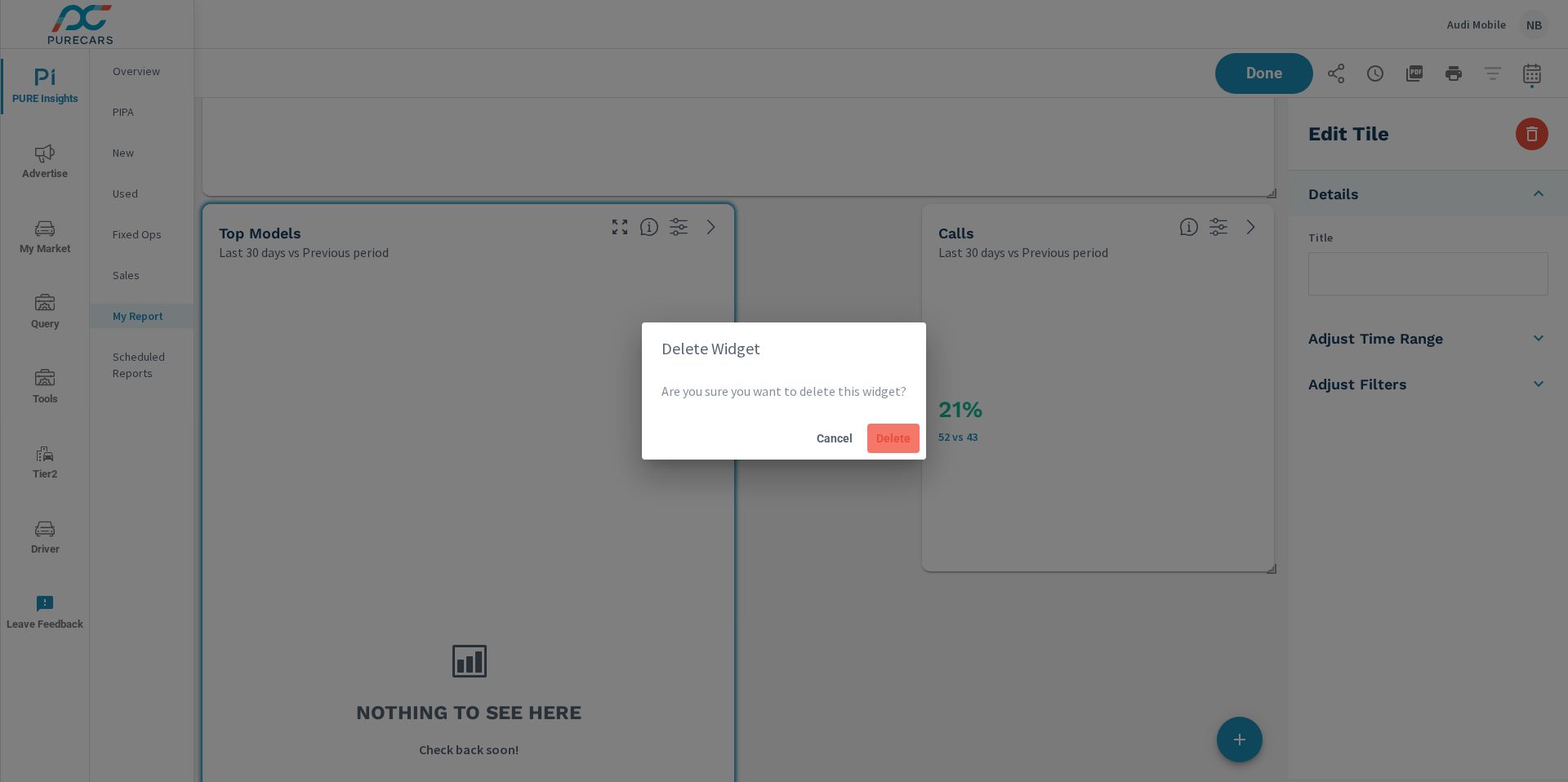 click on "Delete" at bounding box center [893, 438] 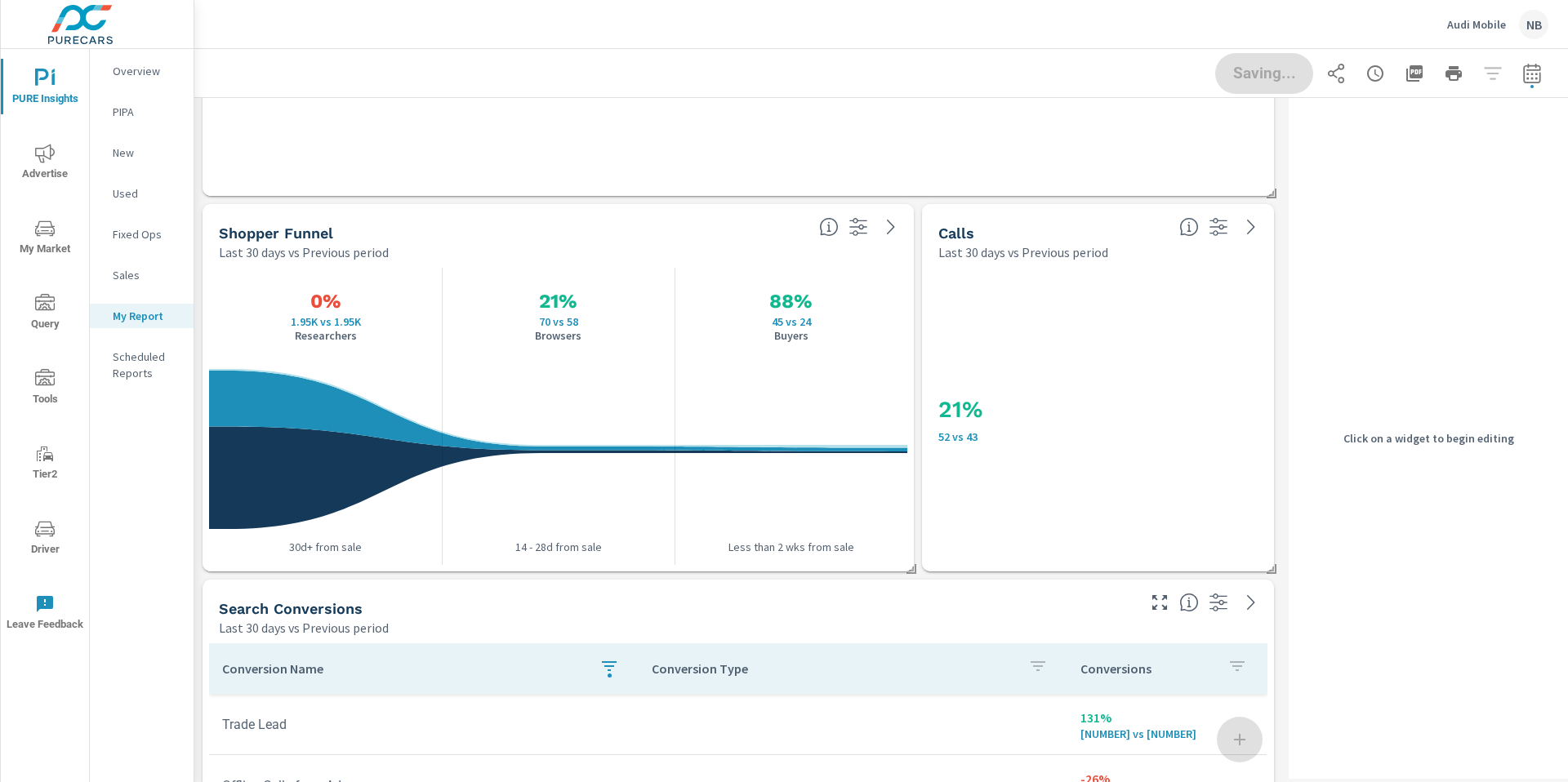 scroll, scrollTop: 2074, scrollLeft: 1089, axis: both 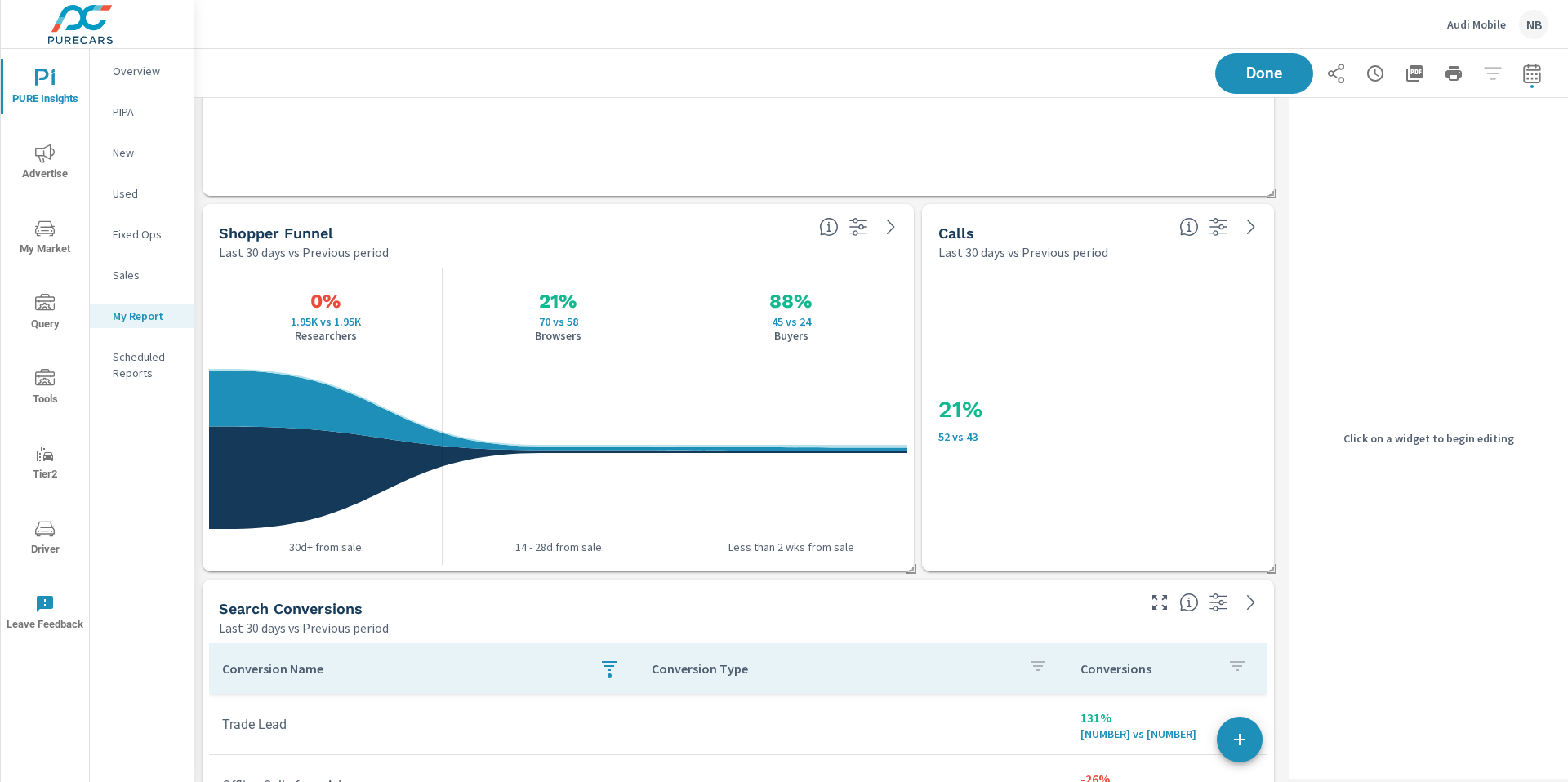 click on "Shopper Funnel Last 30 days vs Previous period 0% 1.95K vs 1.95K Researchers 21% 70 vs 58 Browsers 88% 45 vs 24 Buyers 30d+ from sale 14 - 28d from sale Less than 2 wks from sale Paid Media Performance Last 30 days vs Previous period <1% $7.08K vs $7.04K Spend 90% 760.59K vs 401.06K Impressions 36% 10.39K vs 7.63K Clicks -28% 1.37% vs 1.9% CTR Channel Spend Impressions Clicks CTR <1% $7.08K vs $7.04K 90% 760.59K vs 401.06K 36% 10.39K vs 7.63K -28% 1.37% vs 1.9% Search -<1% $5.62K vs $5.65K 27% 273.95K vs 215K 14% 4.31K vs 3.77K -10% 1.57% vs 1.75% Social 5% $1.46K vs $1.39K 162% 486.64K vs 186.06K 58% 6.08K vs 3.86K -40% 1.25% vs 2.07% Inventory Summary Last 30 days vs Previous period Model Average Time On Page SRP Views VDP Views Average Time On SRP Average Time On VDP Average Days On Market Average Price PureCars Ad Spend Spend Per Unit Per Day 49% 1m 36s vs 1m 4s -41% 18.64K vs 31.32K -43% 1.33K vs 2.34K 37% 55s vs 40s 7% 6m 18s vs 5m 53s -3% 72 vs 74 35% $71.96K vs $53.37K -87% $949 vs $7.04K 179% — % -" at bounding box center [738, 482] 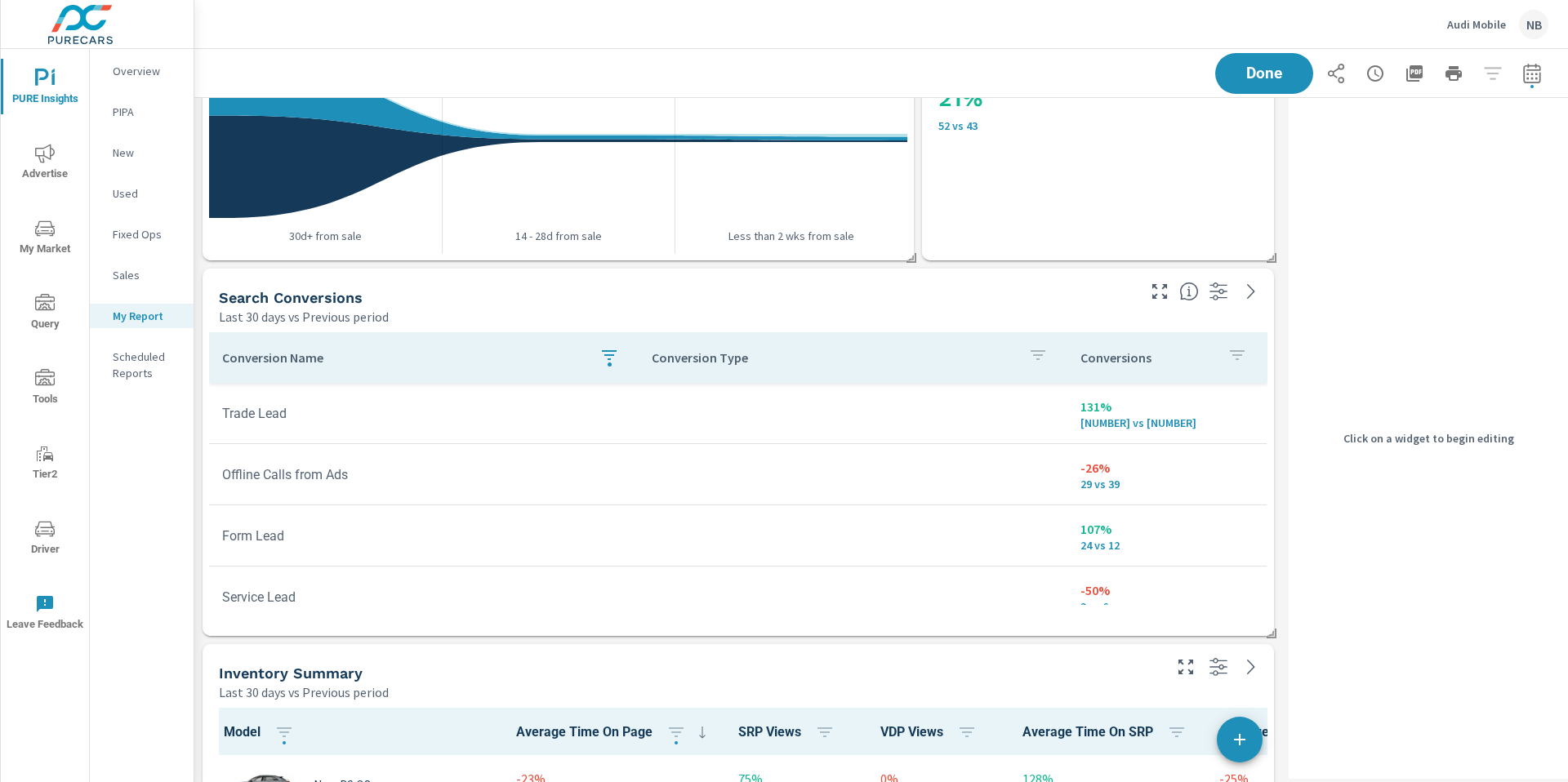 scroll, scrollTop: 966, scrollLeft: 0, axis: vertical 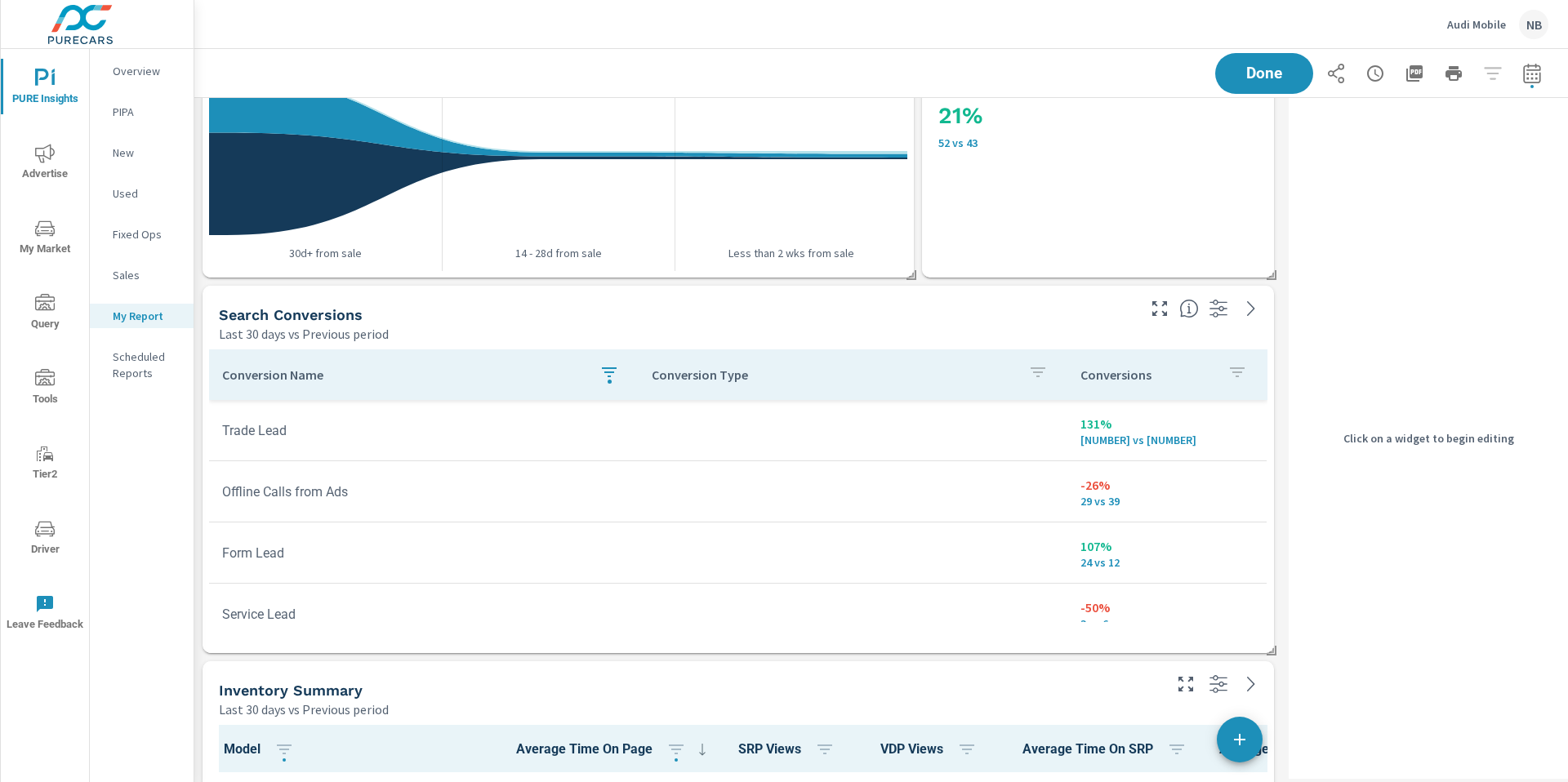 click 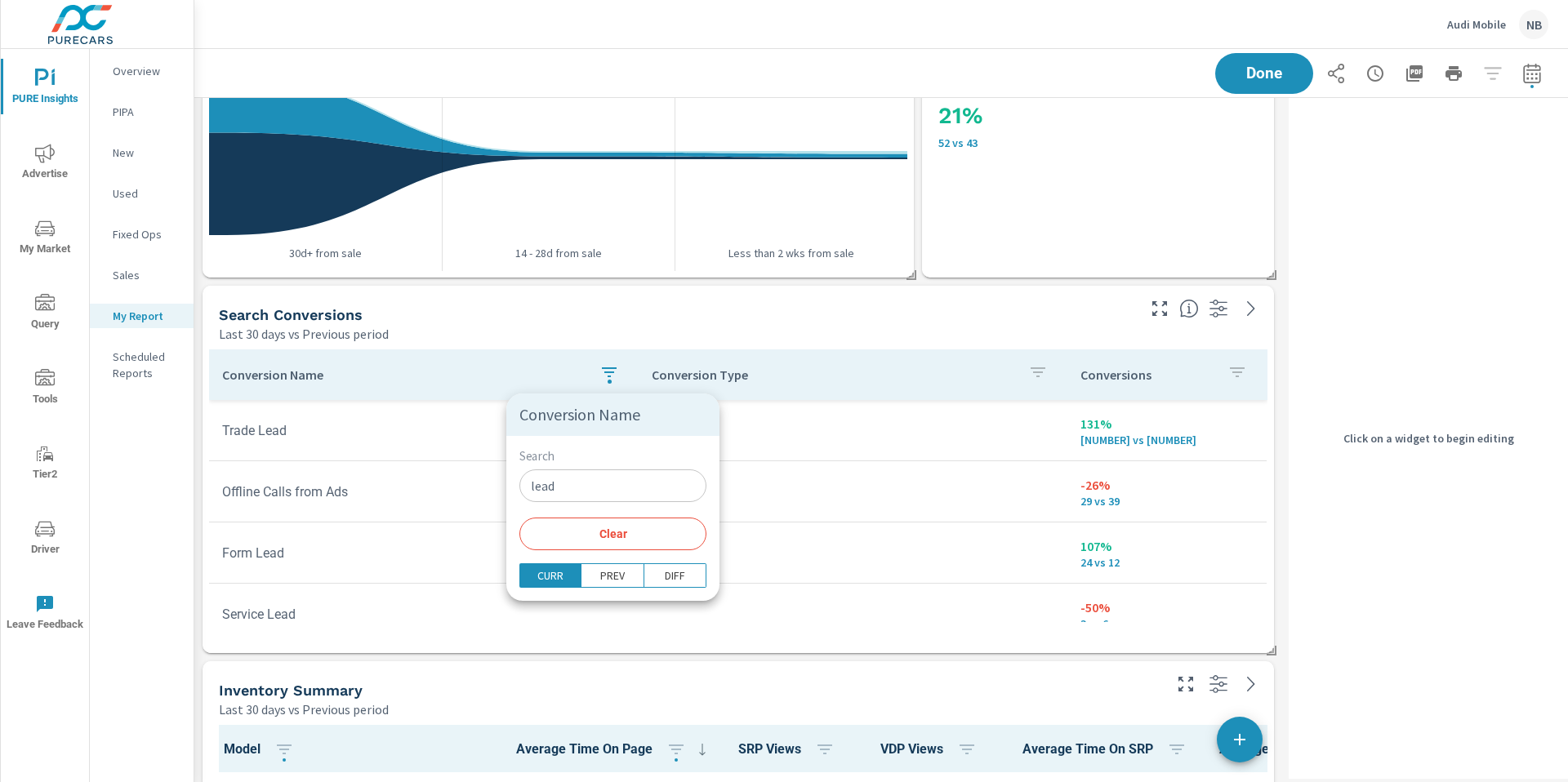 click on "lead" at bounding box center [612, 486] 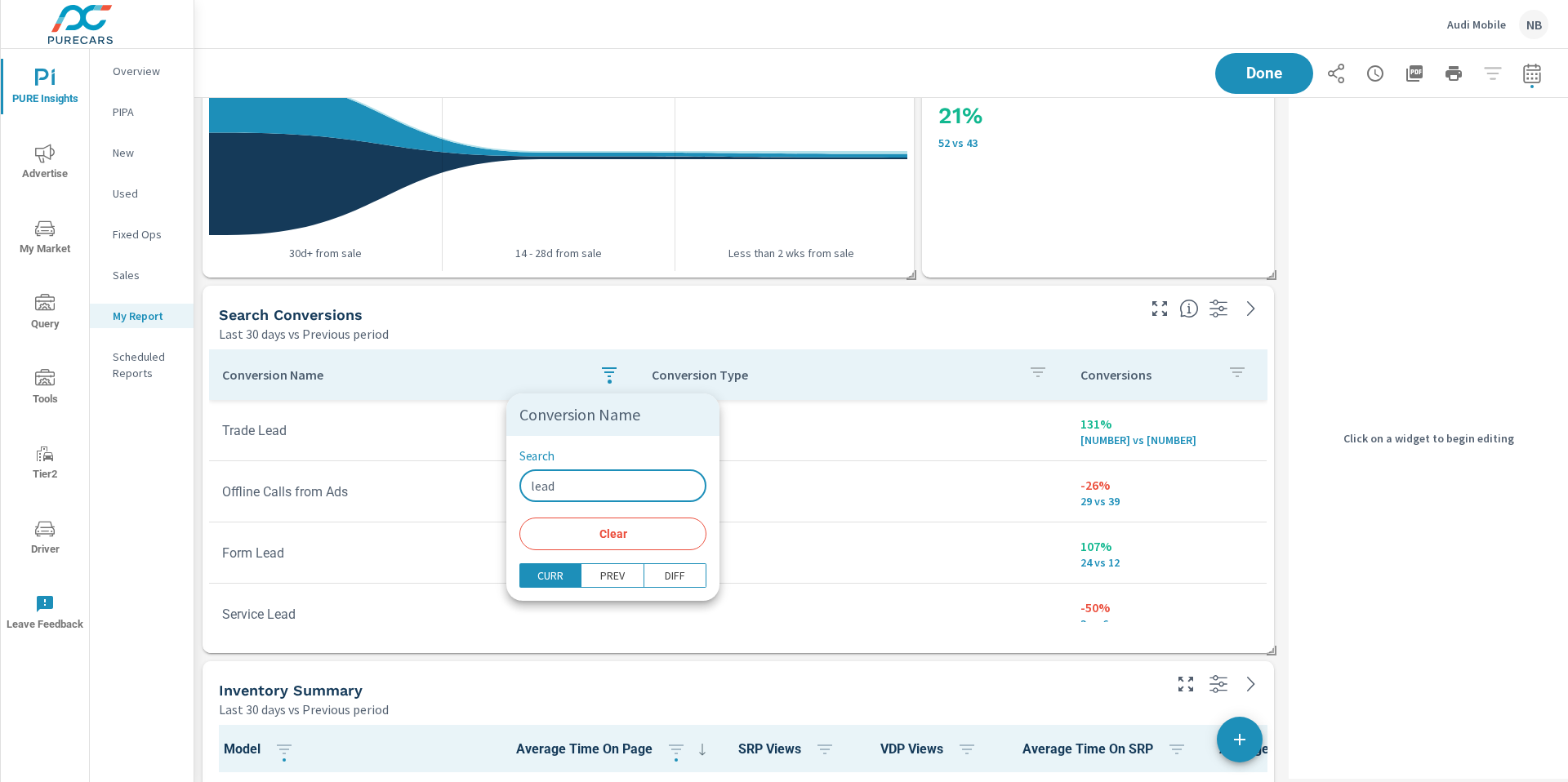 click on "Clear" at bounding box center [612, 534] 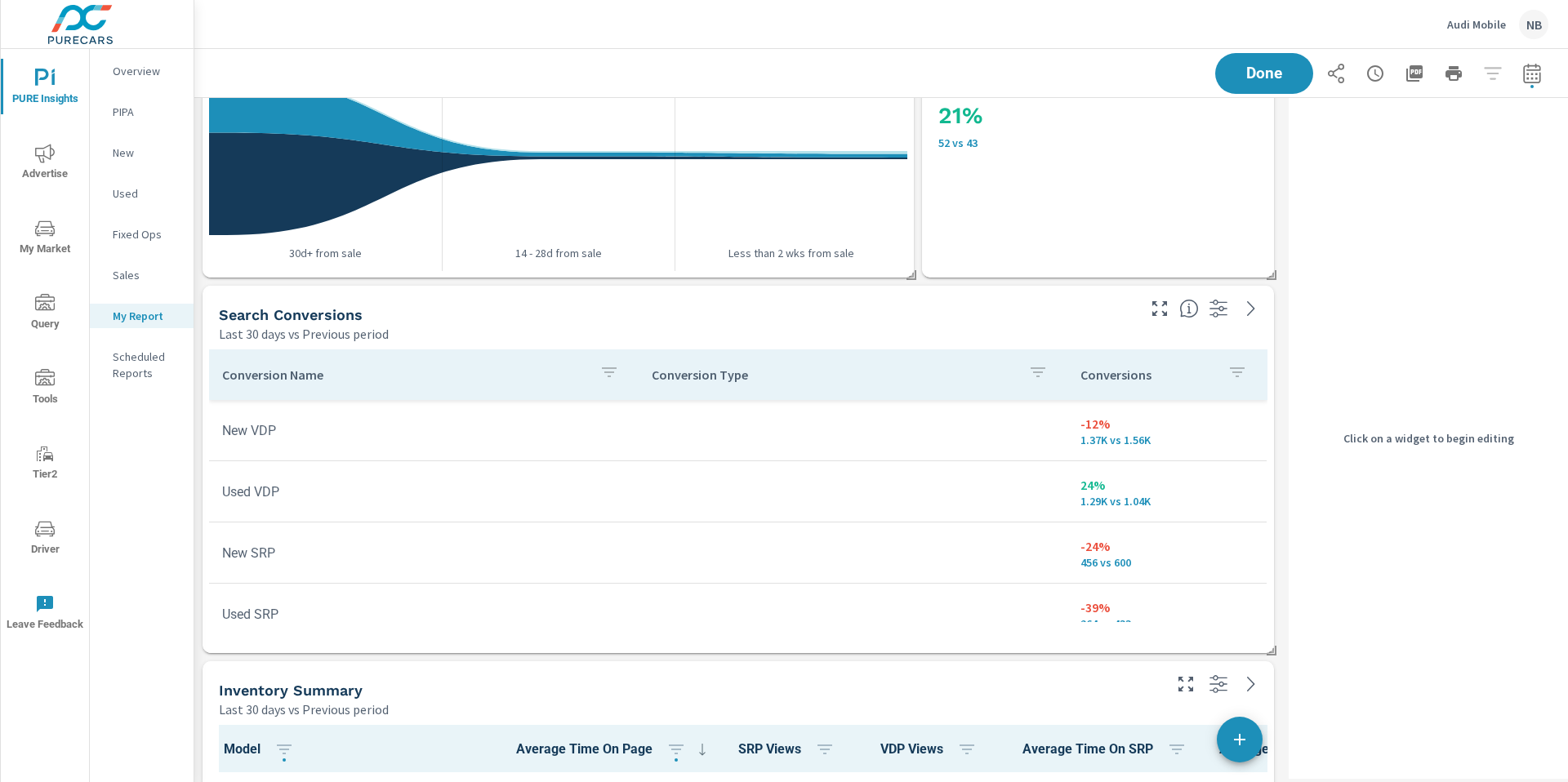 click 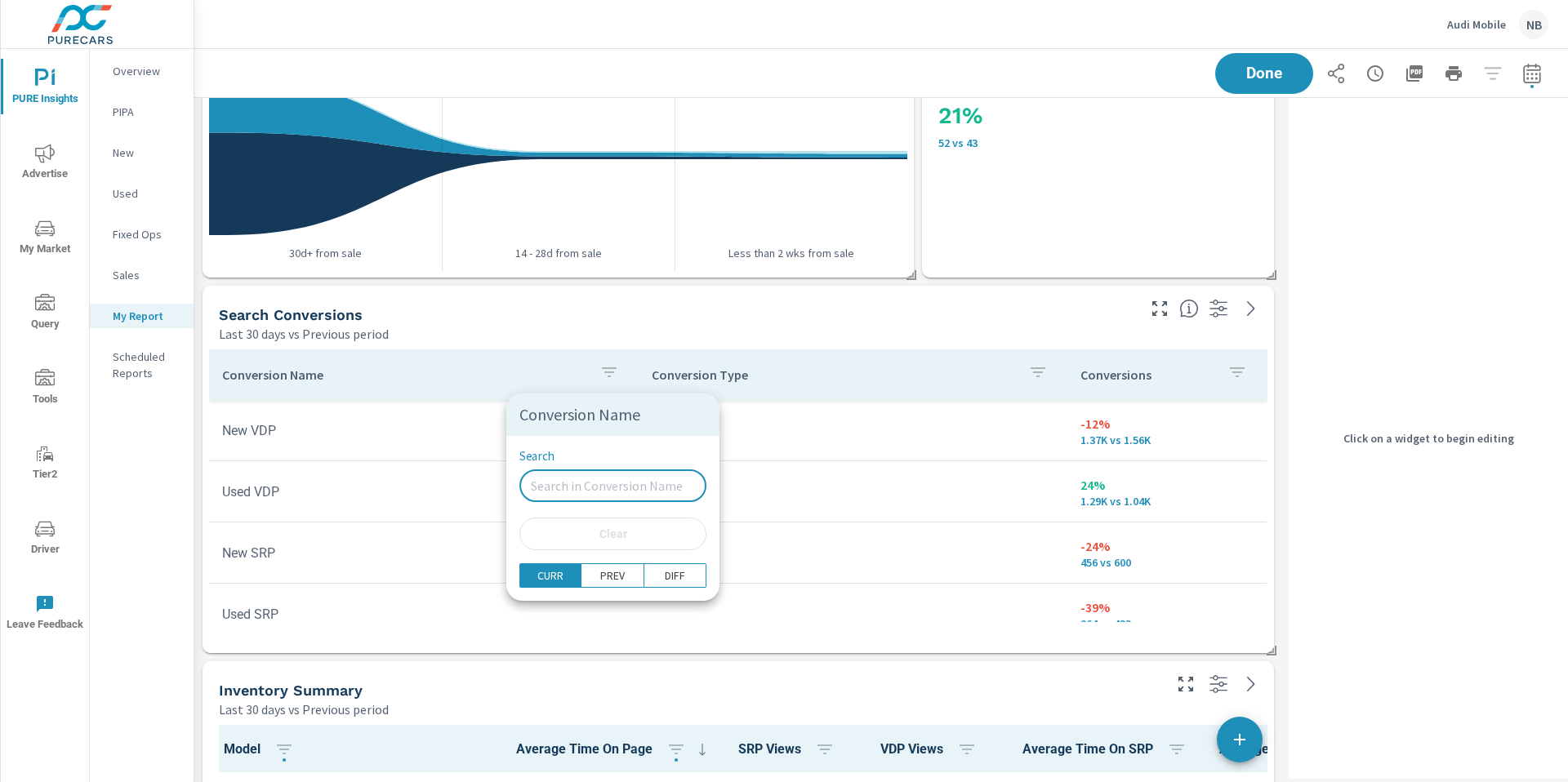 click on "Search" at bounding box center [612, 486] 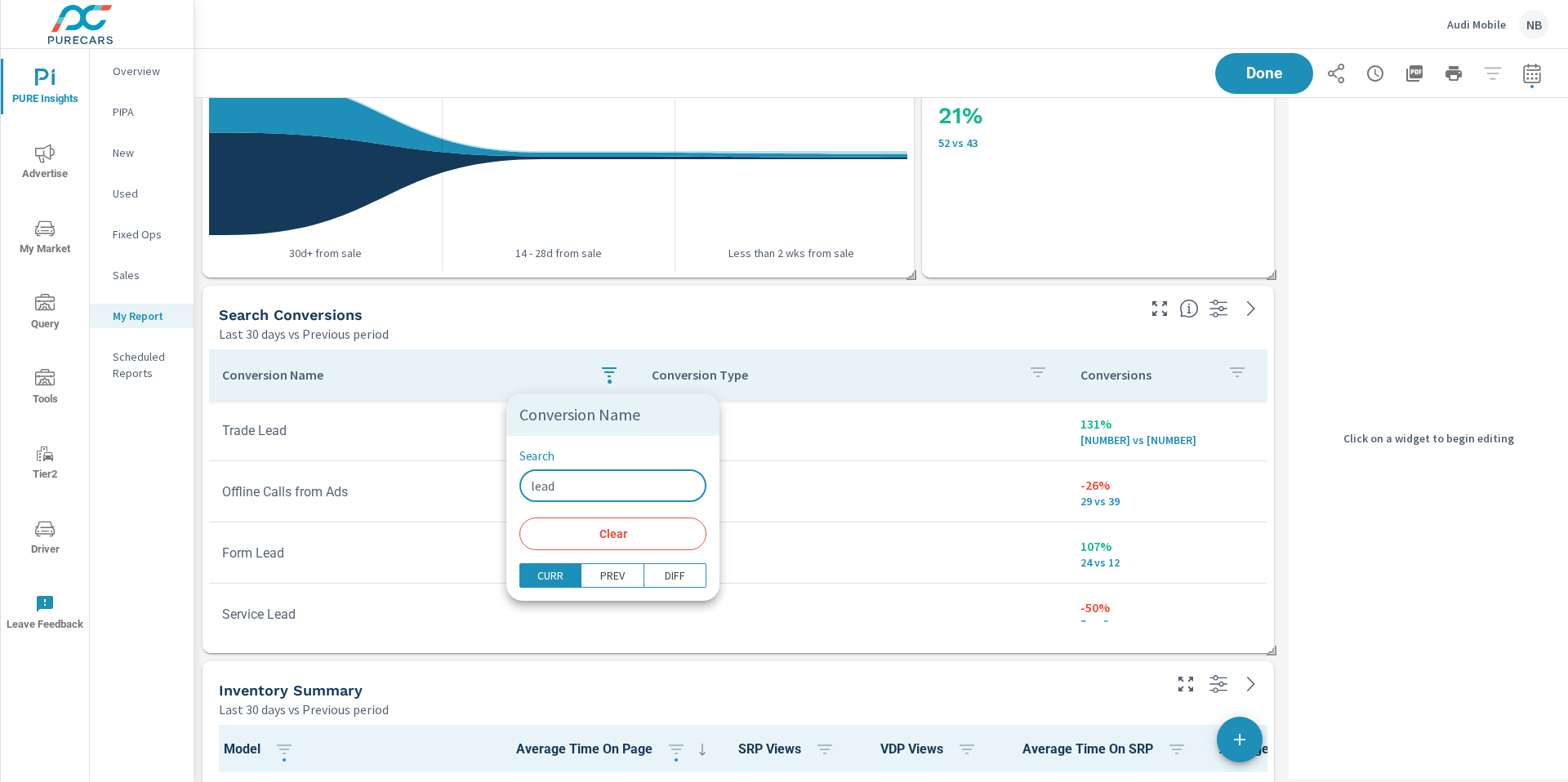 type on "lead" 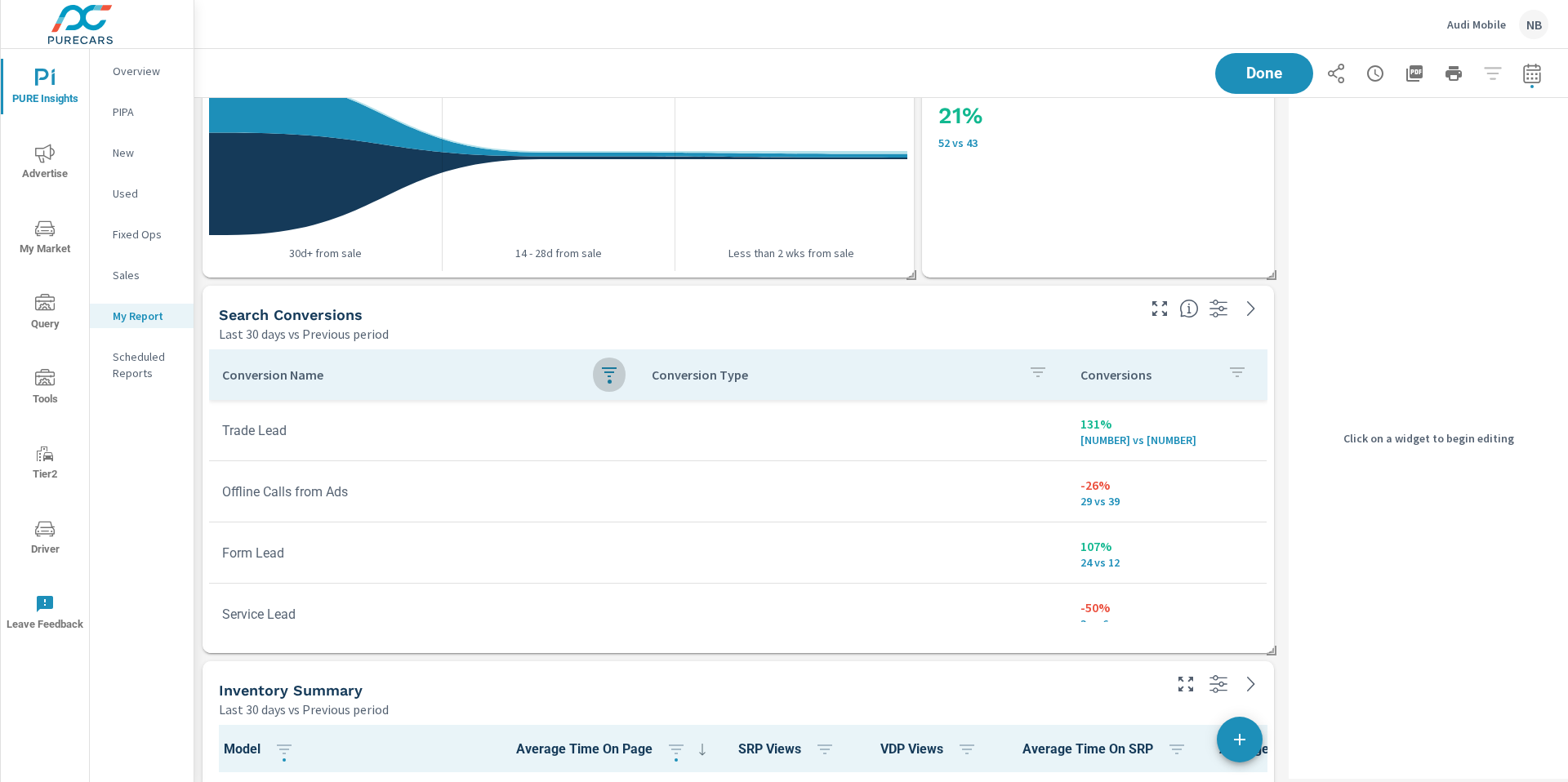 click at bounding box center (1038, 375) 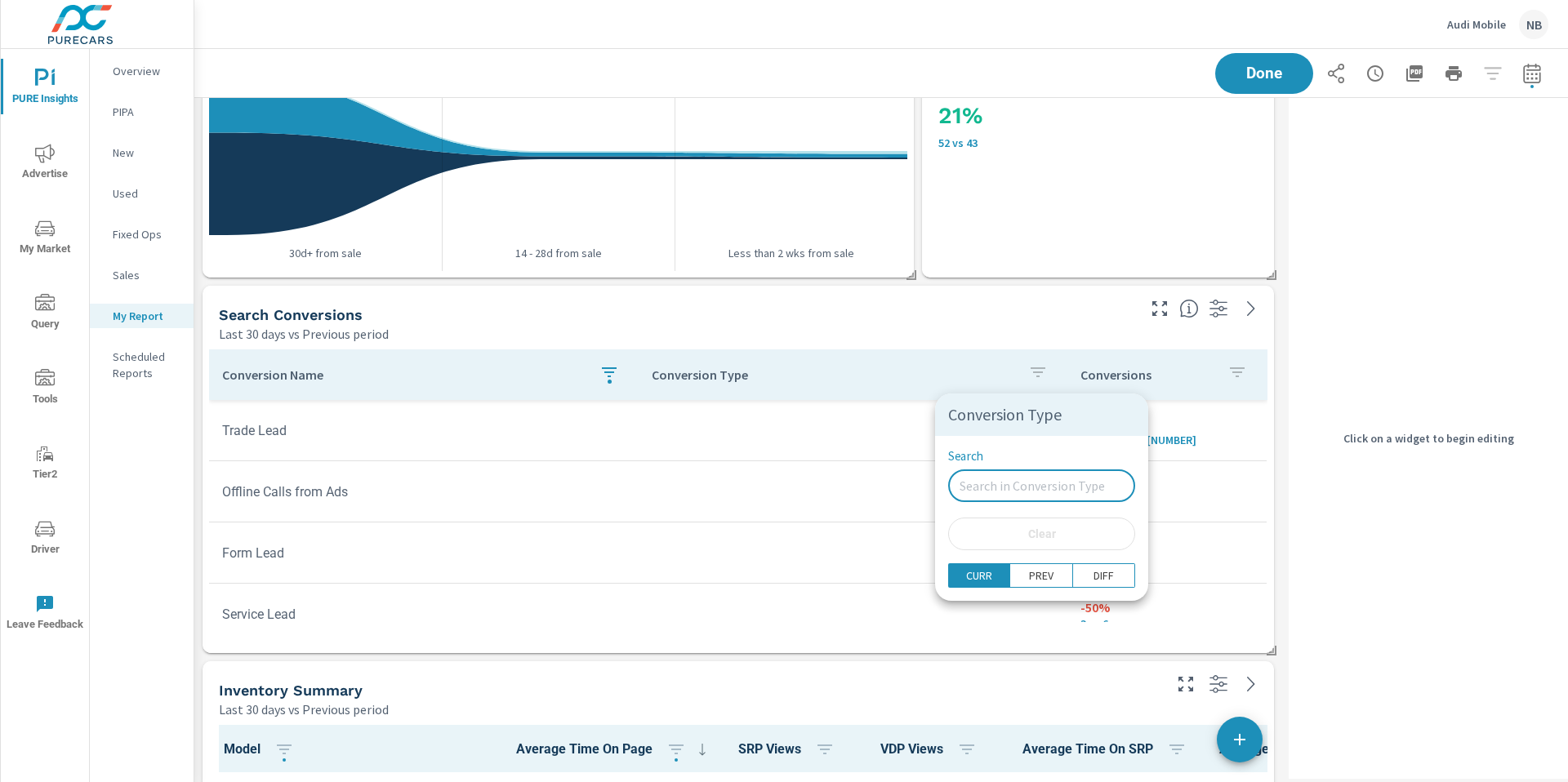 click on "Search" at bounding box center [1041, 486] 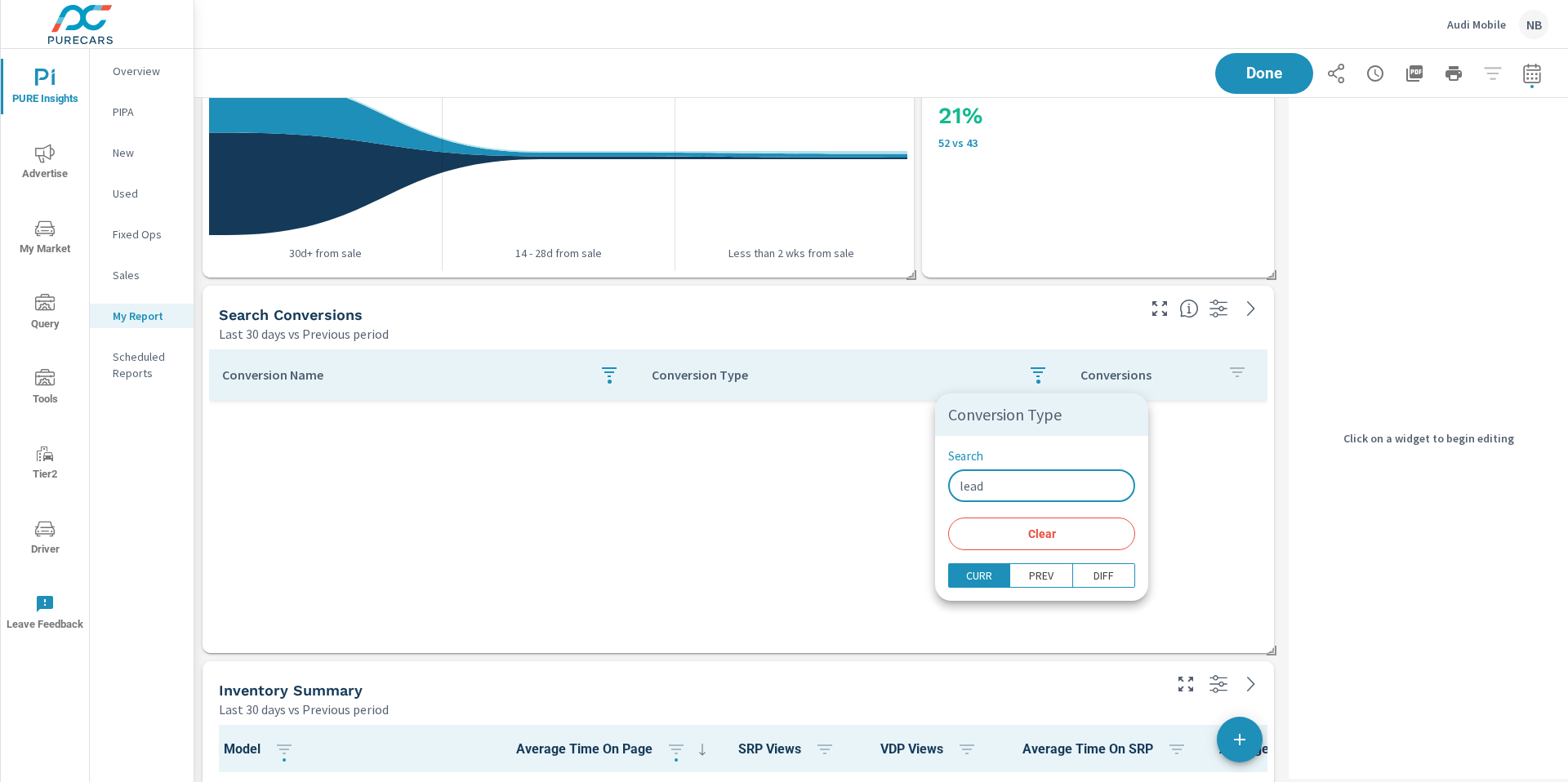 drag, startPoint x: 989, startPoint y: 485, endPoint x: 910, endPoint y: 484, distance: 79.00633 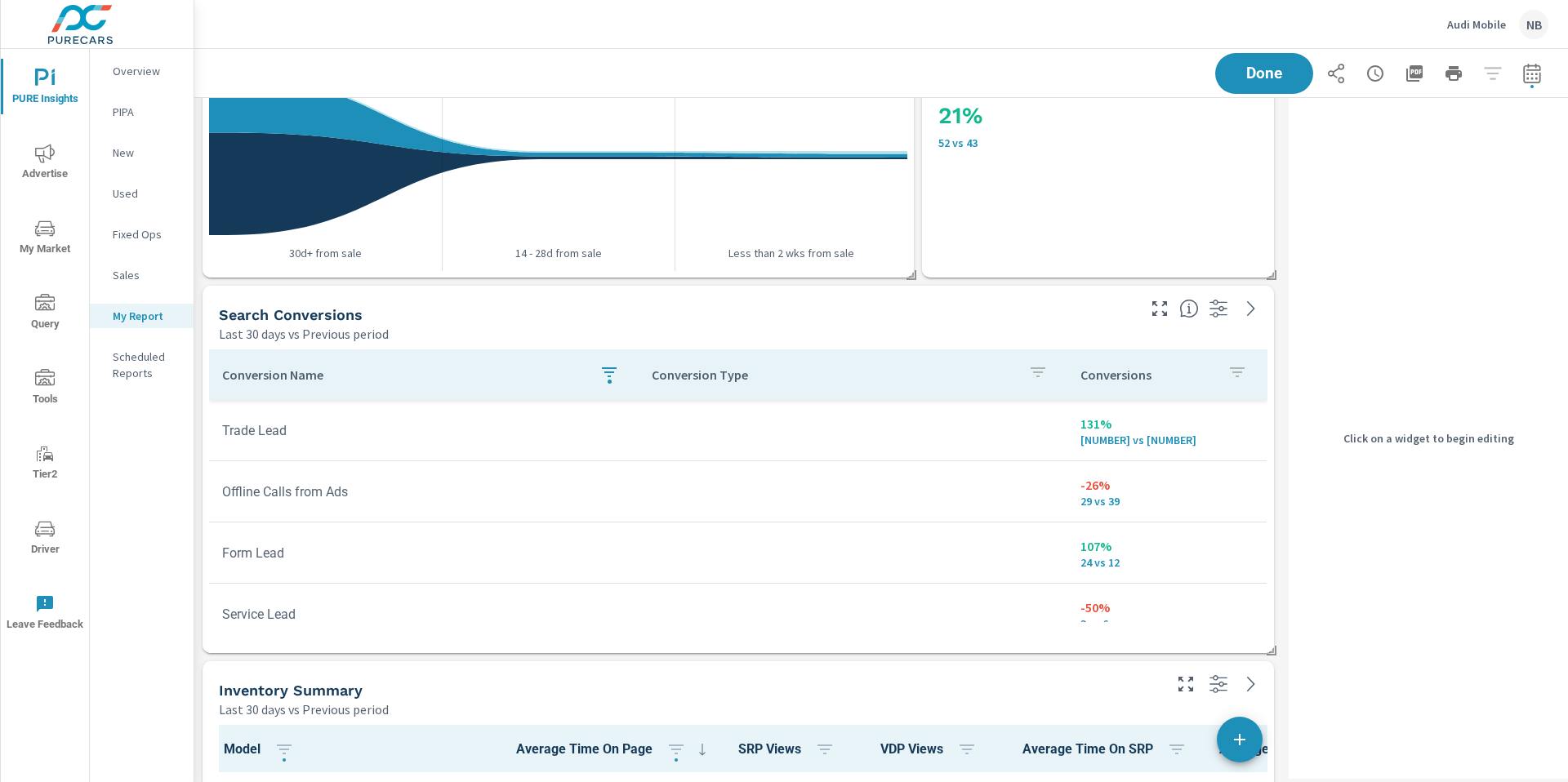 type 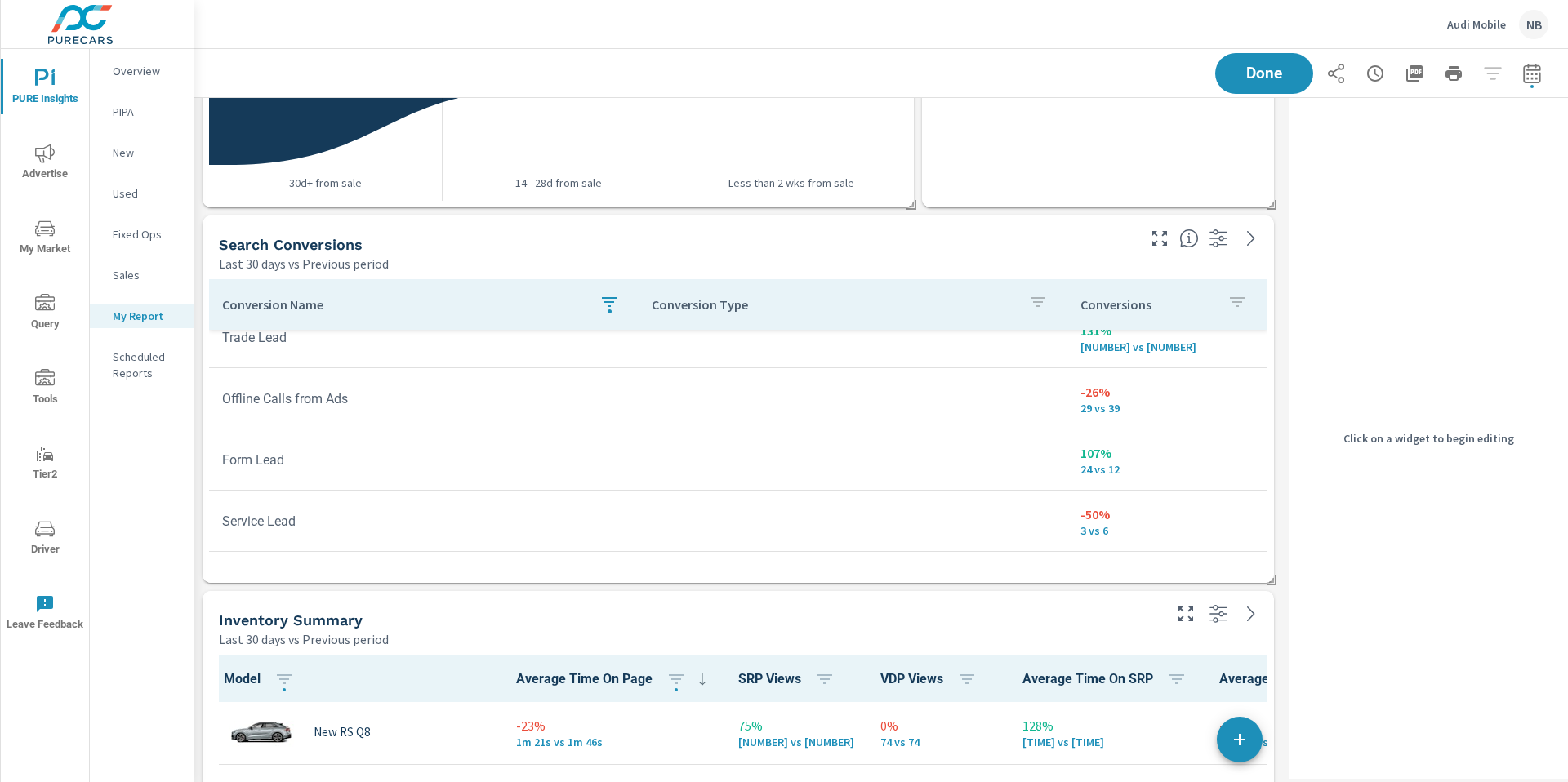 scroll, scrollTop: 1011, scrollLeft: 0, axis: vertical 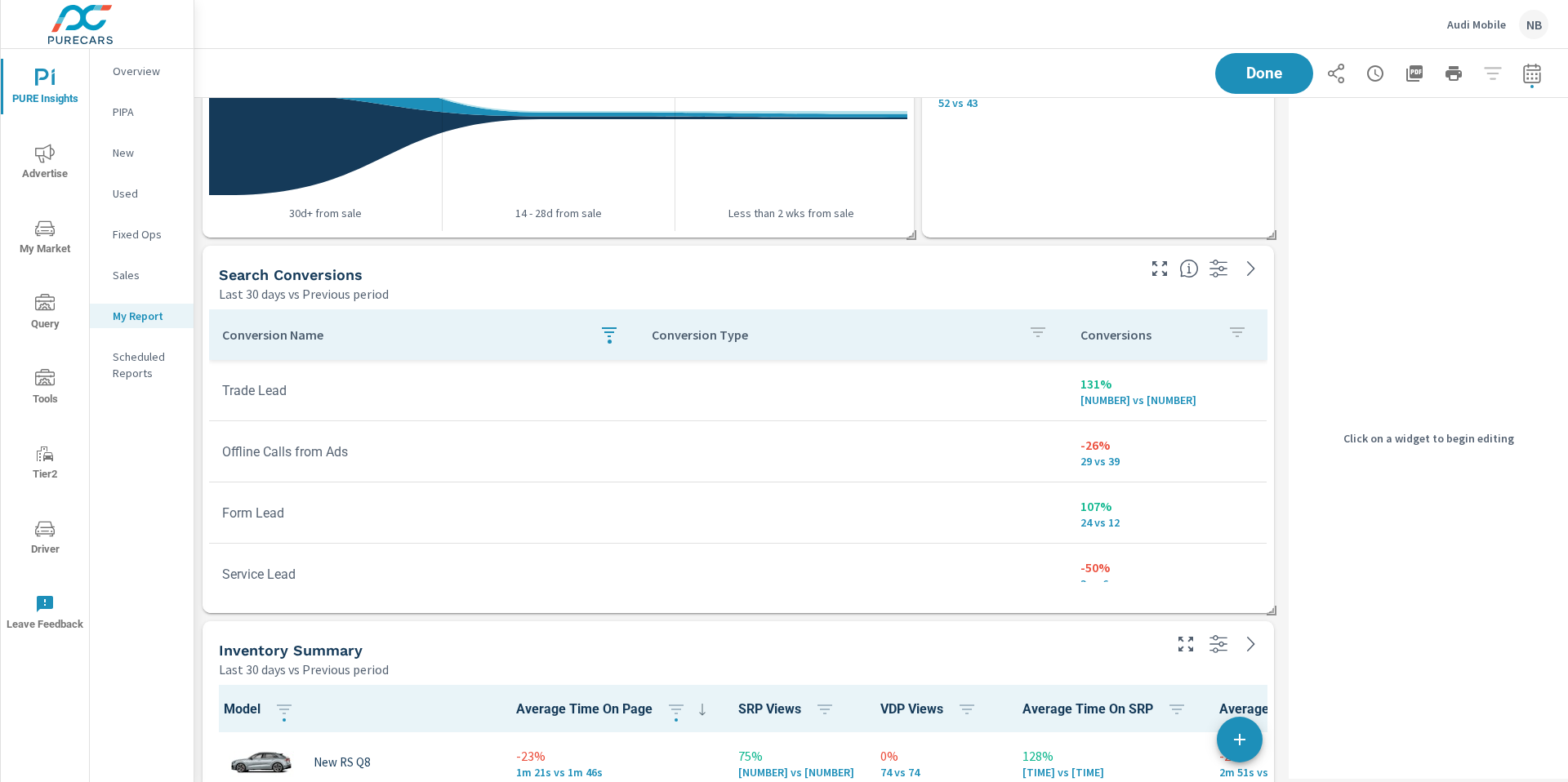 click on "Search Conversions" at bounding box center [676, 274] 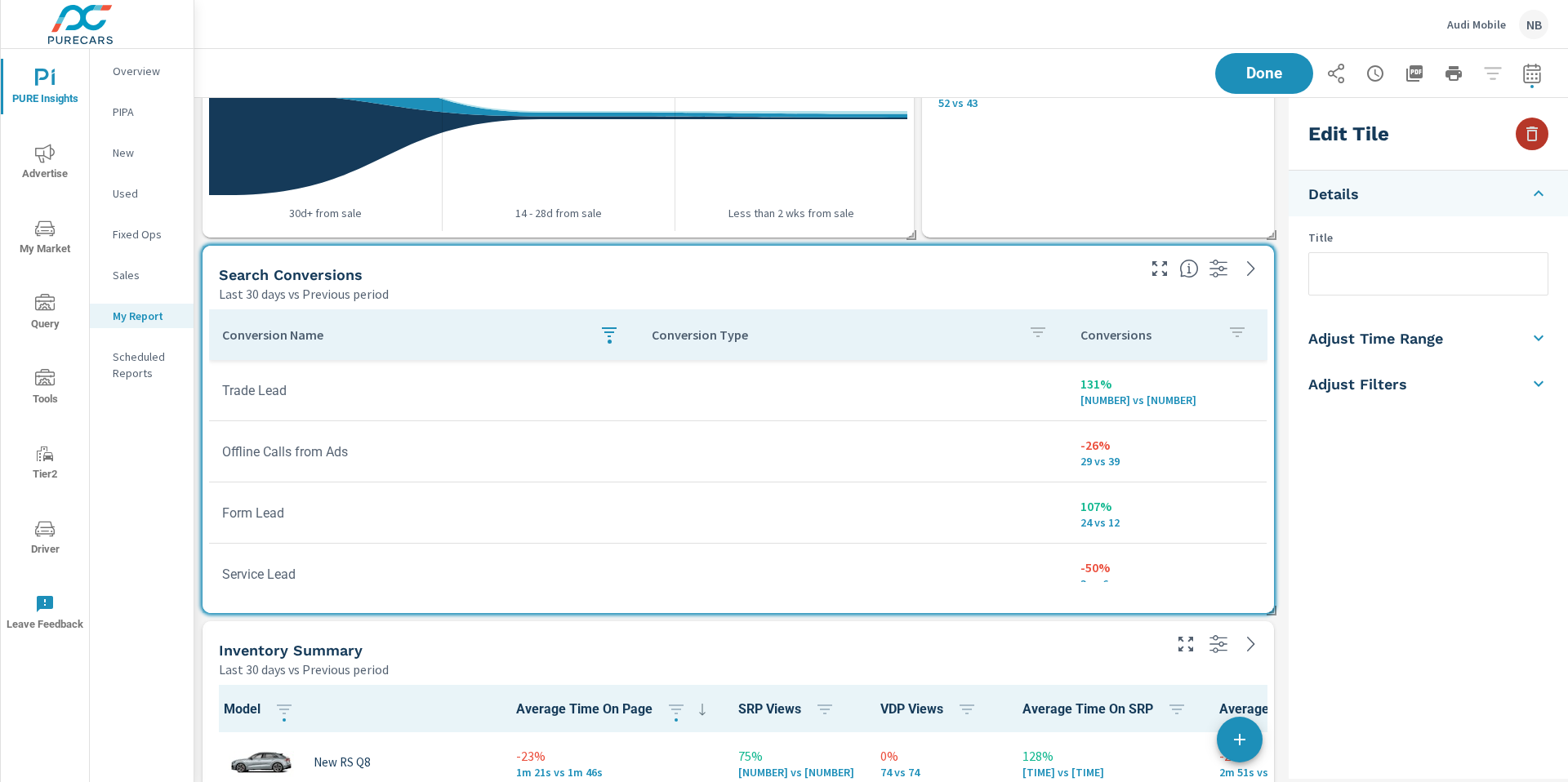 click 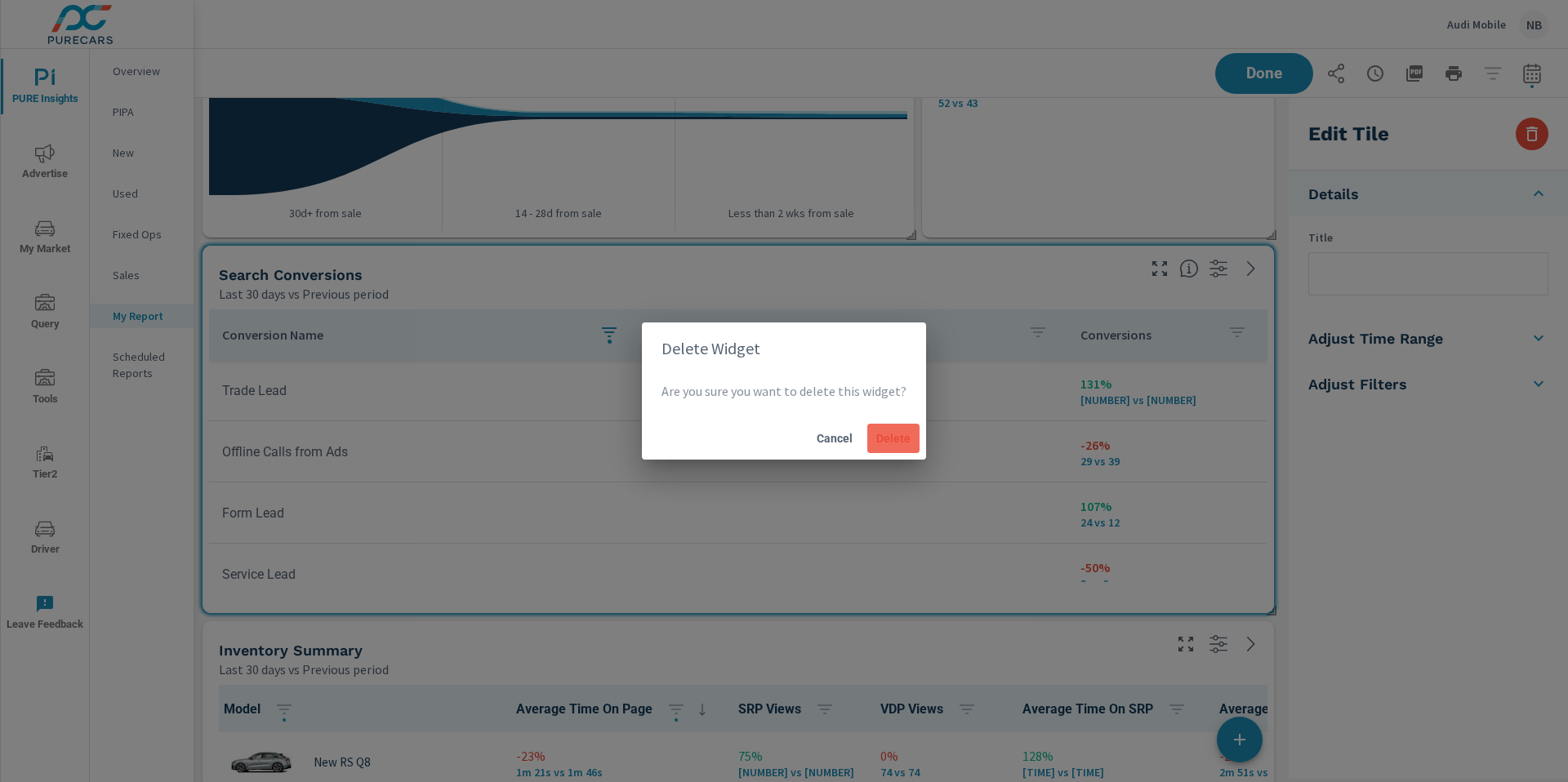 click on "Delete" at bounding box center [893, 438] 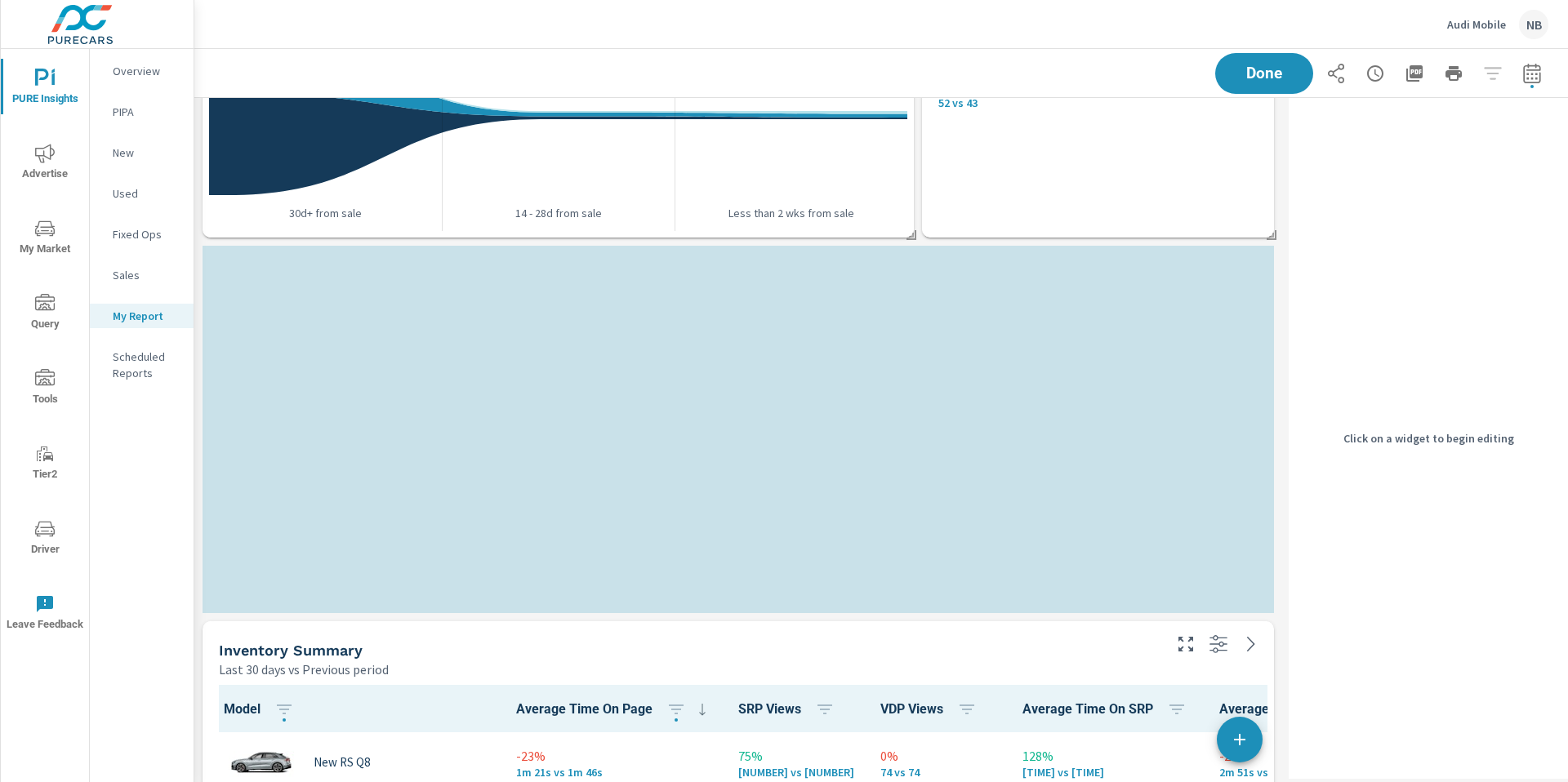 click on "Shopper Funnel Last 30 days vs Previous period 0% 1.95K vs 1.95K Researchers 21% 70 vs 58 Browsers 88% 45 vs 24 Buyers 30d+ from sale 14 - 28d from sale Less than 2 wks from sale Paid Media Performance Last 30 days vs Previous period <1% $7.08K vs $7.04K Spend 90% 760.59K vs 401.06K Impressions 36% 10.39K vs 7.63K Clicks -28% 1.37% vs 1.9% CTR Channel Spend Impressions Clicks CTR <1% $7.08K vs $7.04K 90% 760.59K vs 401.06K 36% 10.39K vs 7.63K -28% 1.37% vs 1.9% Search -<1% $5.62K vs $5.65K 27% 273.95K vs 215K 14% 4.31K vs 3.77K -10% 1.57% vs 1.75% Social 5% $1.46K vs $1.39K 162% 486.64K vs 186.06K 58% 6.08K vs 3.86K -40% 1.25% vs 2.07% Inventory Summary Last 30 days vs Previous period Model Average Time On Page SRP Views VDP Views Average Time On SRP Average Time On VDP Average Days On Market Average Price PureCars Ad Spend Spend Per Unit Per Day 49% 1m 36s vs 1m 4s -41% 18.64K vs 31.32K -43% 1.33K vs 2.34K 37% 55s vs 40s 7% 6m 18s vs 5m 53s -3% 72 vs 74 35% $71.96K vs $53.37K -87% $949 vs $7.04K 179% — % -" at bounding box center [738, 148] 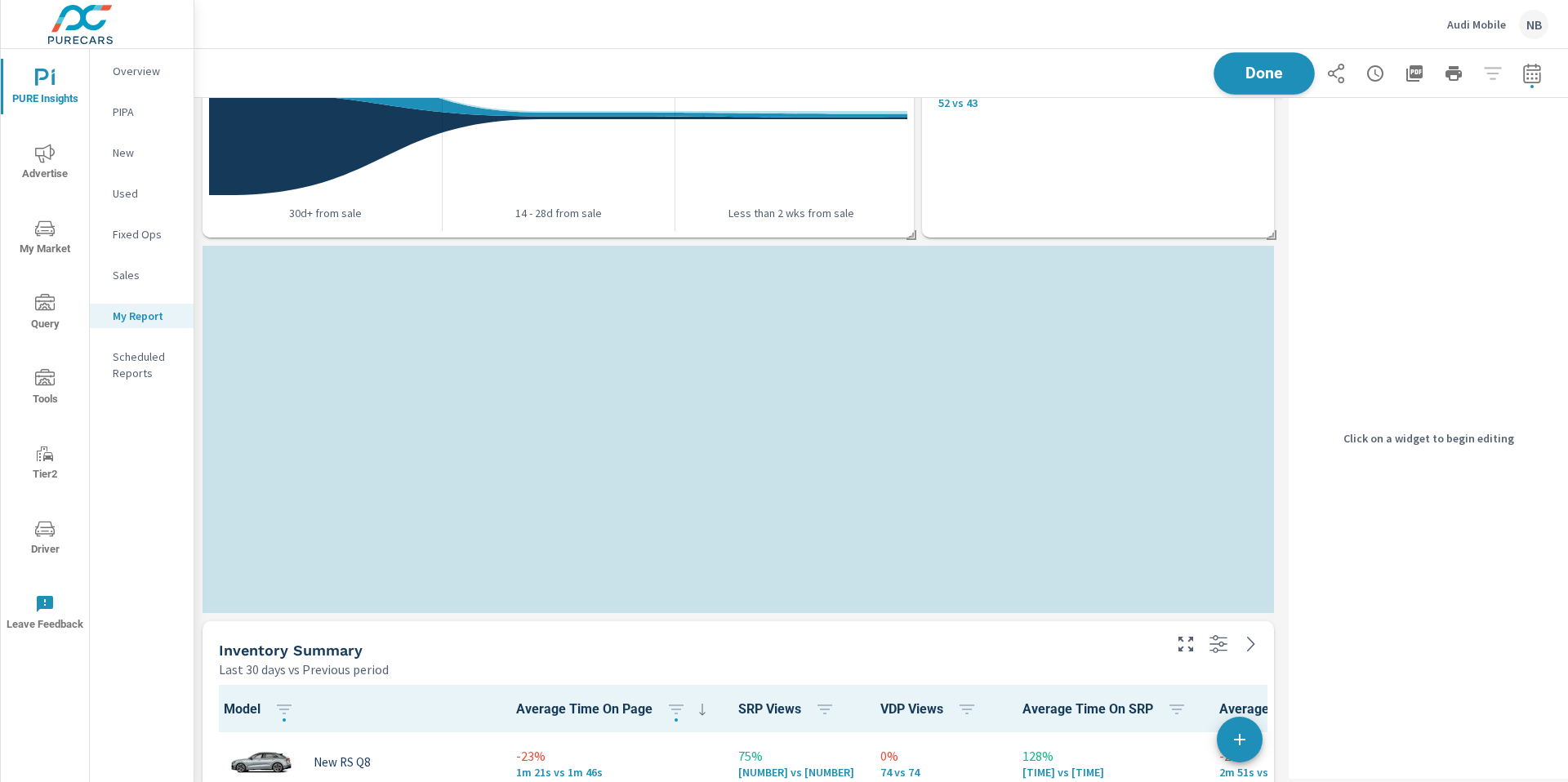 click on "Done" at bounding box center (1264, 73) 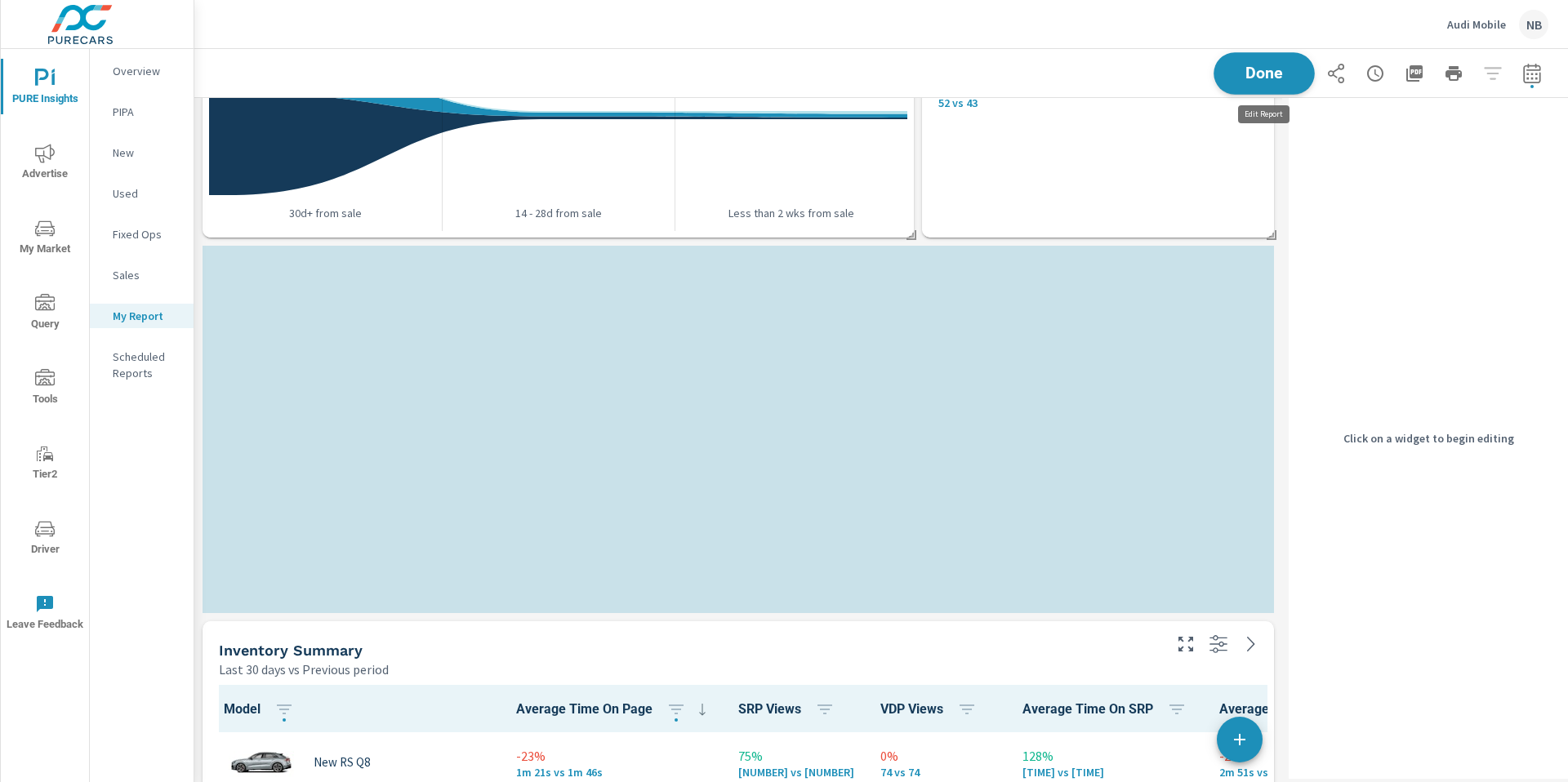 scroll, scrollTop: 8, scrollLeft: 8, axis: both 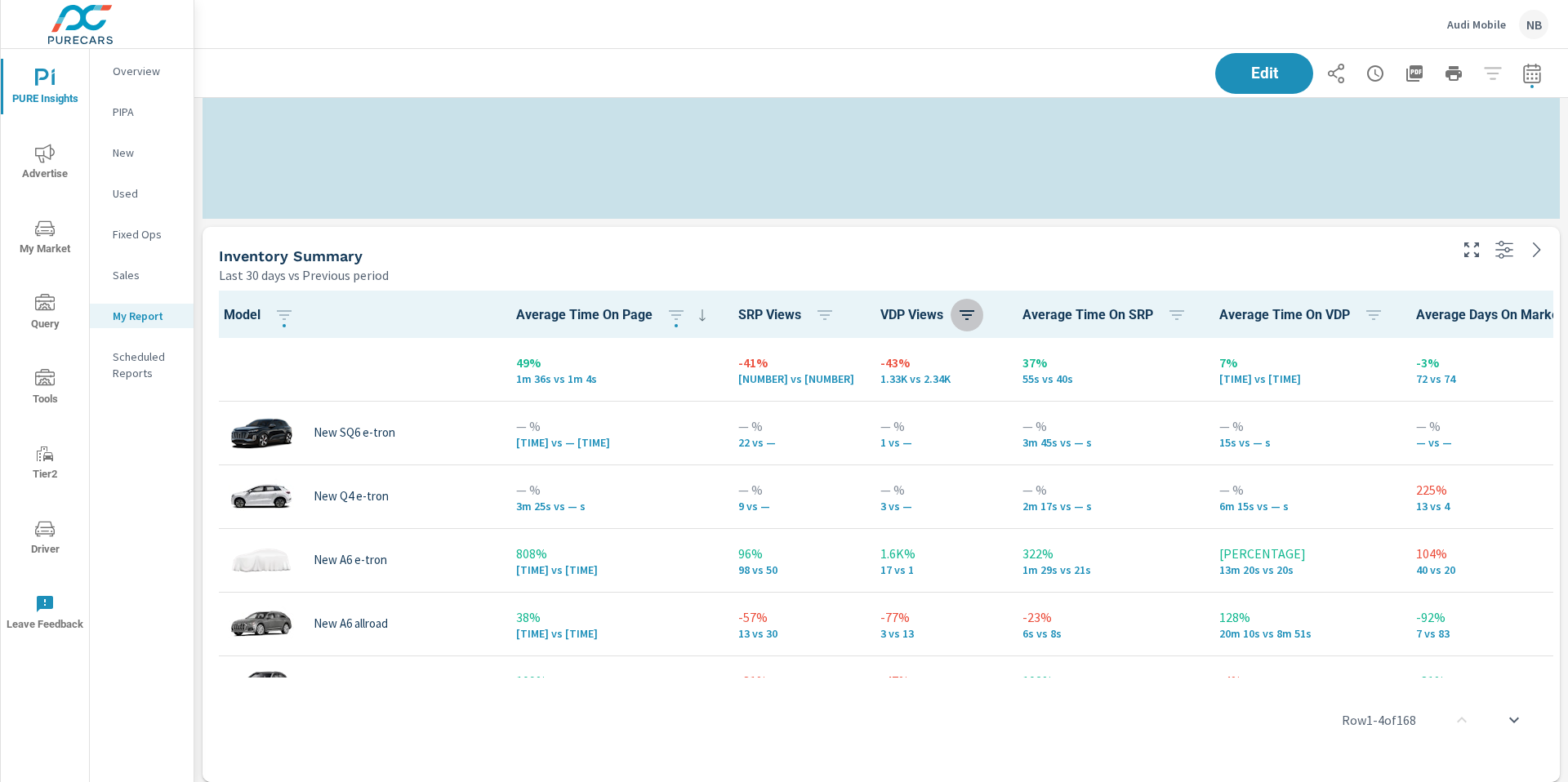 click 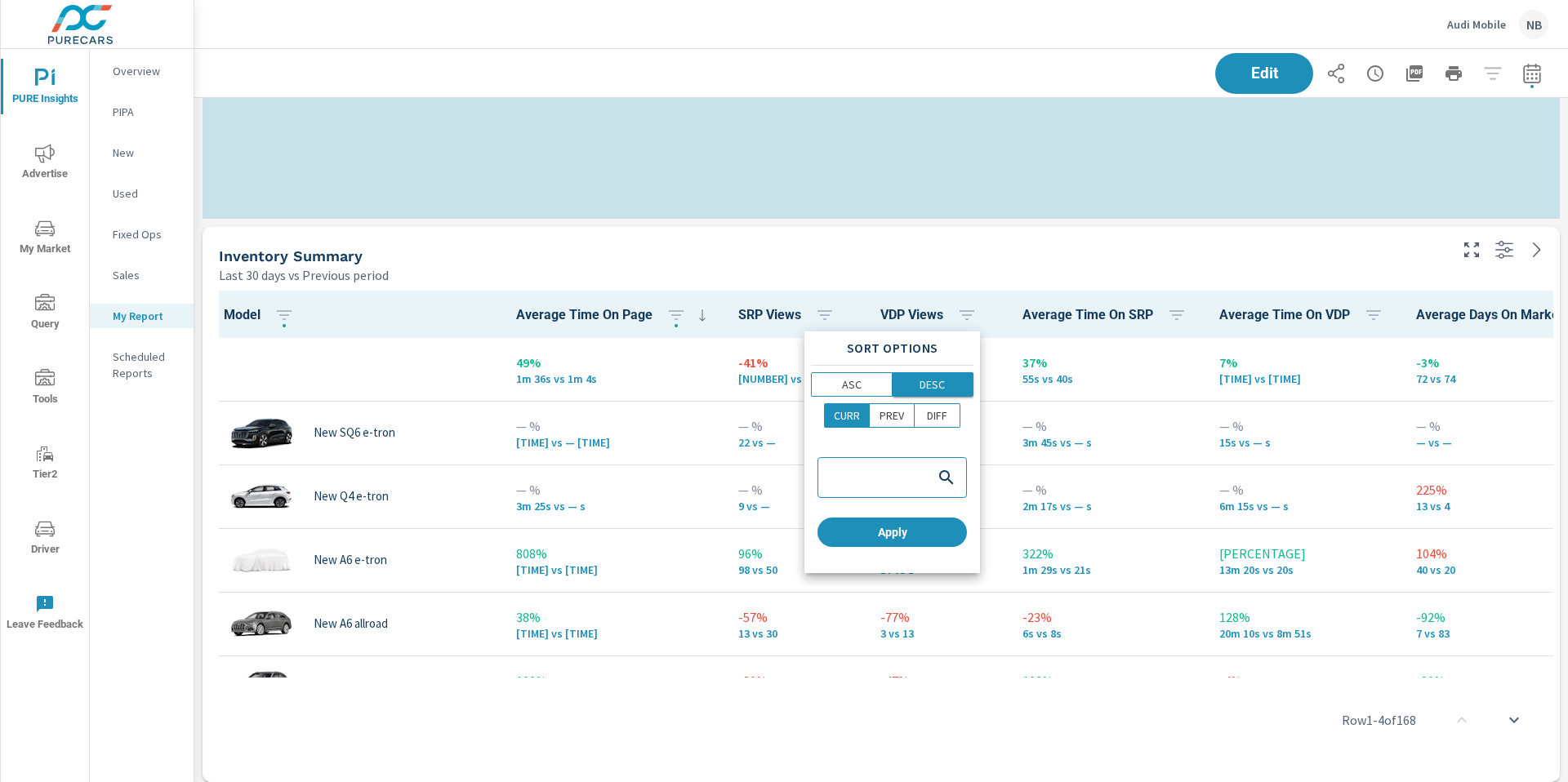 click on "DESC" at bounding box center [932, 384] 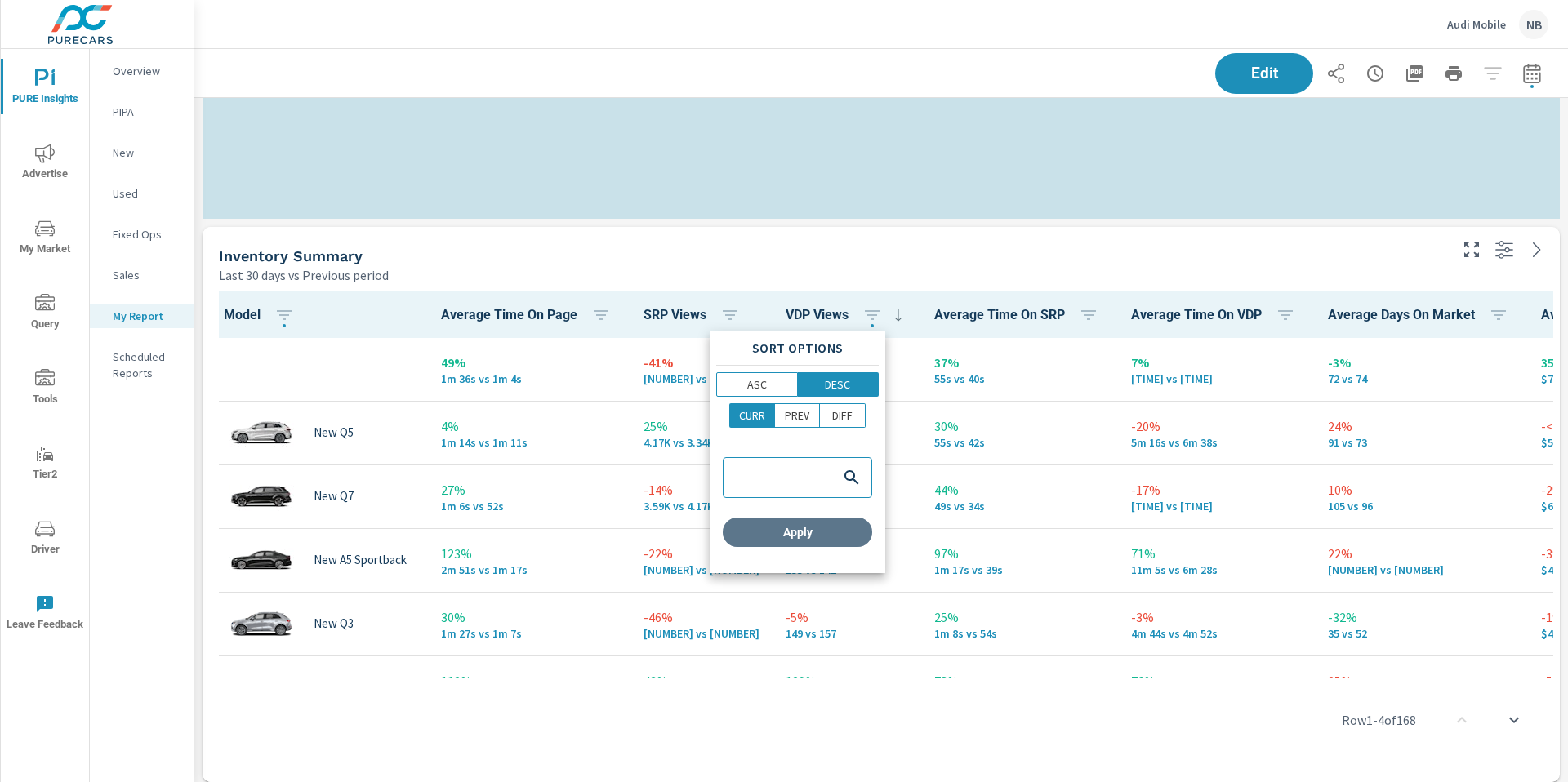 click on "Apply" at bounding box center [797, 532] 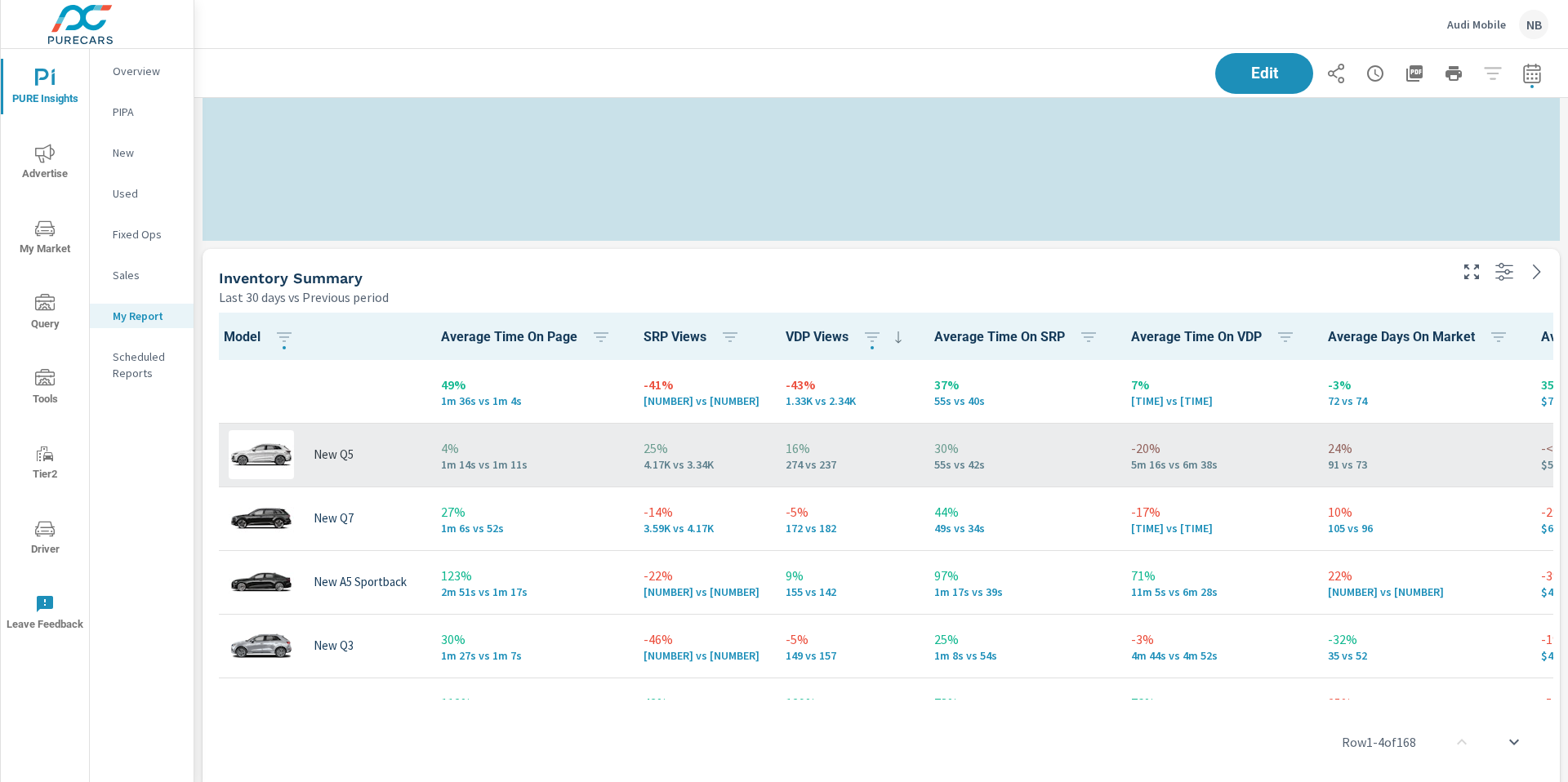 scroll, scrollTop: 1362, scrollLeft: 0, axis: vertical 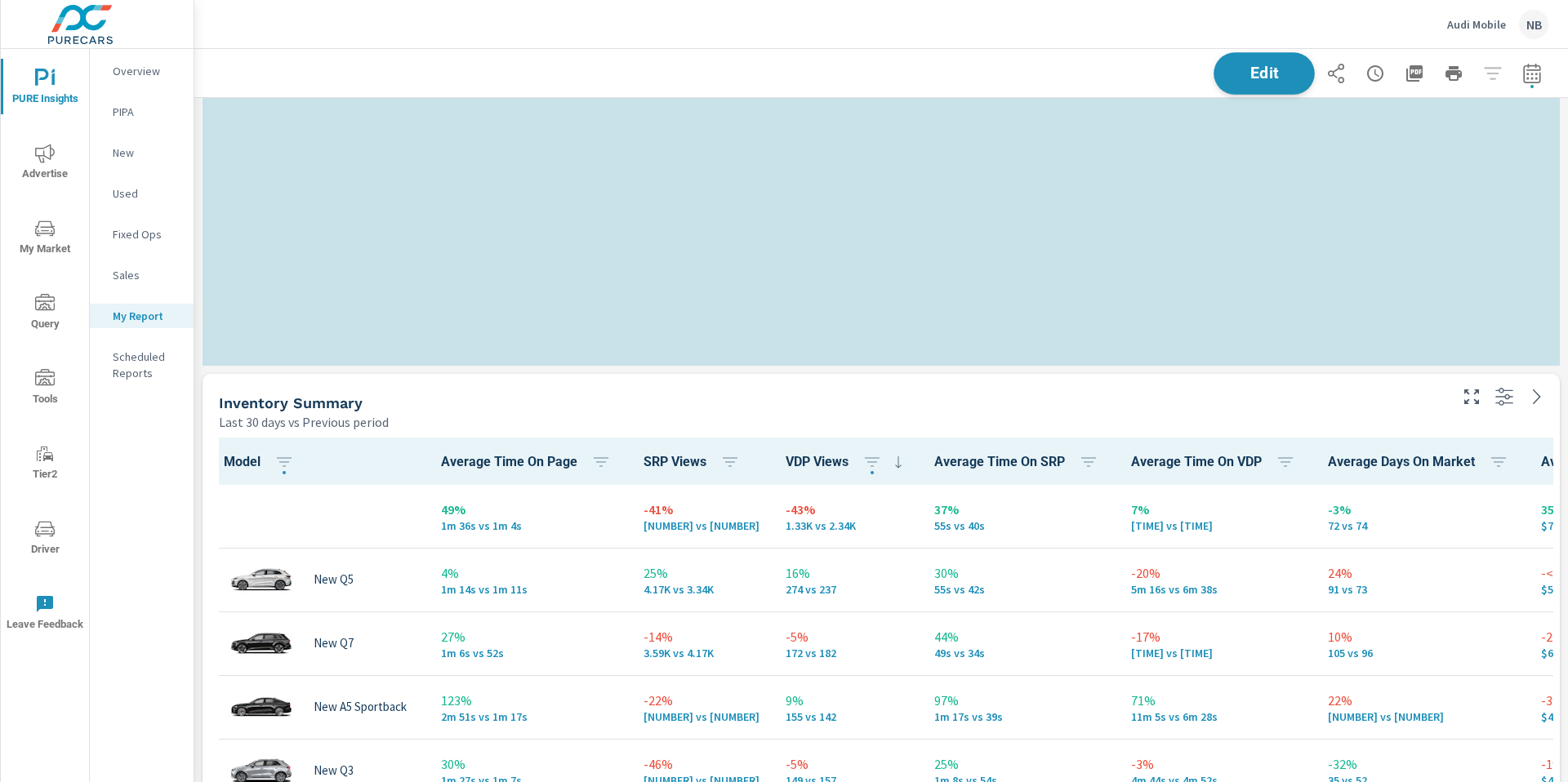 click on "Edit" at bounding box center (1264, 73) 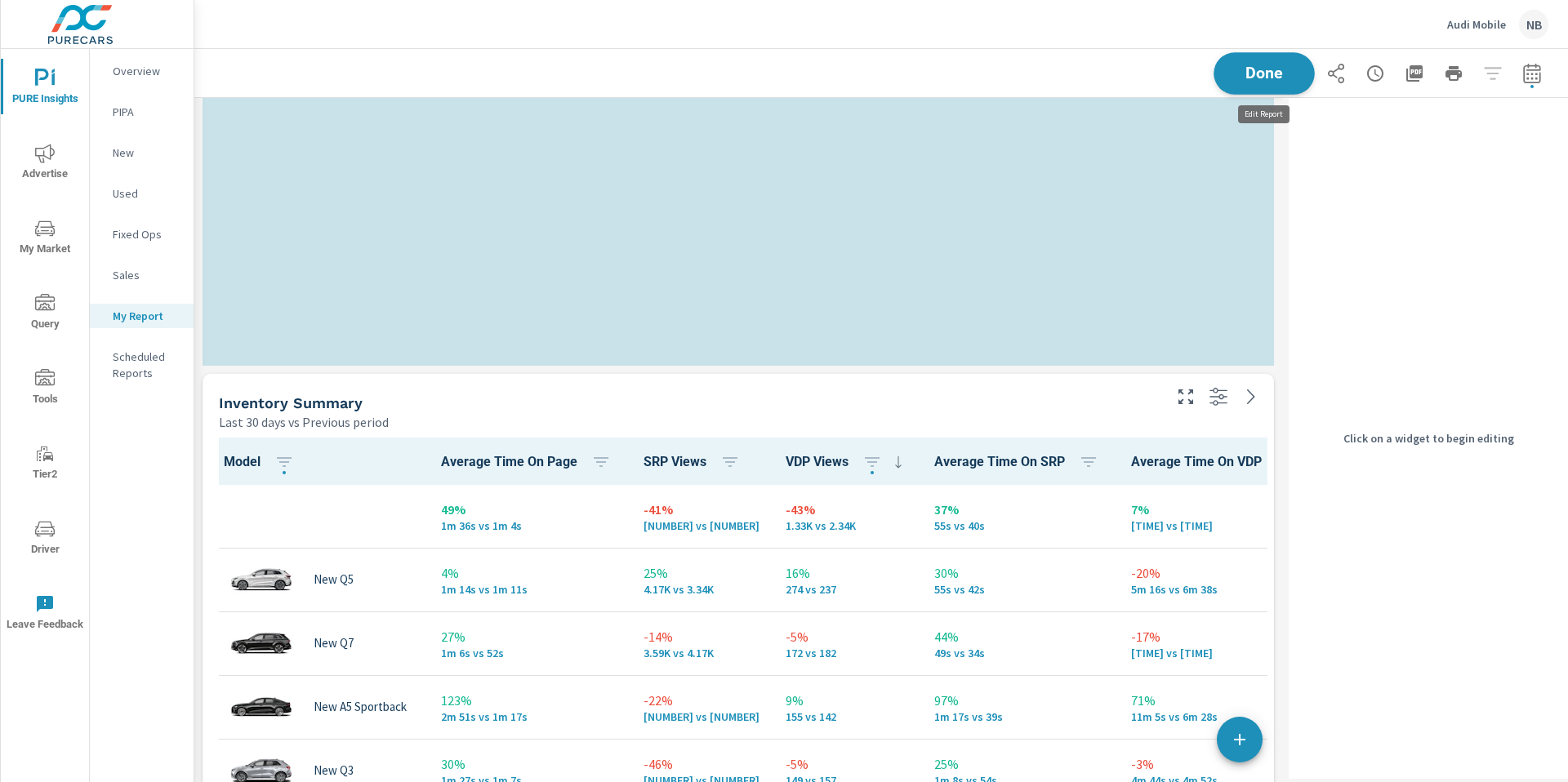 scroll, scrollTop: 2074, scrollLeft: 1089, axis: both 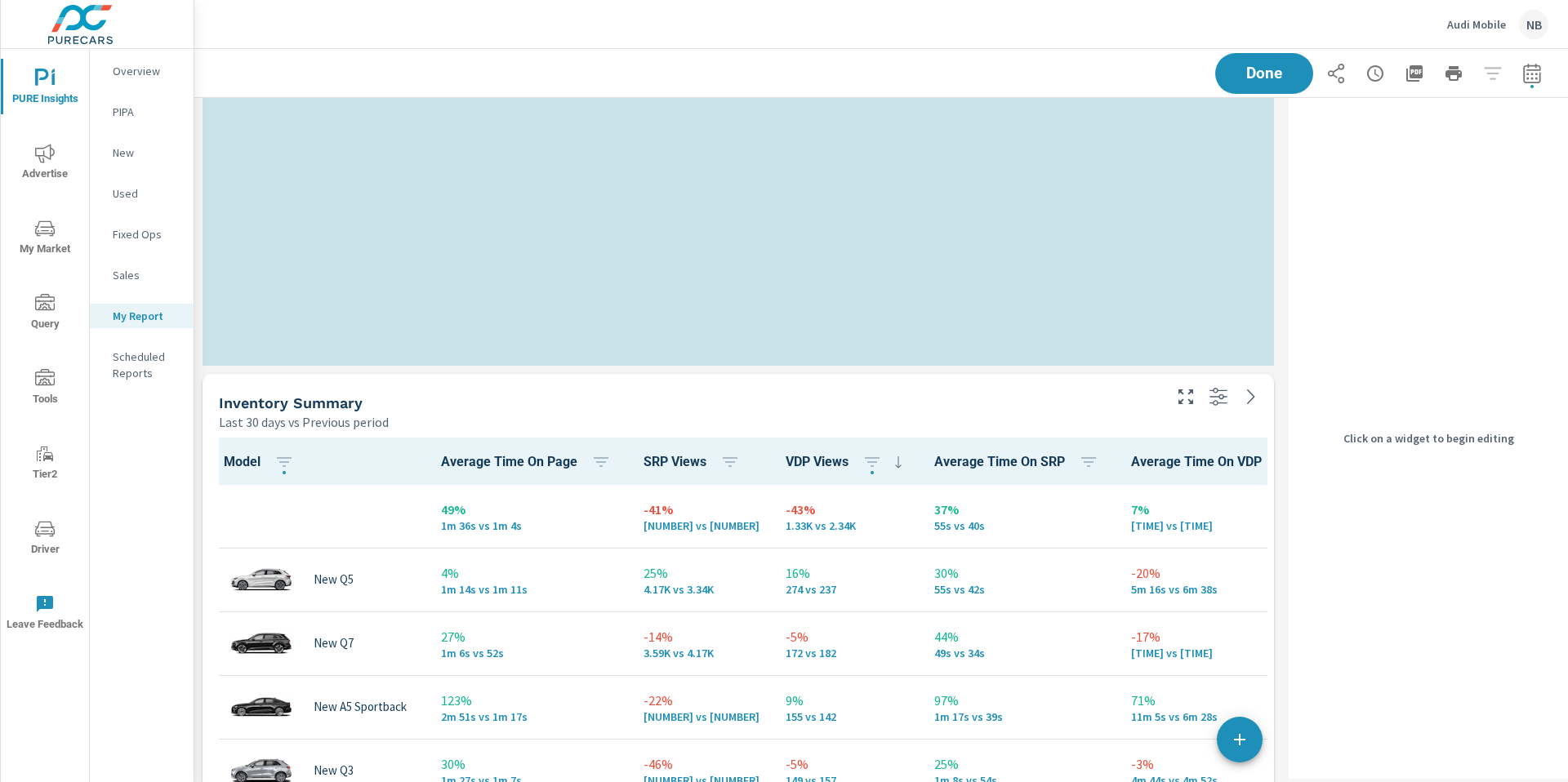 click at bounding box center [738, 182] 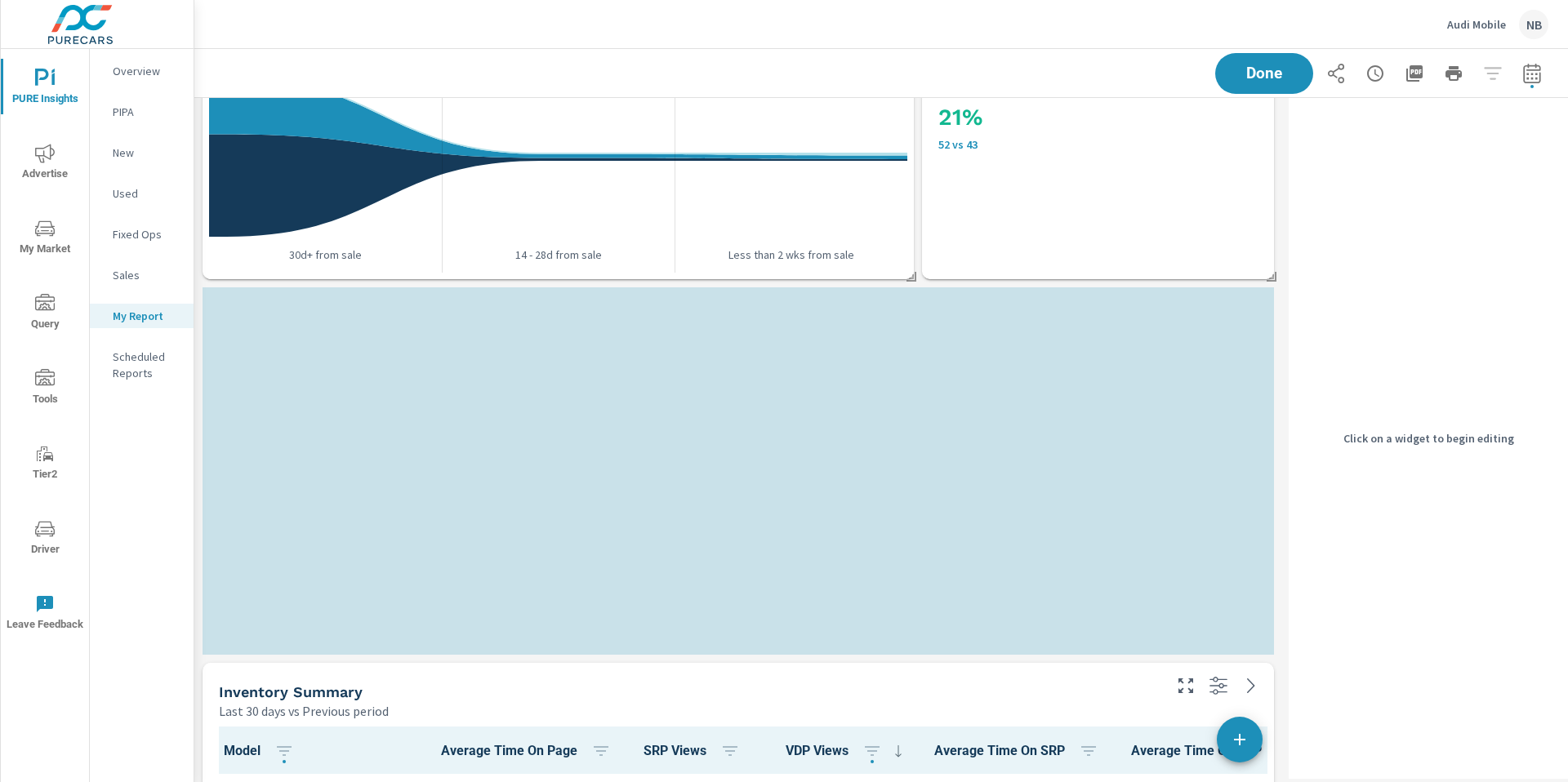 scroll, scrollTop: 858, scrollLeft: 0, axis: vertical 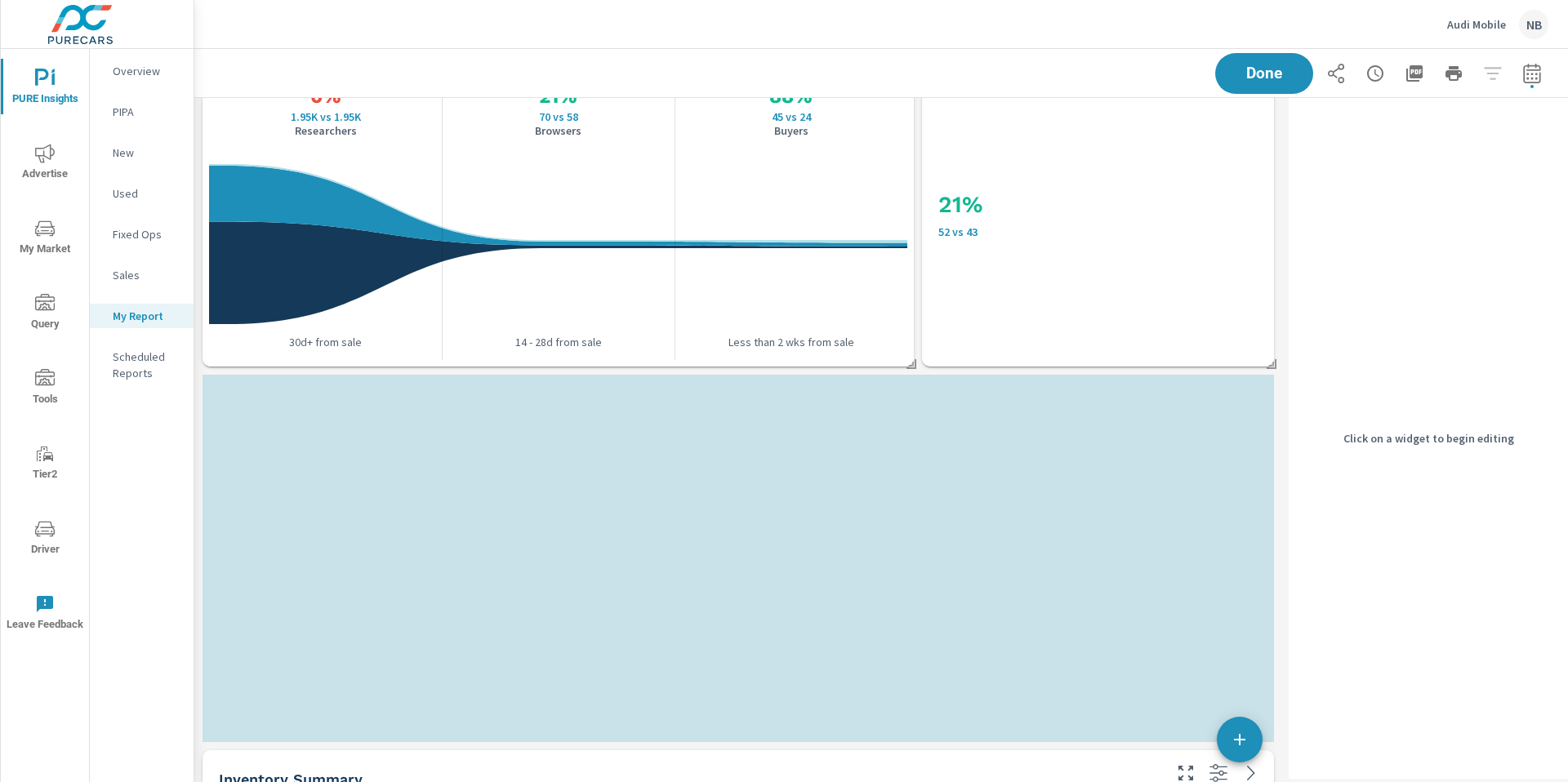 click at bounding box center (738, 558) 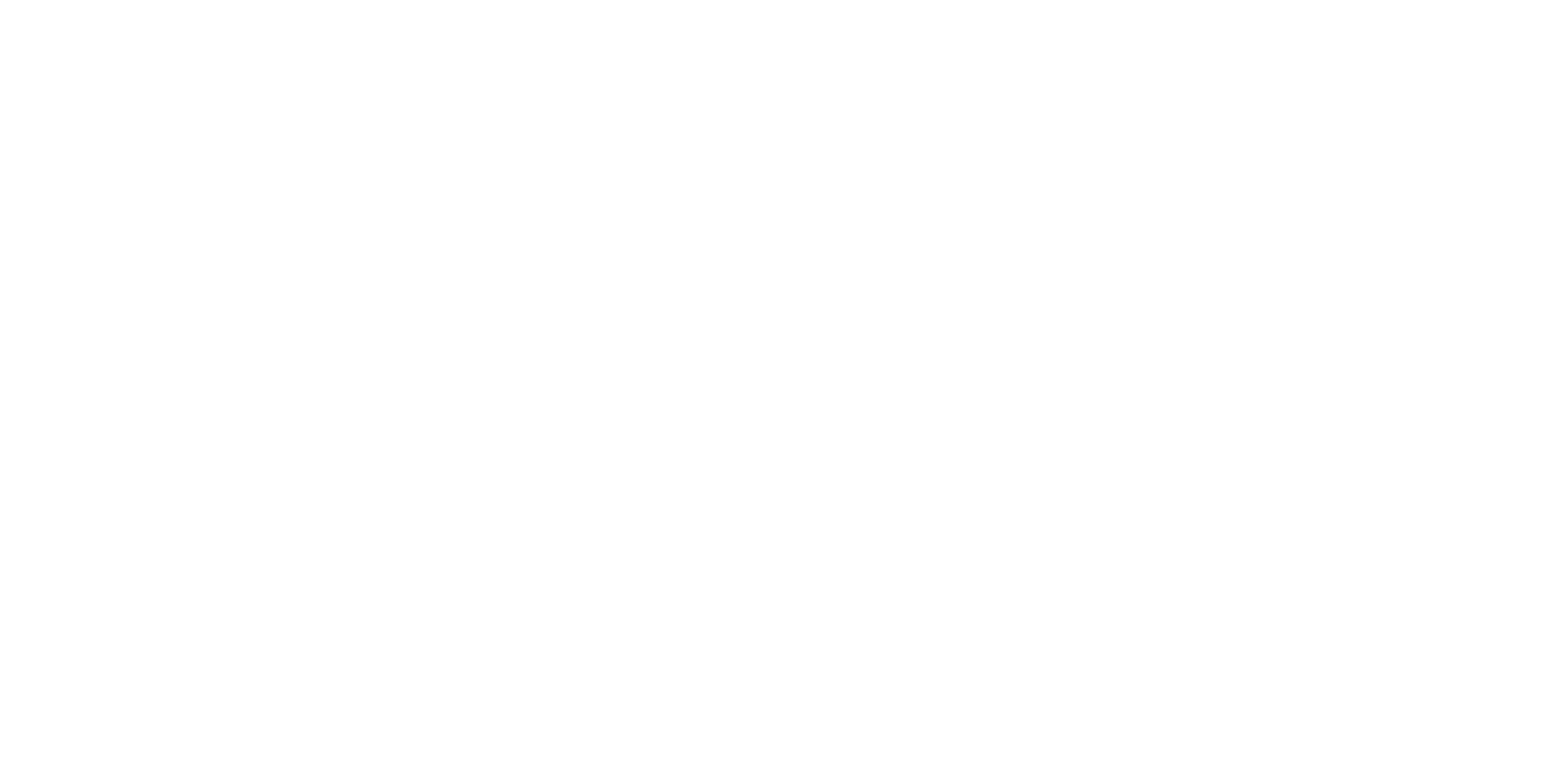 scroll, scrollTop: 0, scrollLeft: 0, axis: both 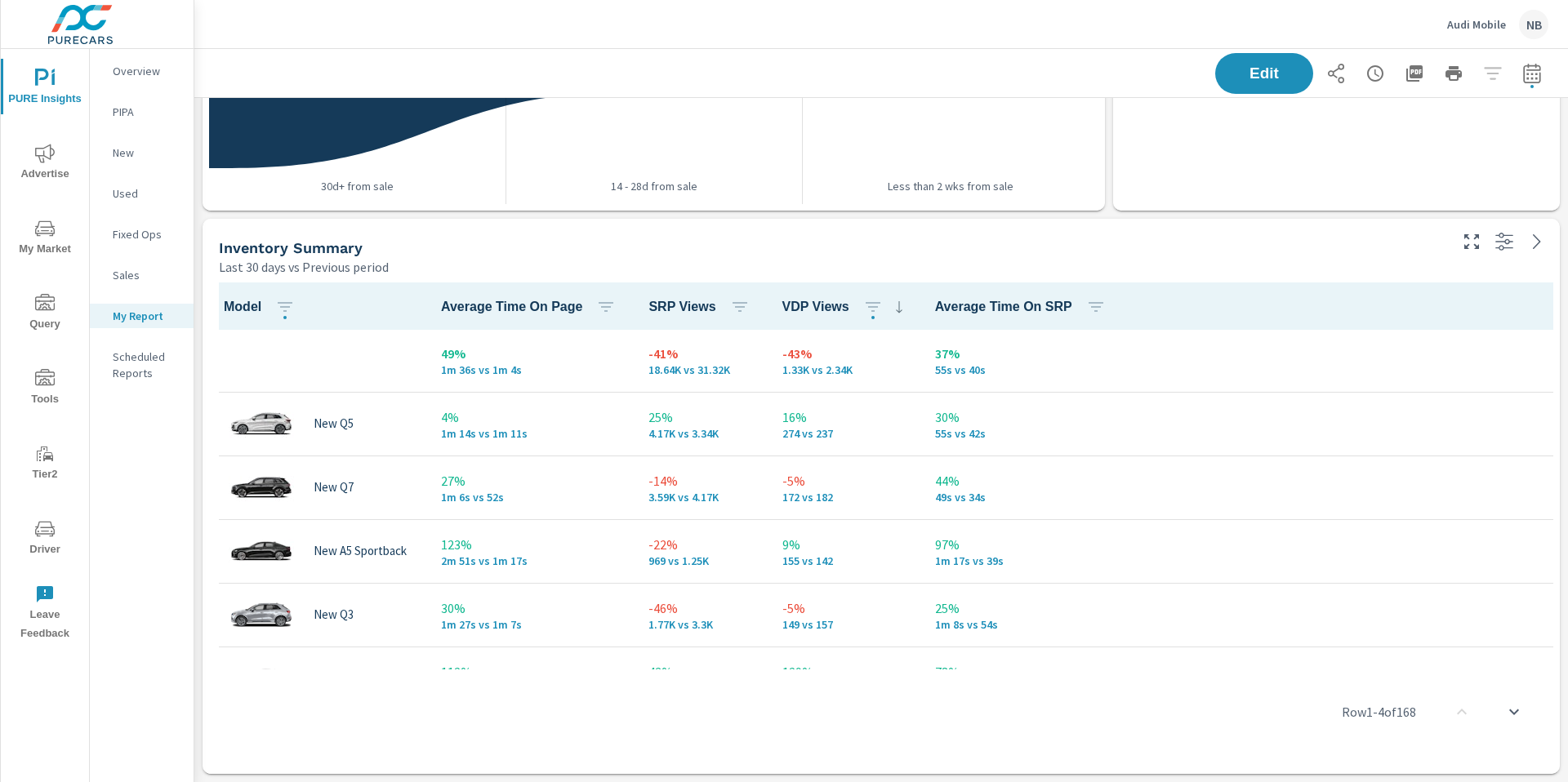 click on "My Market" at bounding box center (45, 238) 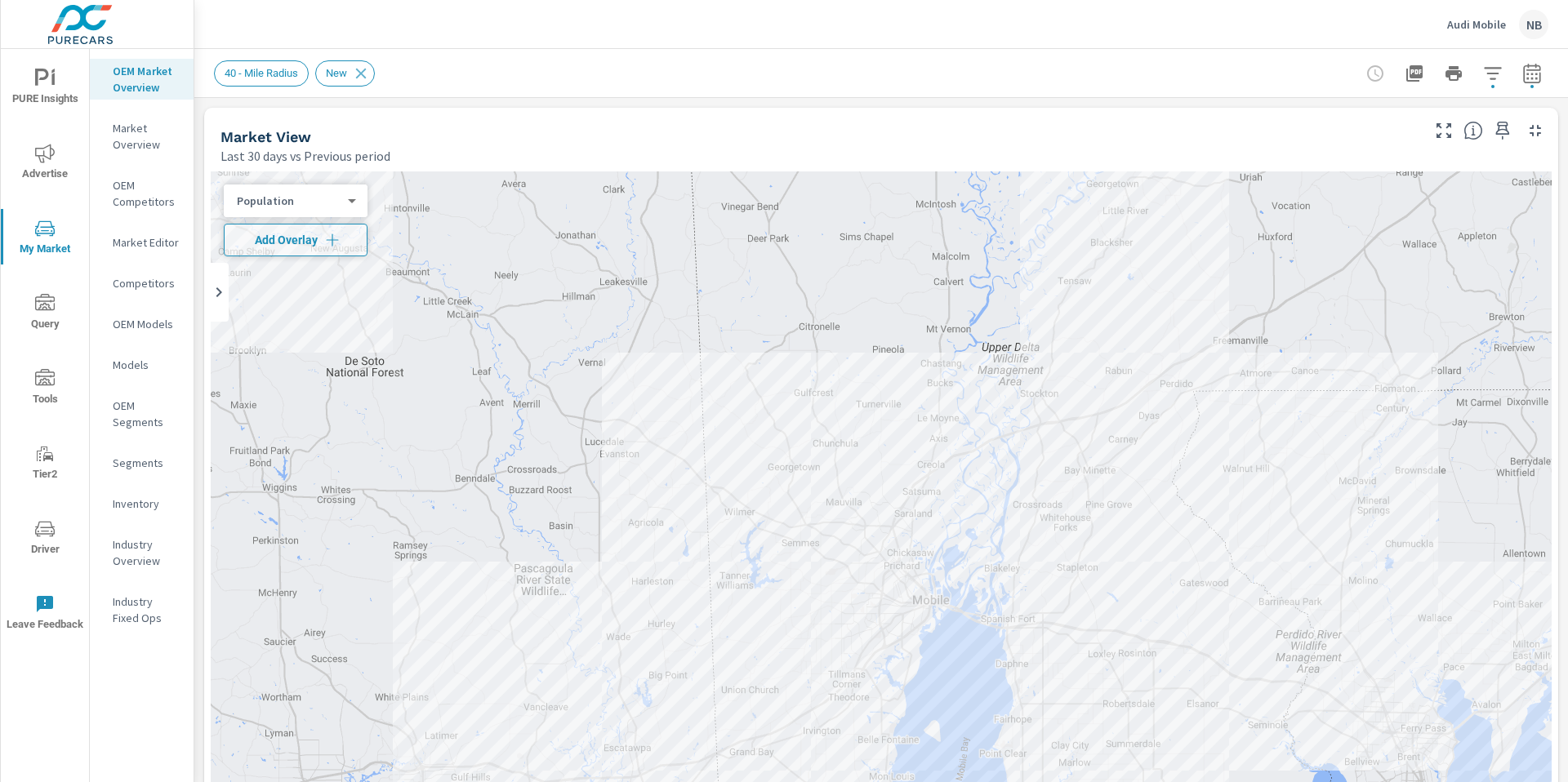 click on "Market View Last 30 days vs Previous period ← Move left → Move right ↑ Move up ↓ Move down + Zoom in - Zoom out Home Jump left by 75% End Jump right by 75% Page Up Jump up by 75% Page Down Jump down by 75% Keyboard shortcuts Map Data Map data ©2025 Google, INEGI Map data ©2025 Google, INEGI 10 km  Click to toggle between metric and imperial units Terms Report a map error Most ( 49,824 ) Least ( 673 ) Population 5 ​ Add Overlay Dealer Markers  Market Rank Last 30 days vs Previous period Dealer Sales Market Share Market Rank None — % — vs — - — — vs — Top Models Last 30 days vs Previous period Nothing to see here Check back soon! Top Postal Codes Last 30 days vs Previous period Postal Code & City Postal Code & City Nothing to see here Check back soon! Lease vs Purchase Last 30 days vs Previous period X X 0 Leases 0 Purchases Dealer X X 0 Leases 0 Purchases Market" at bounding box center (881, 1495) 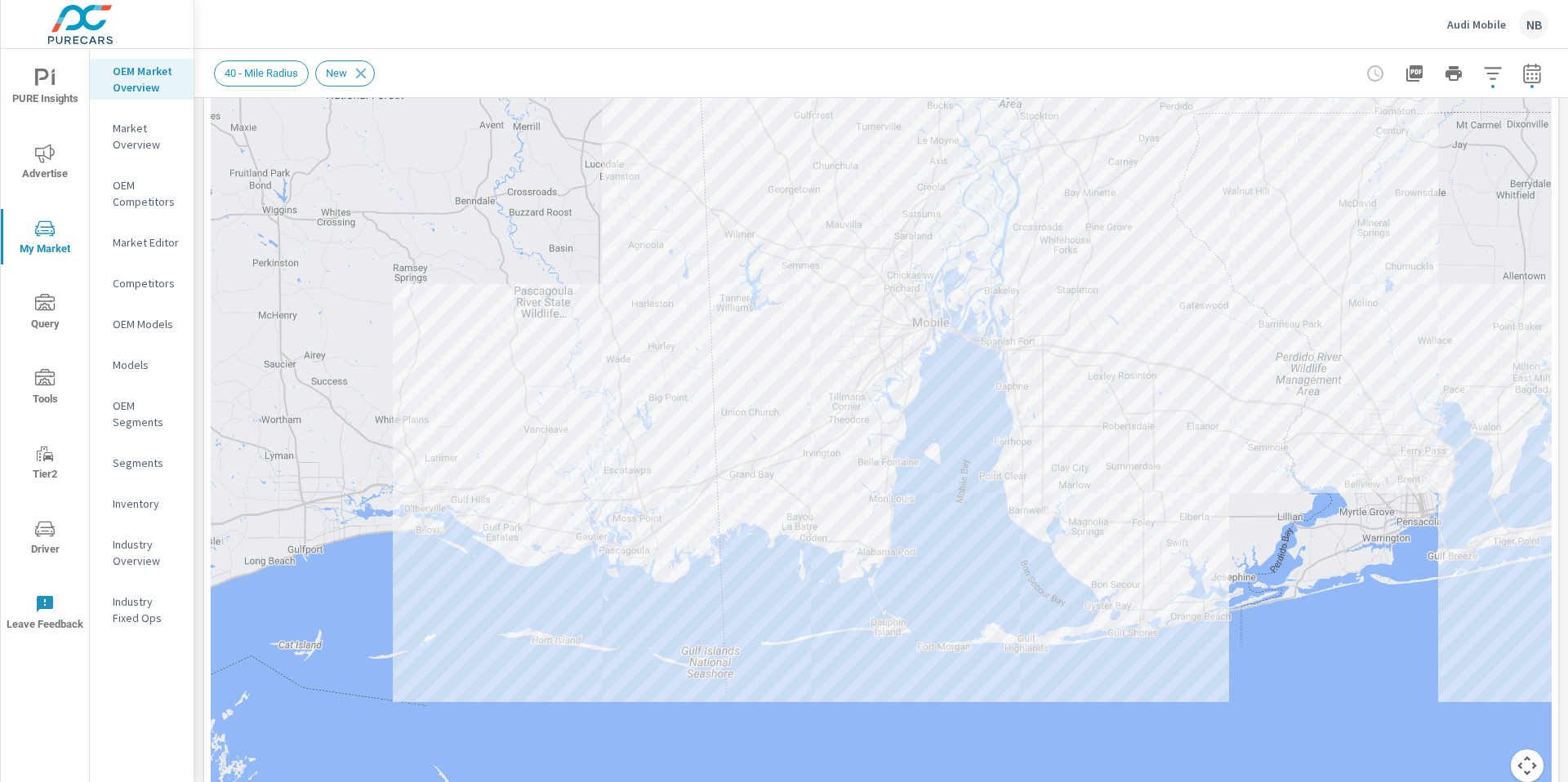 scroll, scrollTop: 440, scrollLeft: 0, axis: vertical 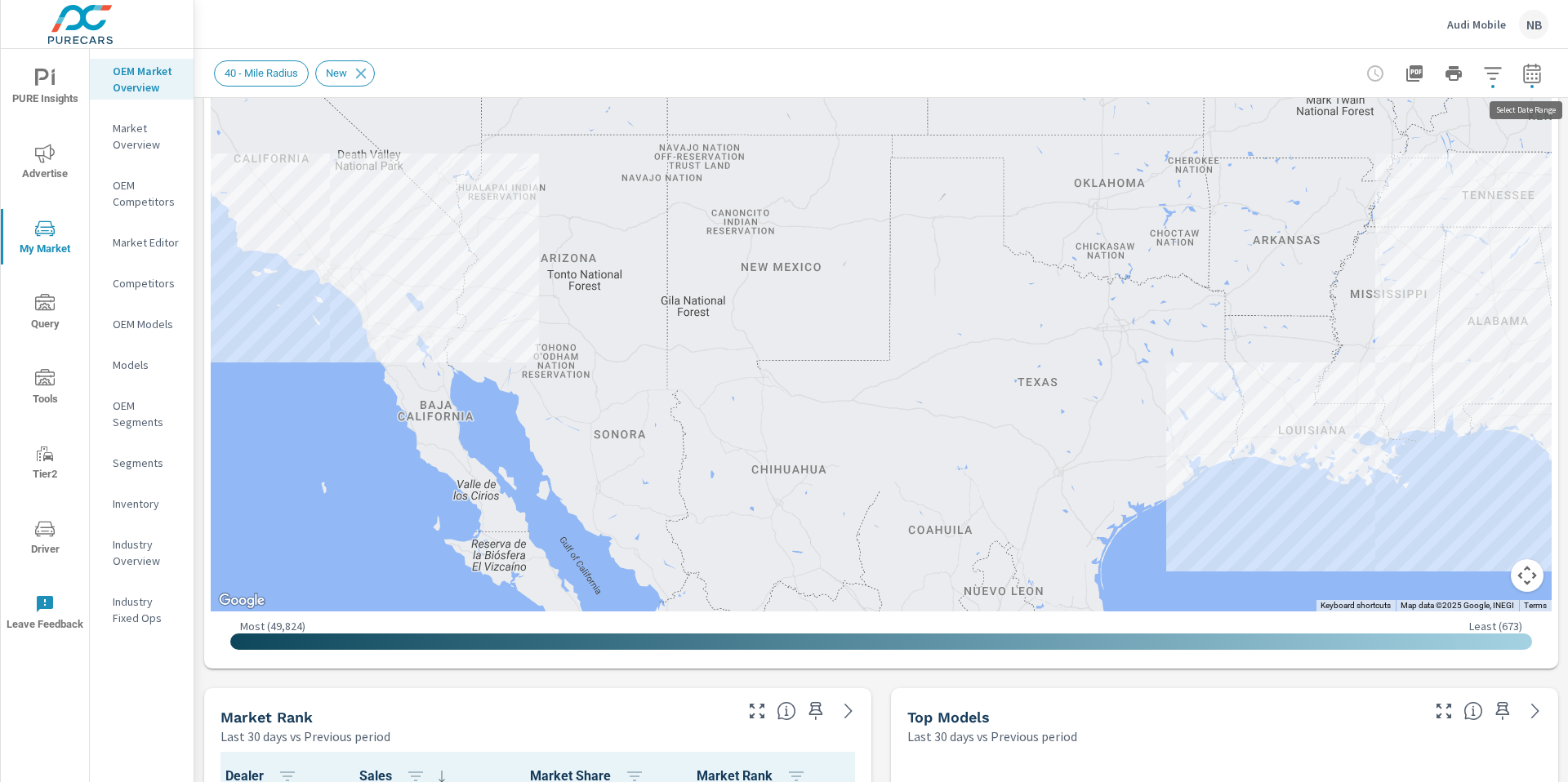 click 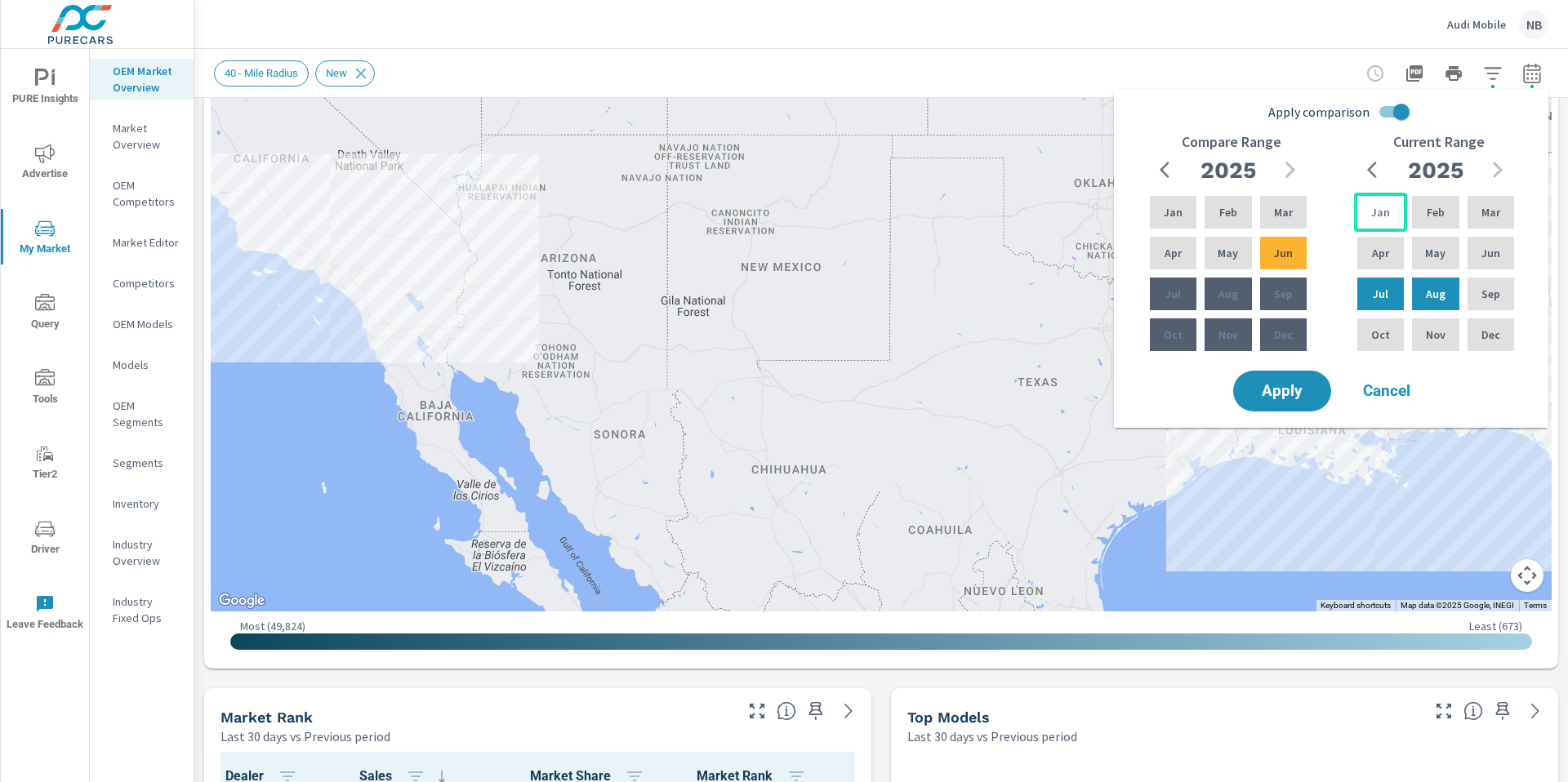 click on "Jan" at bounding box center [1380, 212] 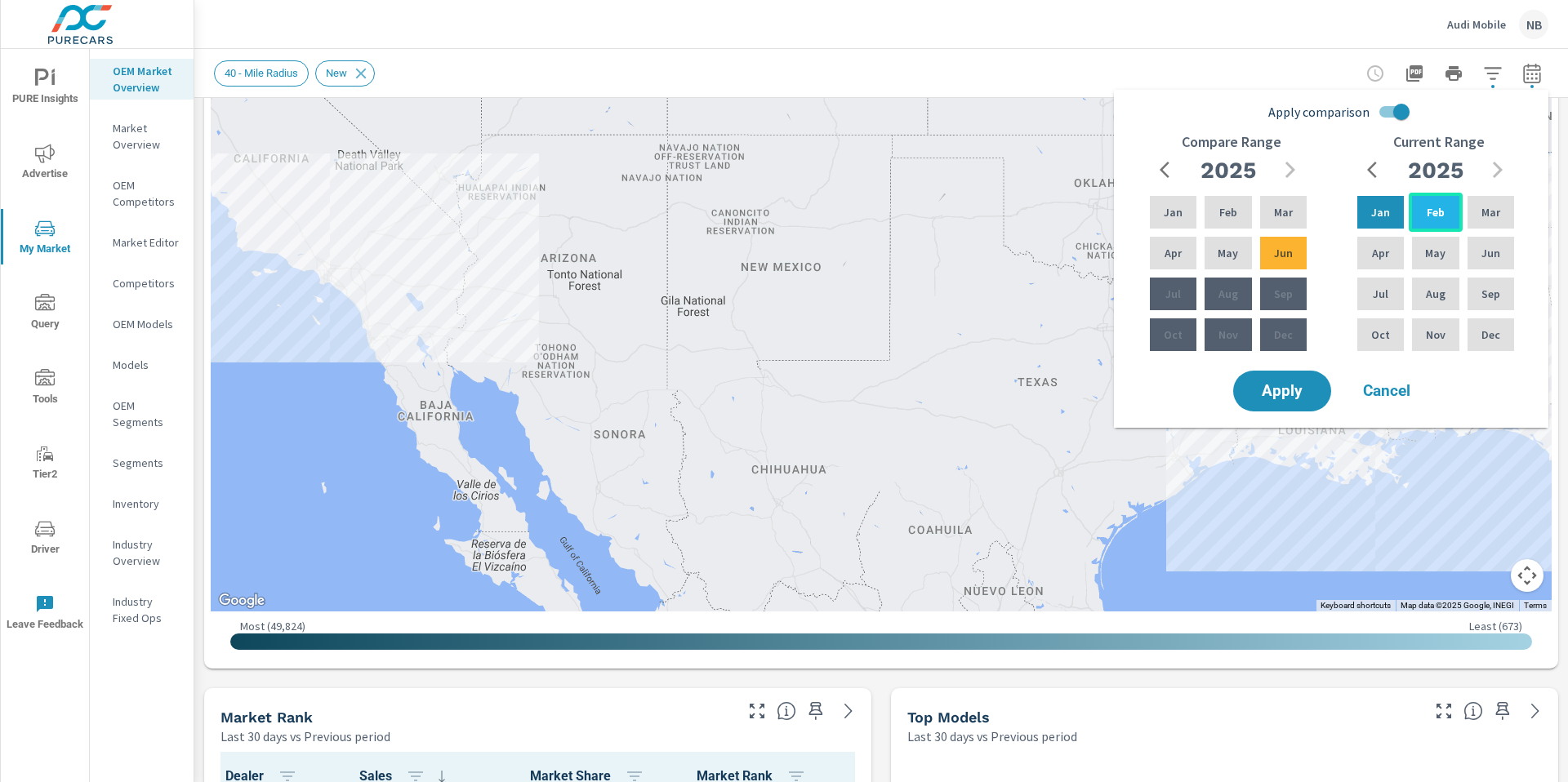 click on "Feb" at bounding box center [1436, 212] 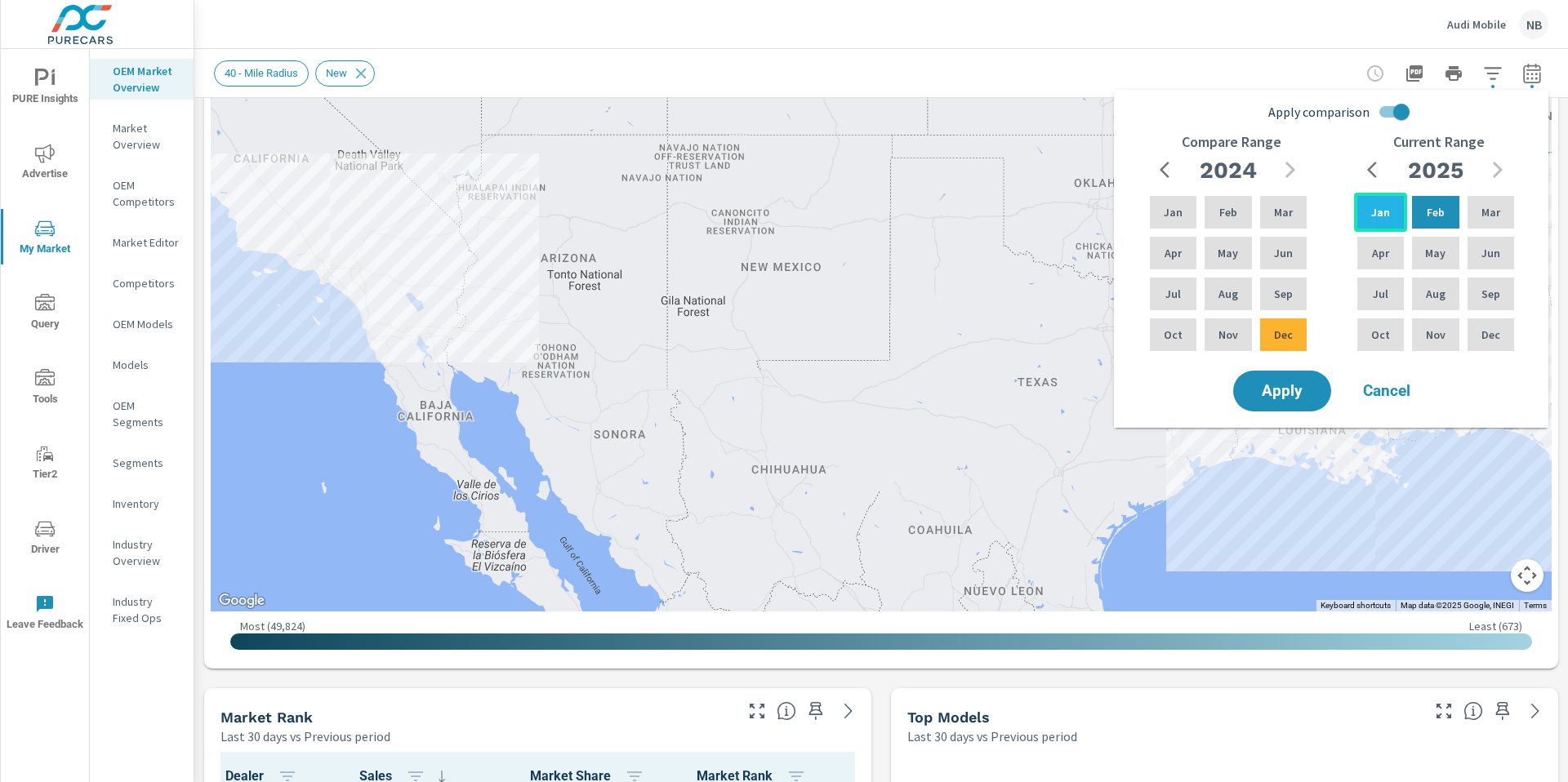 click on "Jan" at bounding box center (1380, 212) 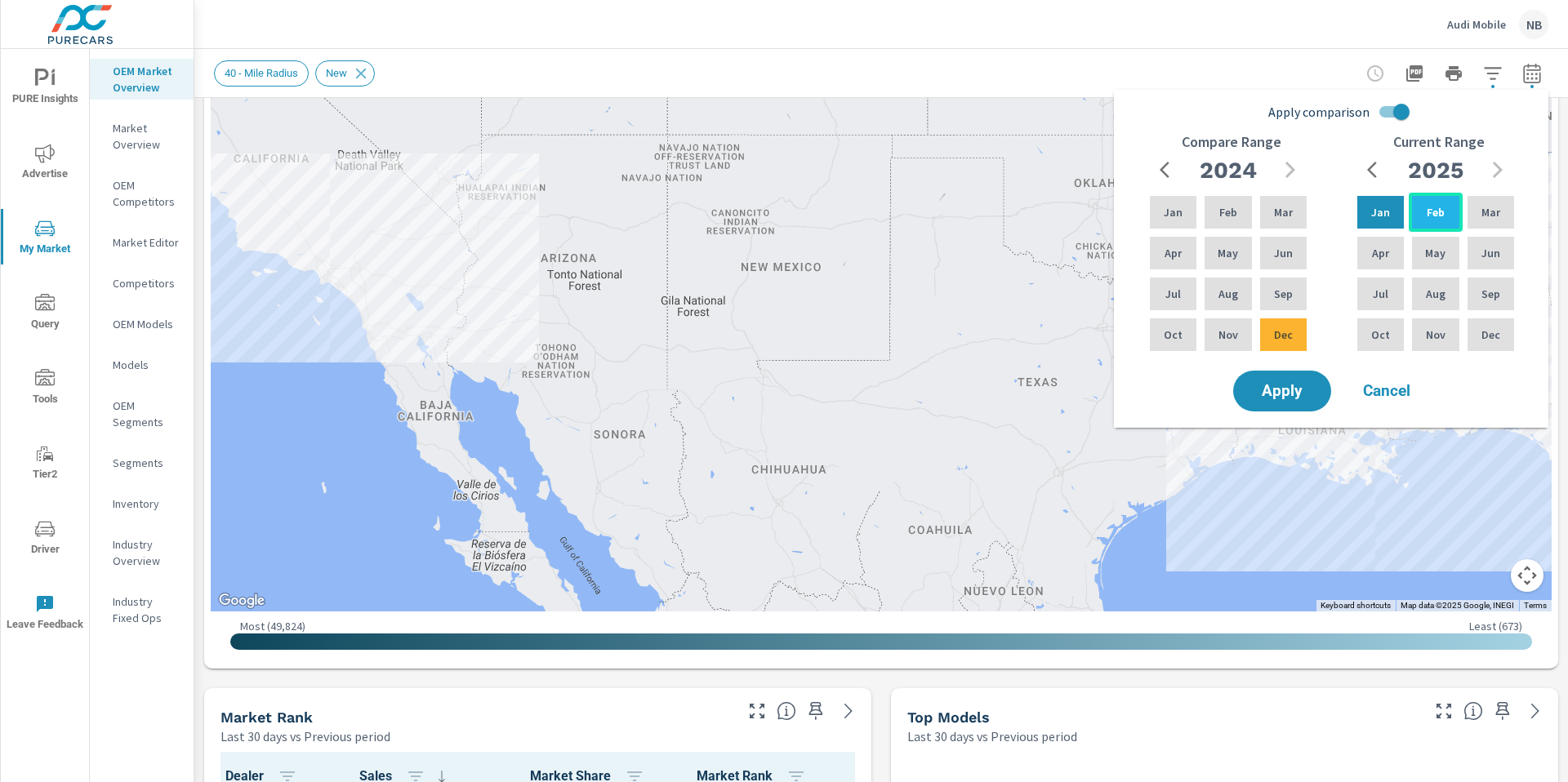 click on "Feb" at bounding box center (1436, 212) 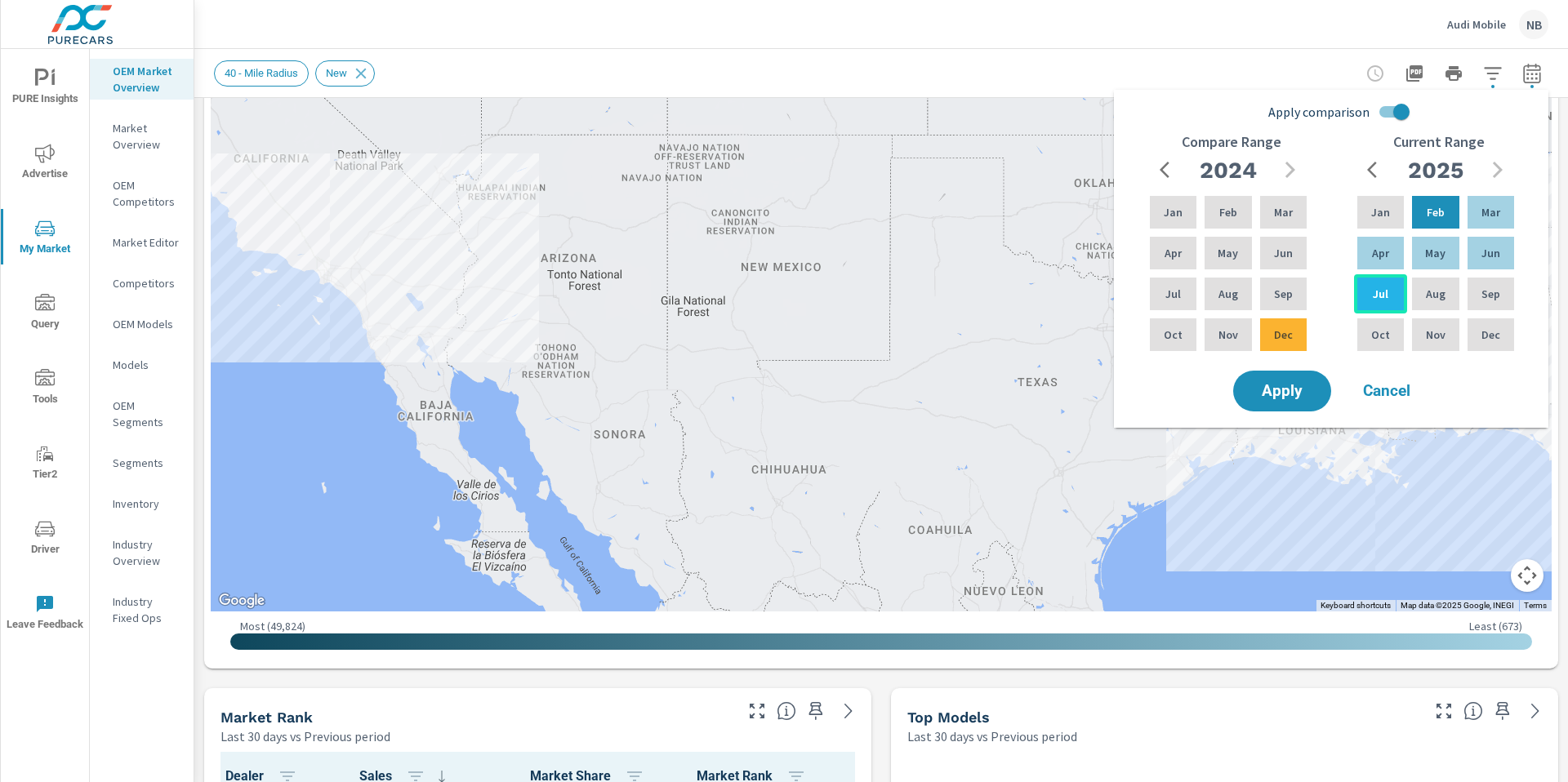 click on "Jul" at bounding box center [1380, 294] 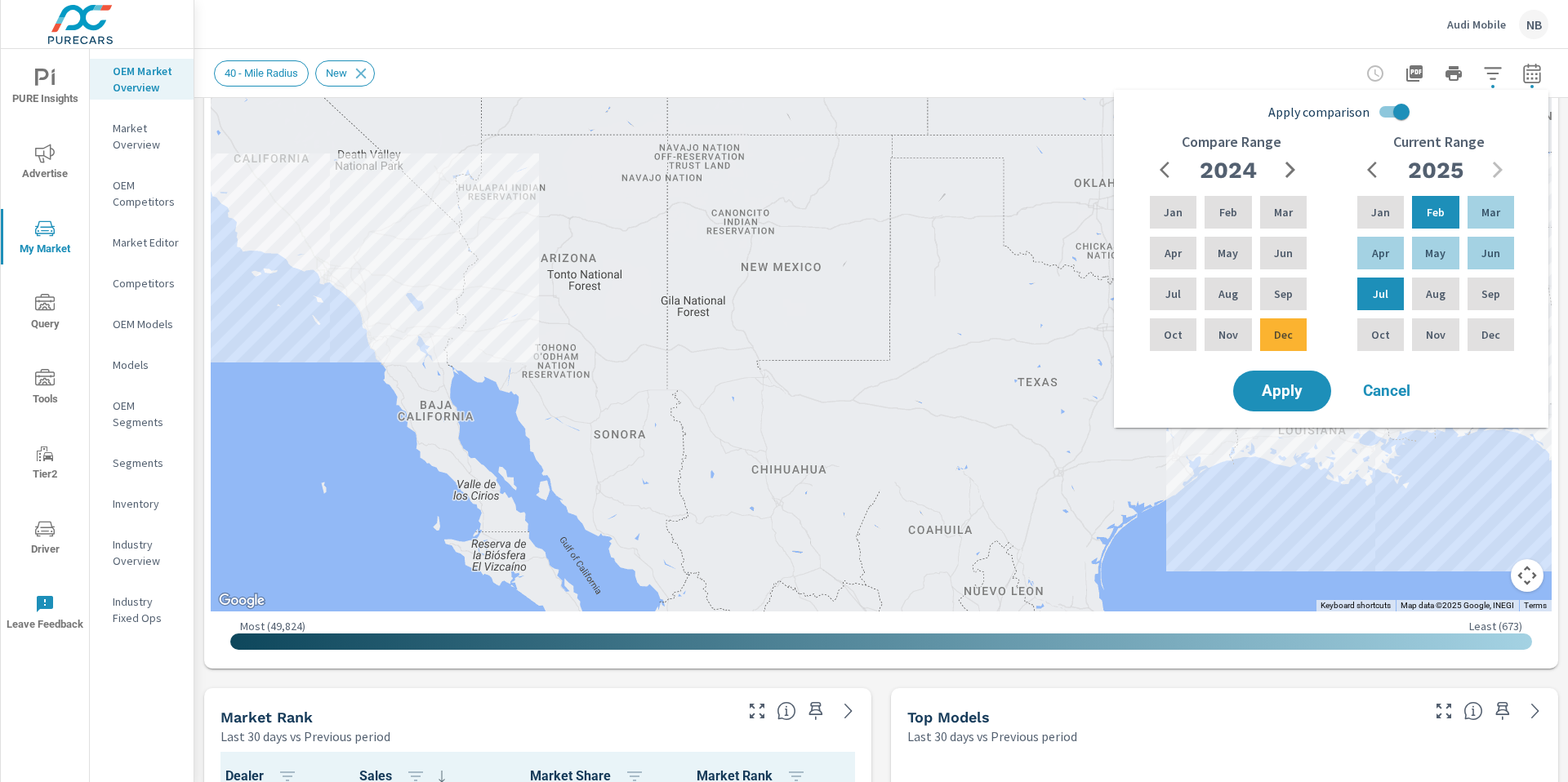 click on "Apply comparison" at bounding box center [1401, 112] 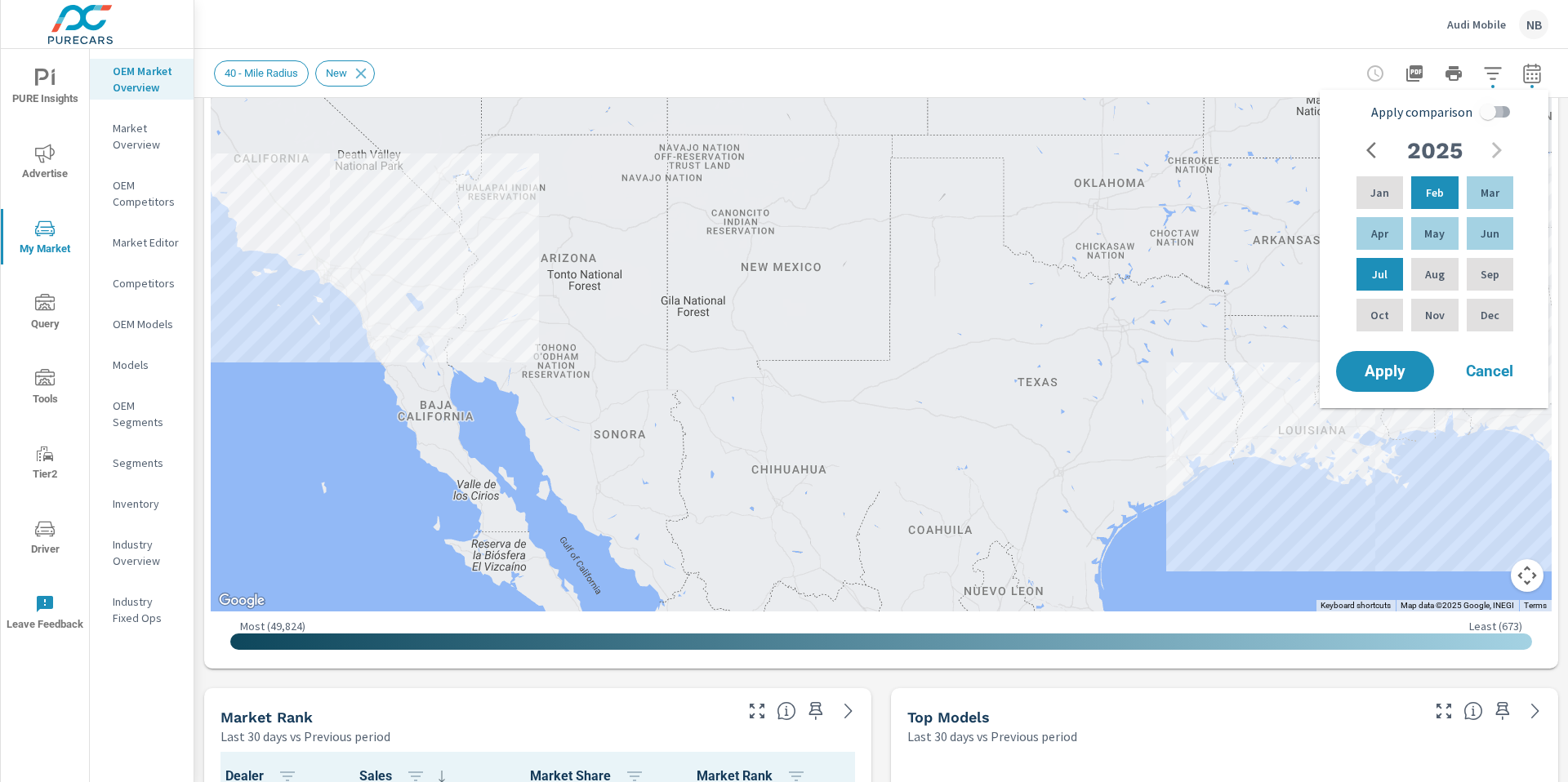 click on "Apply comparison" at bounding box center (1488, 112) 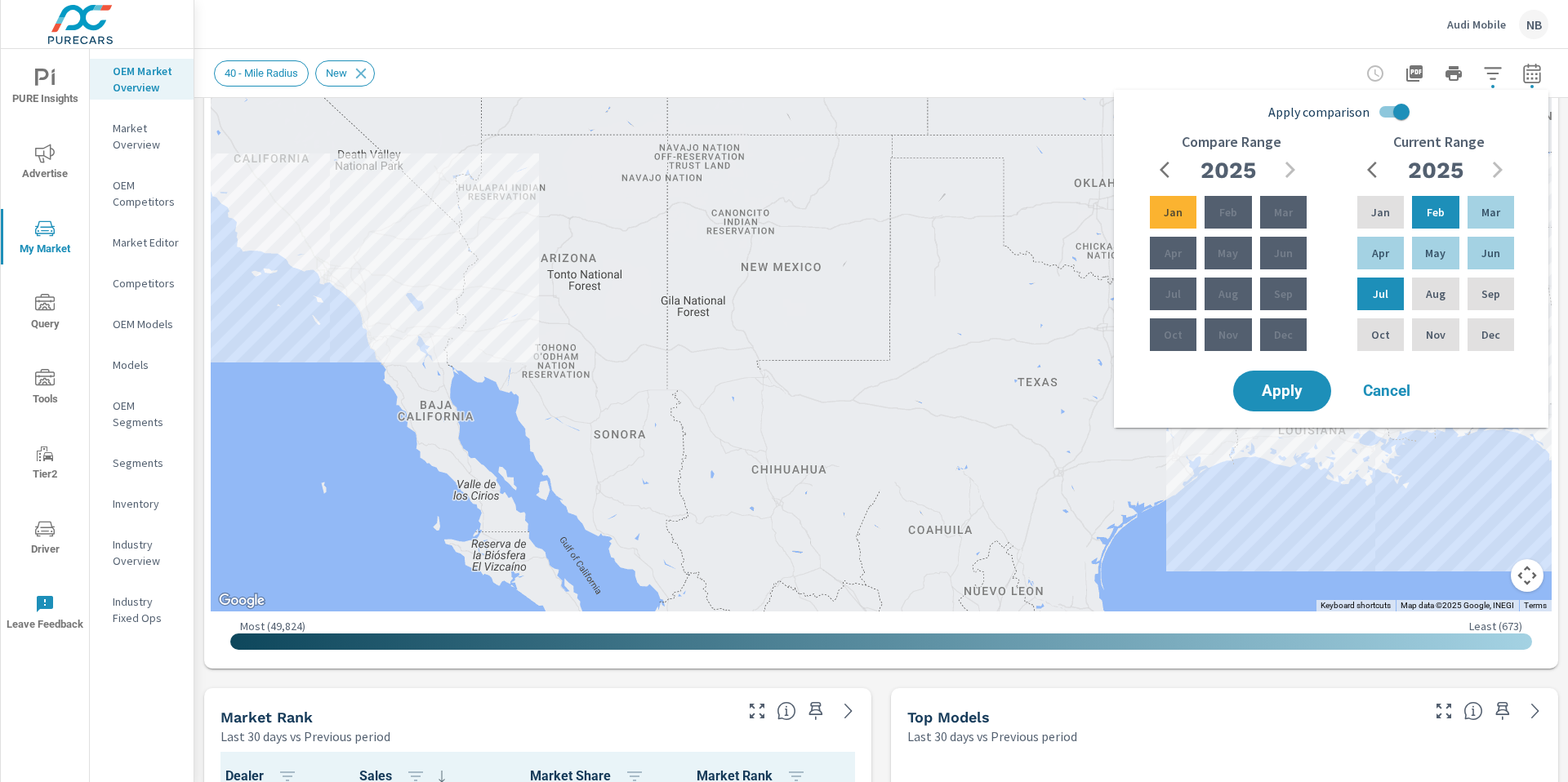 click 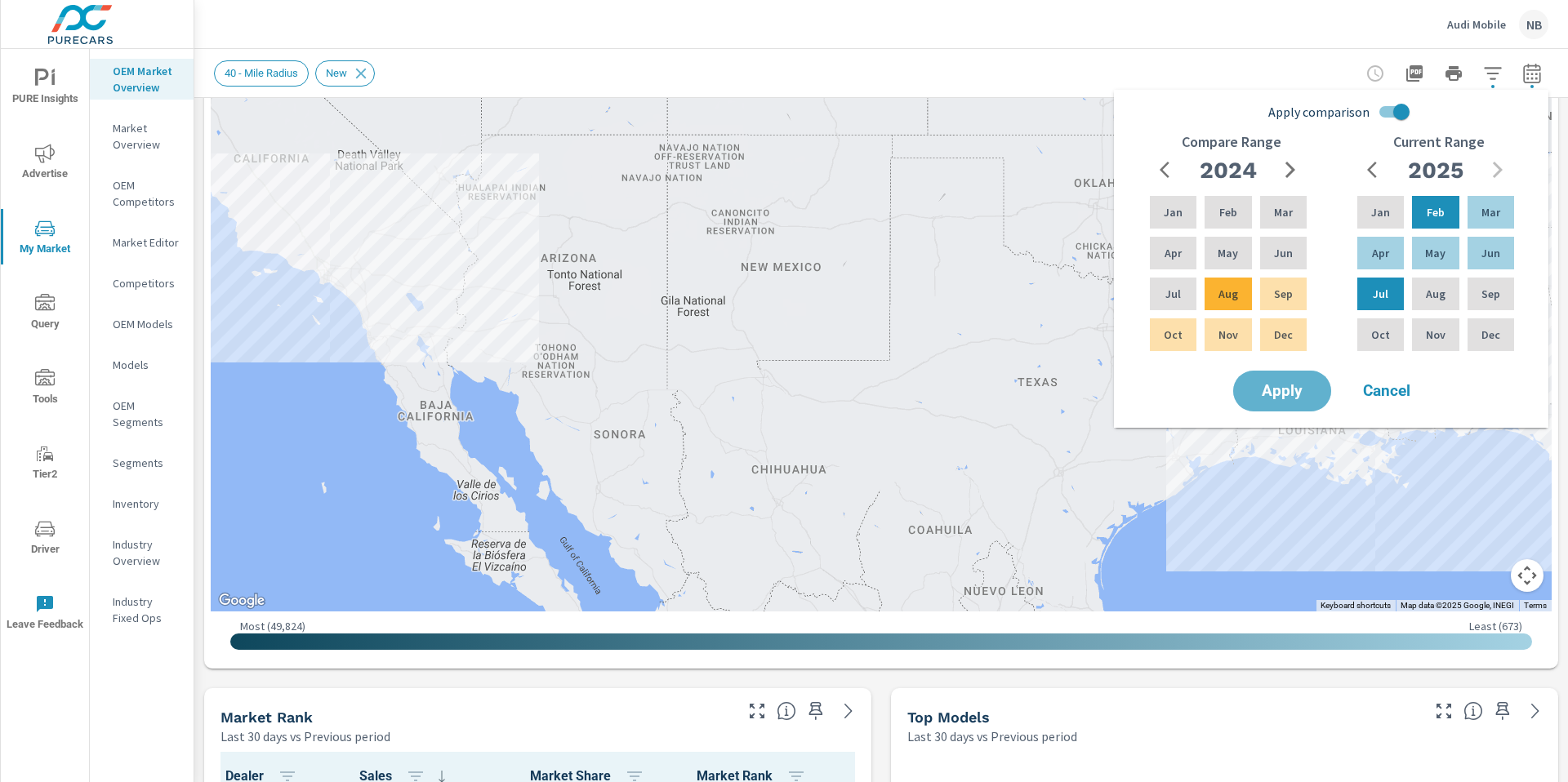 drag, startPoint x: 1287, startPoint y: 400, endPoint x: 1421, endPoint y: 422, distance: 135.794 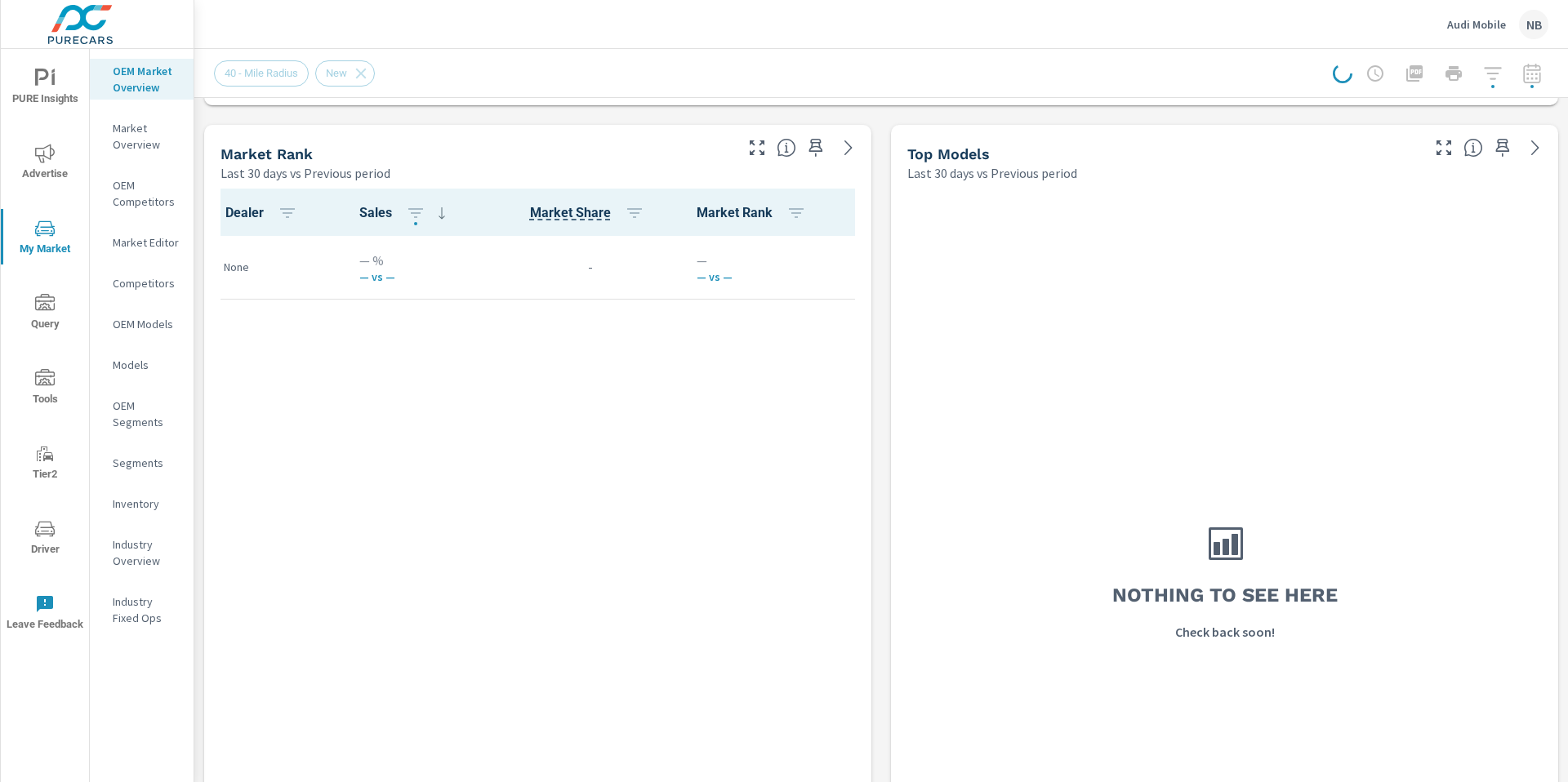scroll, scrollTop: 1033, scrollLeft: 0, axis: vertical 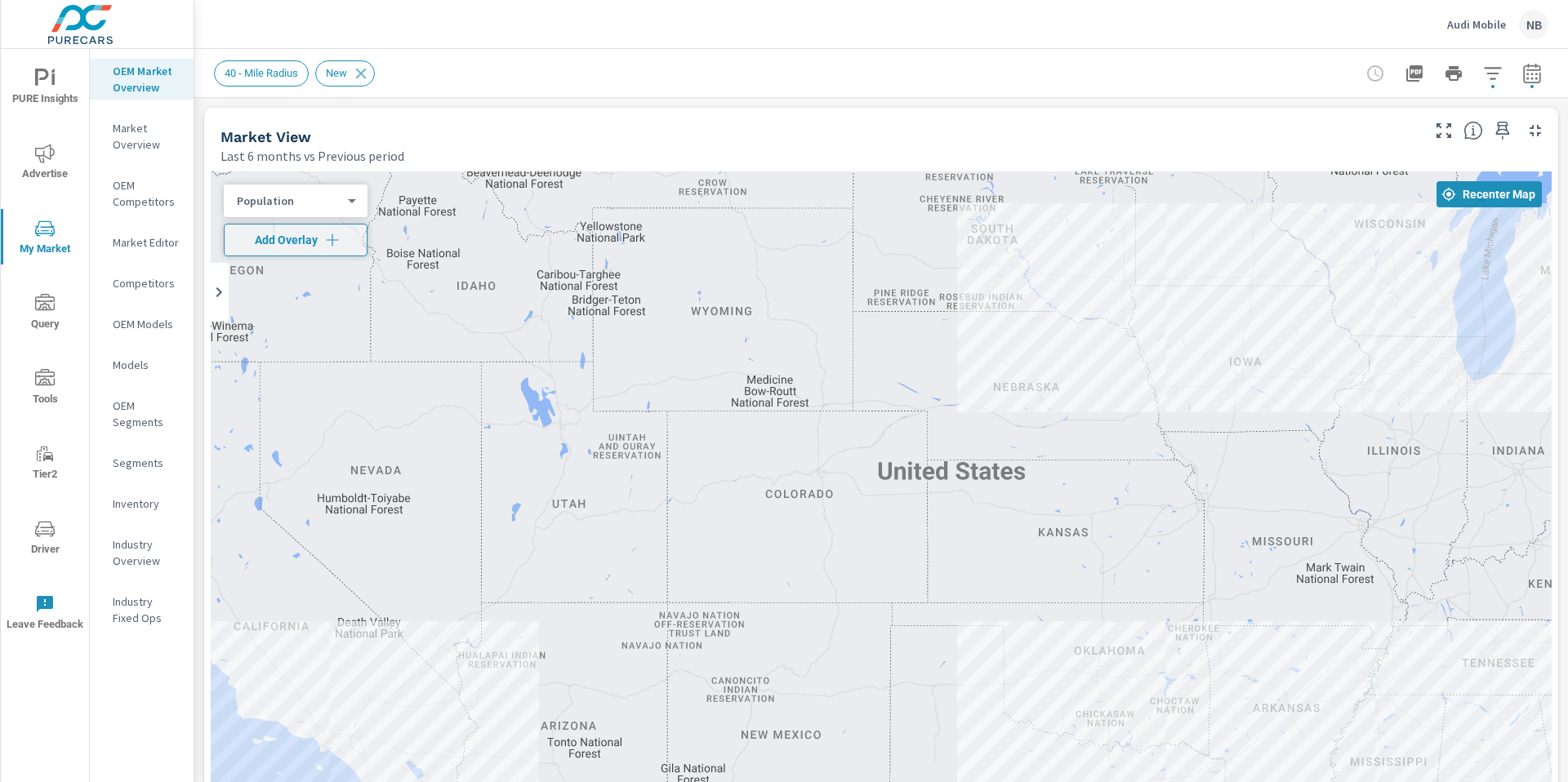 click on "Market View Last 6 months vs Previous period ← Move left → Move right ↑ Move up ↓ Move down + Zoom in - Zoom out Home Jump left by 75% End Jump right by 75% Page Up Jump up by 75% Page Down Jump down by 75% Keyboard shortcuts Map Data Map data ©2025 Google, INEGI Map data ©2025 Google, INEGI 100 km  Click to toggle between metric and imperial units Terms Report a map error Most ( 56,291 ) Least ( 100 ) Recenter Map Population 5 ​ Add Overlay Dealer Markers  Market Rank Last 6 months vs Previous period Dealer Sales Market Share Market Rank Audi Mobile -48% 23 vs 44 14% 82% v s 72% 0 1 vs 1 Audi Pensacola -50% 5 vs 10 13% 18% v s 16% 0 2 vs 2 Jack Ingram Audi — % — vs 4 -100% 0% v s 7% — — vs 3 Audi New Orleans — % — vs 1 -100% 0% v s 2% — — vs 4 Volkswagen Jackson — % — vs 1 -100% 0% v s 2% — — vs 4 Audi Baton Rouge — % — vs 1 -100% 0% v s 2% — — vs 4 Top Models Last 6 months vs Previous period Model Inventory Count Dealer Sales Total Market Sales Market Share — %" at bounding box center (881, 1495) 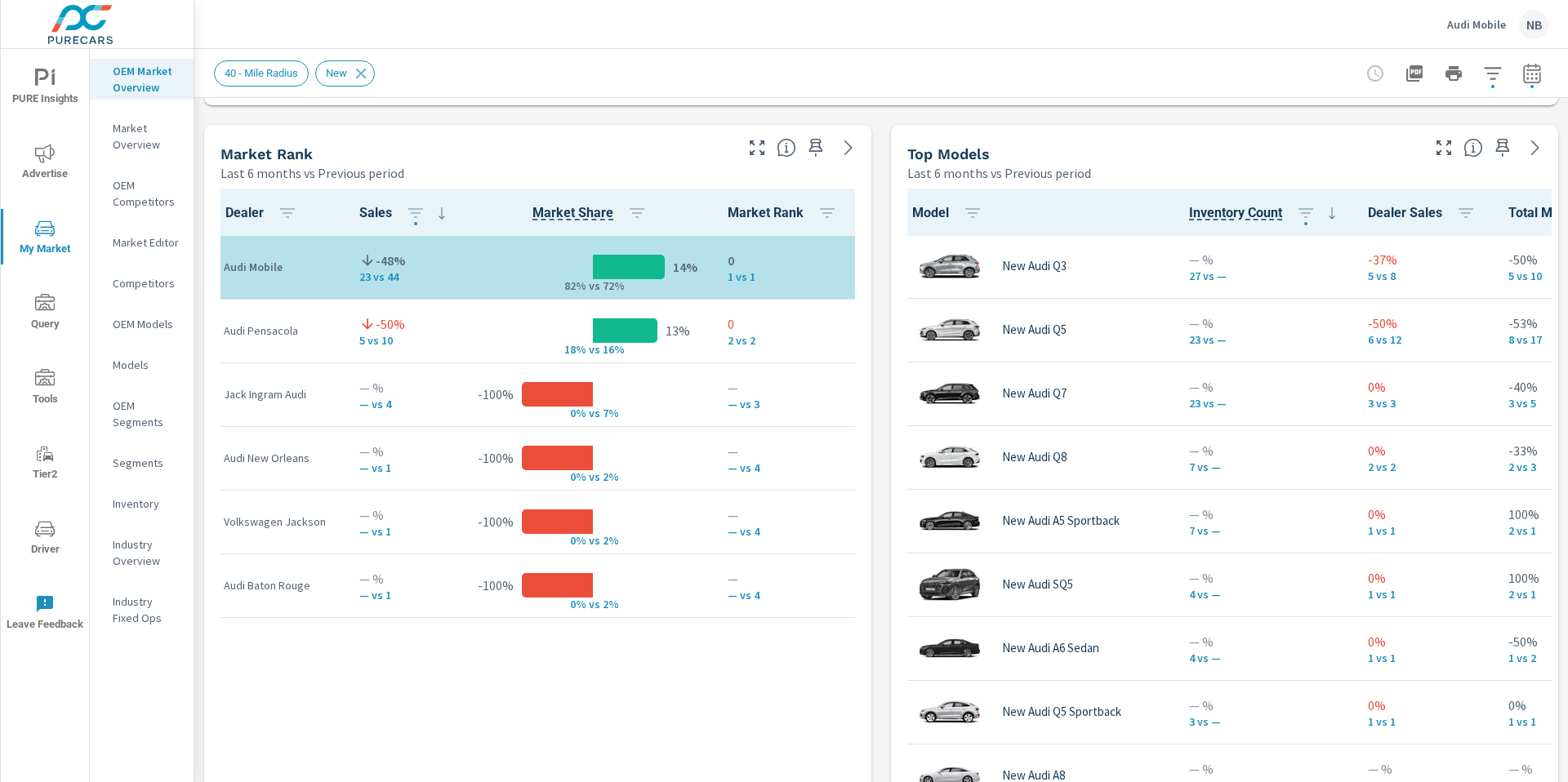 scroll, scrollTop: 1036, scrollLeft: 0, axis: vertical 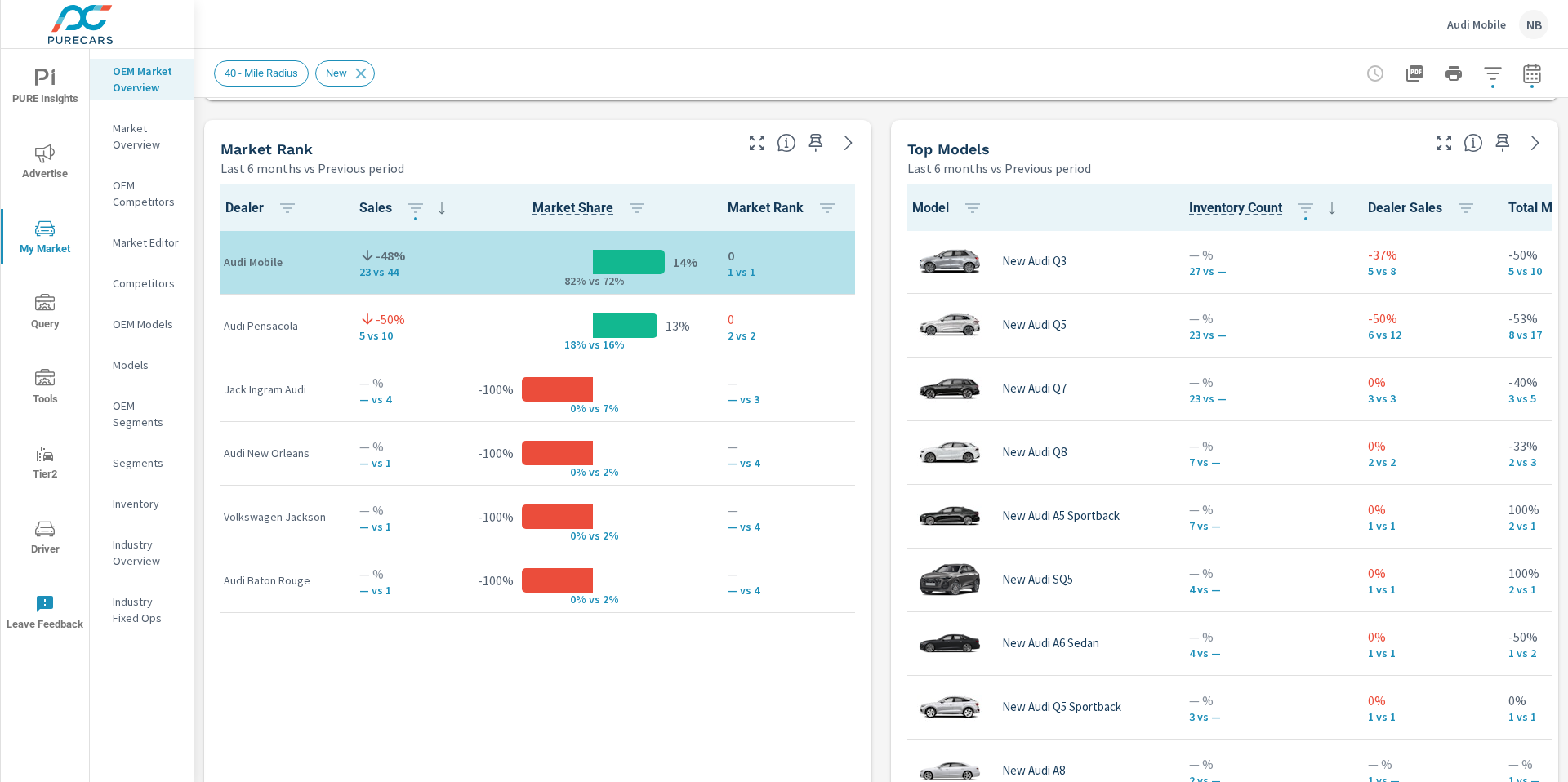 click 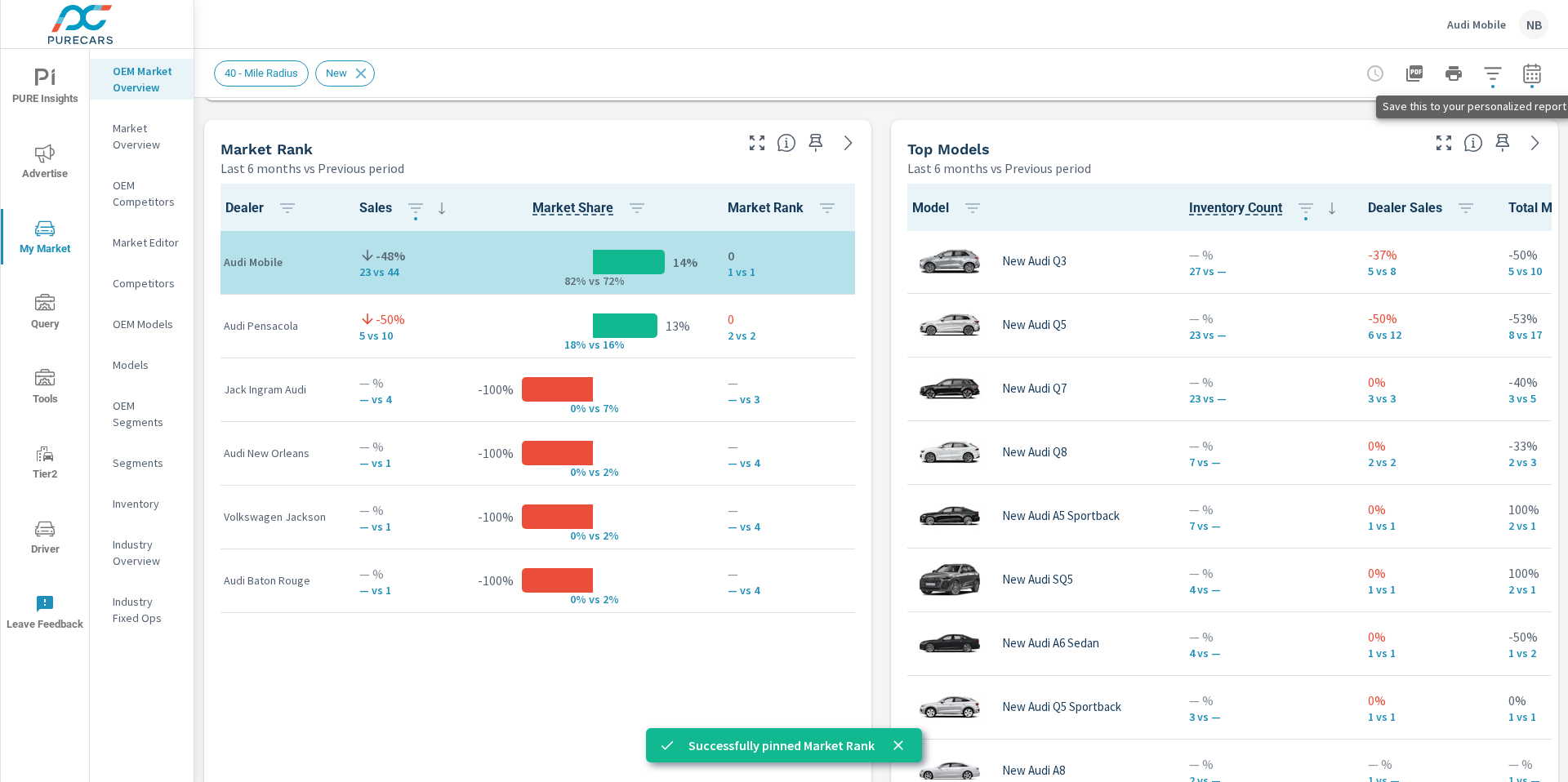 click 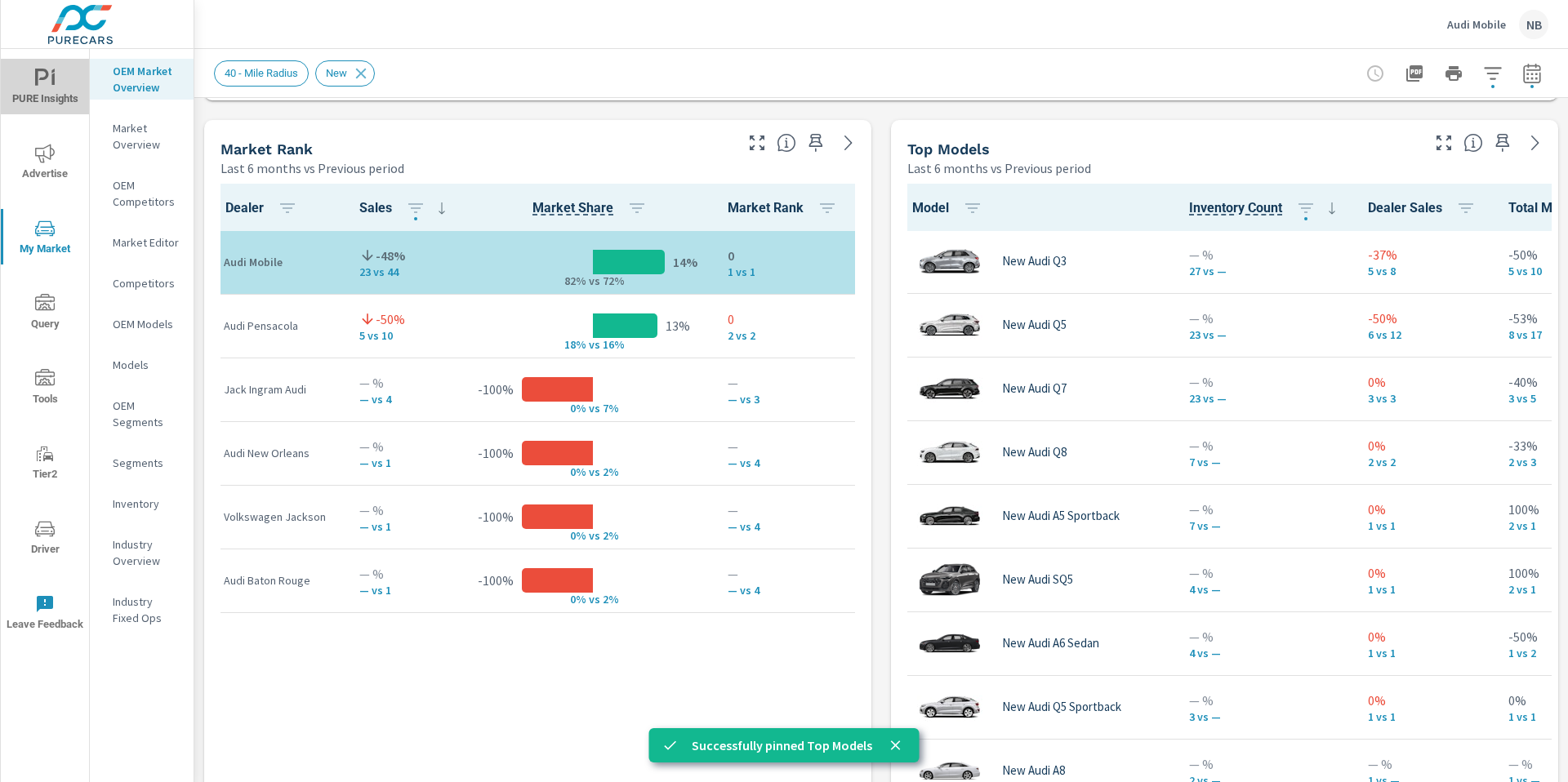 click on "PURE Insights" at bounding box center (45, 88) 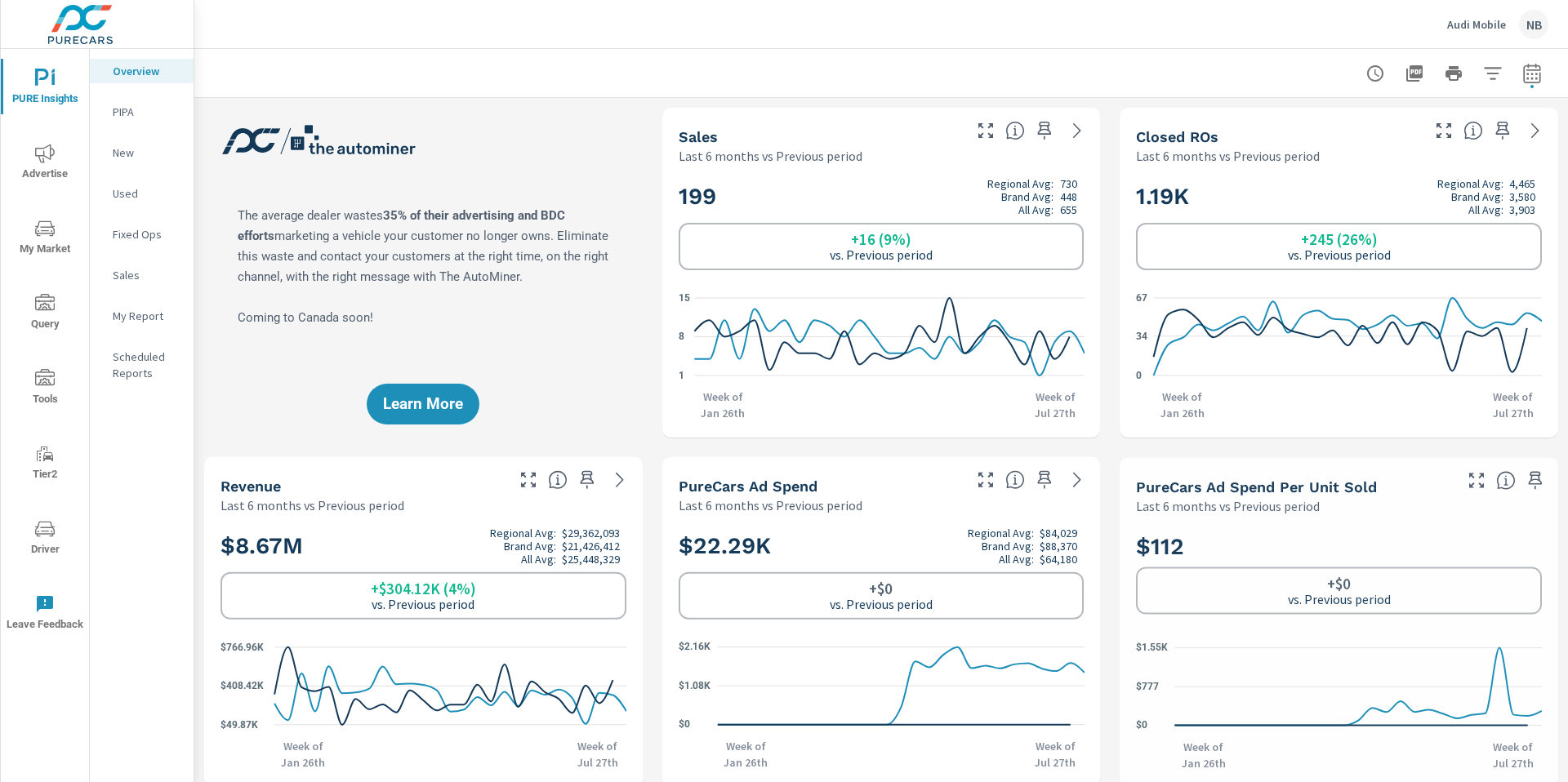 scroll, scrollTop: 1, scrollLeft: 0, axis: vertical 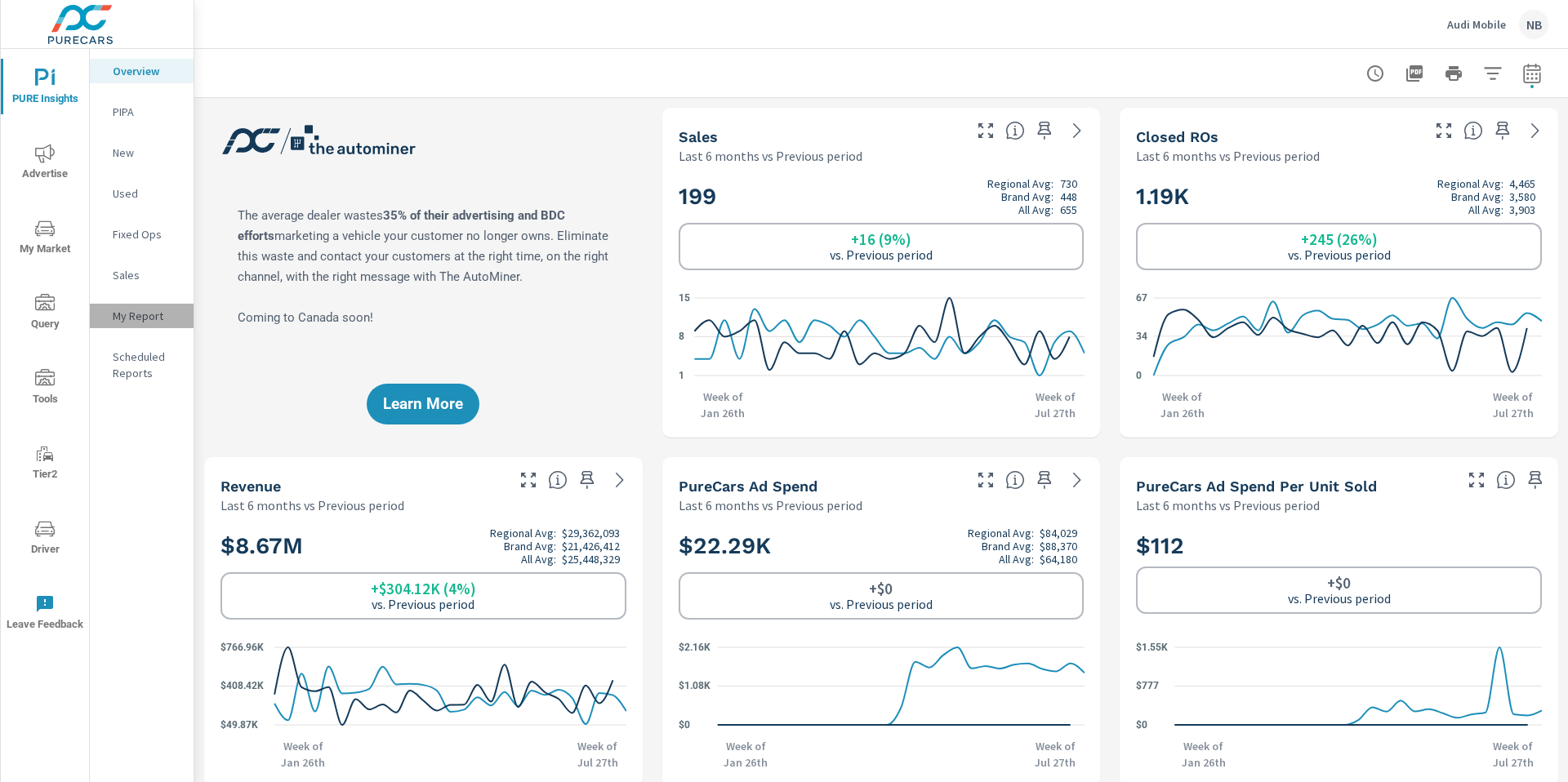 click on "My Report" at bounding box center [146, 316] 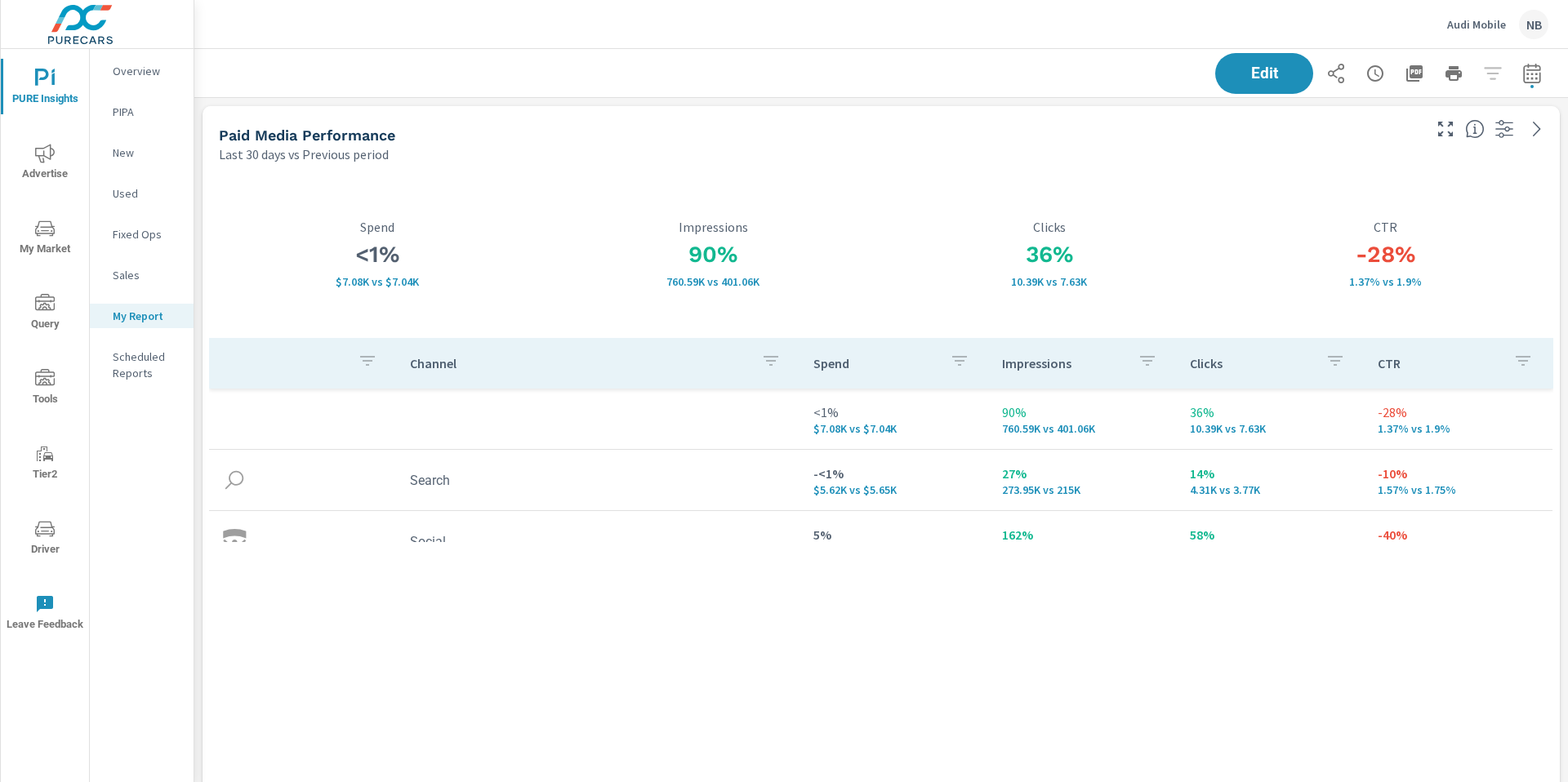 scroll, scrollTop: 8, scrollLeft: 8, axis: both 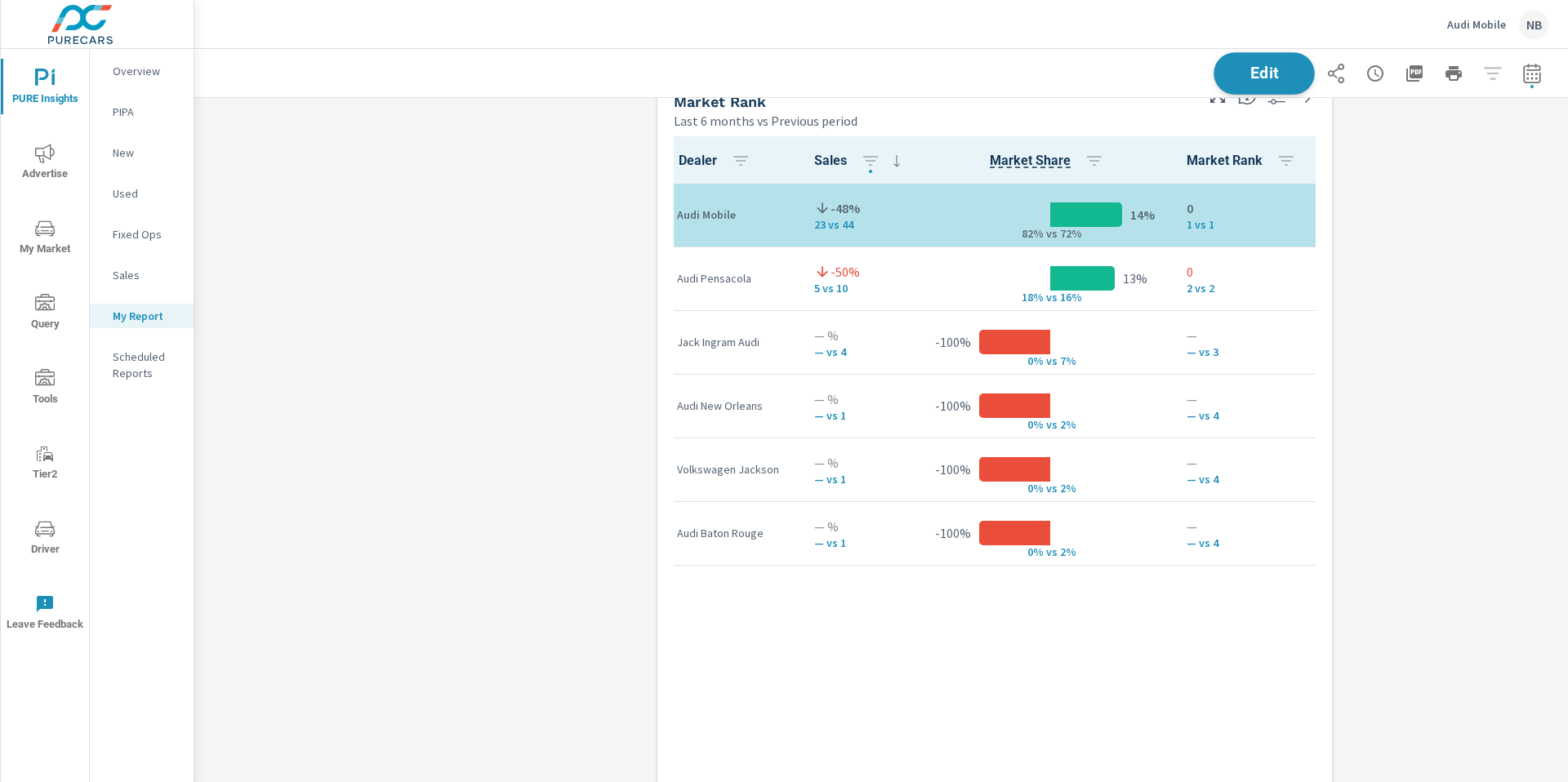 click on "Edit" at bounding box center (1264, 73) 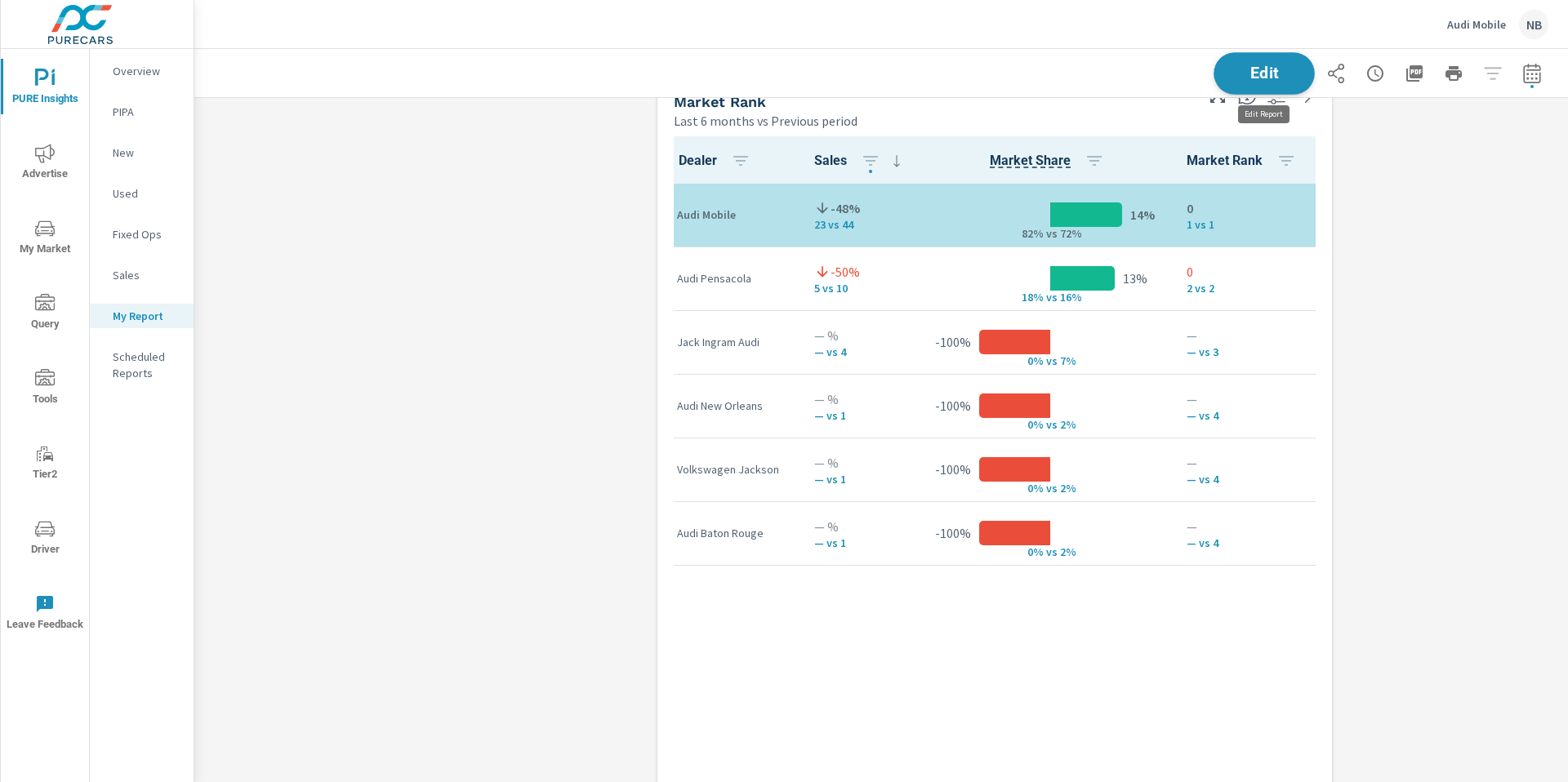 scroll, scrollTop: 781, scrollLeft: 0, axis: vertical 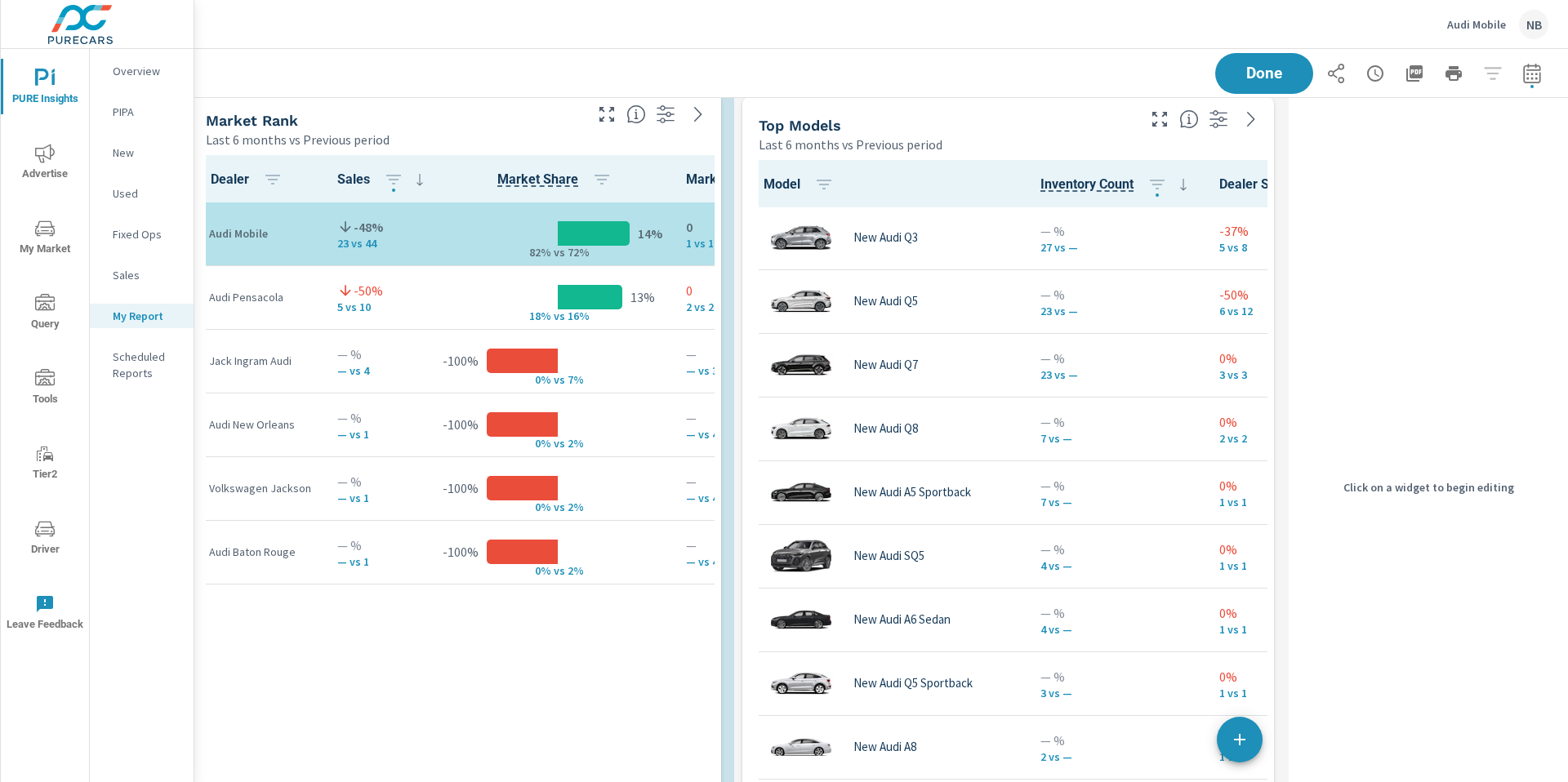 drag, startPoint x: 880, startPoint y: 120, endPoint x: 506, endPoint y: 117, distance: 374.01203 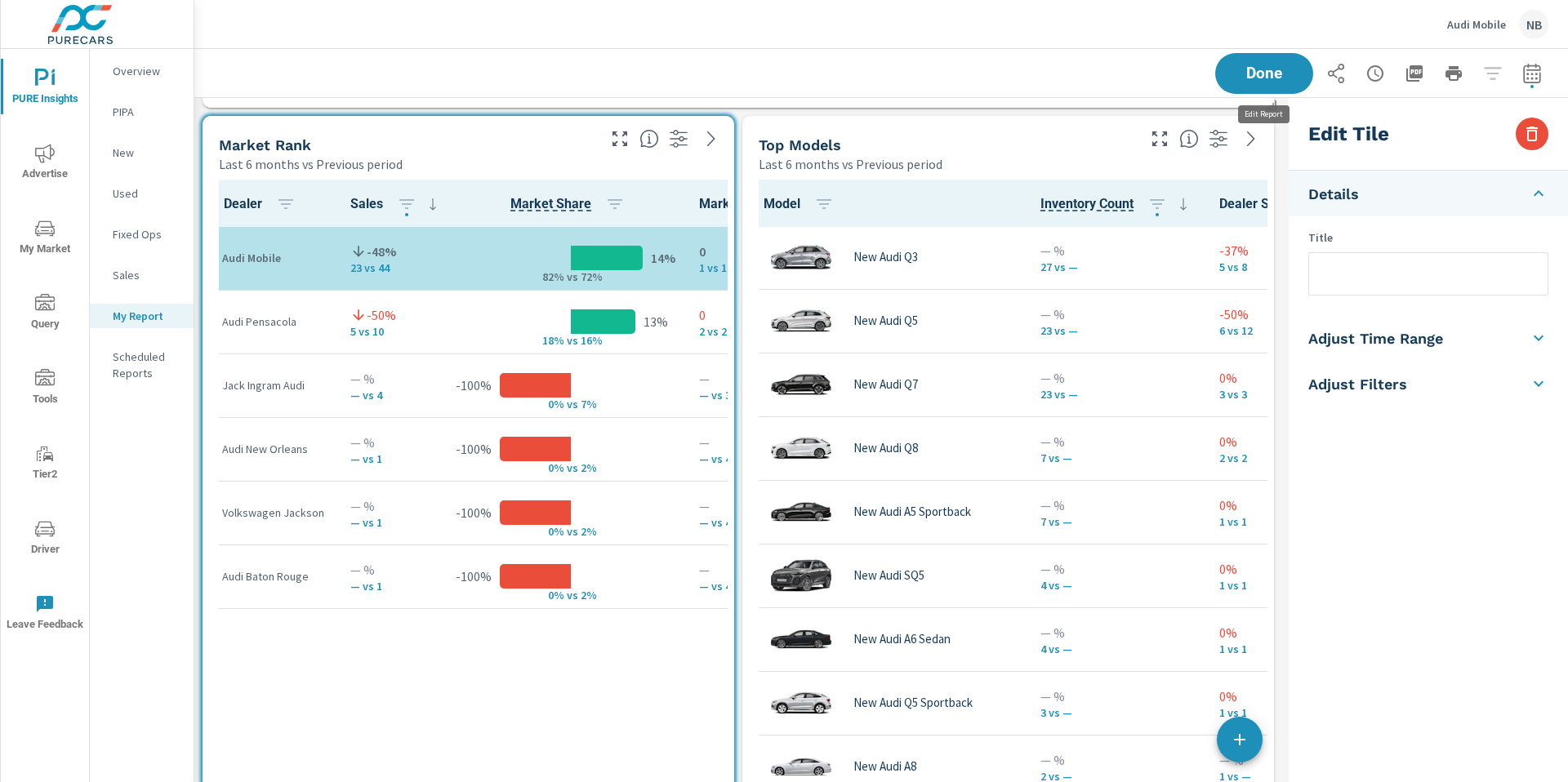 click on "Done" at bounding box center [1264, 73] 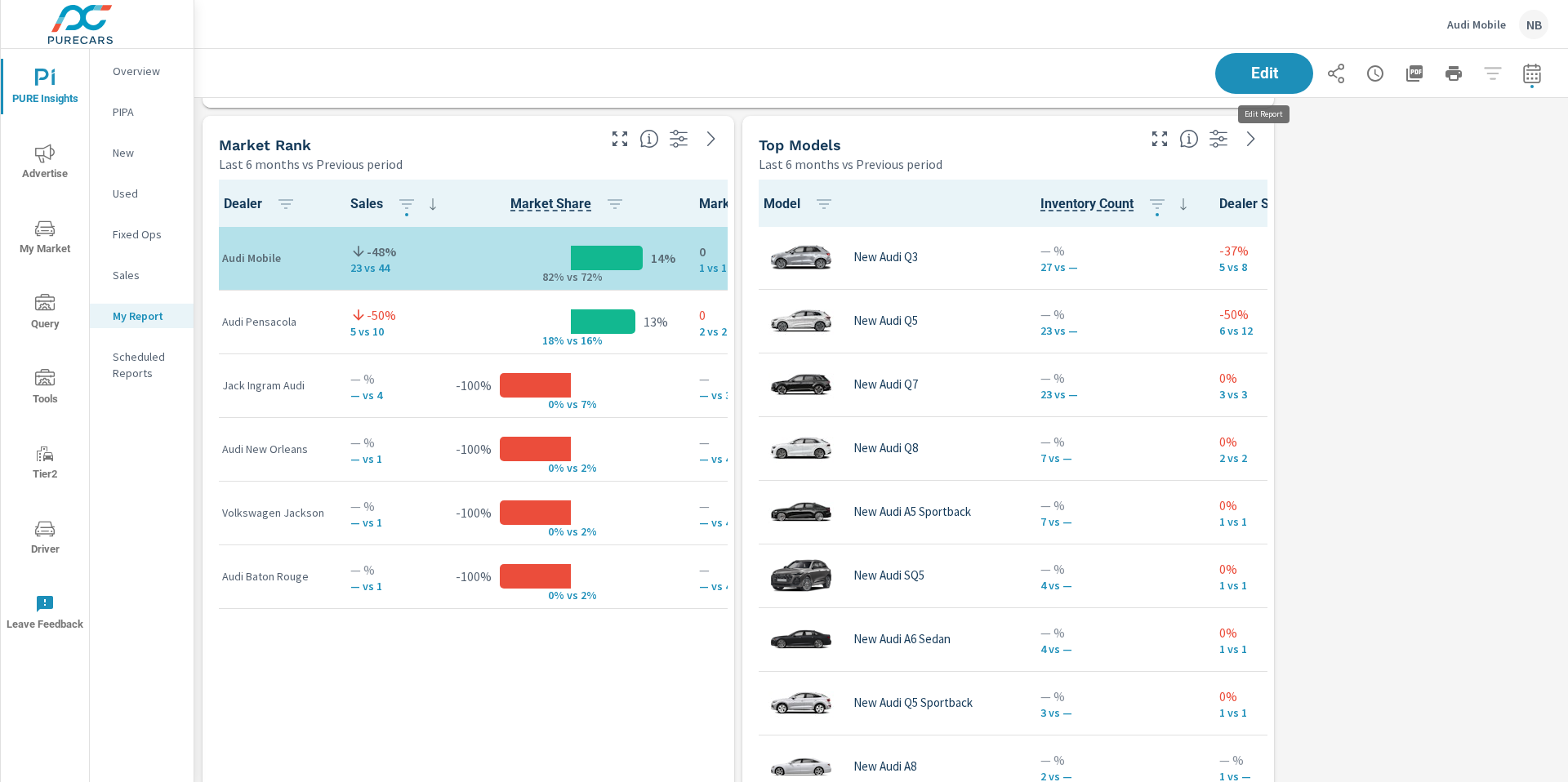 scroll, scrollTop: 740, scrollLeft: 0, axis: vertical 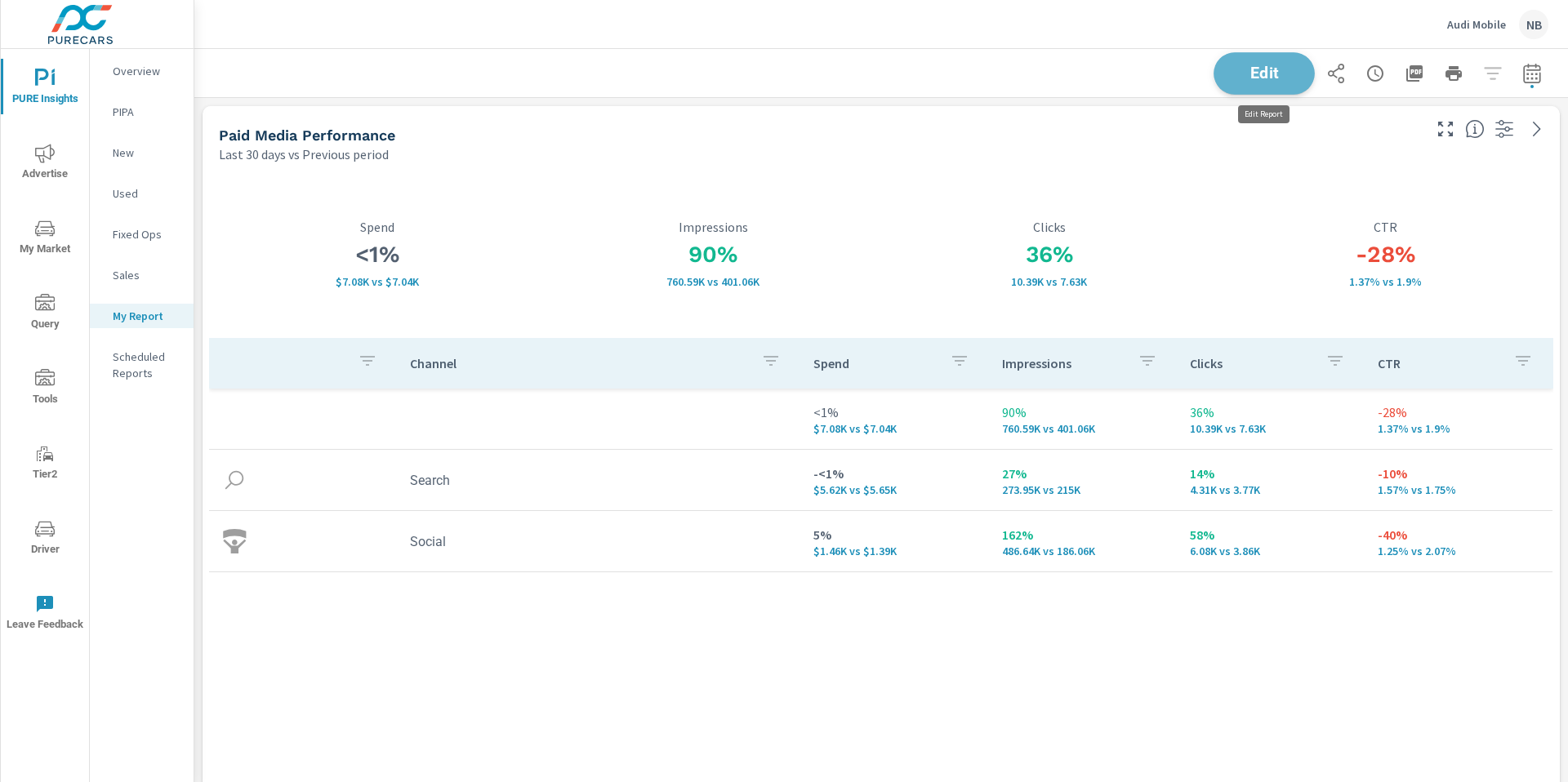 click on "Edit" at bounding box center [1264, 73] 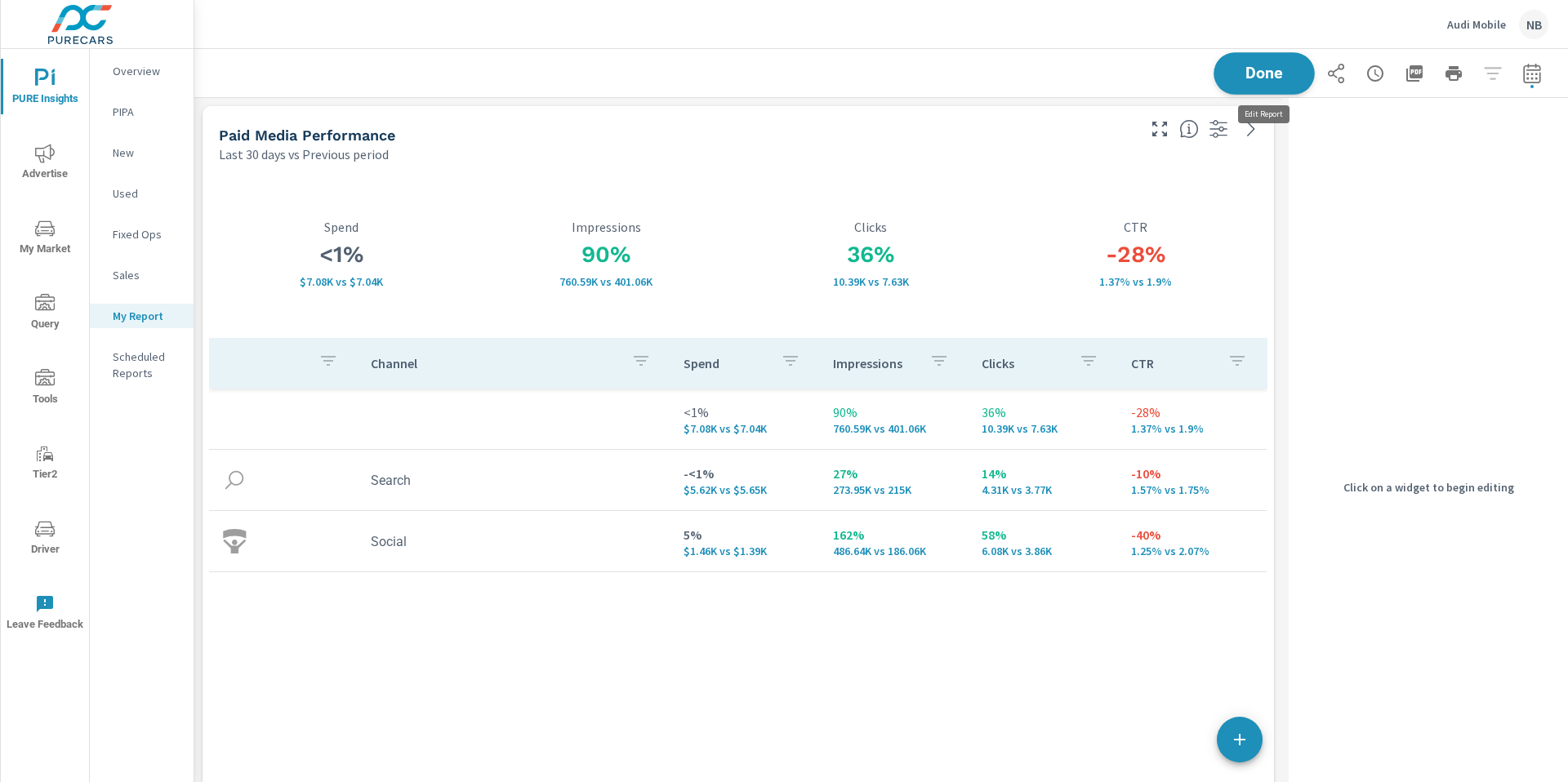 scroll, scrollTop: 2637, scrollLeft: 1089, axis: both 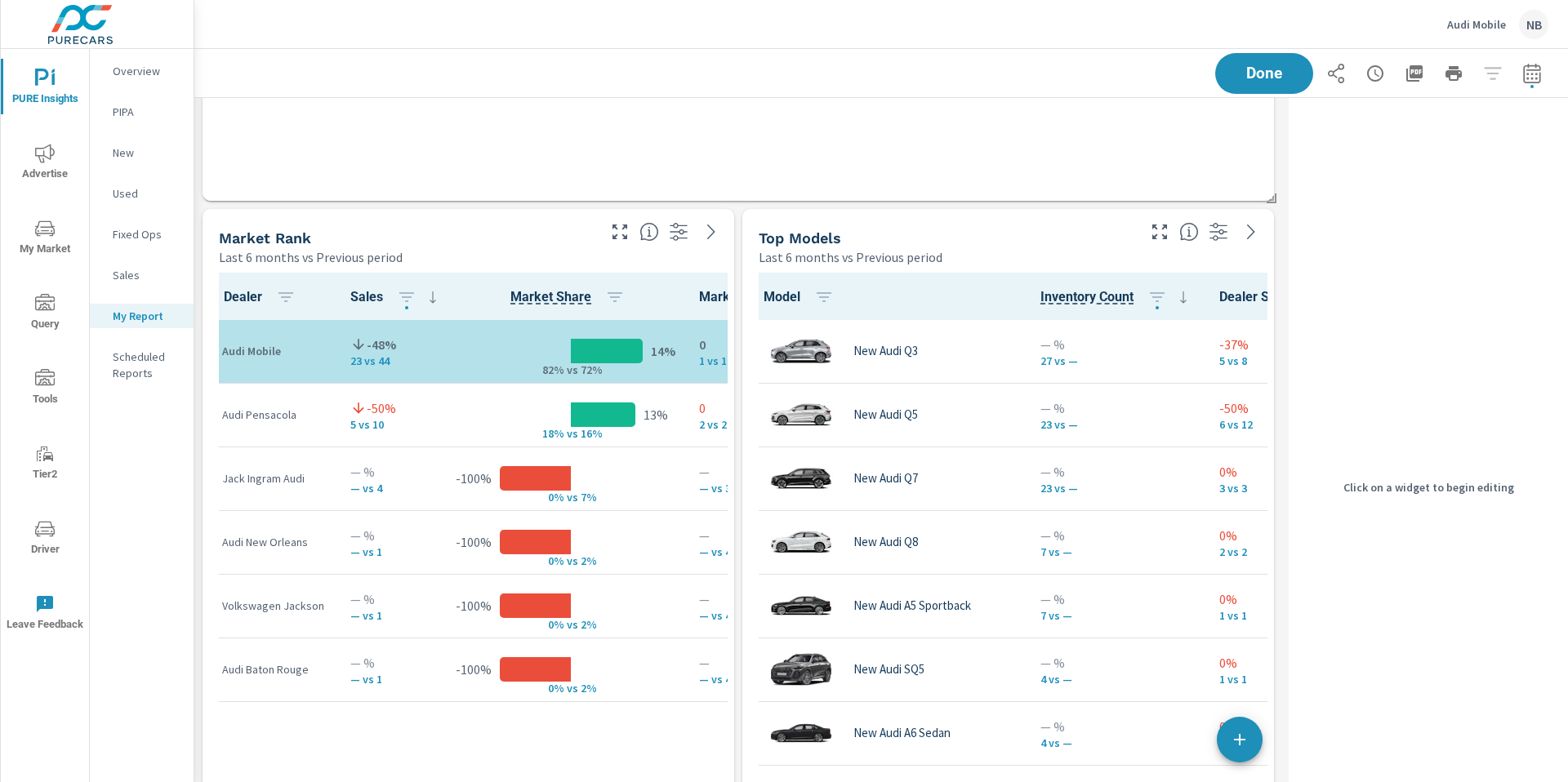 click on "Last 6 months vs Previous period" at bounding box center (406, 257) 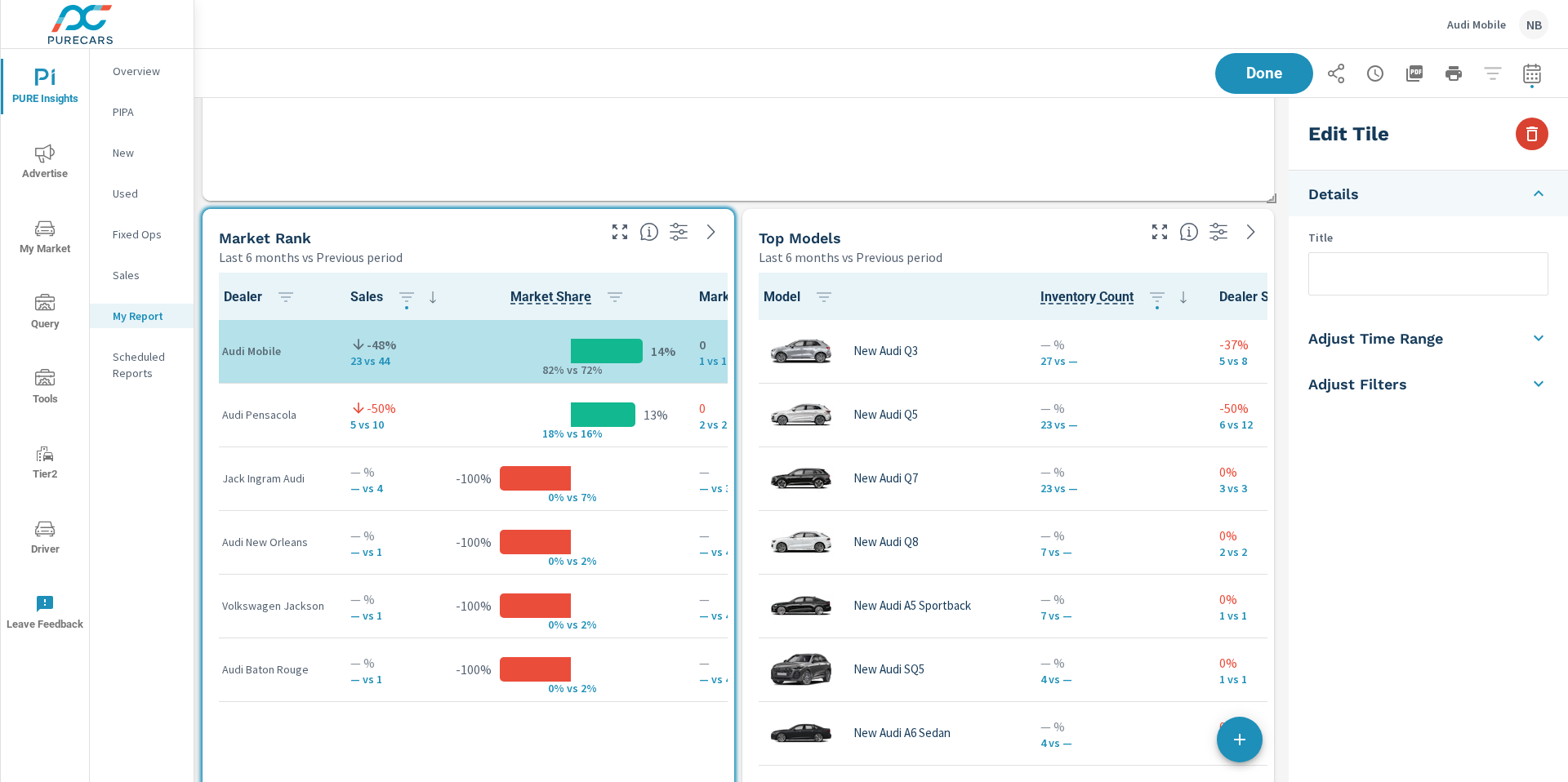click 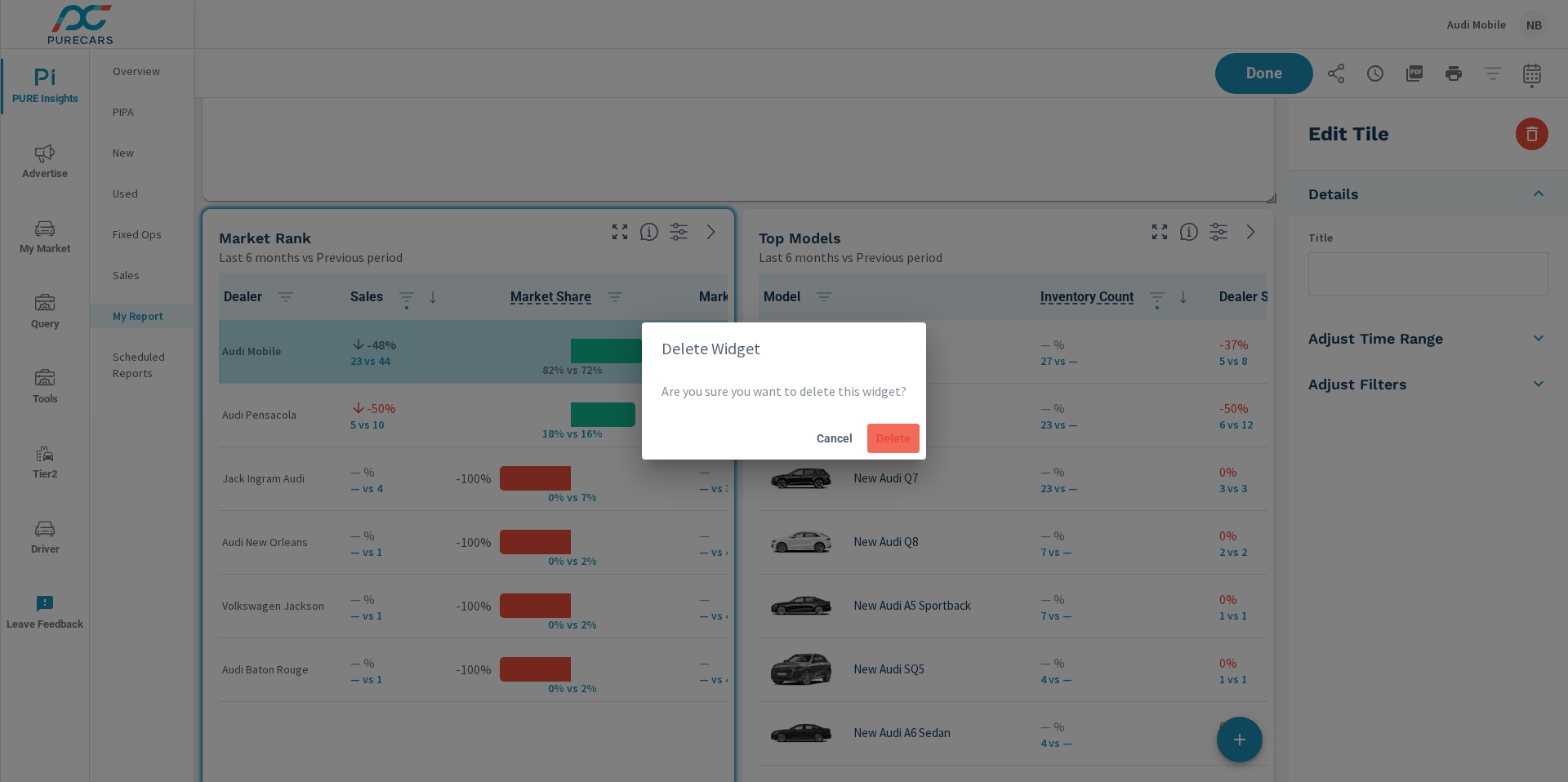 click on "Delete" at bounding box center [893, 438] 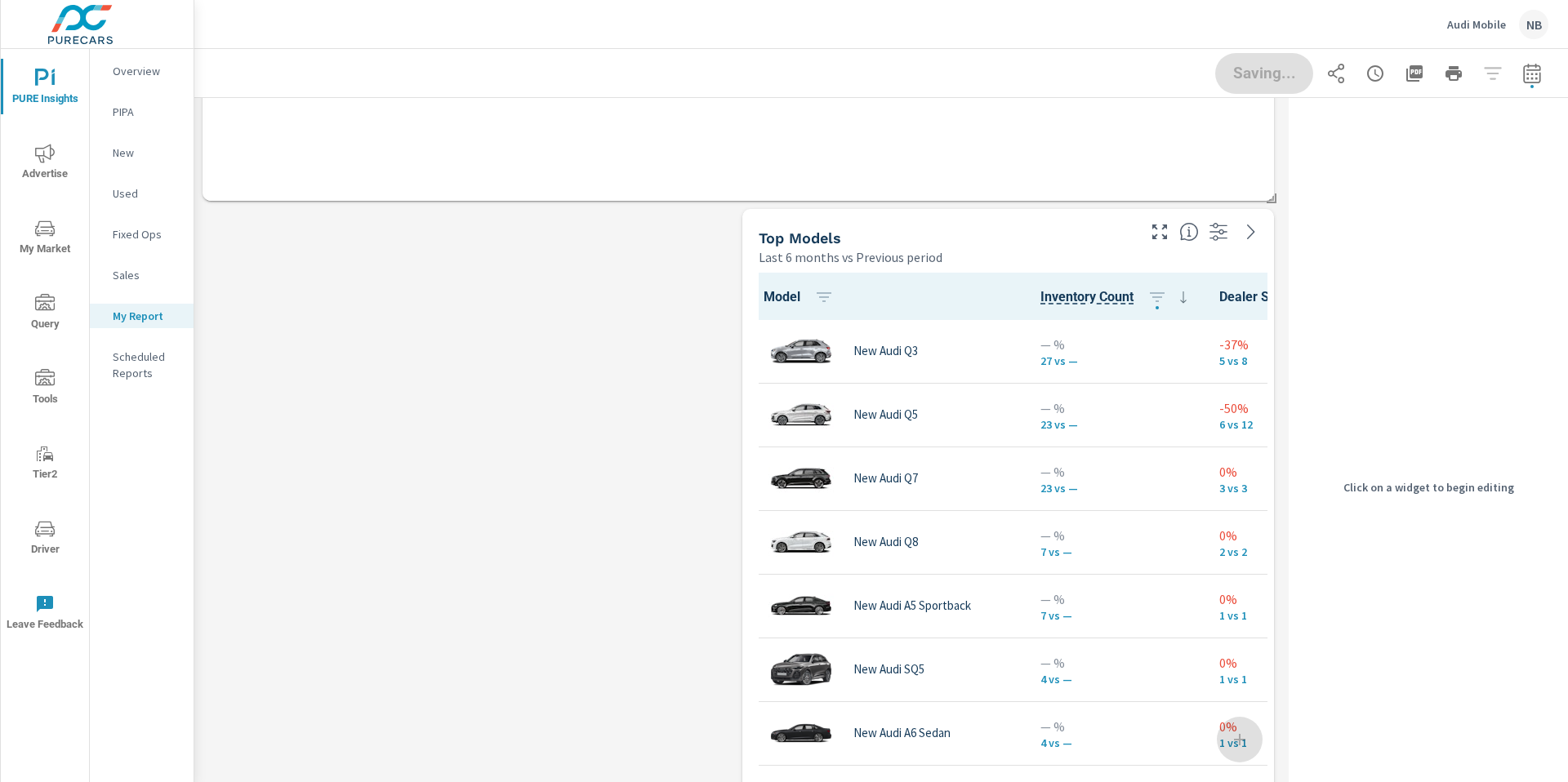 click on "Top Models" at bounding box center (946, 238) 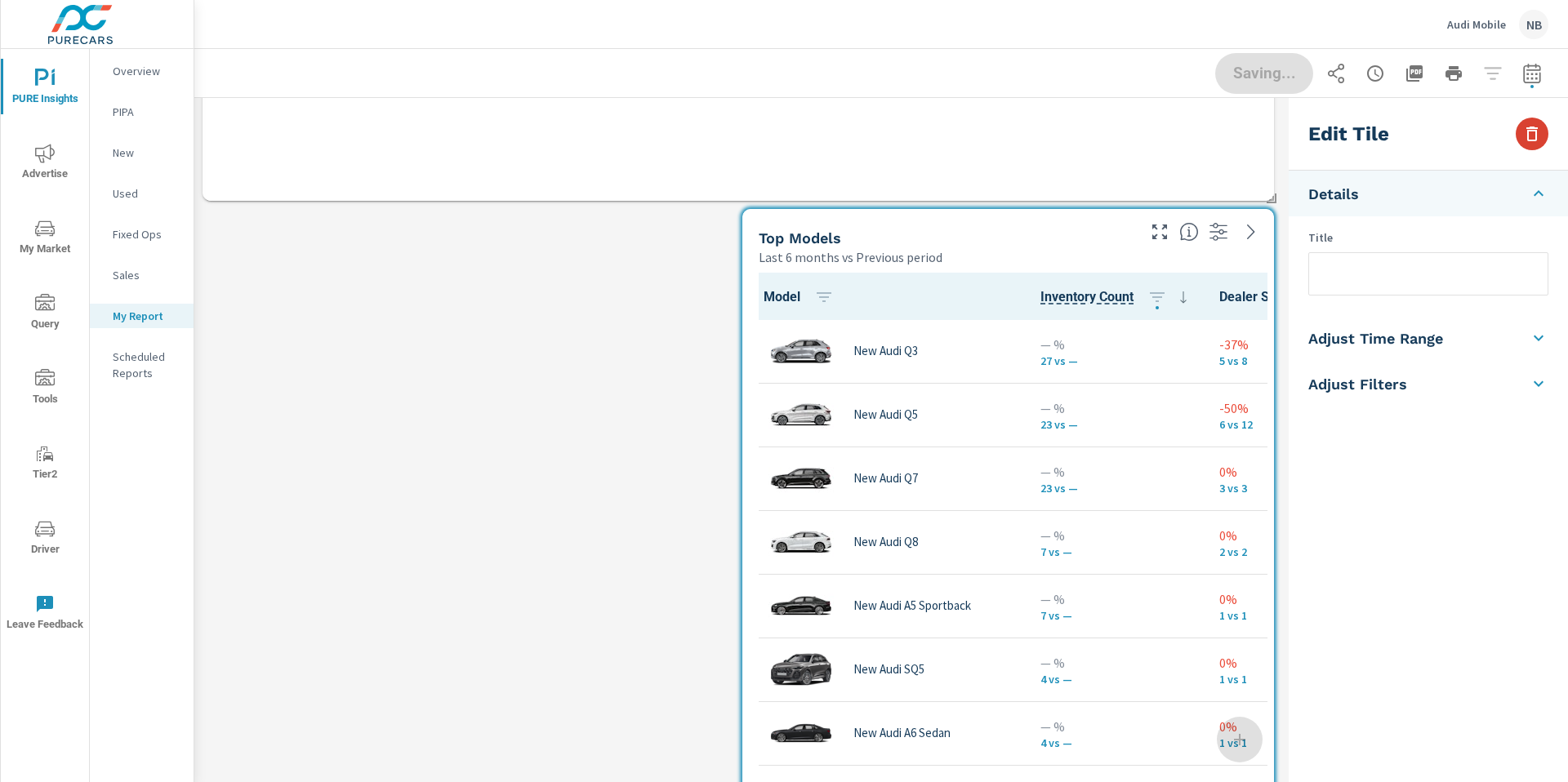 click 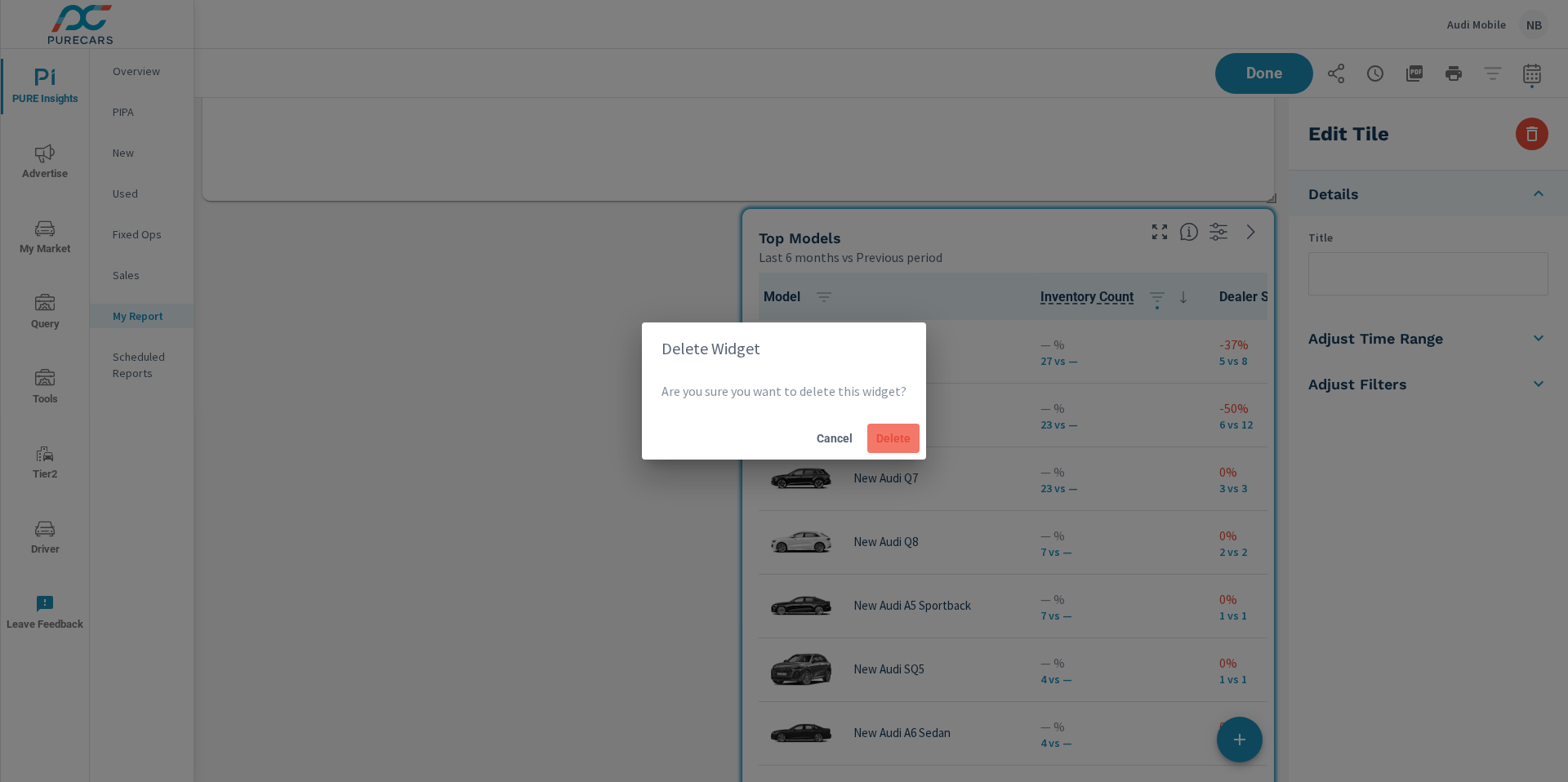 click on "Delete" at bounding box center [893, 438] 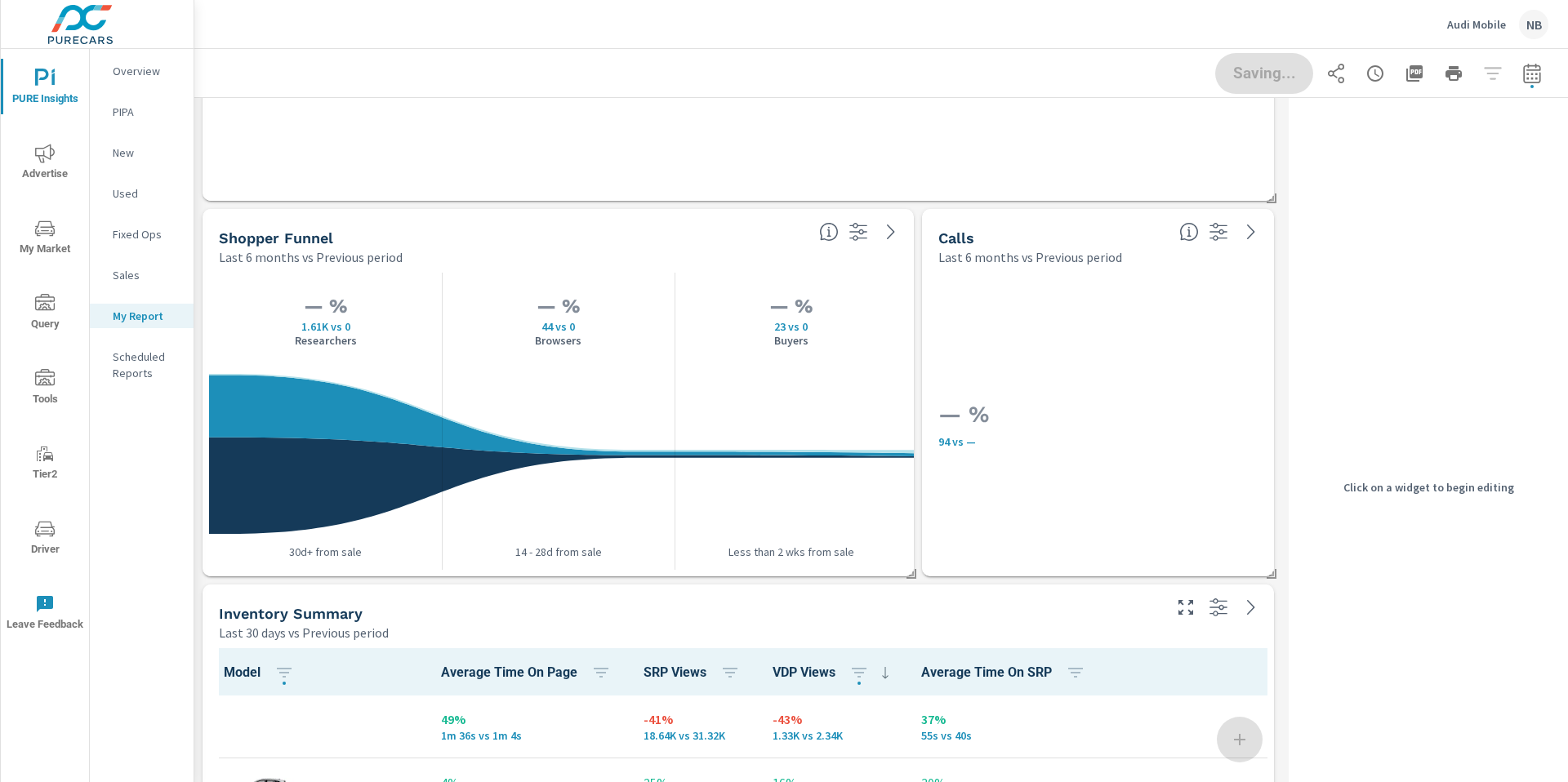 scroll, scrollTop: 1699, scrollLeft: 1089, axis: both 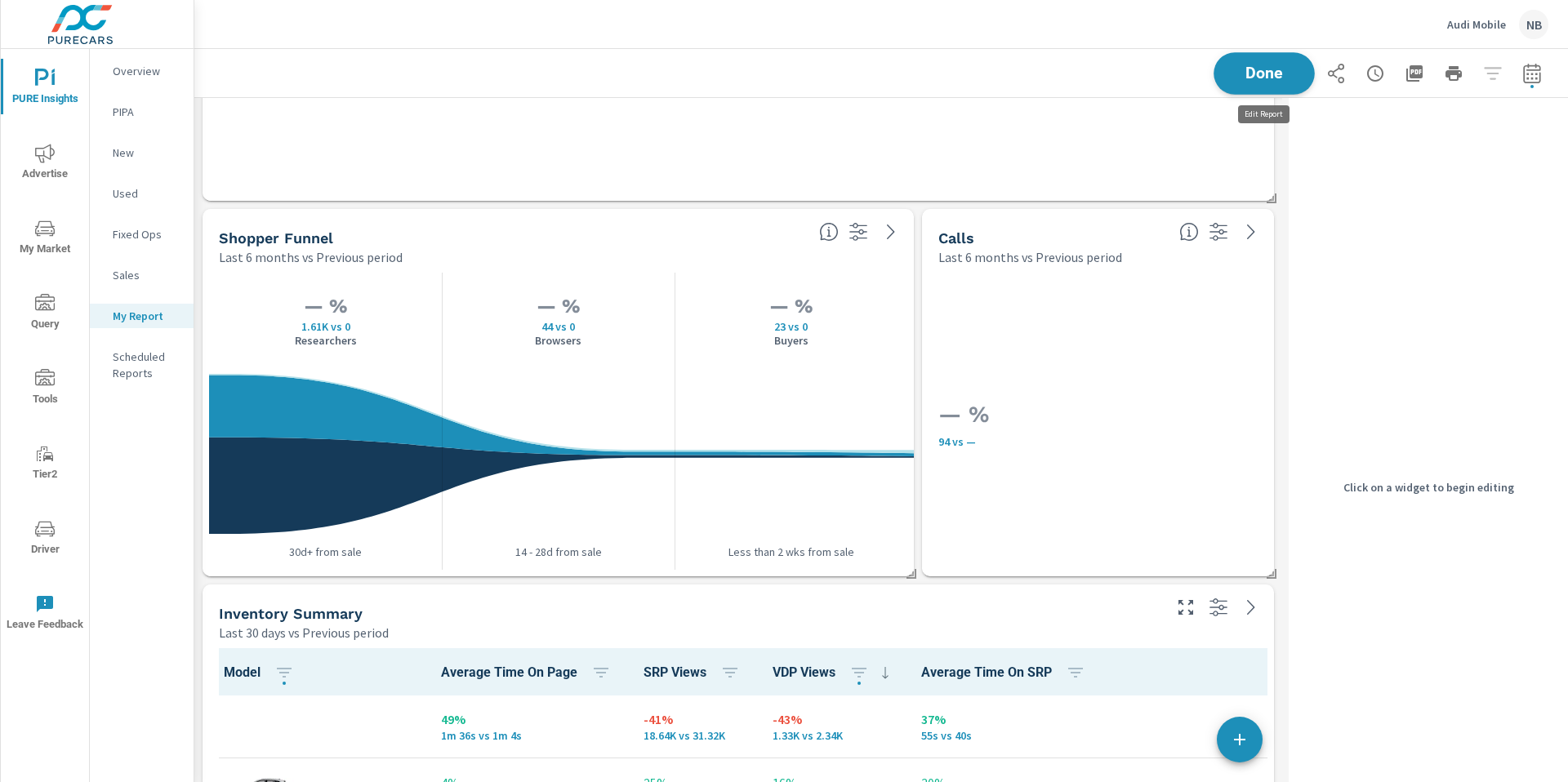 click on "Done" at bounding box center (1264, 73) 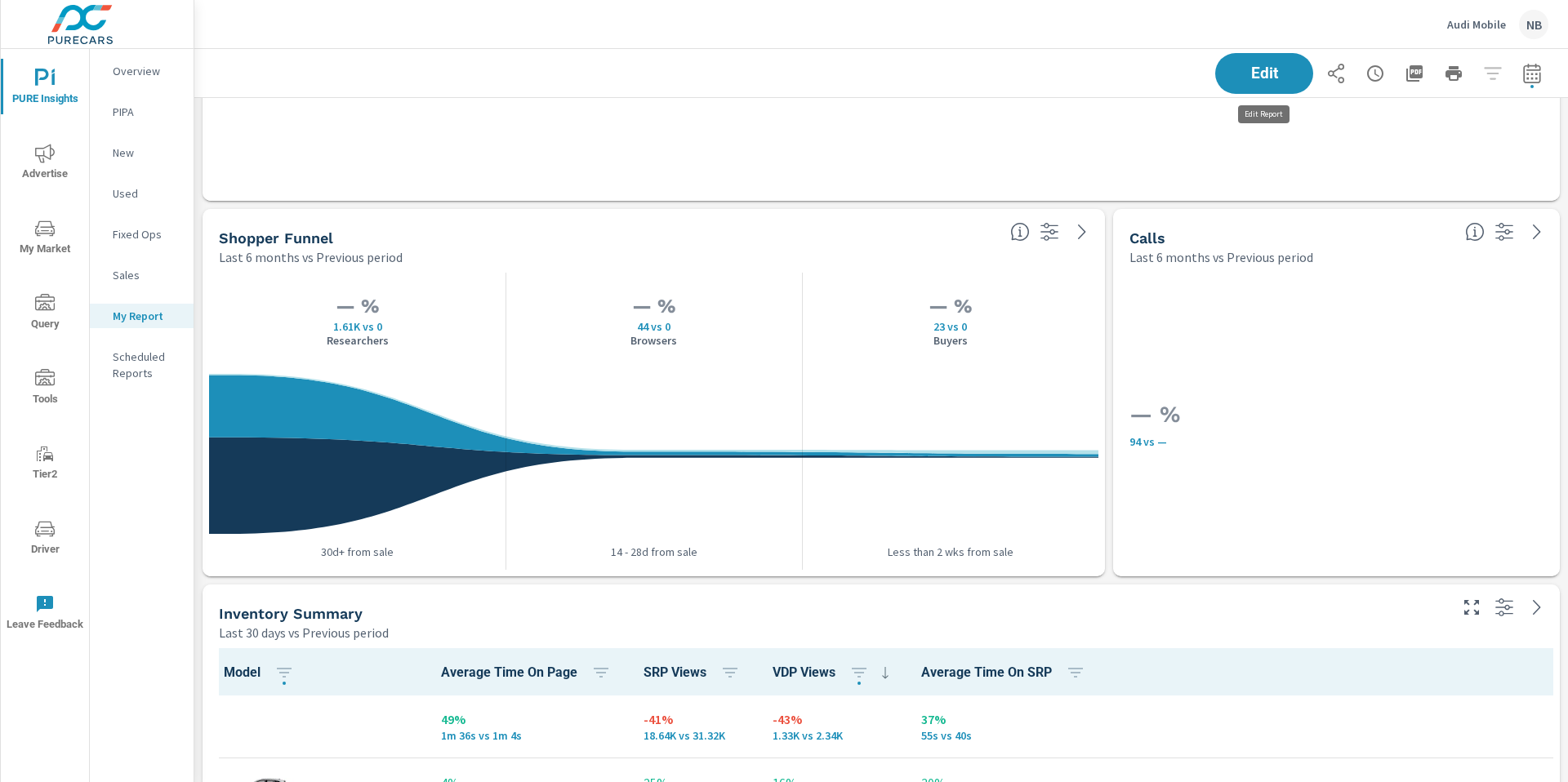 scroll, scrollTop: 8, scrollLeft: 8, axis: both 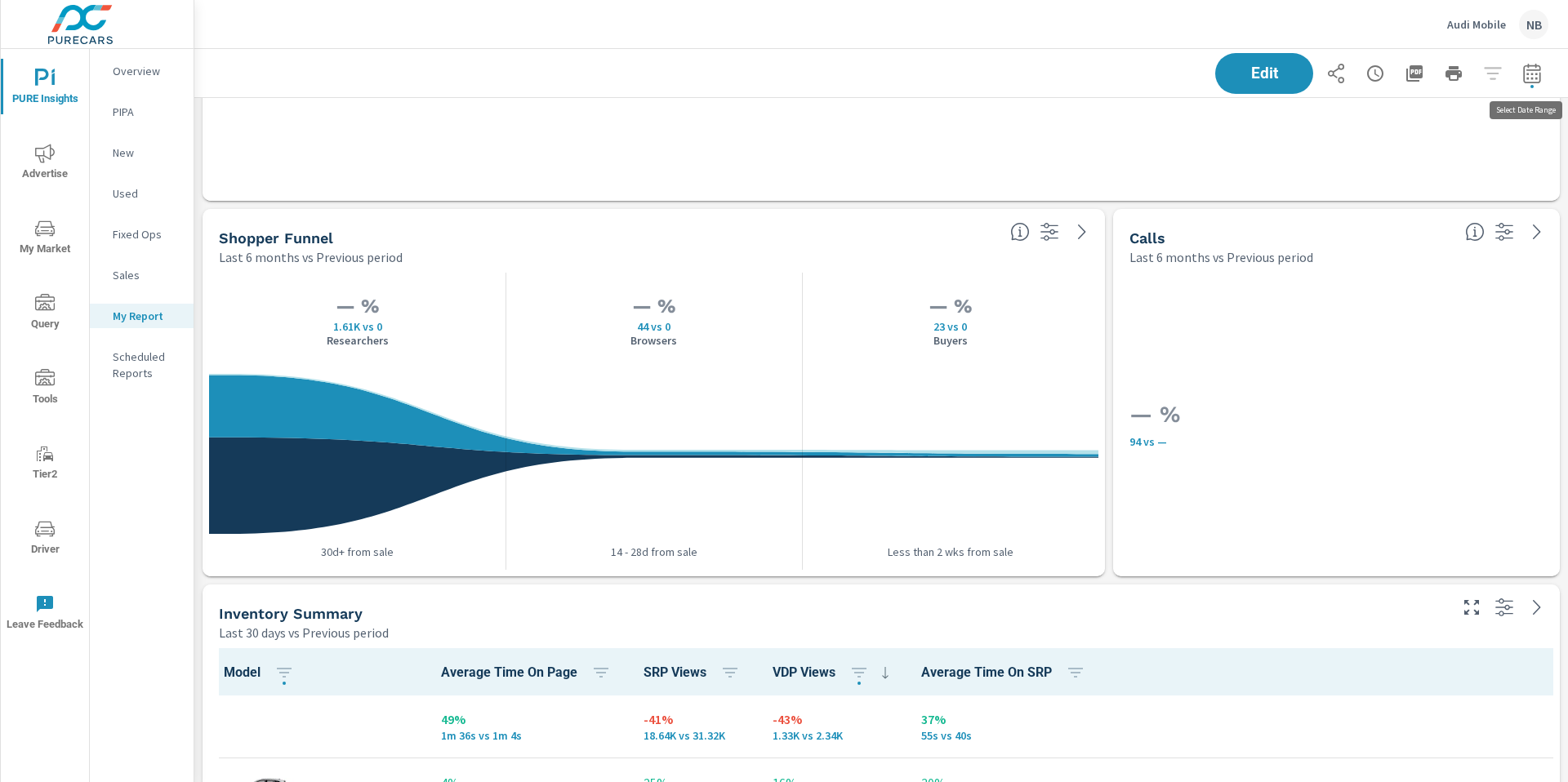 click 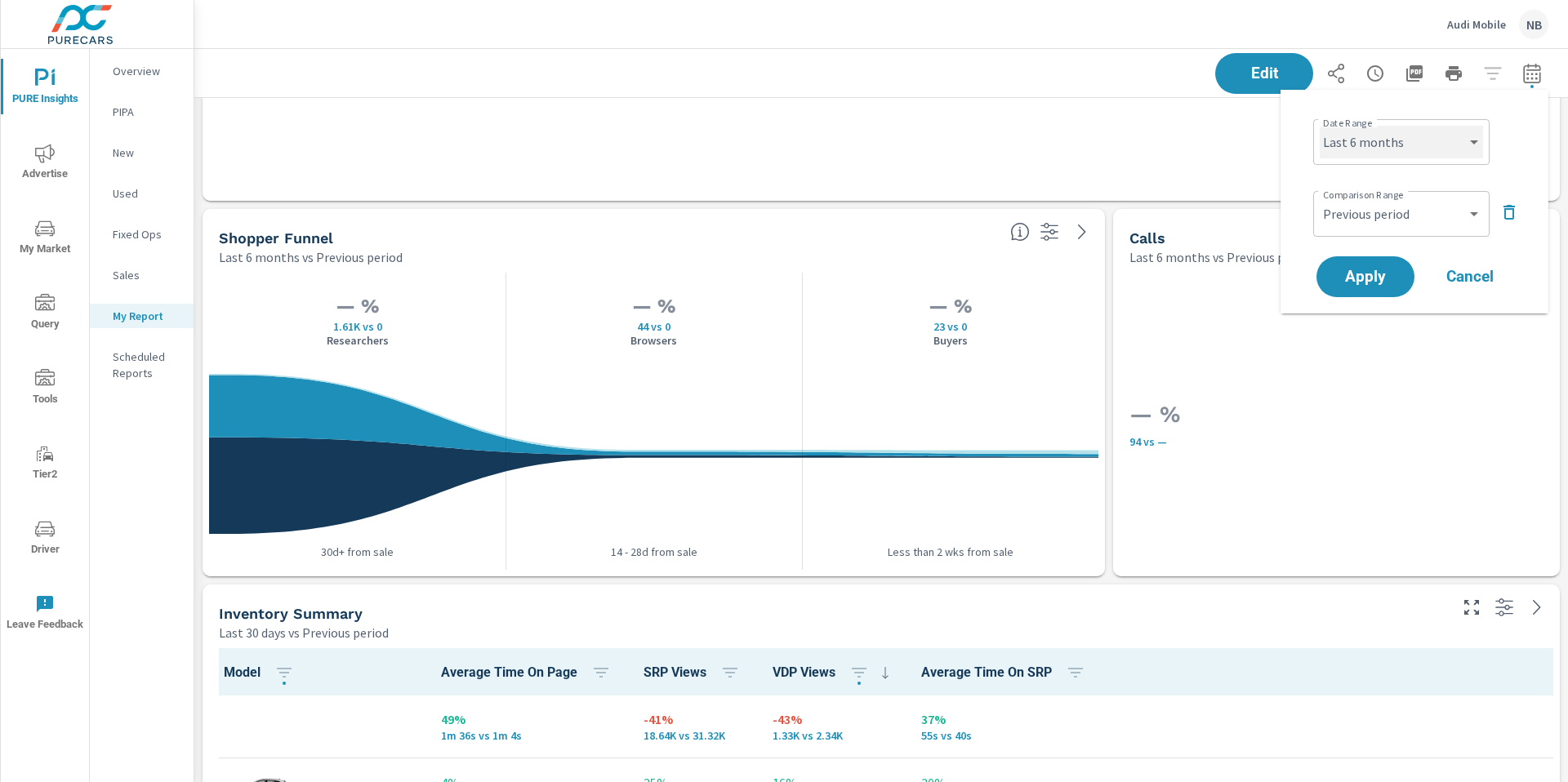 click on "Custom Yesterday Last week Last 7 days Last 14 days Last 30 days Last 45 days Last 60 days Last 90 days Last 180 days Last 365 days Month to date Last month Last 2 months Last 3 months Last 6 months Last 9 months Last 12 months Year to date Last year" at bounding box center [1401, 142] 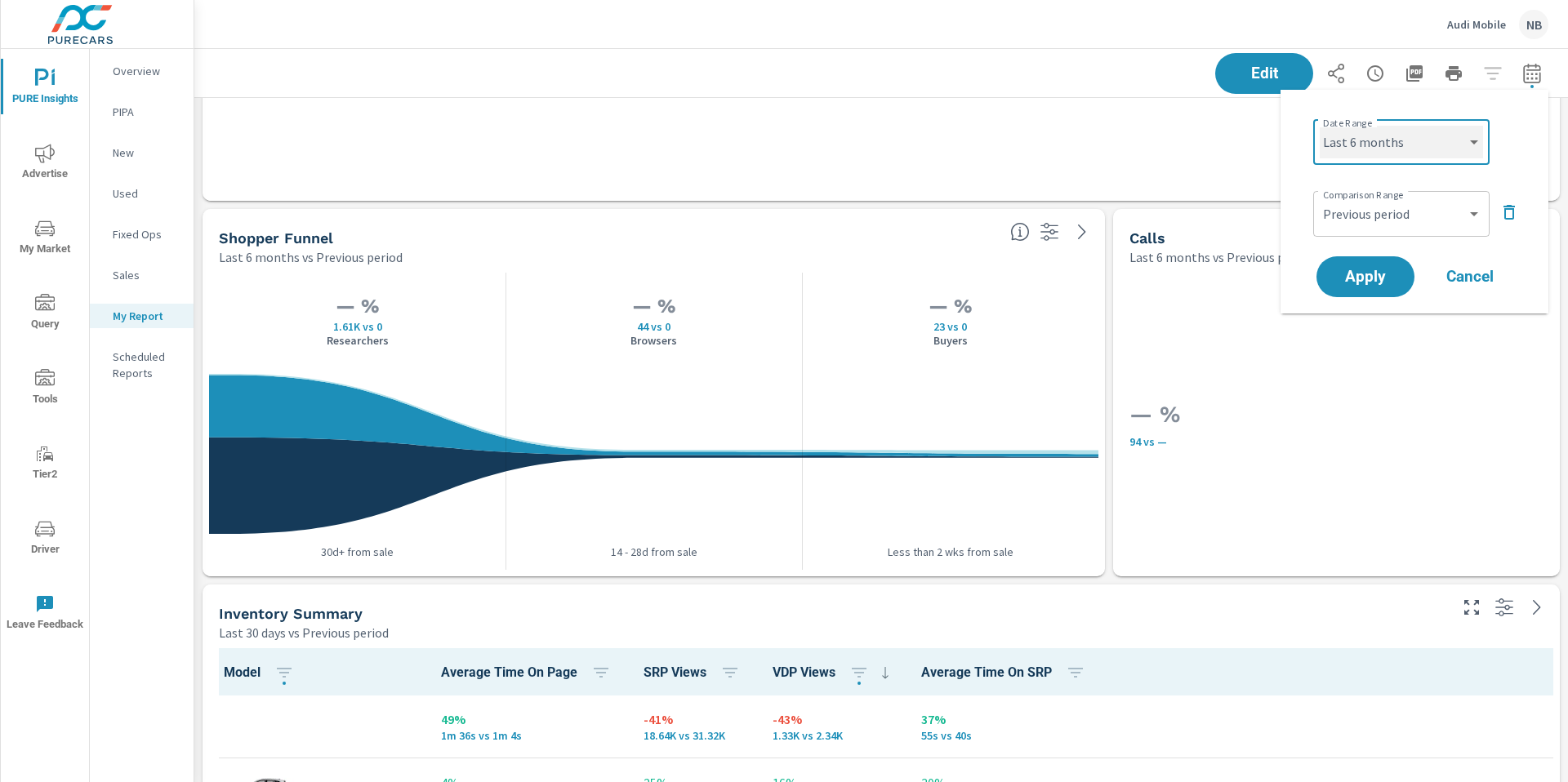 select on "Last 30 days" 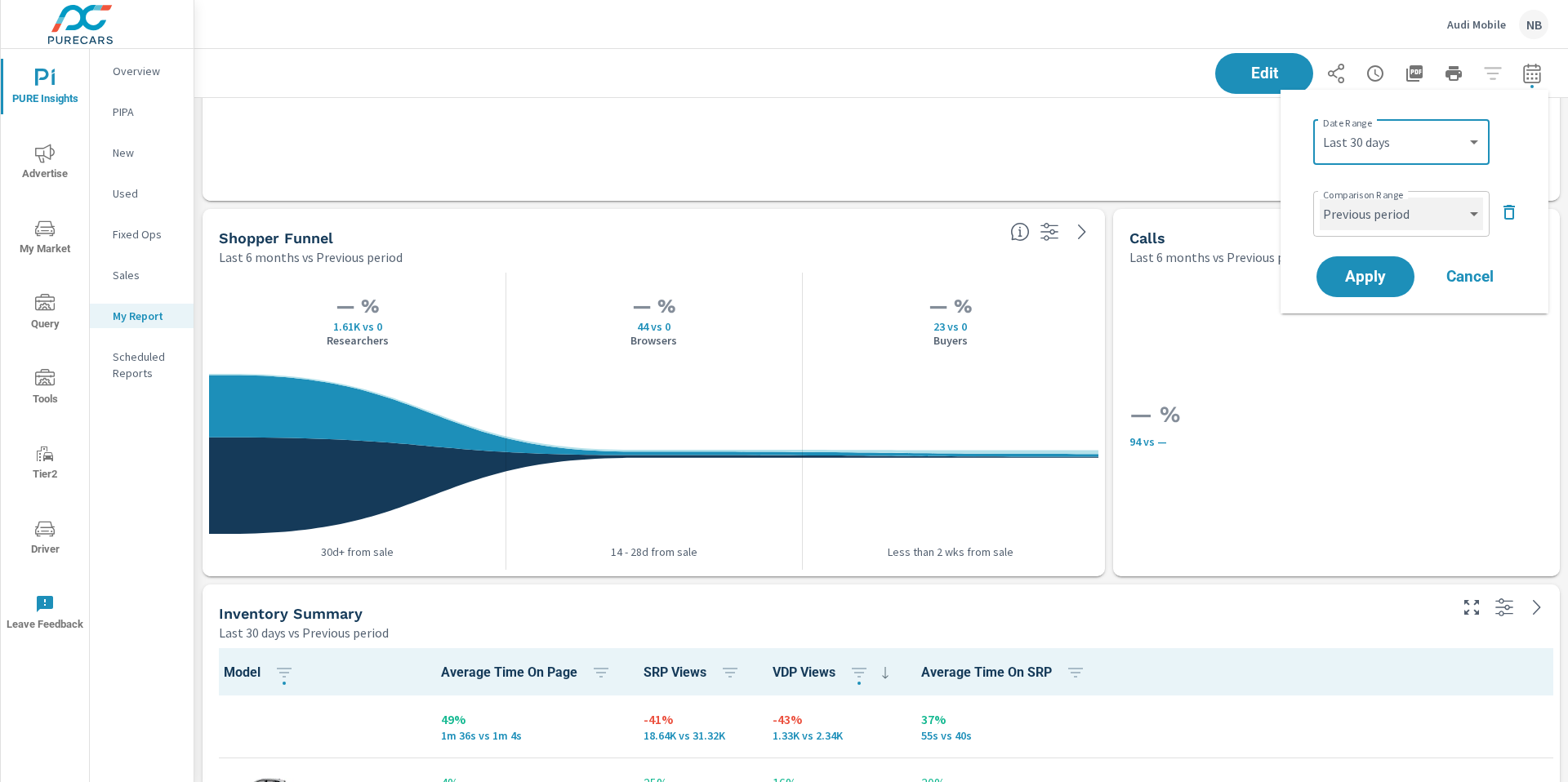 click on "Custom Previous period Previous month Previous year" at bounding box center [1401, 214] 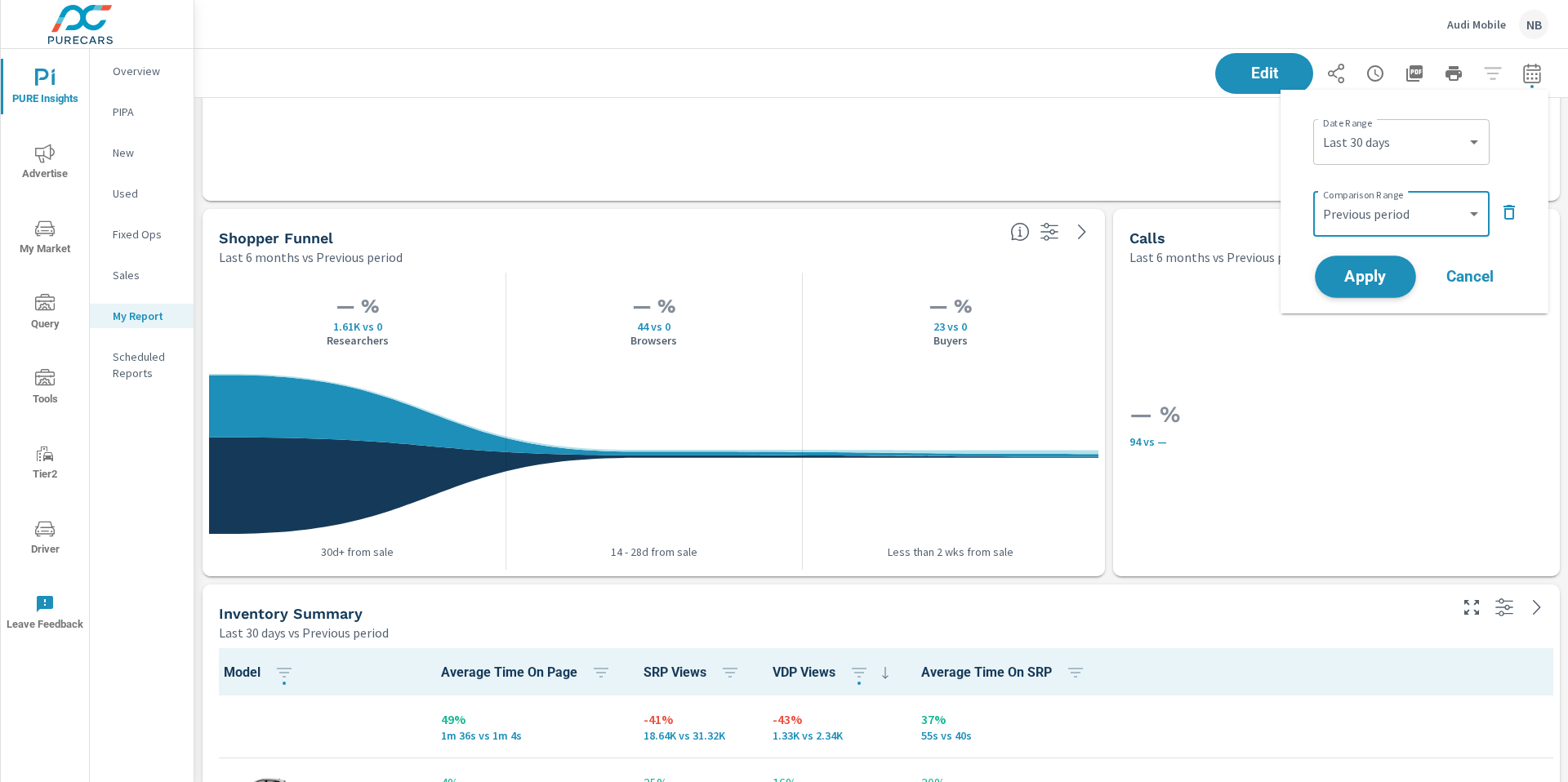 click on "Apply" at bounding box center (1365, 277) 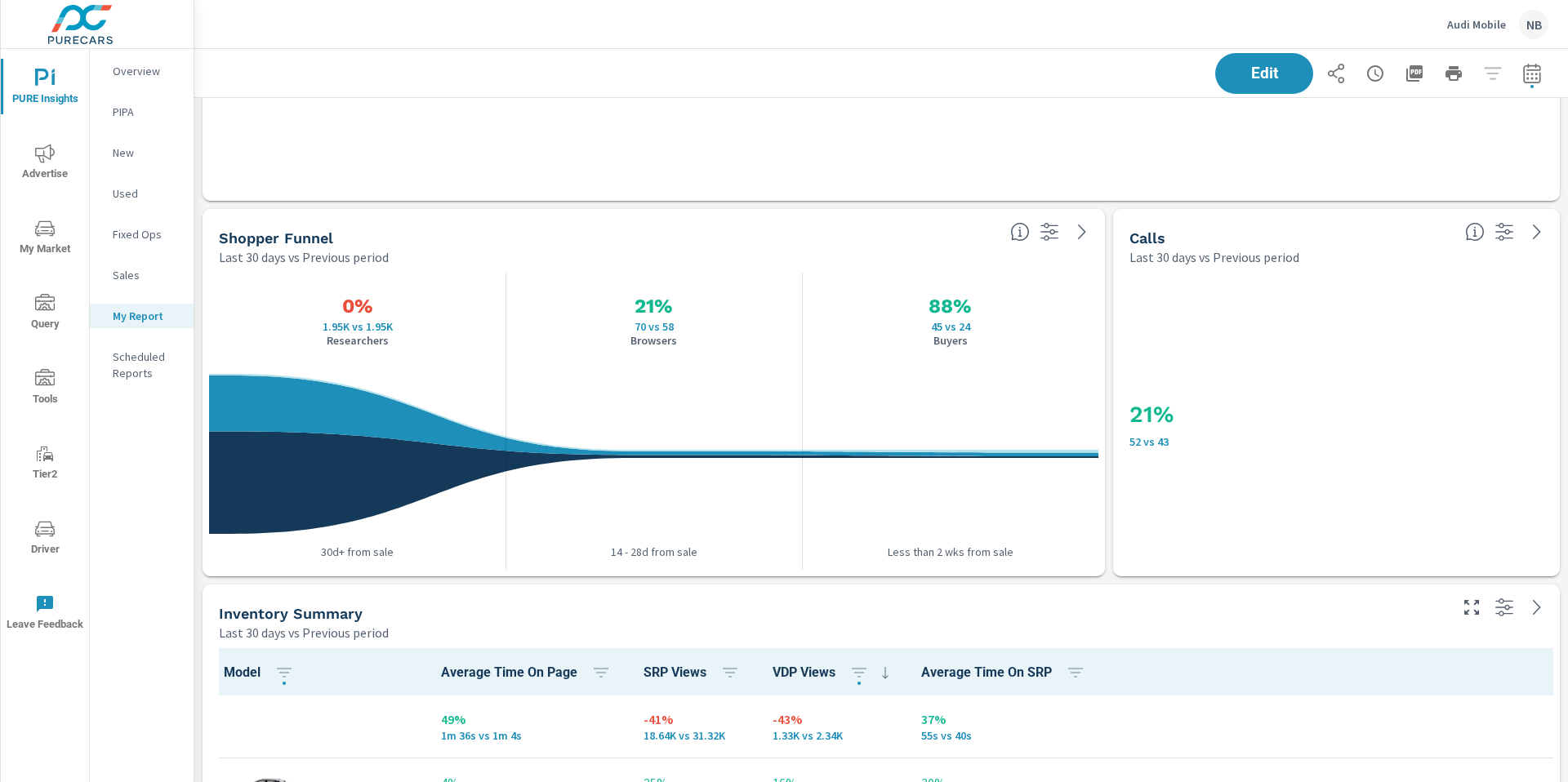 click 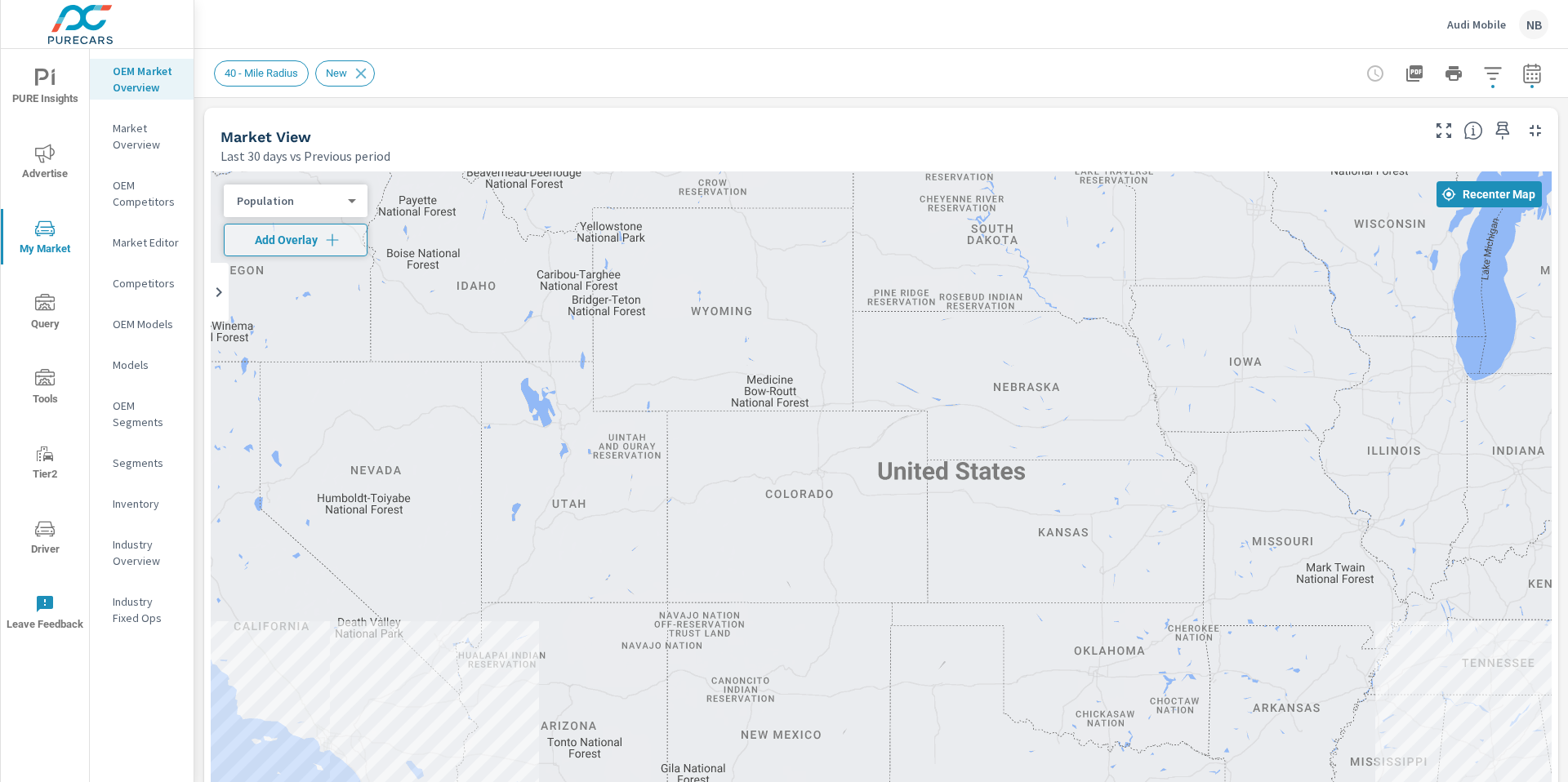 click on "Market View Last 30 days vs Previous period ← Move left → Move right ↑ Move up ↓ Move down + Zoom in - Zoom out Home Jump left by 75% End Jump right by 75% Page Up Jump up by 75% Page Down Jump down by 75% Keyboard shortcuts Map Data Map data ©2025 Google, INEGI Map data ©2025 Google, INEGI 100 km  Click to toggle between metric and imperial units Terms Report a map error Most ( 49,824 ) Least ( 673 ) Recenter Map Population 5 ​ Add Overlay Dealer Markers  Market Rank Last 30 days vs Previous period Dealer Sales Market Share Market Rank None — % — vs — - — — vs — Top Models Last 30 days vs Previous period Nothing to see here Check back soon! Top Postal Codes Last 30 days vs Previous period Postal Code & City Postal Code & City Nothing to see here Check back soon! Lease vs Purchase Last 30 days vs Previous period X X 0 Leases 0 Purchases Dealer X X 0 Leases 0 Purchases Market" at bounding box center [881, 1495] 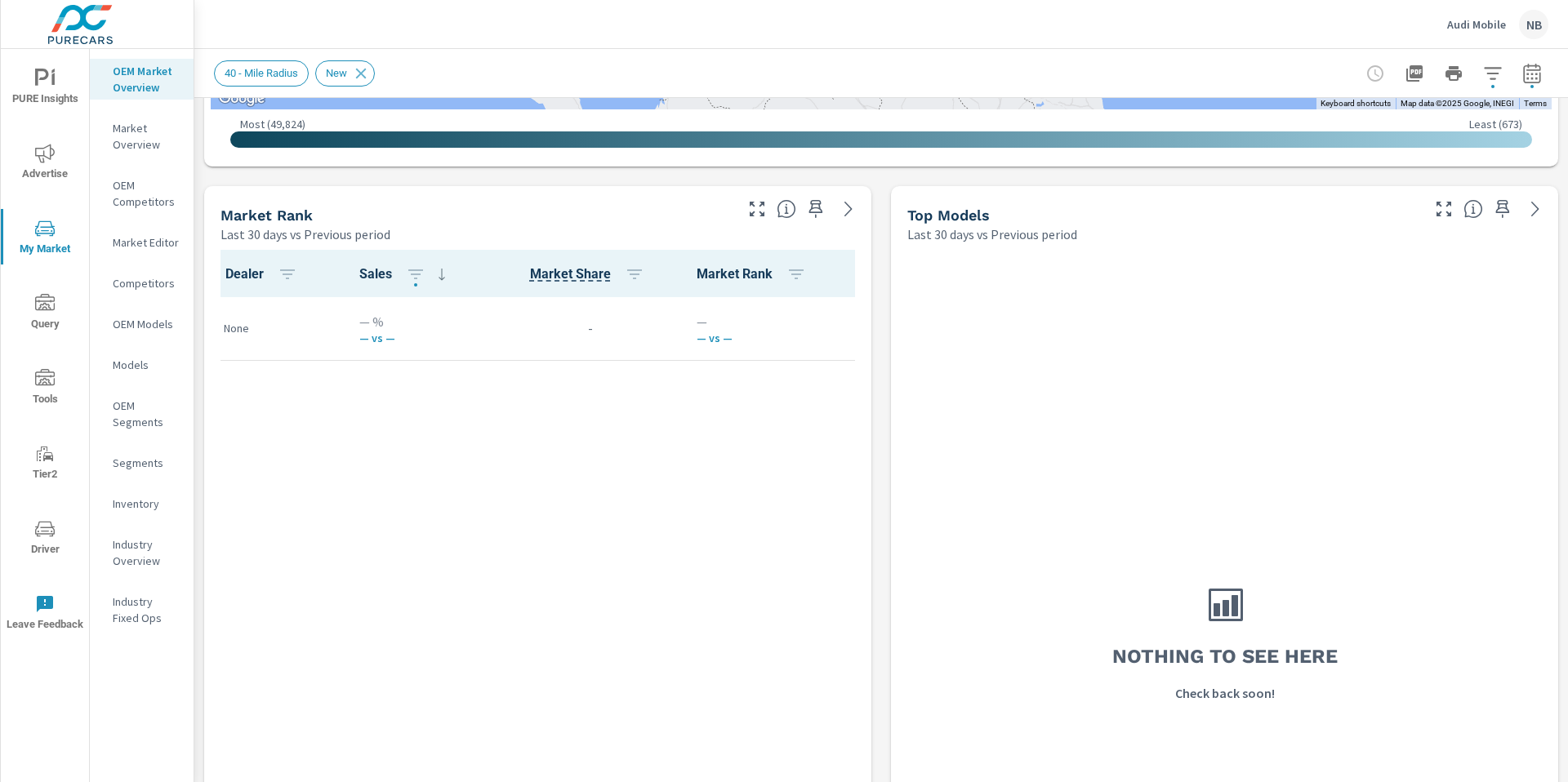 scroll 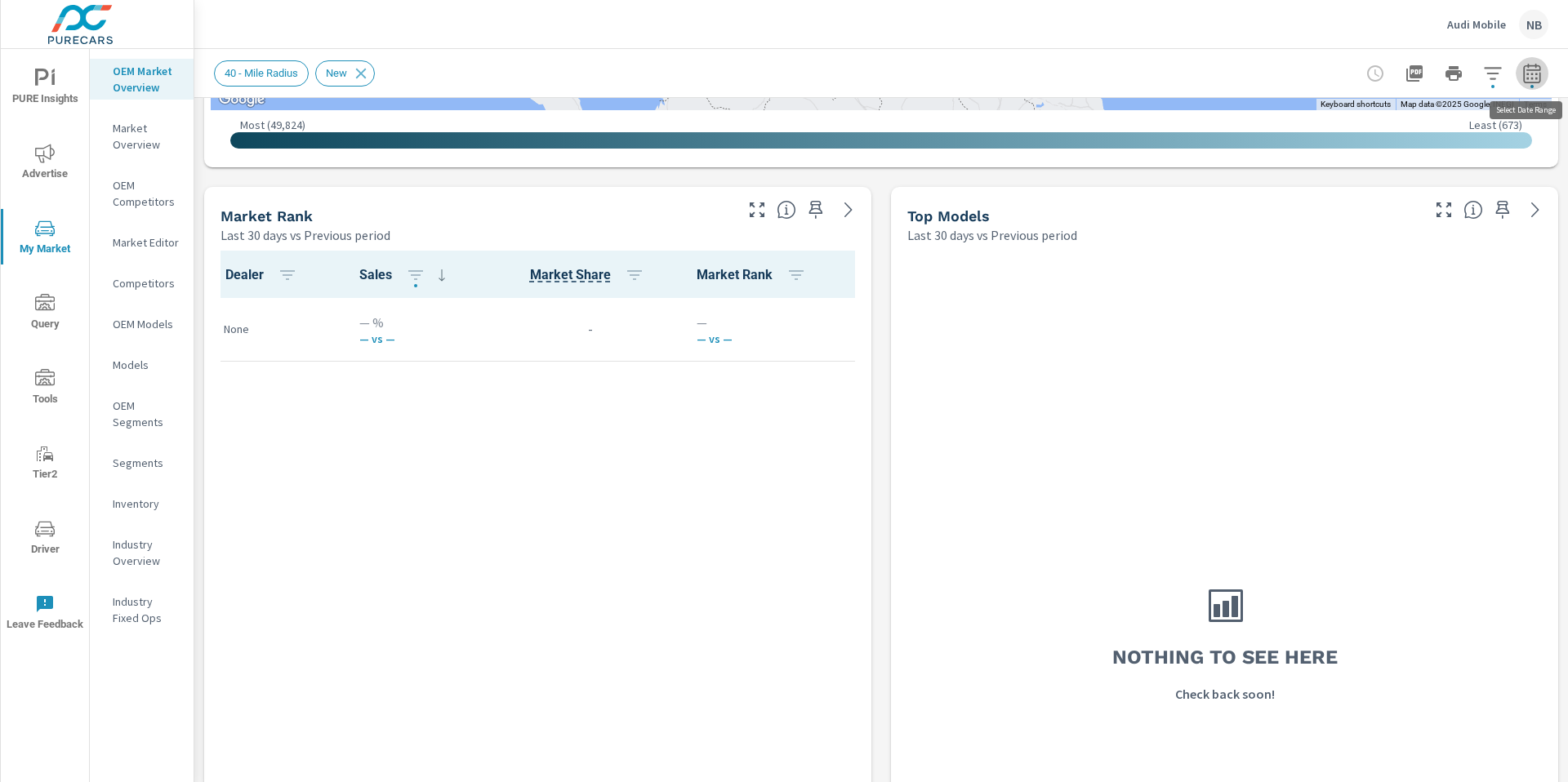 click 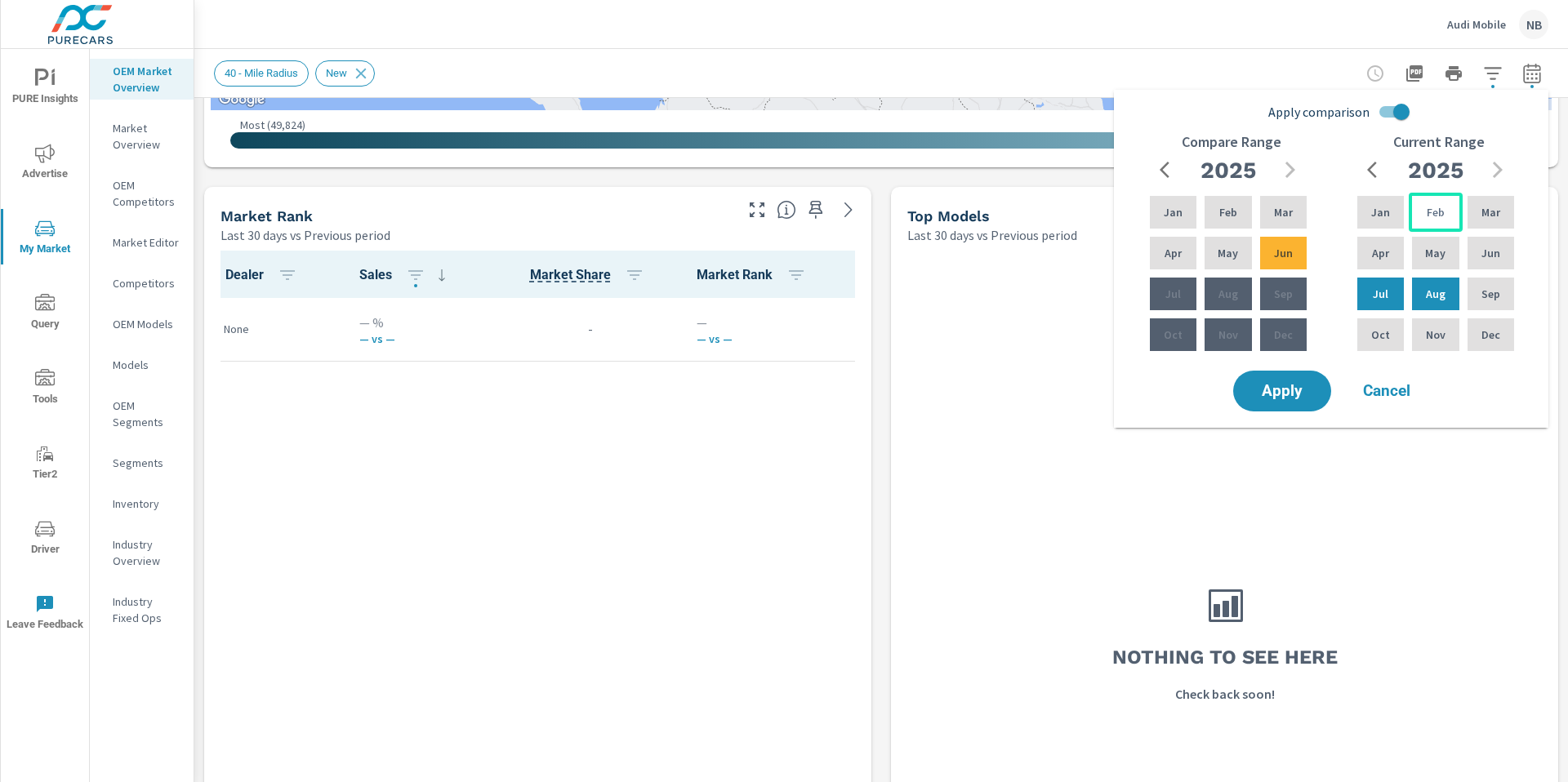 click on "Feb" at bounding box center [1436, 212] 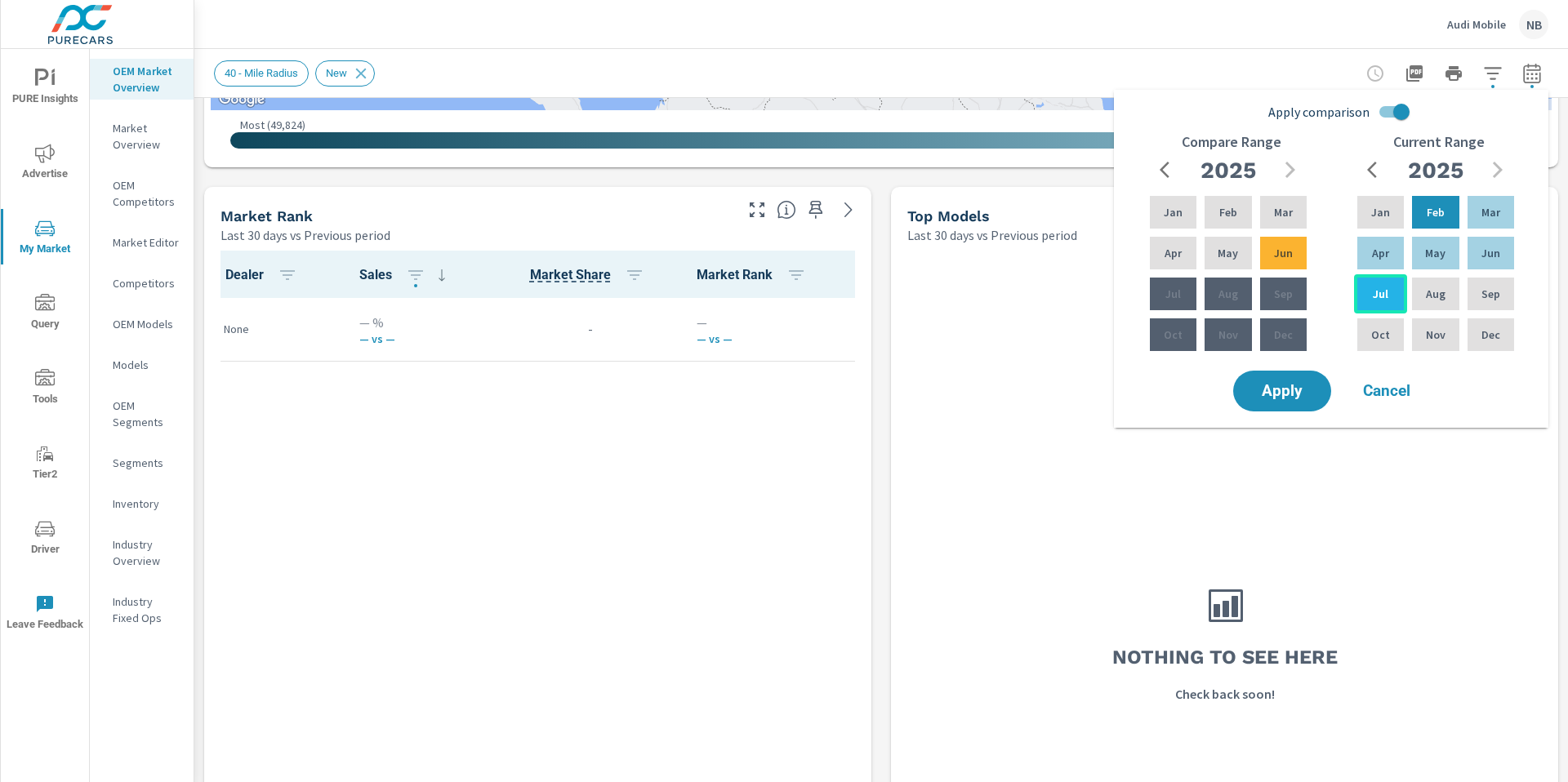 click on "Jul" at bounding box center [1380, 294] 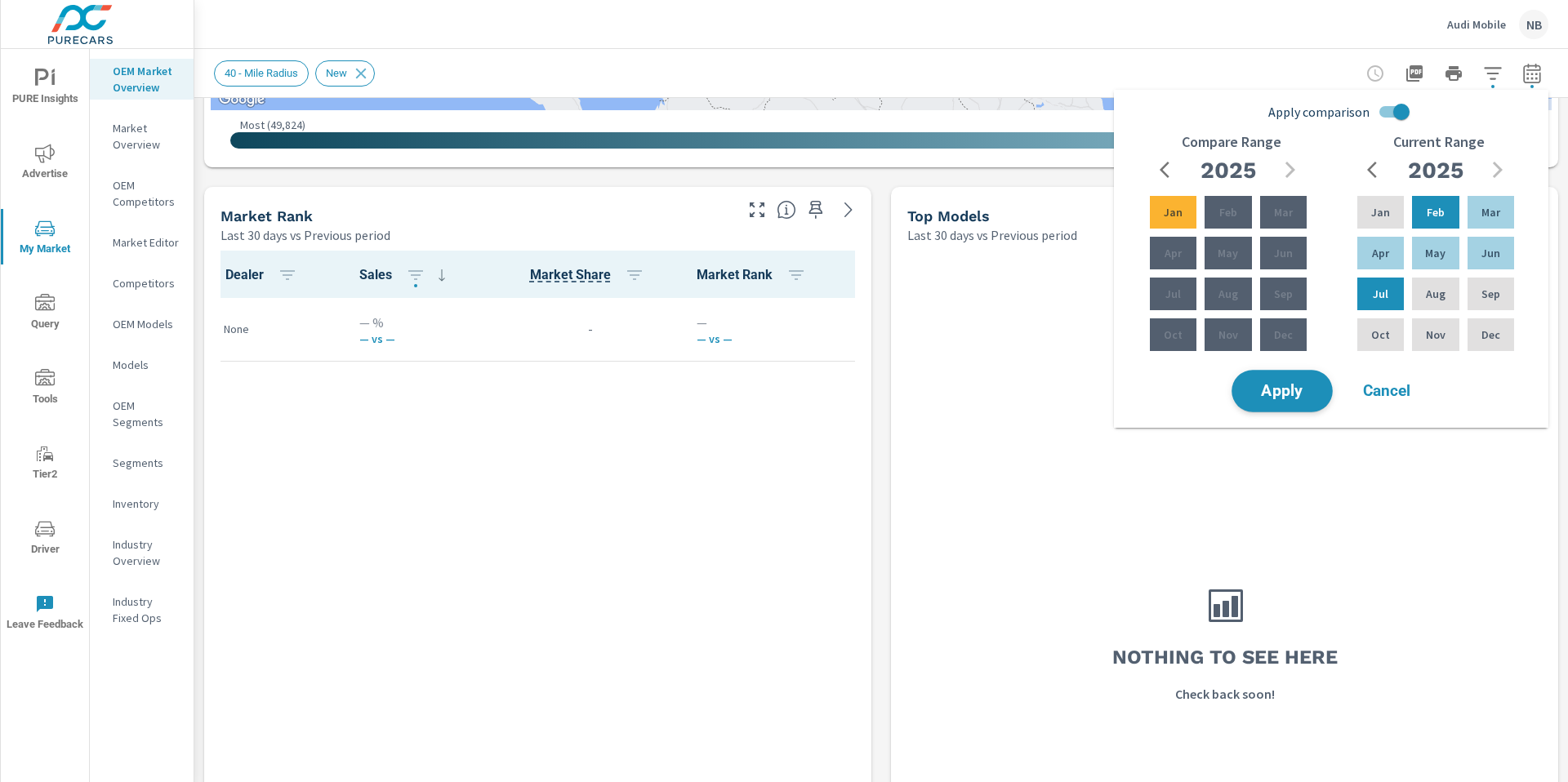 click on "Apply" at bounding box center [1282, 391] 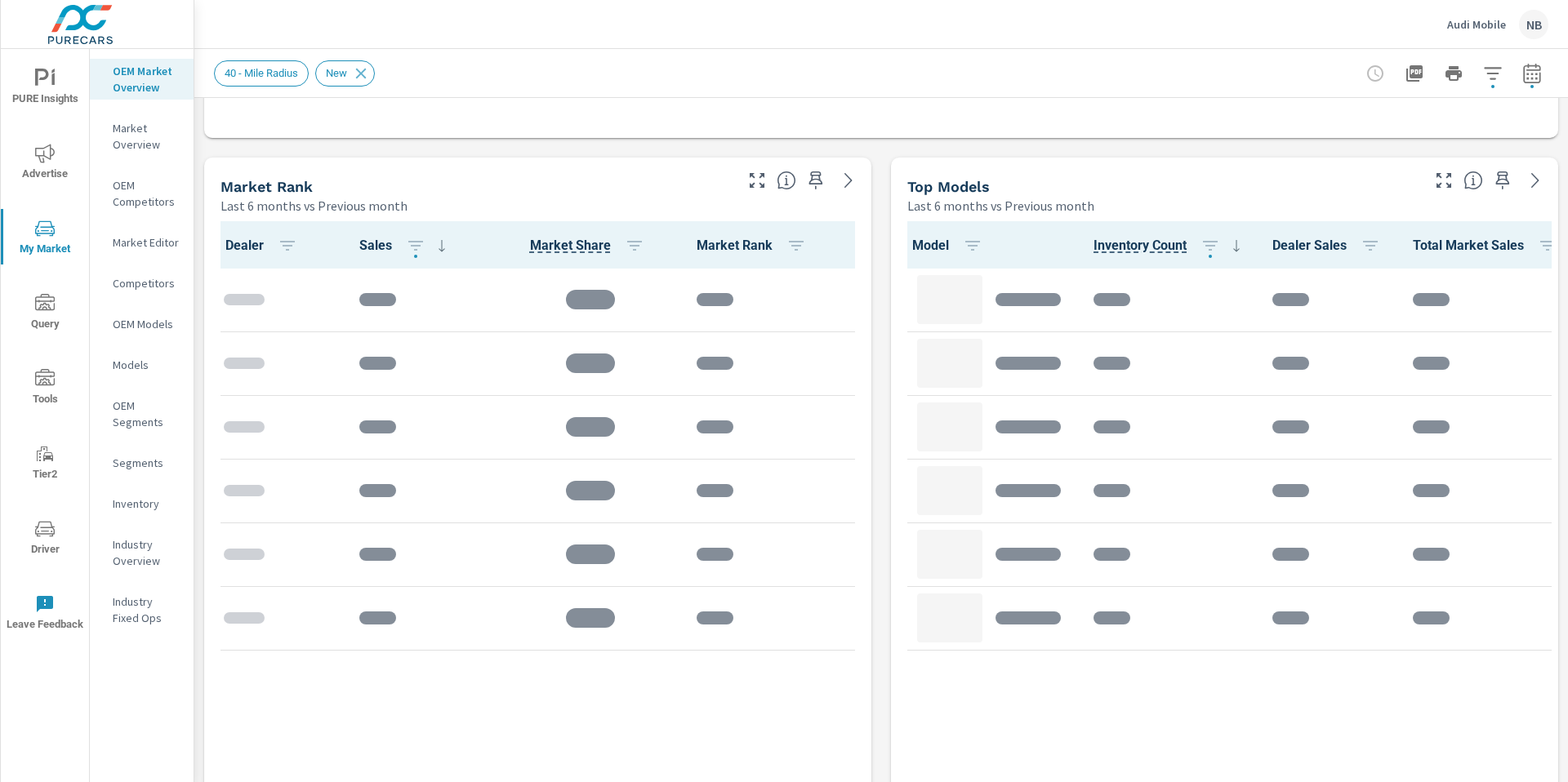 scroll, scrollTop: 1017, scrollLeft: 0, axis: vertical 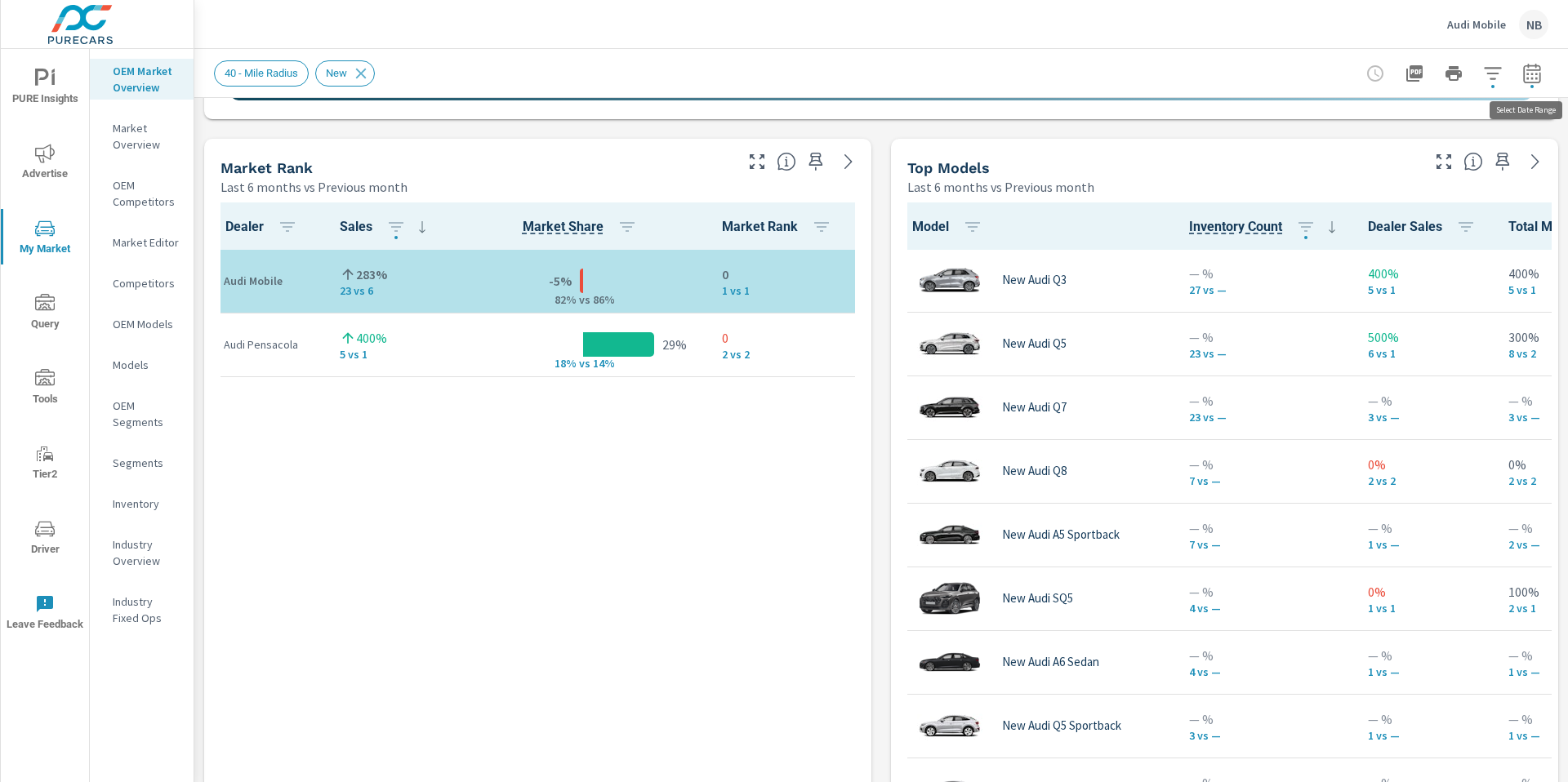 click 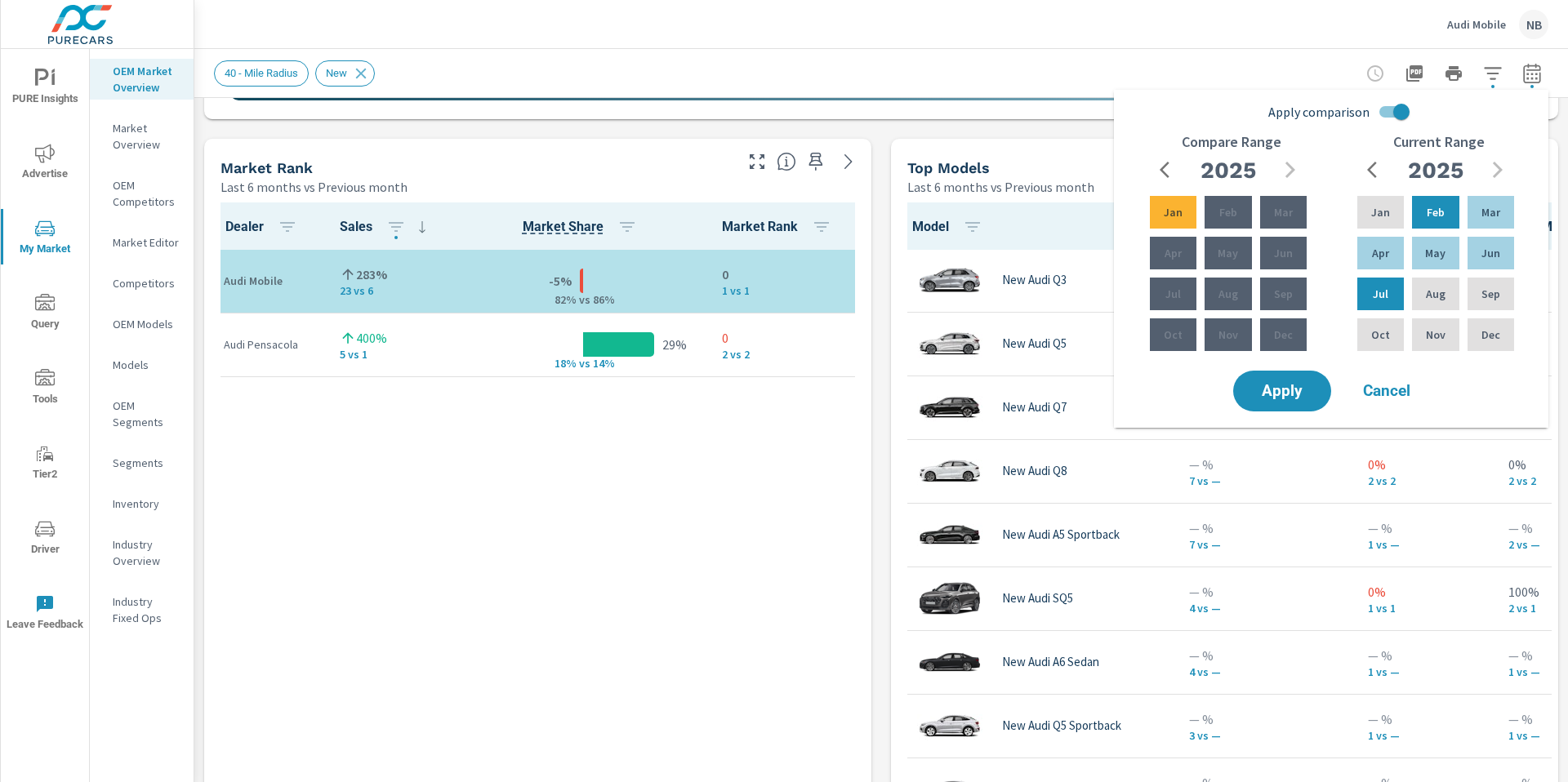 click on "Apply comparison" at bounding box center [1401, 112] 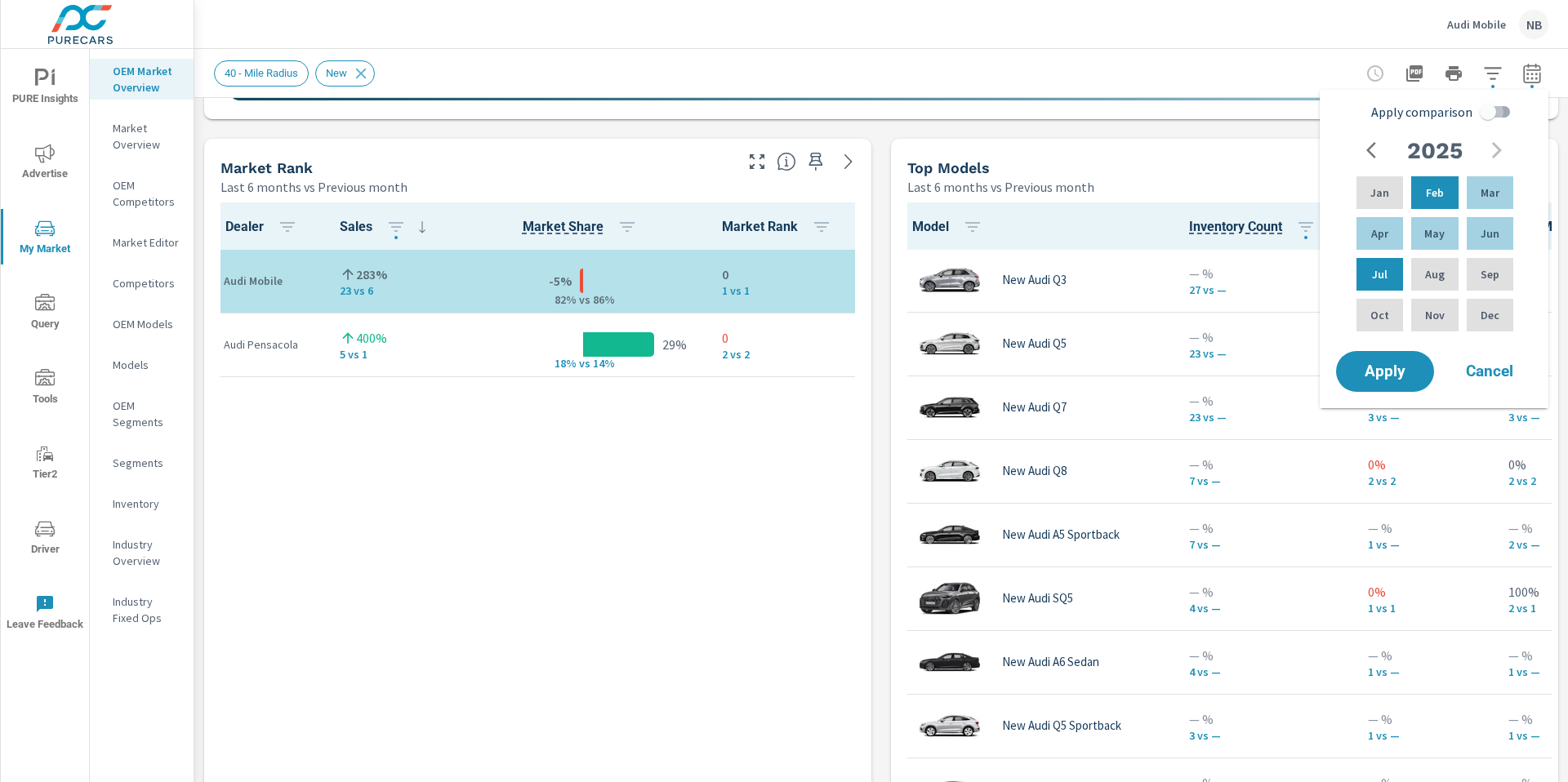 click on "Apply comparison" at bounding box center (1488, 112) 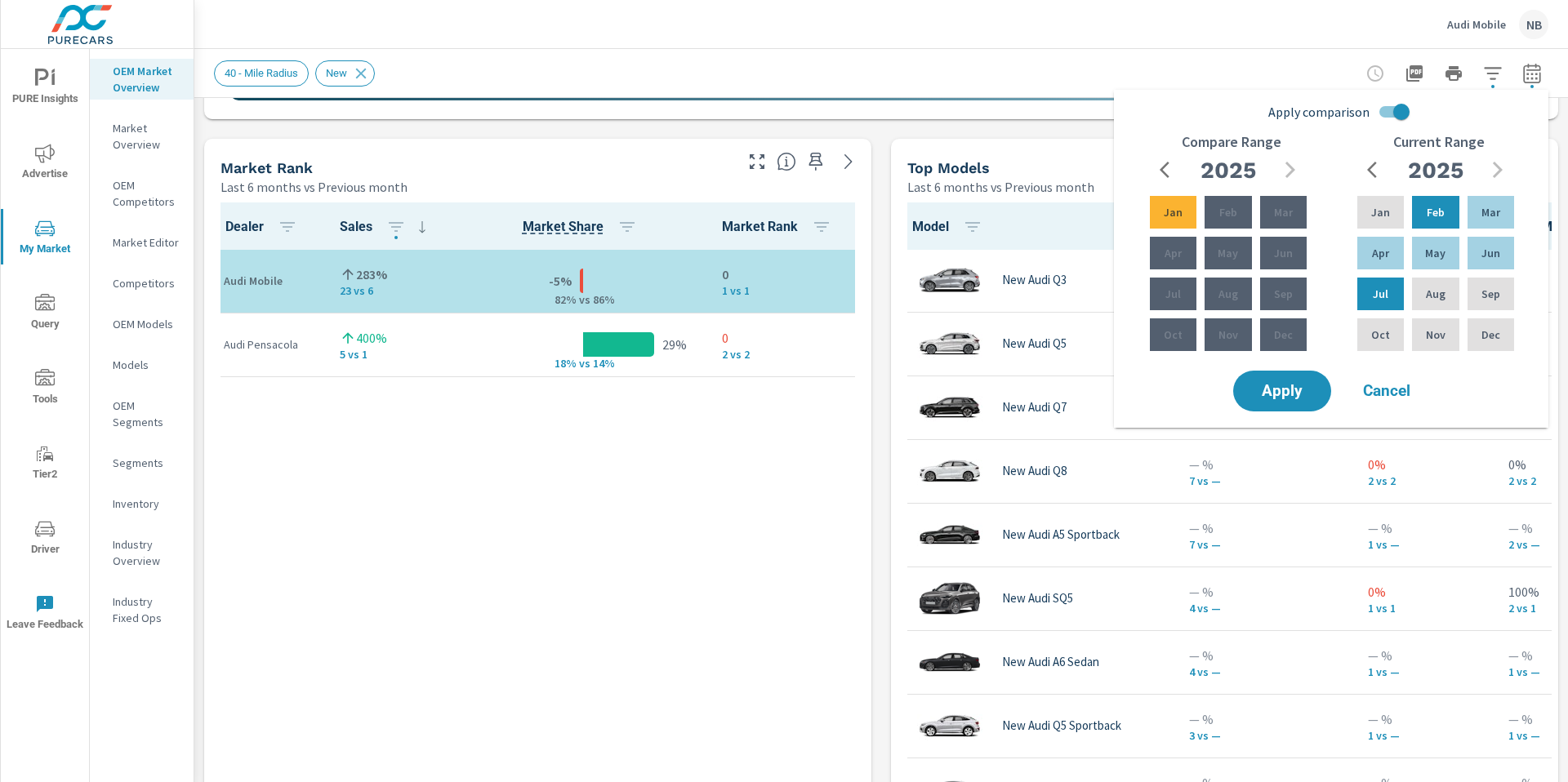 click 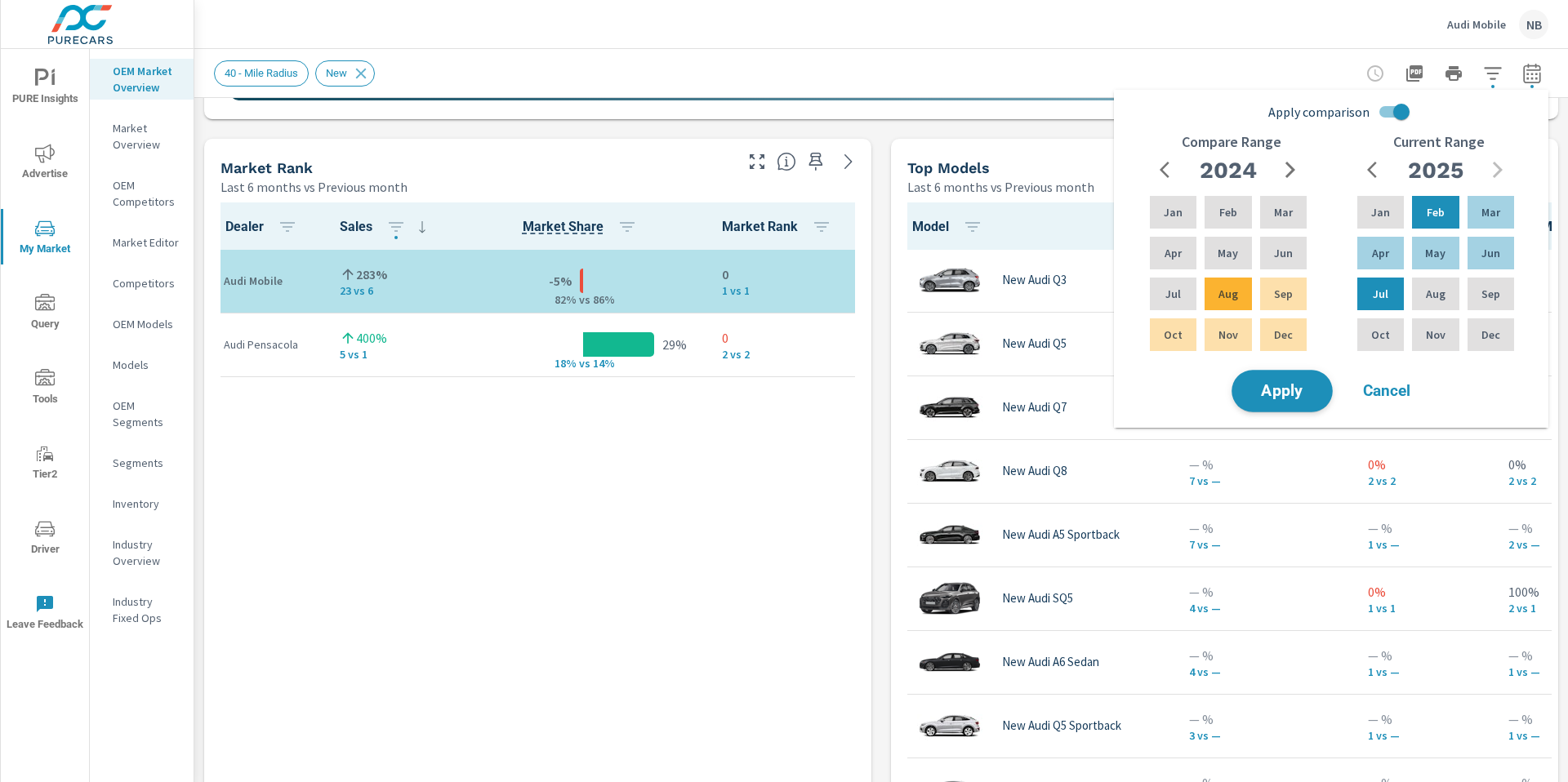 click on "Apply" at bounding box center (1282, 391) 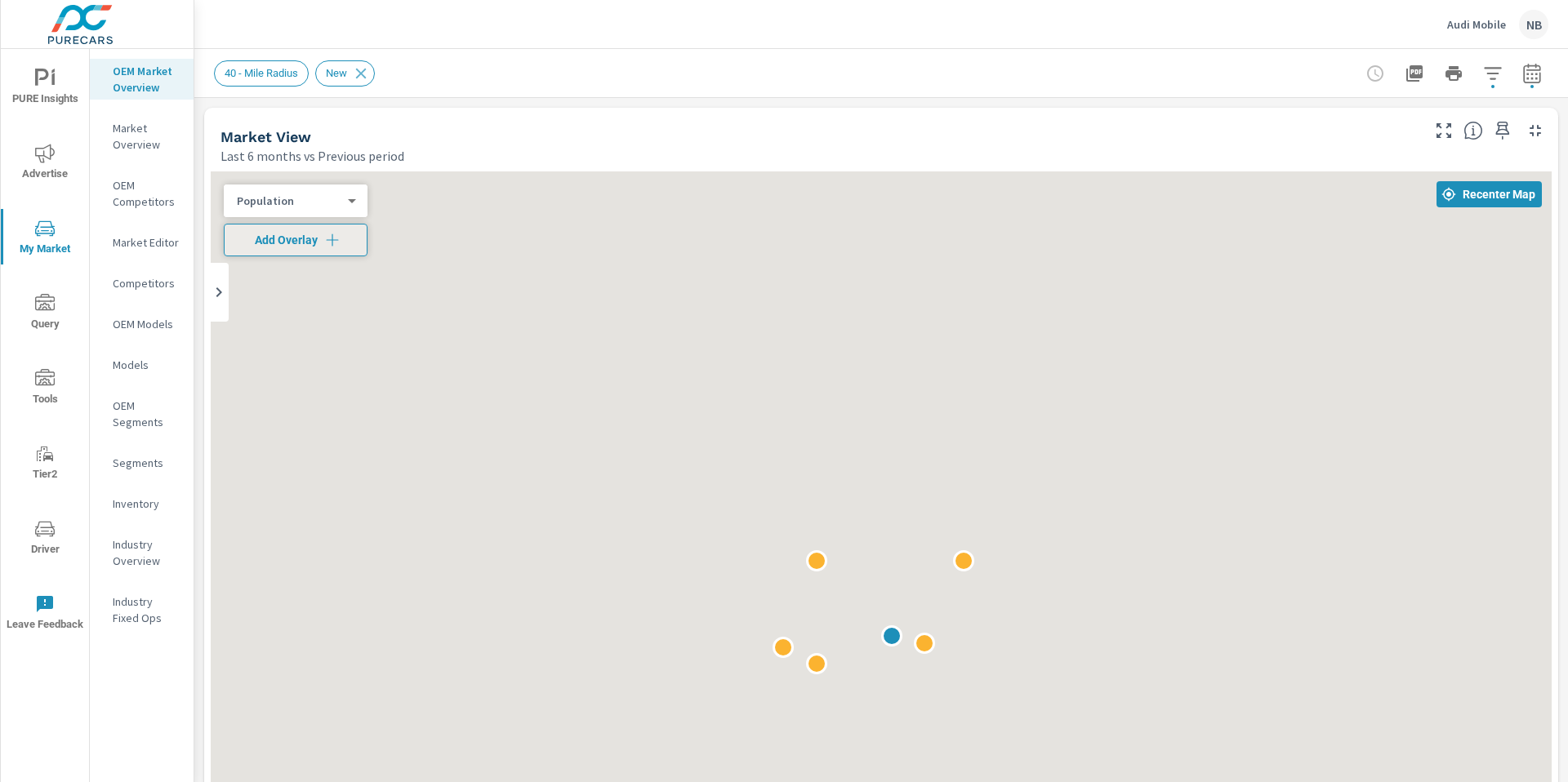 scroll, scrollTop: 1, scrollLeft: 0, axis: vertical 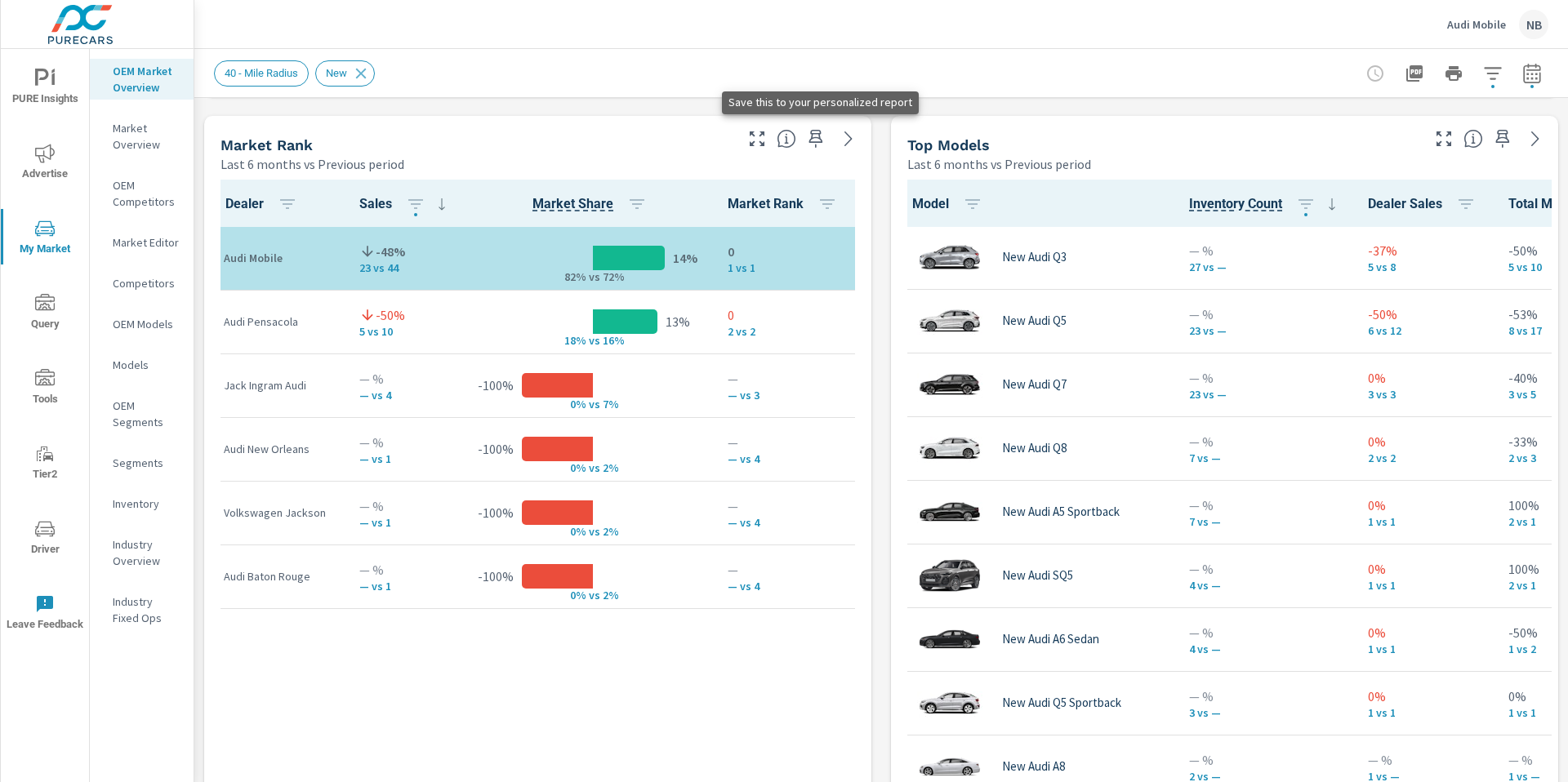 click 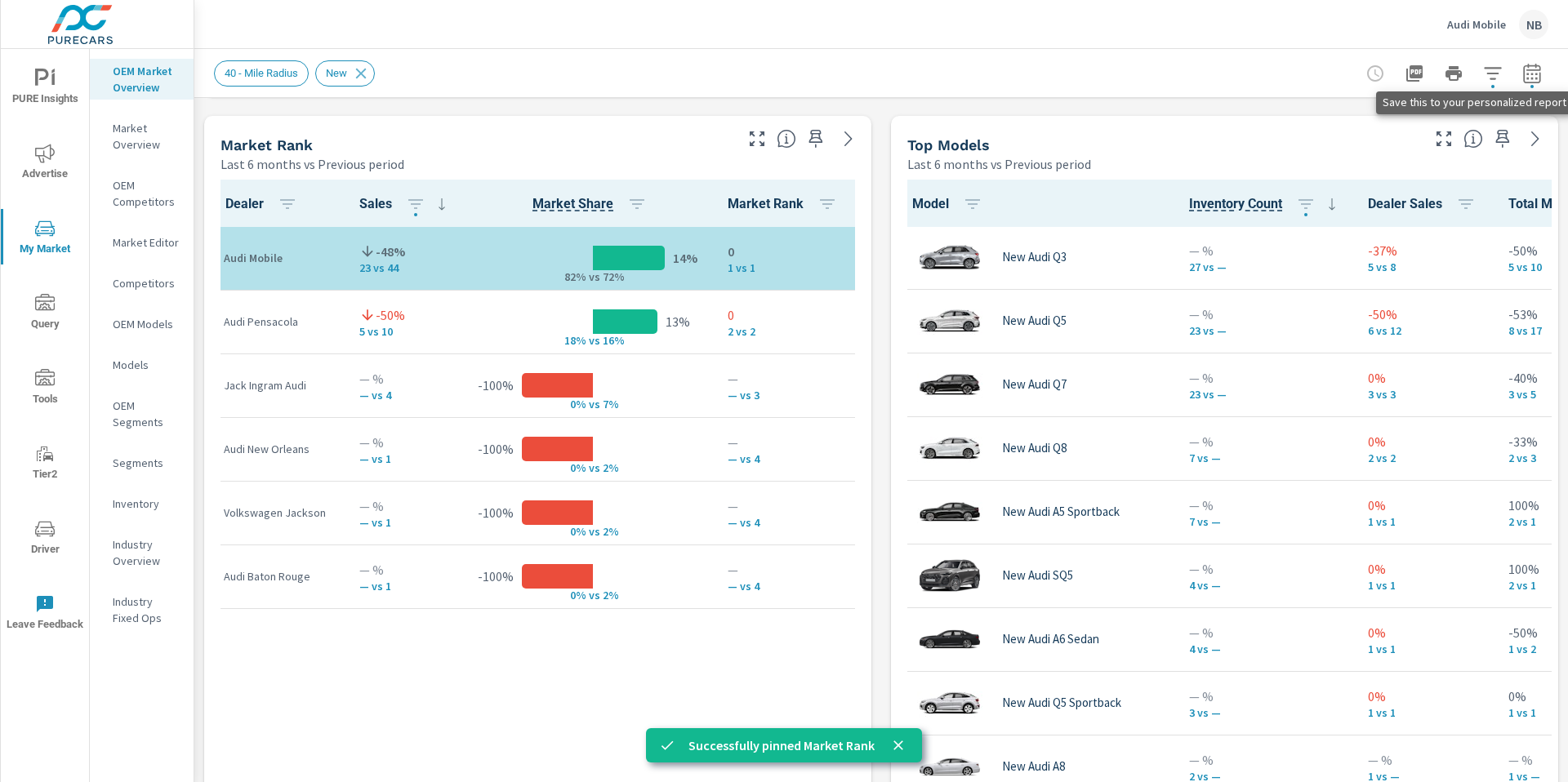 click 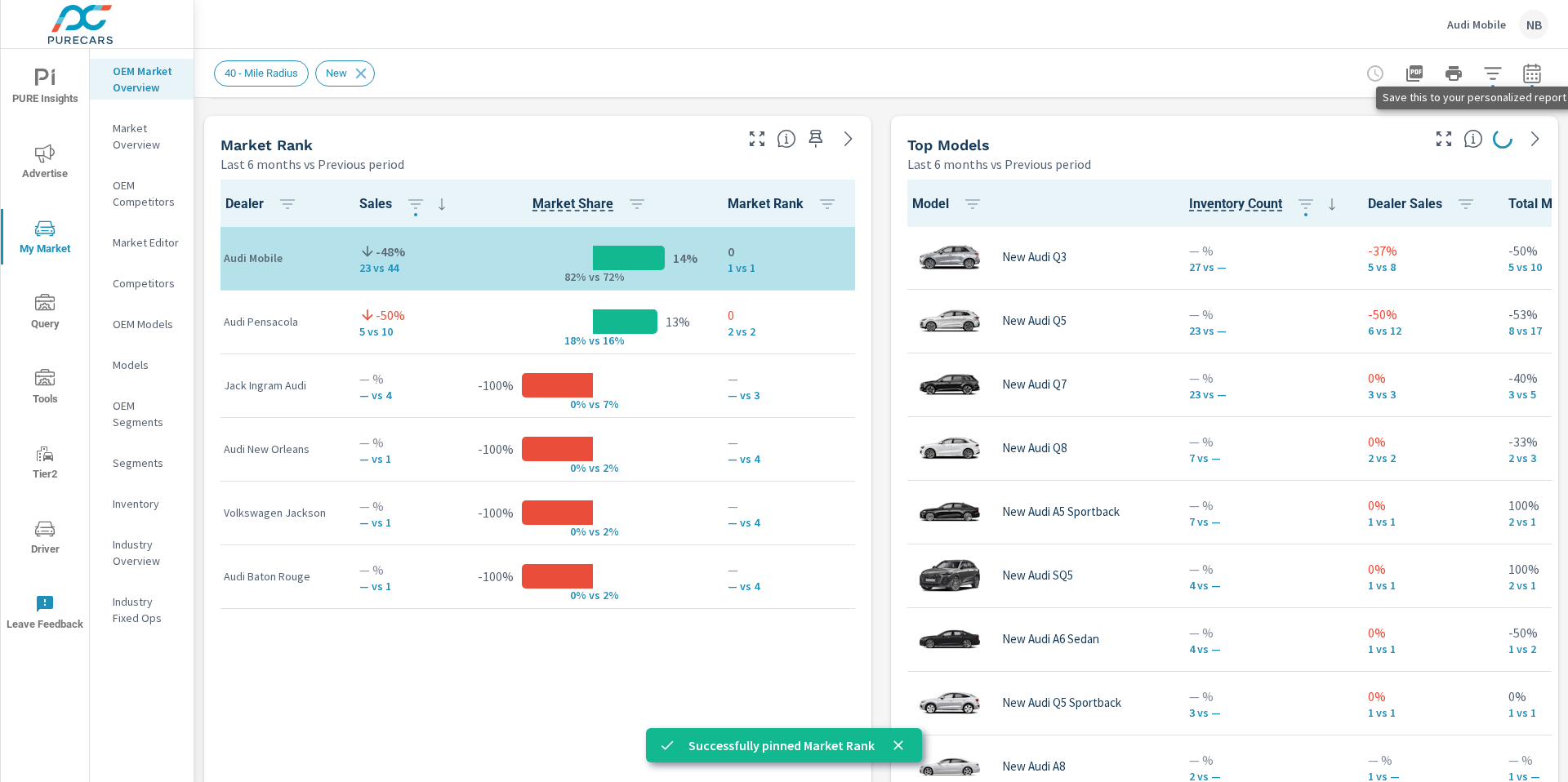 scroll, scrollTop: 1033, scrollLeft: 0, axis: vertical 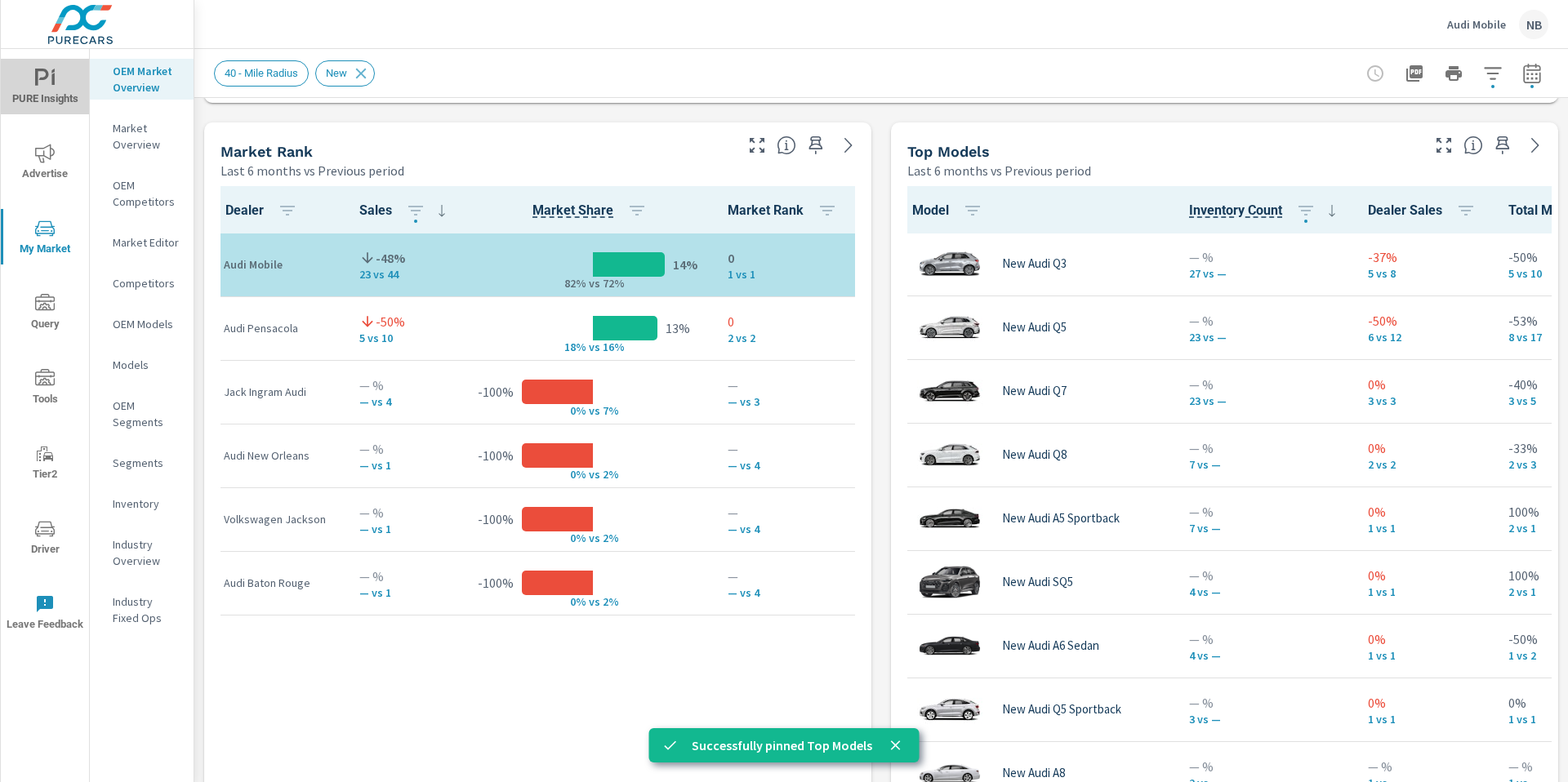 click on "PURE Insights" at bounding box center (45, 88) 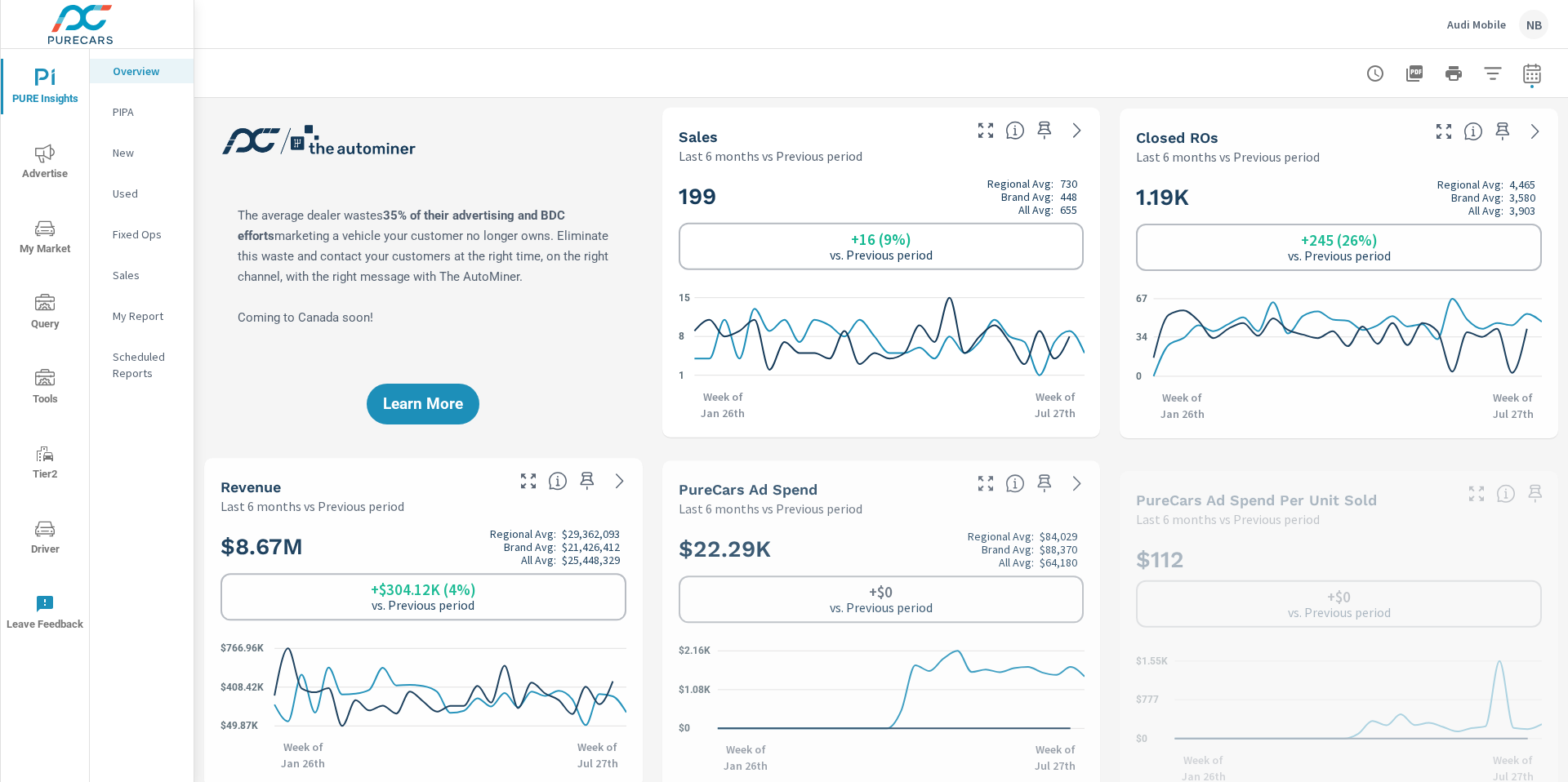 scroll, scrollTop: 3121, scrollLeft: 0, axis: vertical 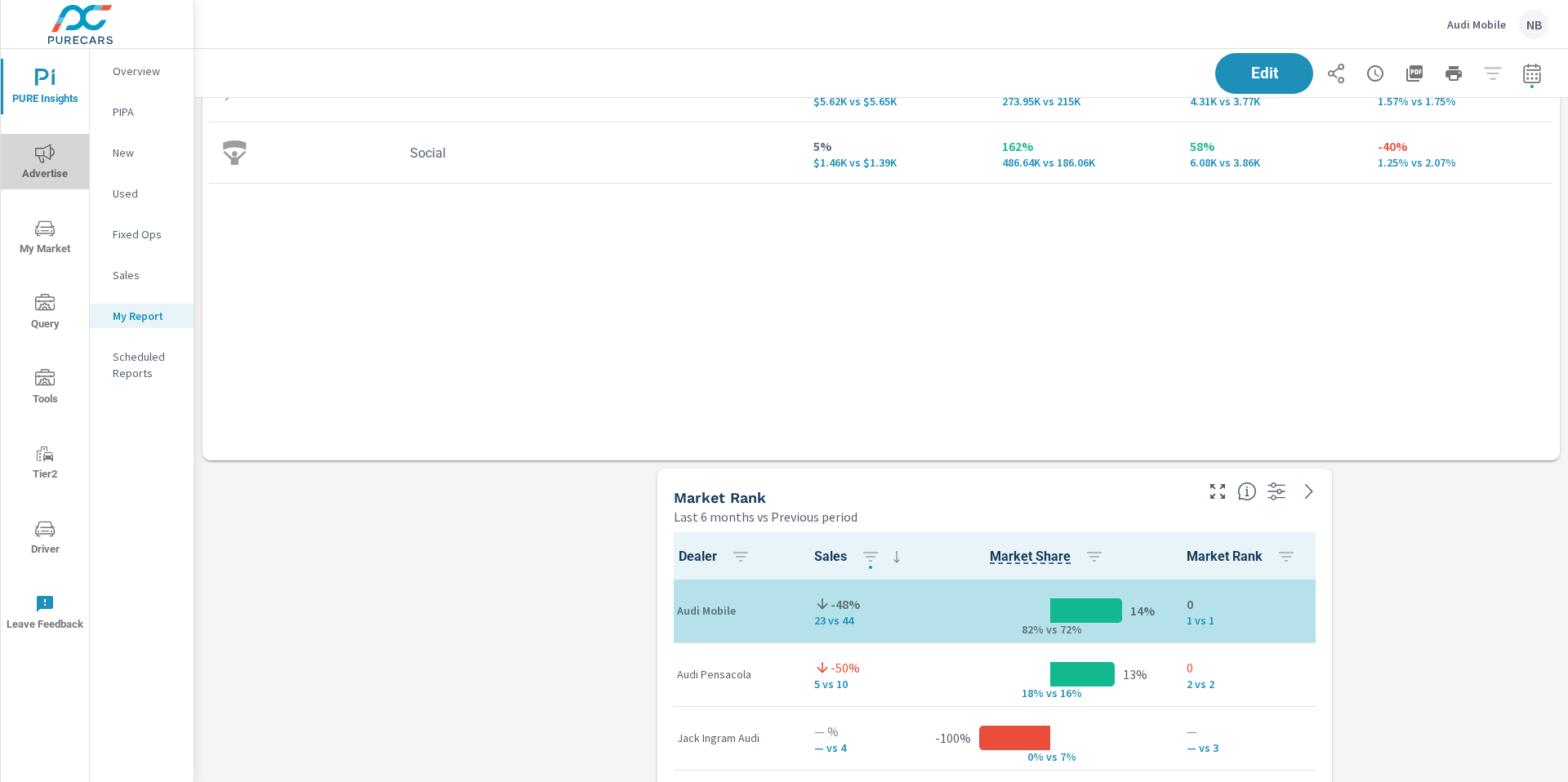 click 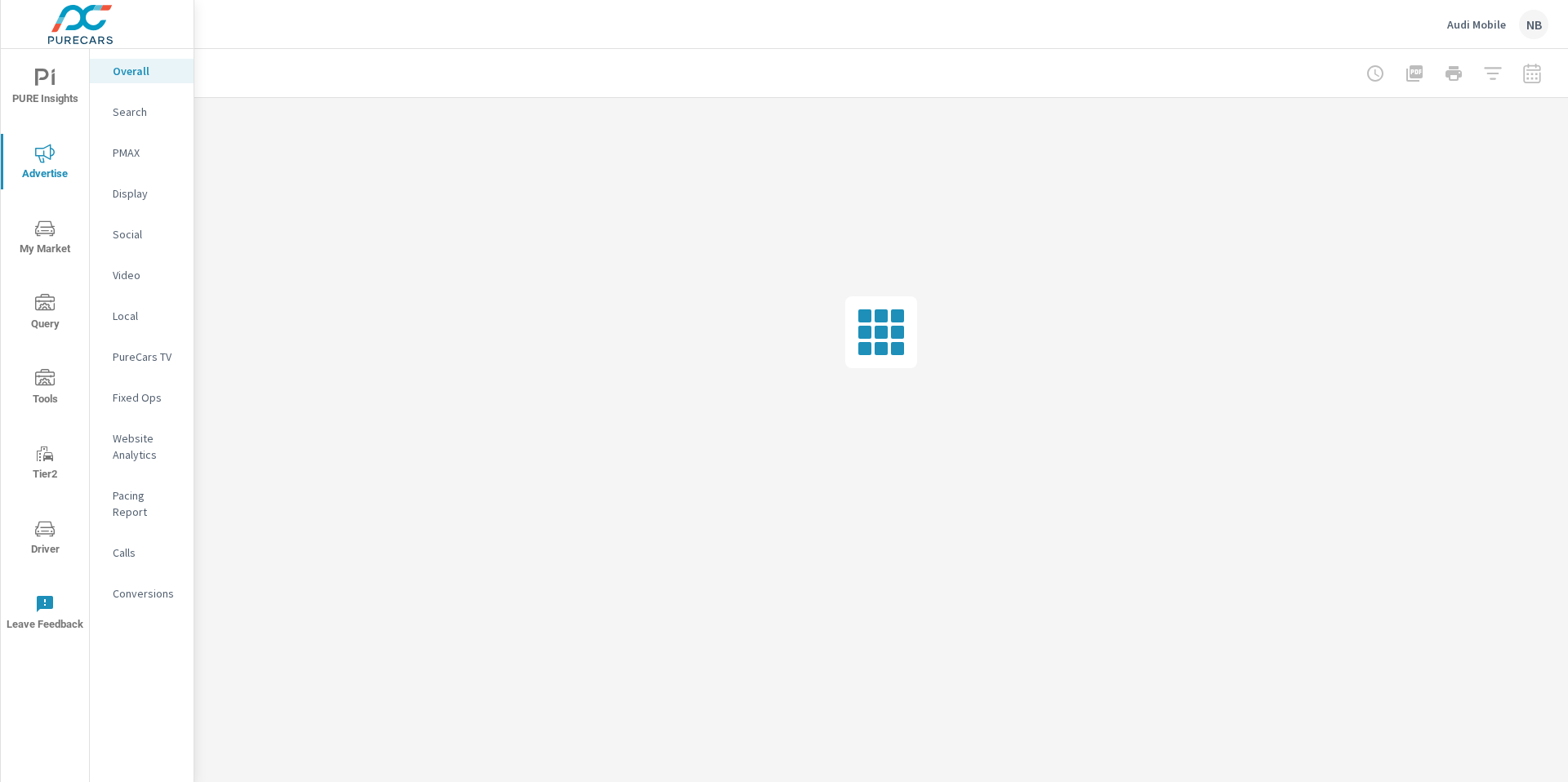 click on "Calls" at bounding box center [146, 553] 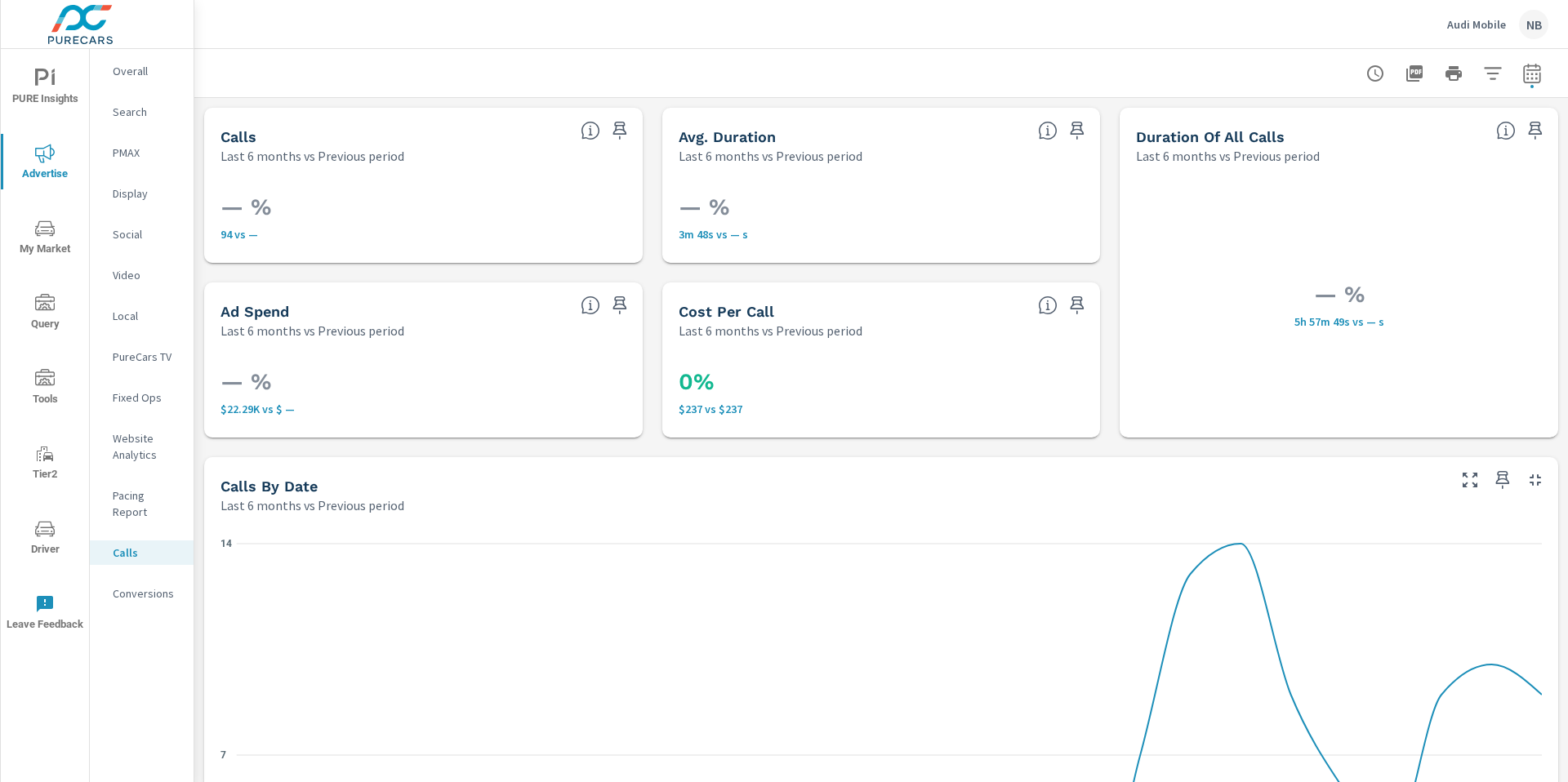 scroll, scrollTop: 1, scrollLeft: 0, axis: vertical 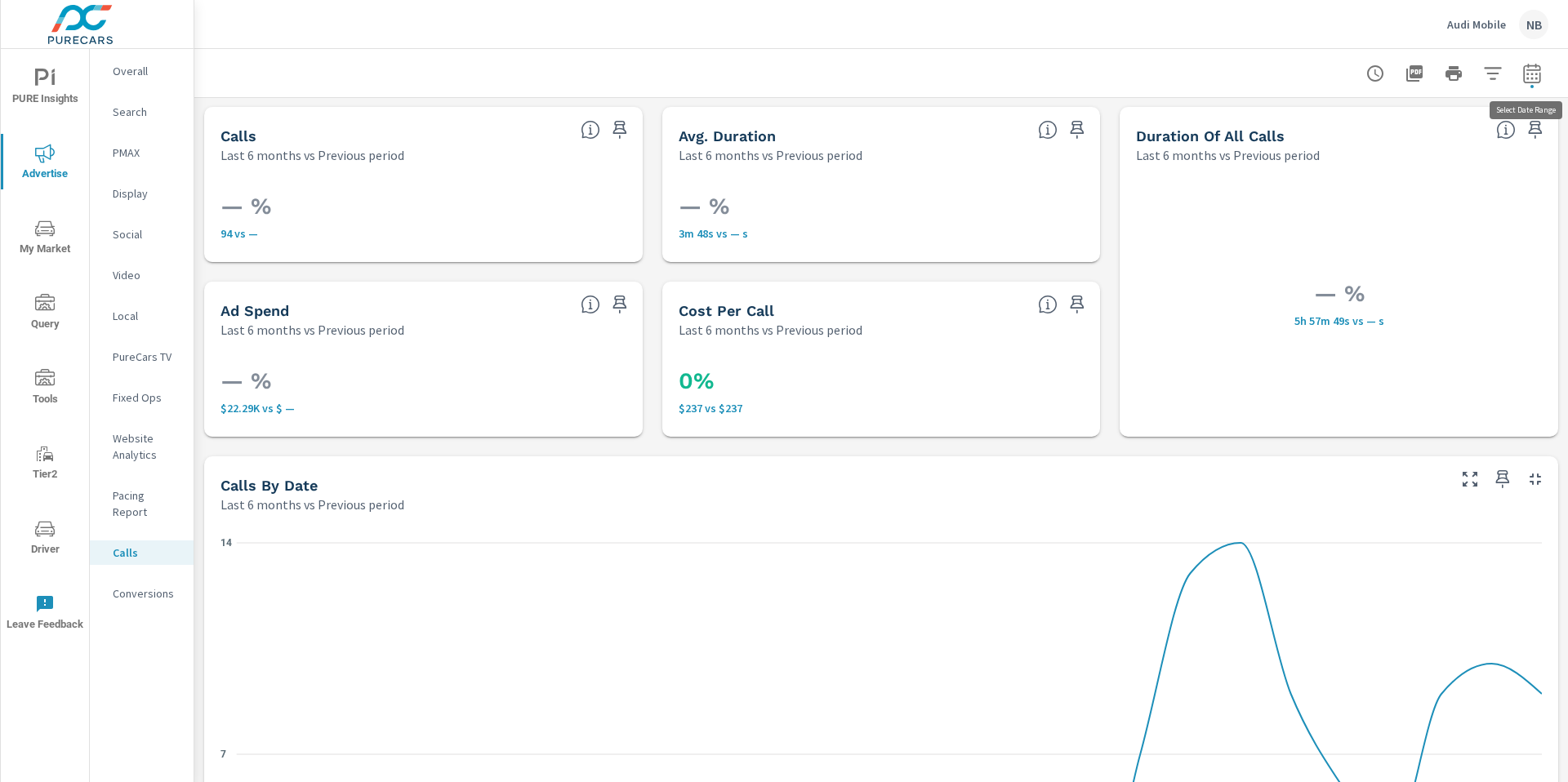 click 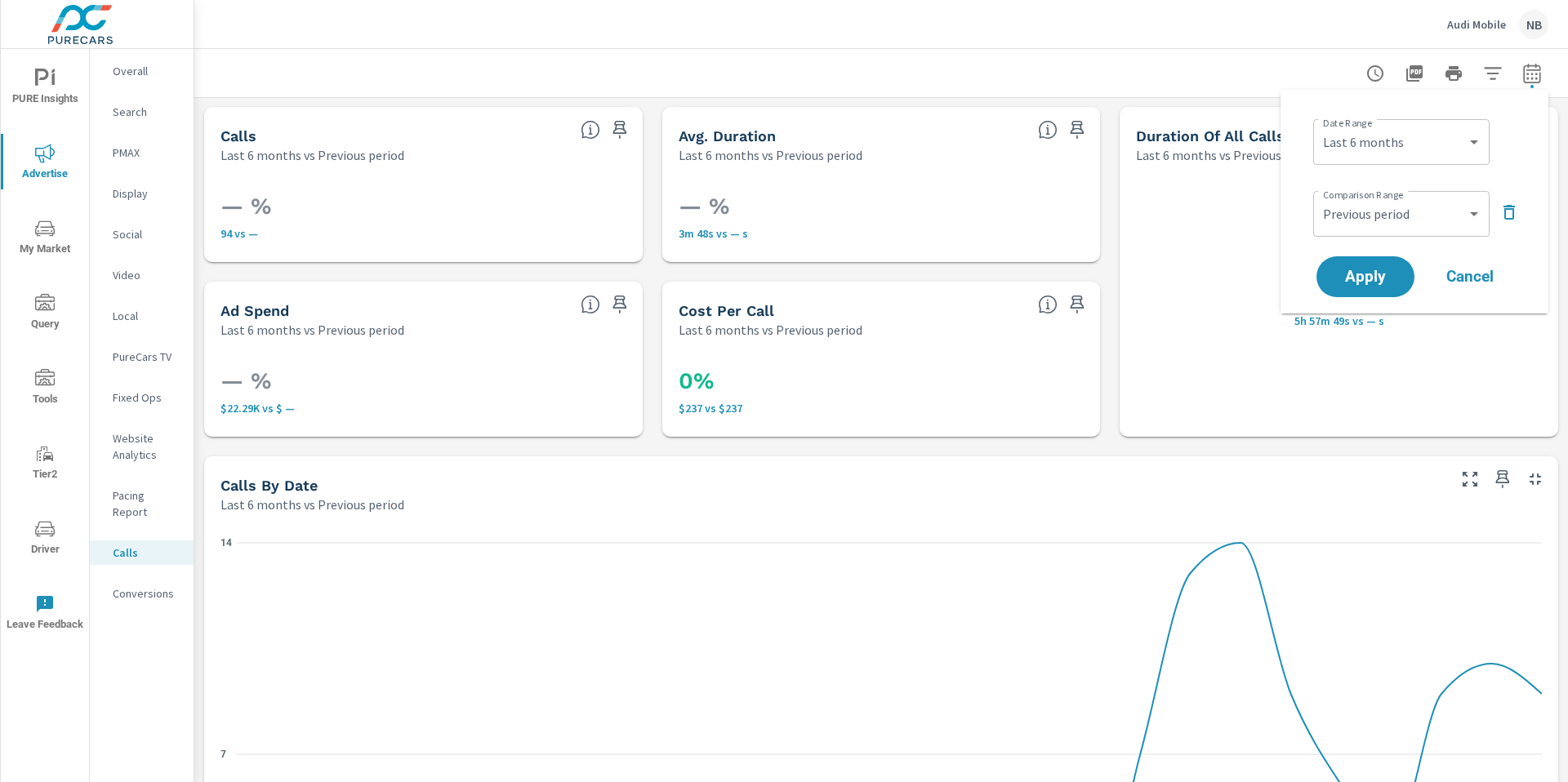 scroll, scrollTop: 14, scrollLeft: 0, axis: vertical 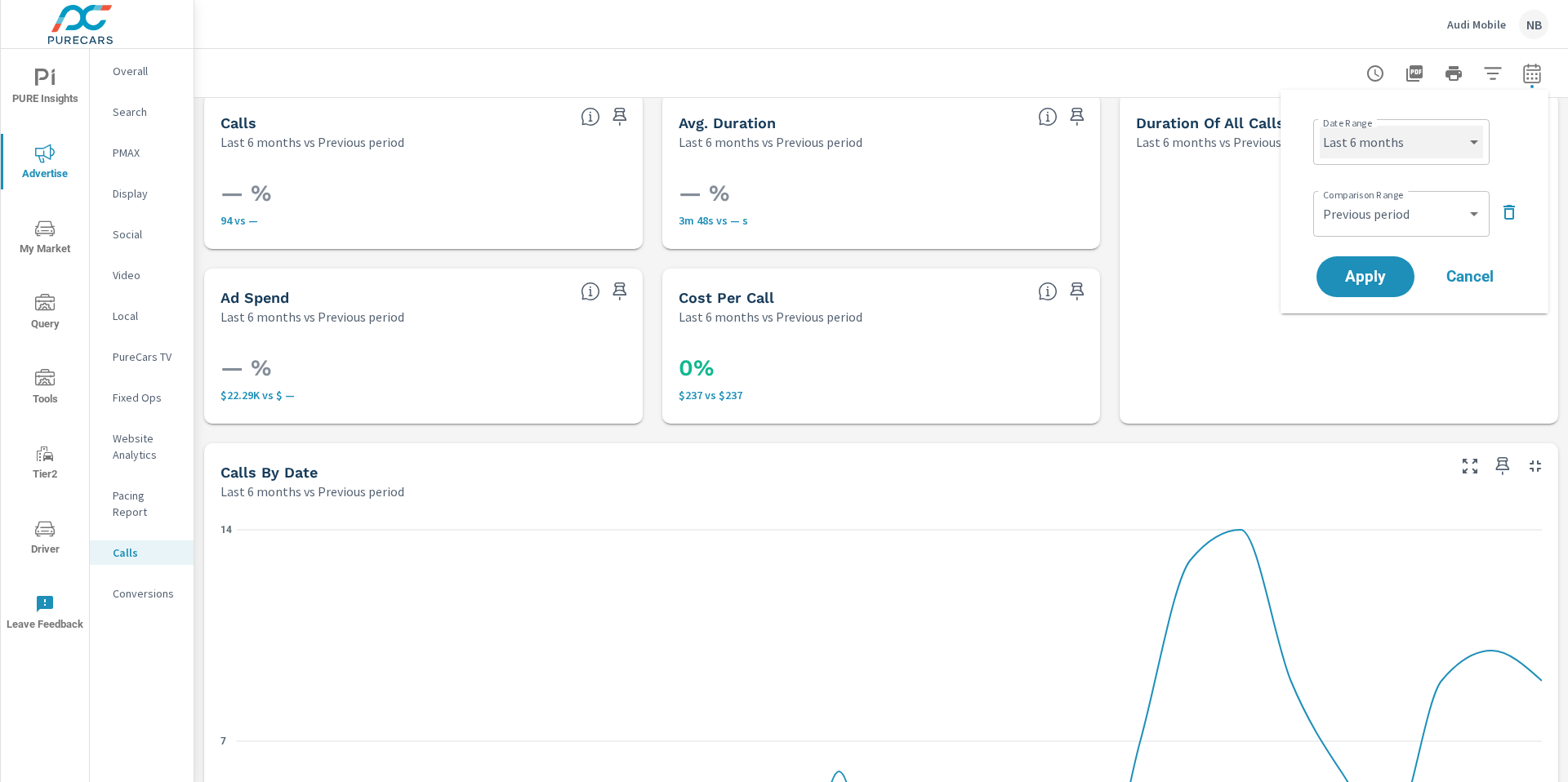 click on "Custom Yesterday Last week Last 7 days Last 14 days Last 30 days Last 45 days Last 60 days Last 90 days Last 180 days Last 365 days Month to date Last month Last 2 months Last 3 months Last 6 months Last 9 months Last 12 months Year to date Last year" at bounding box center [1401, 142] 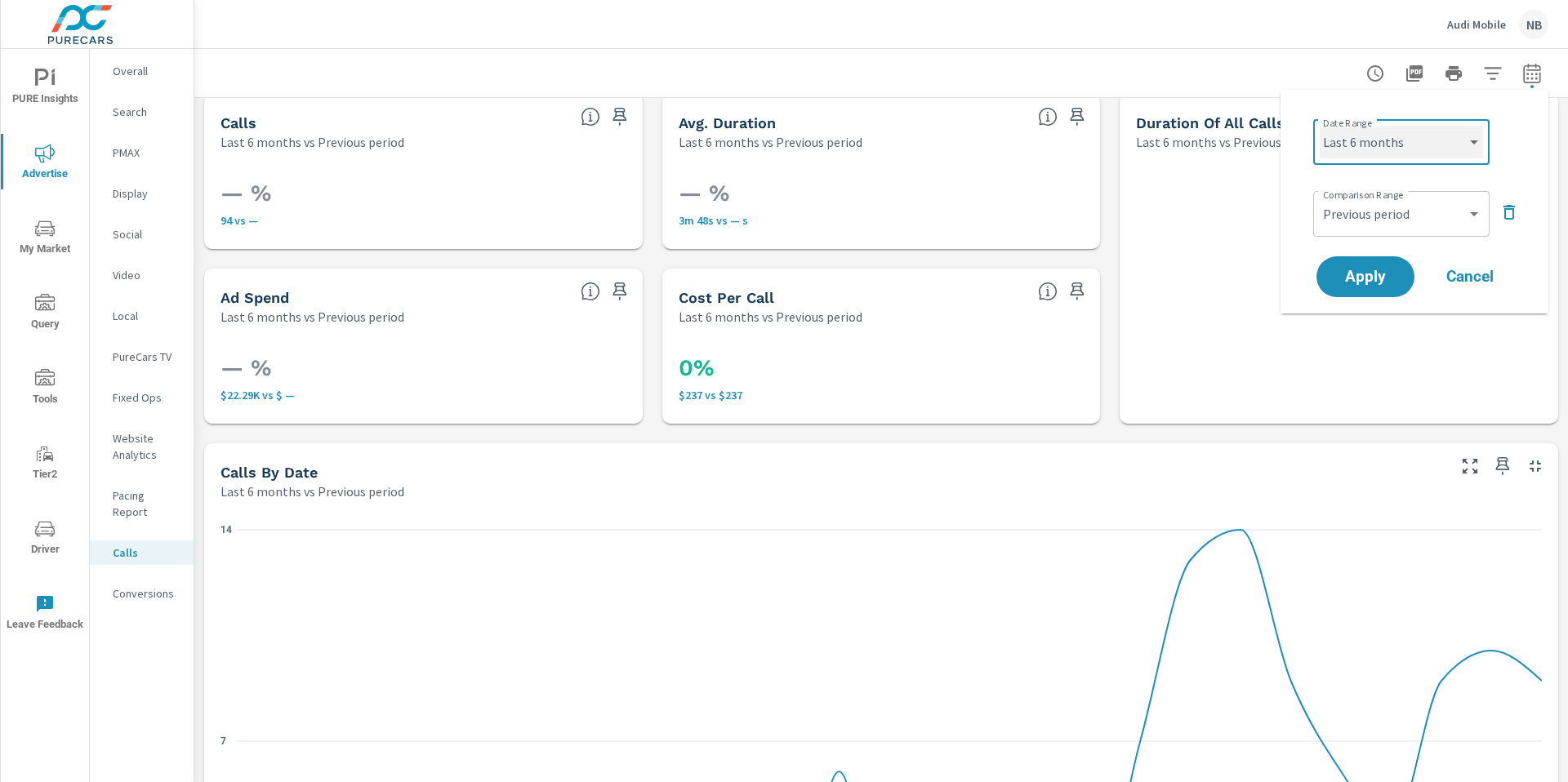 select on "Last 30 days" 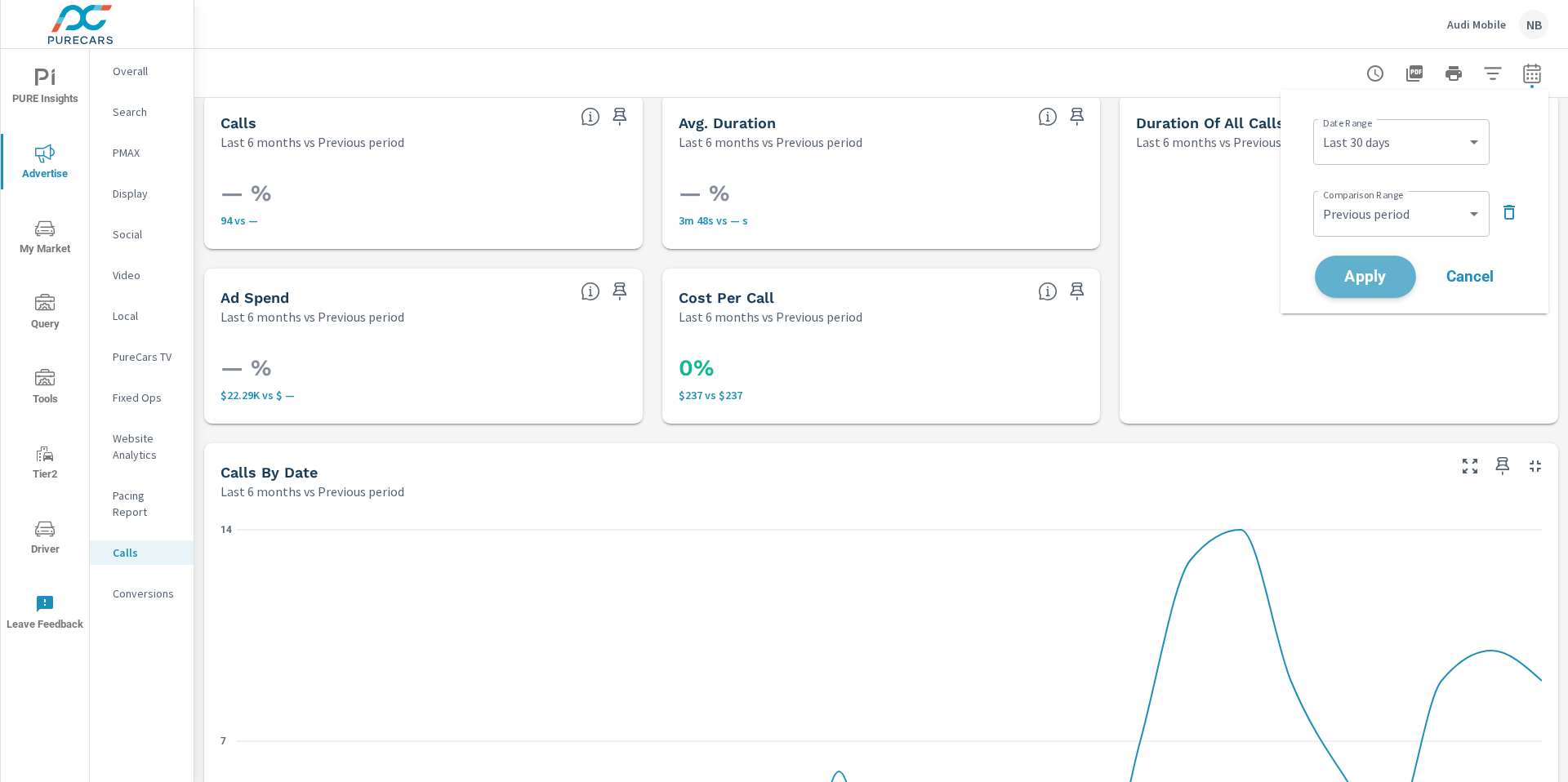 click on "Apply" at bounding box center [1365, 277] 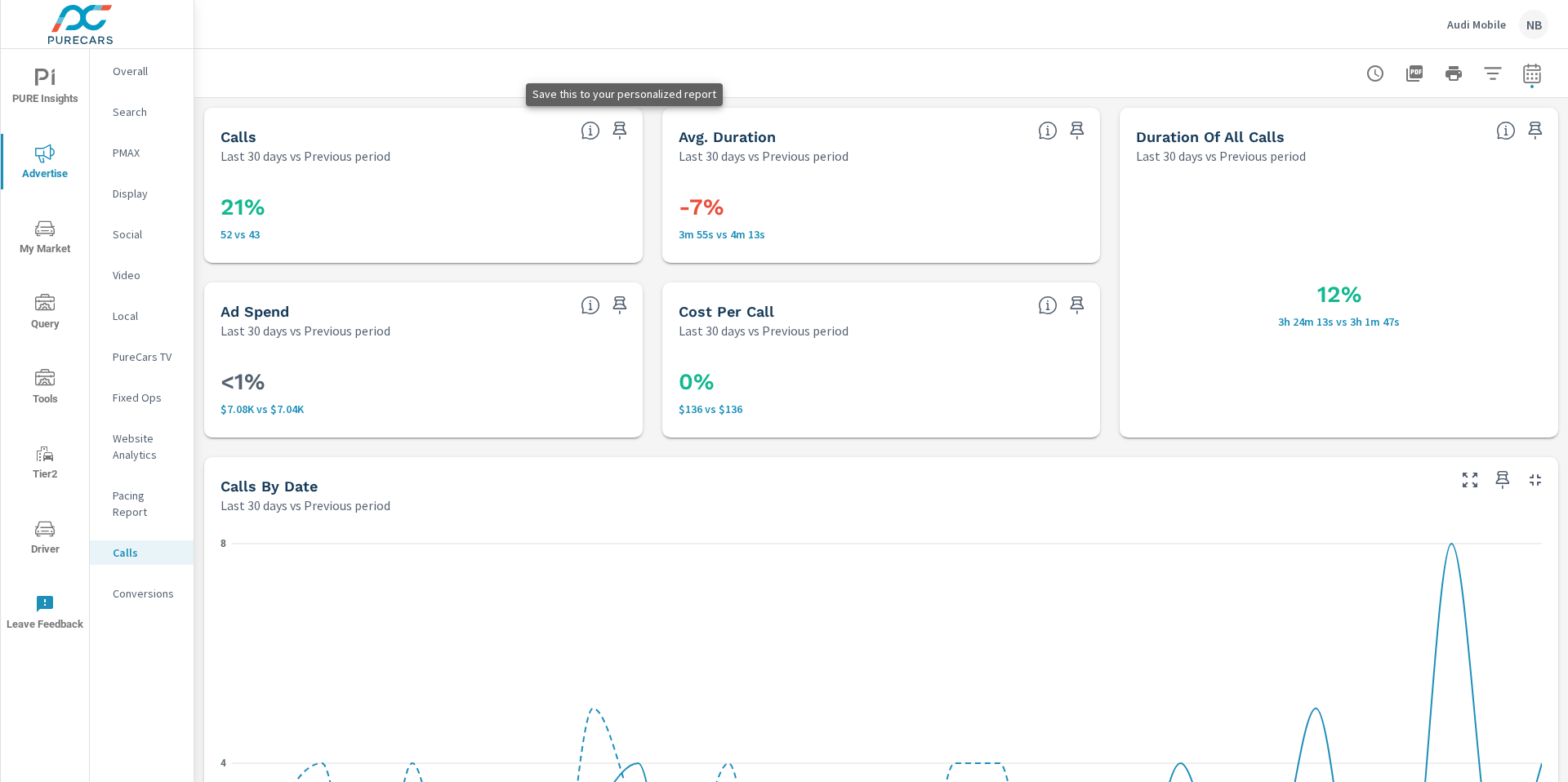 drag, startPoint x: 625, startPoint y: 128, endPoint x: 660, endPoint y: 128, distance: 35 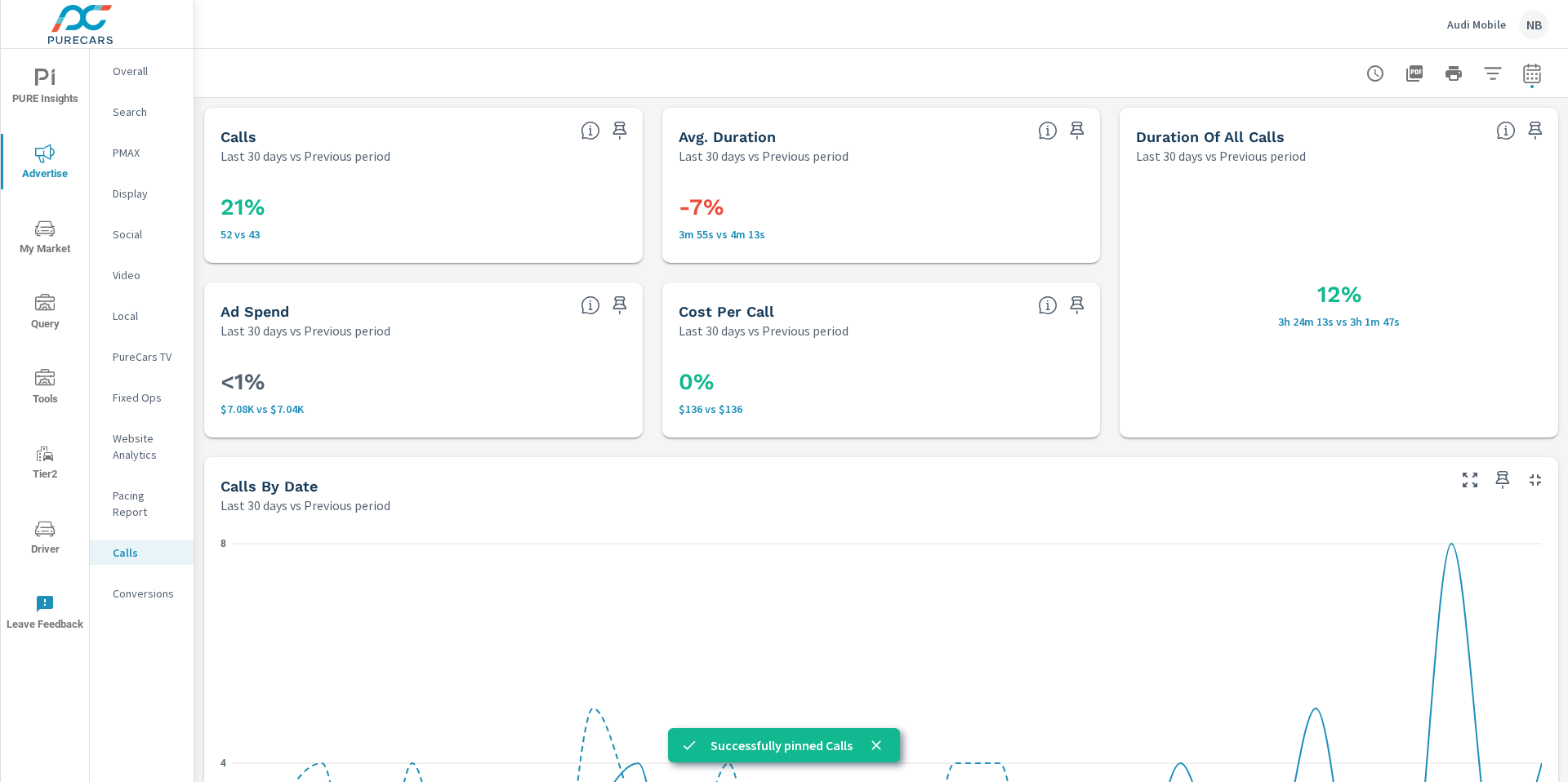 click on "PURE Insights" at bounding box center [45, 88] 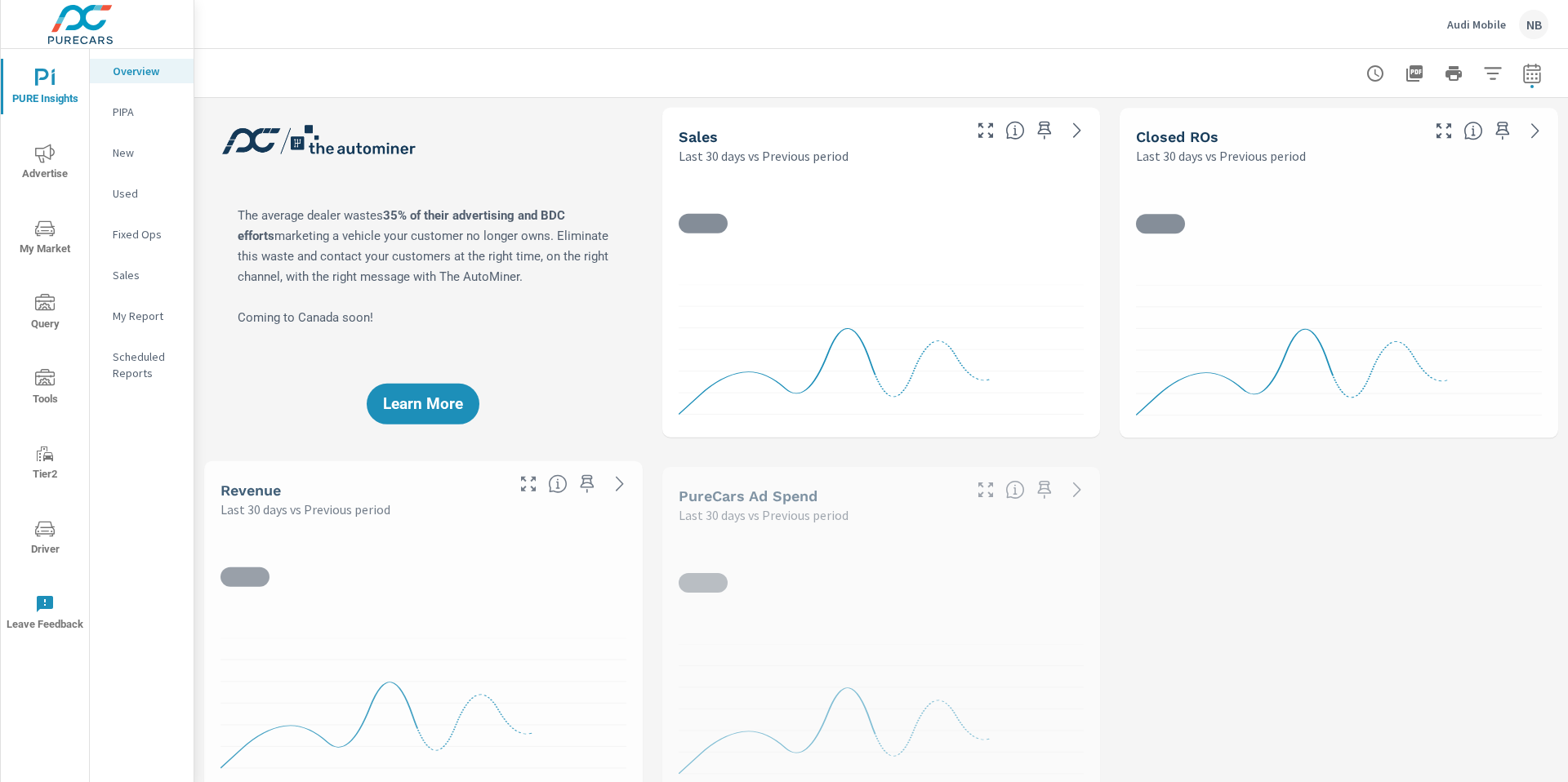 scroll, scrollTop: 3121, scrollLeft: 0, axis: vertical 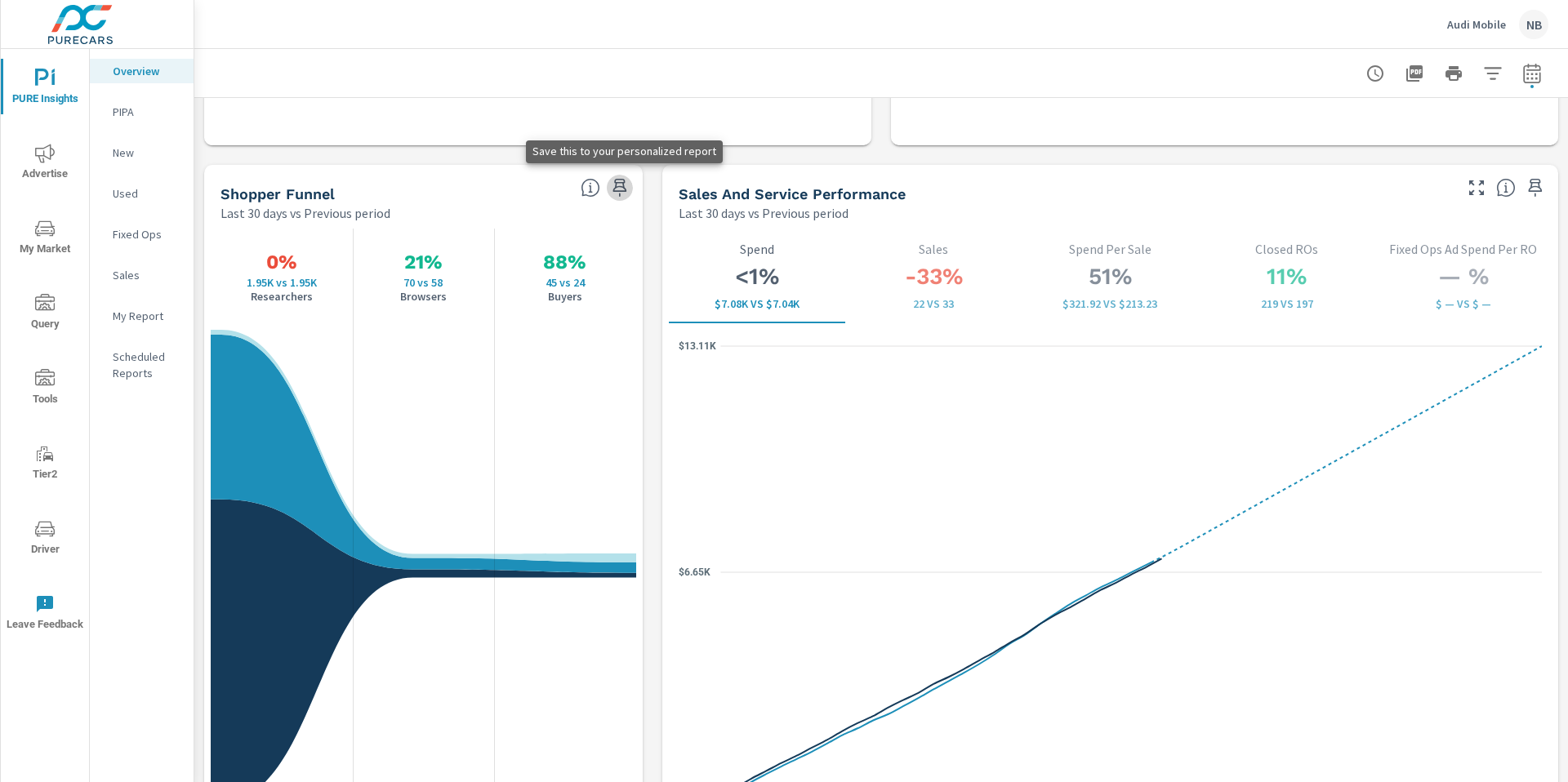 click 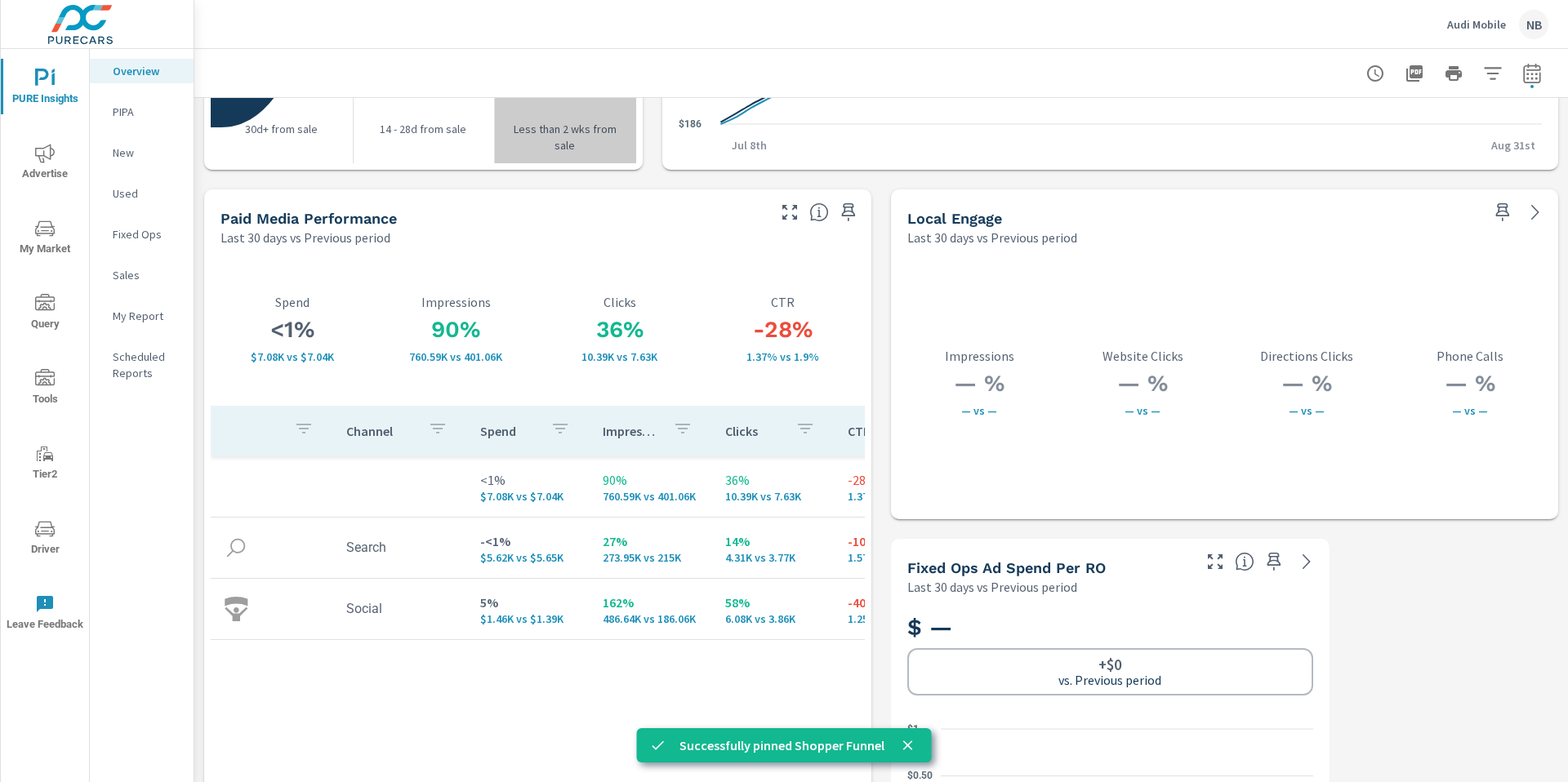 scroll, scrollTop: 2774, scrollLeft: 0, axis: vertical 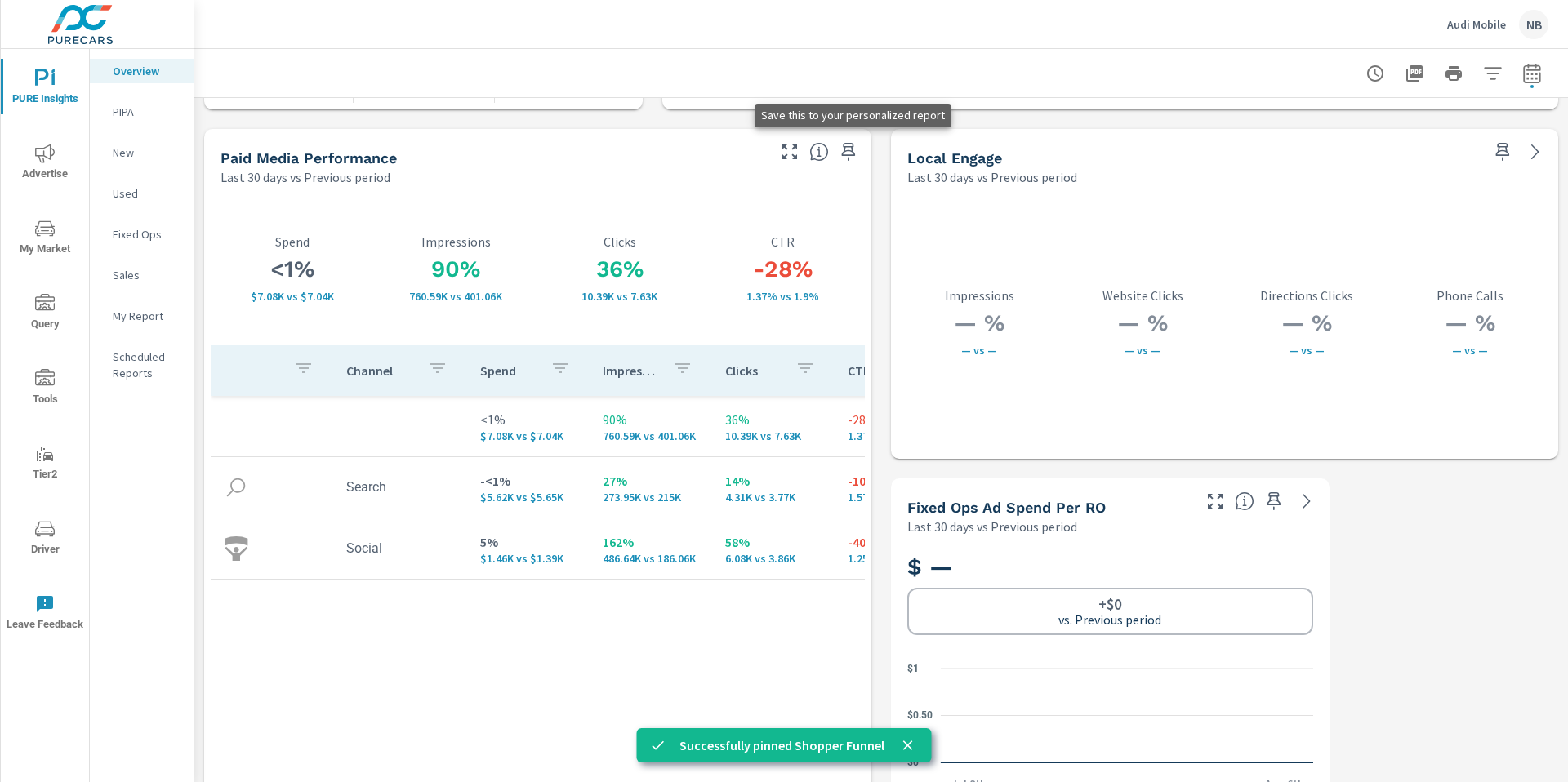 click 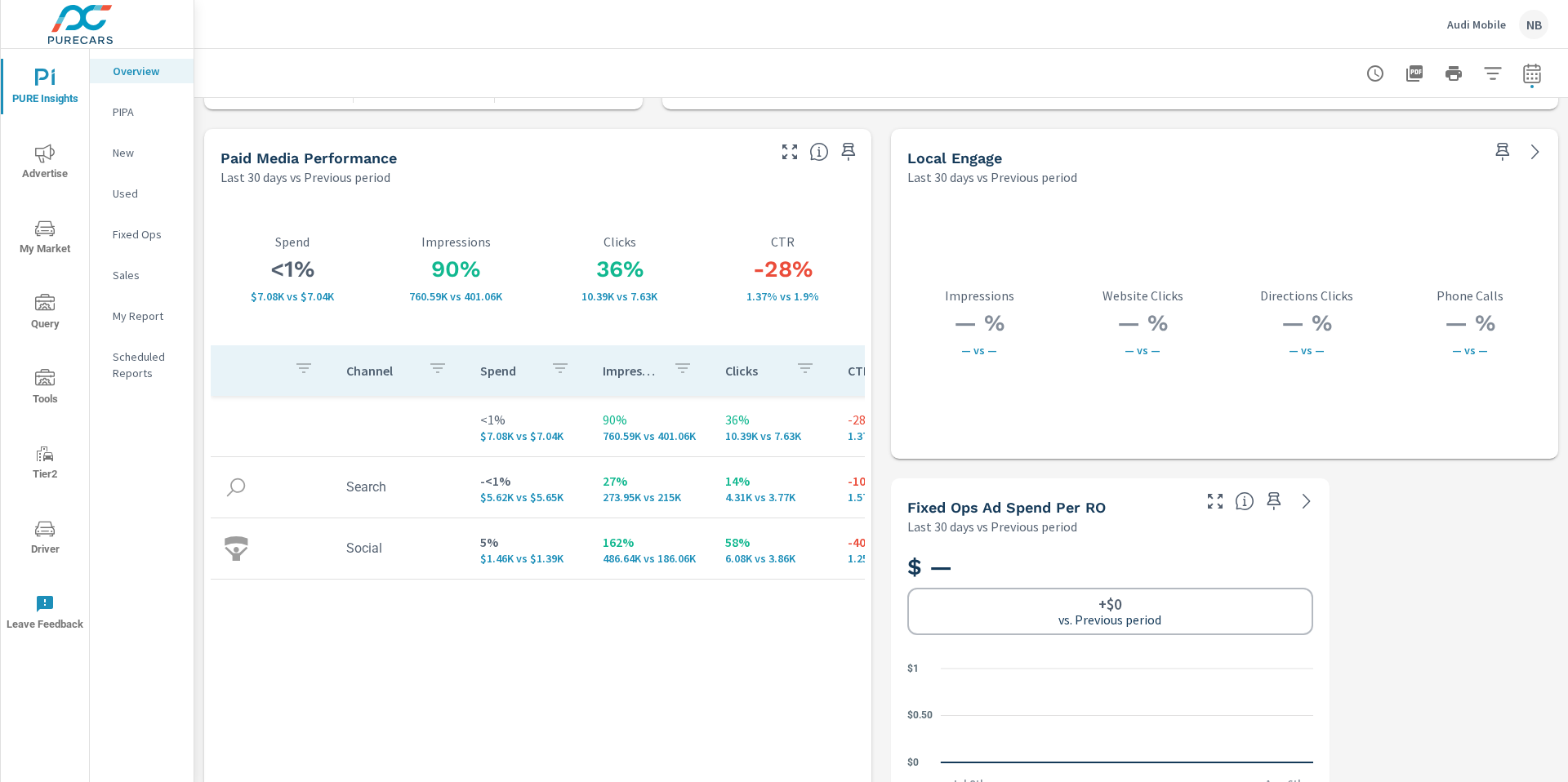 click 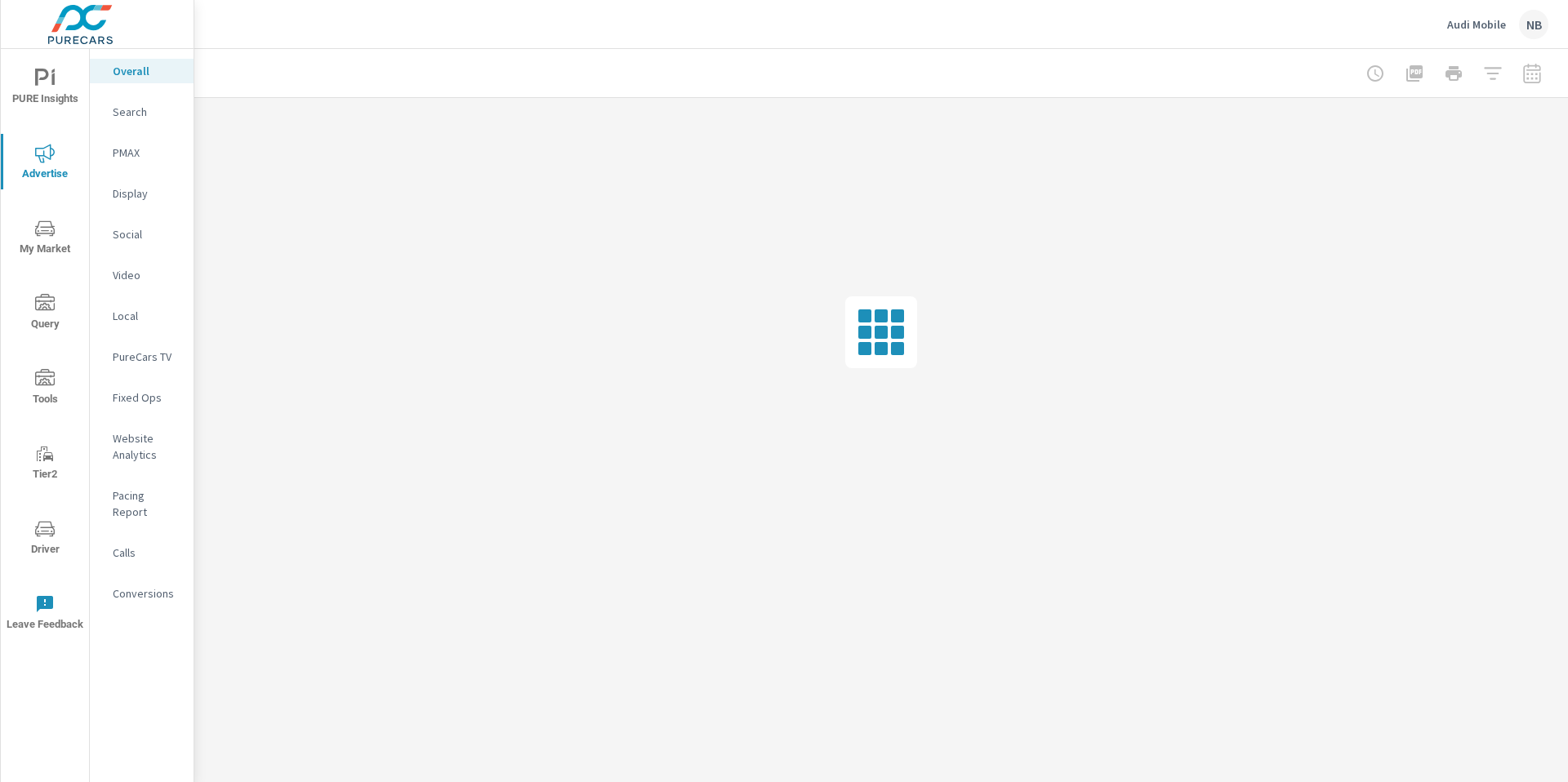 click on "Website Analytics" at bounding box center (146, 447) 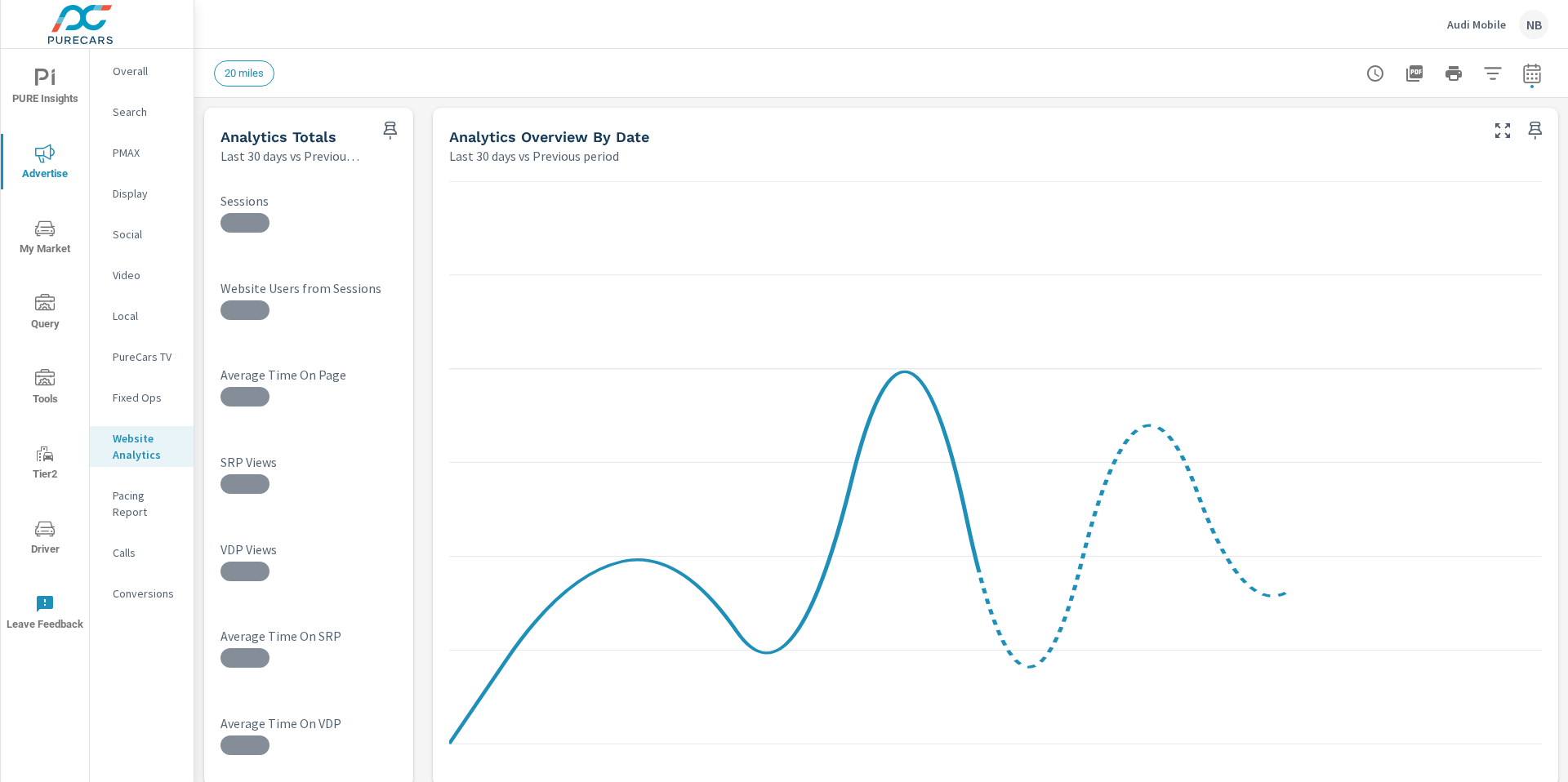 scroll, scrollTop: 1, scrollLeft: 0, axis: vertical 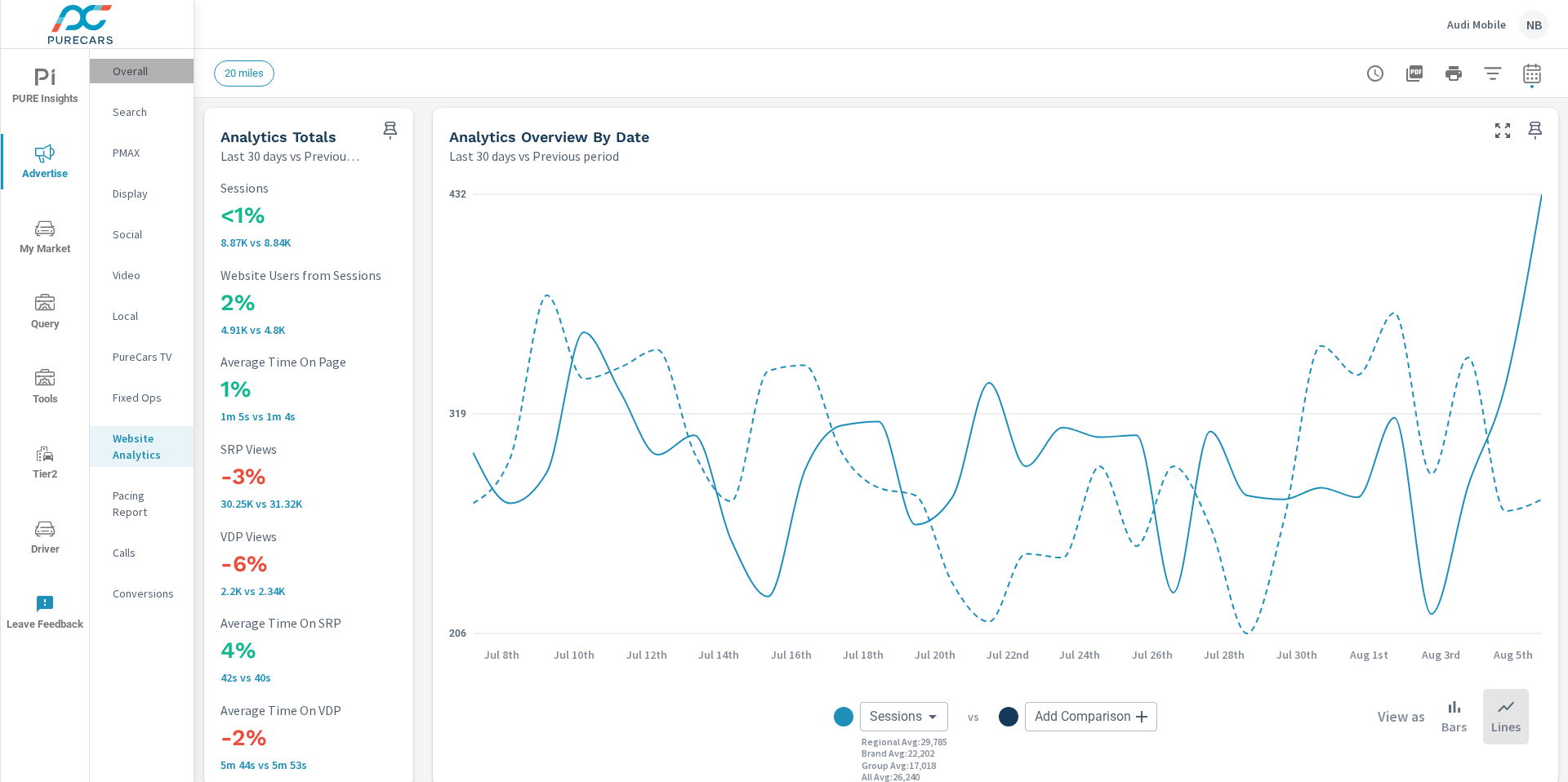 click on "Overall" at bounding box center (141, 71) 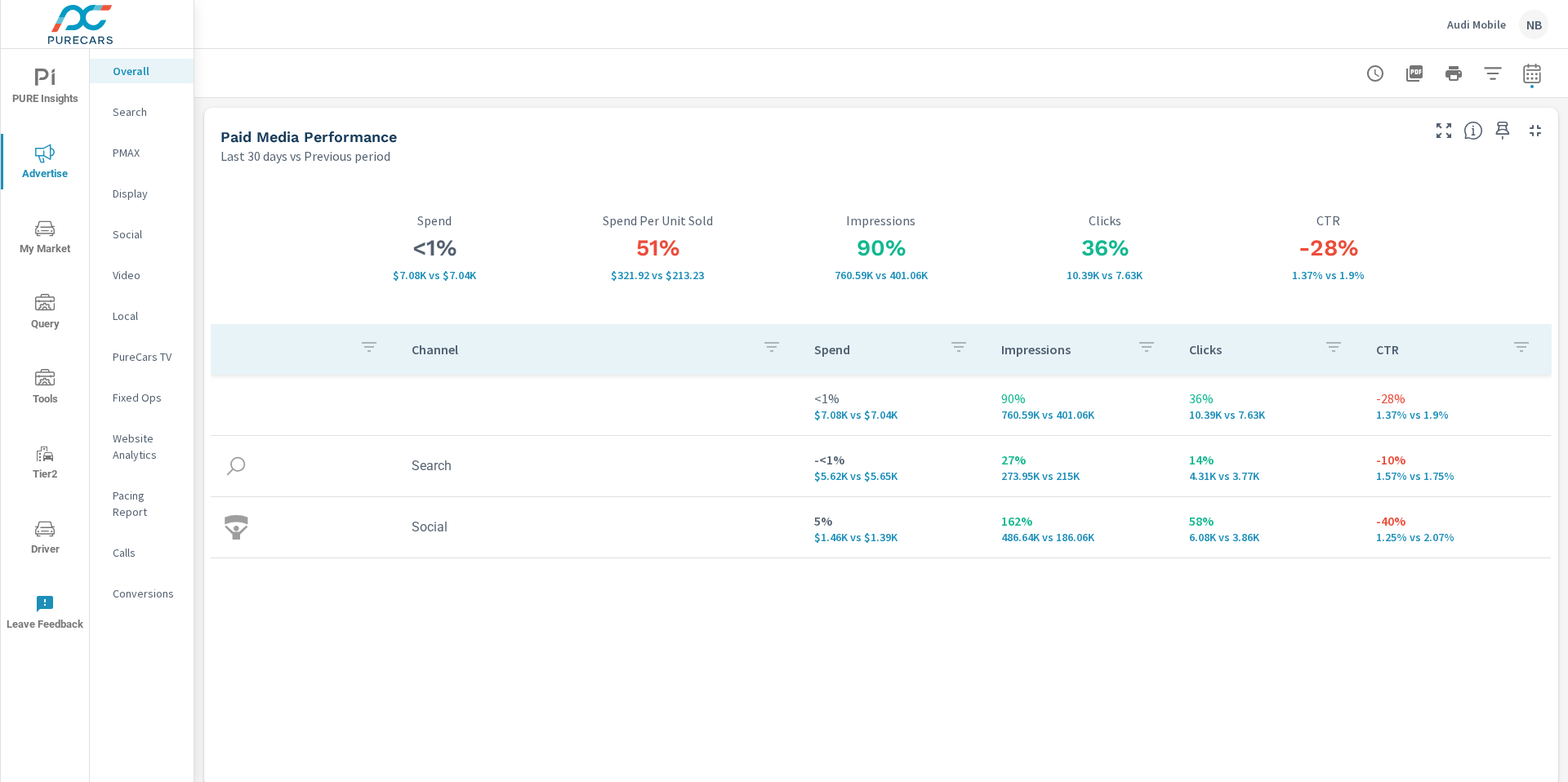 click on "PURE Insights" at bounding box center [45, 87] 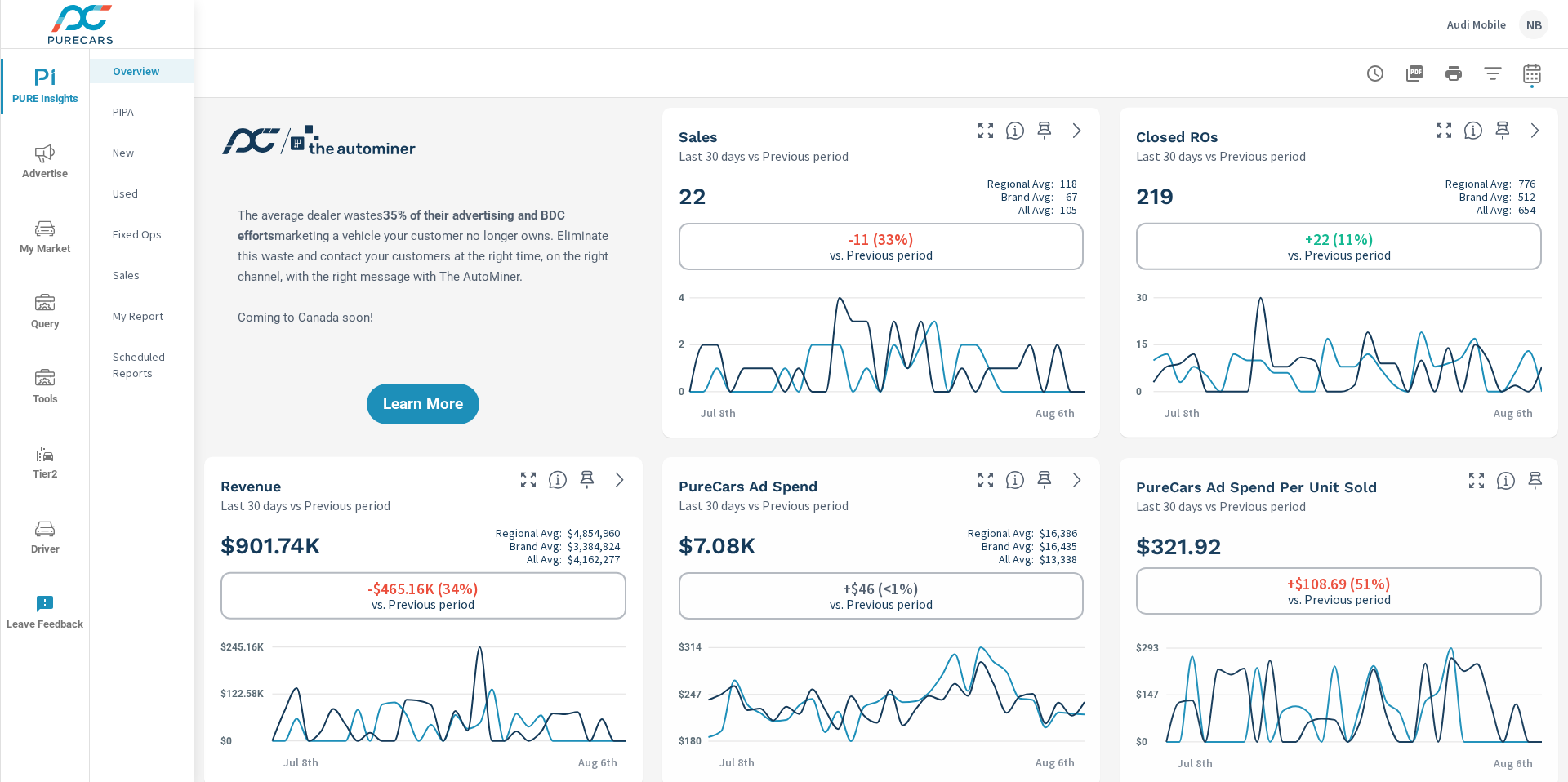 scroll, scrollTop: 3121, scrollLeft: 0, axis: vertical 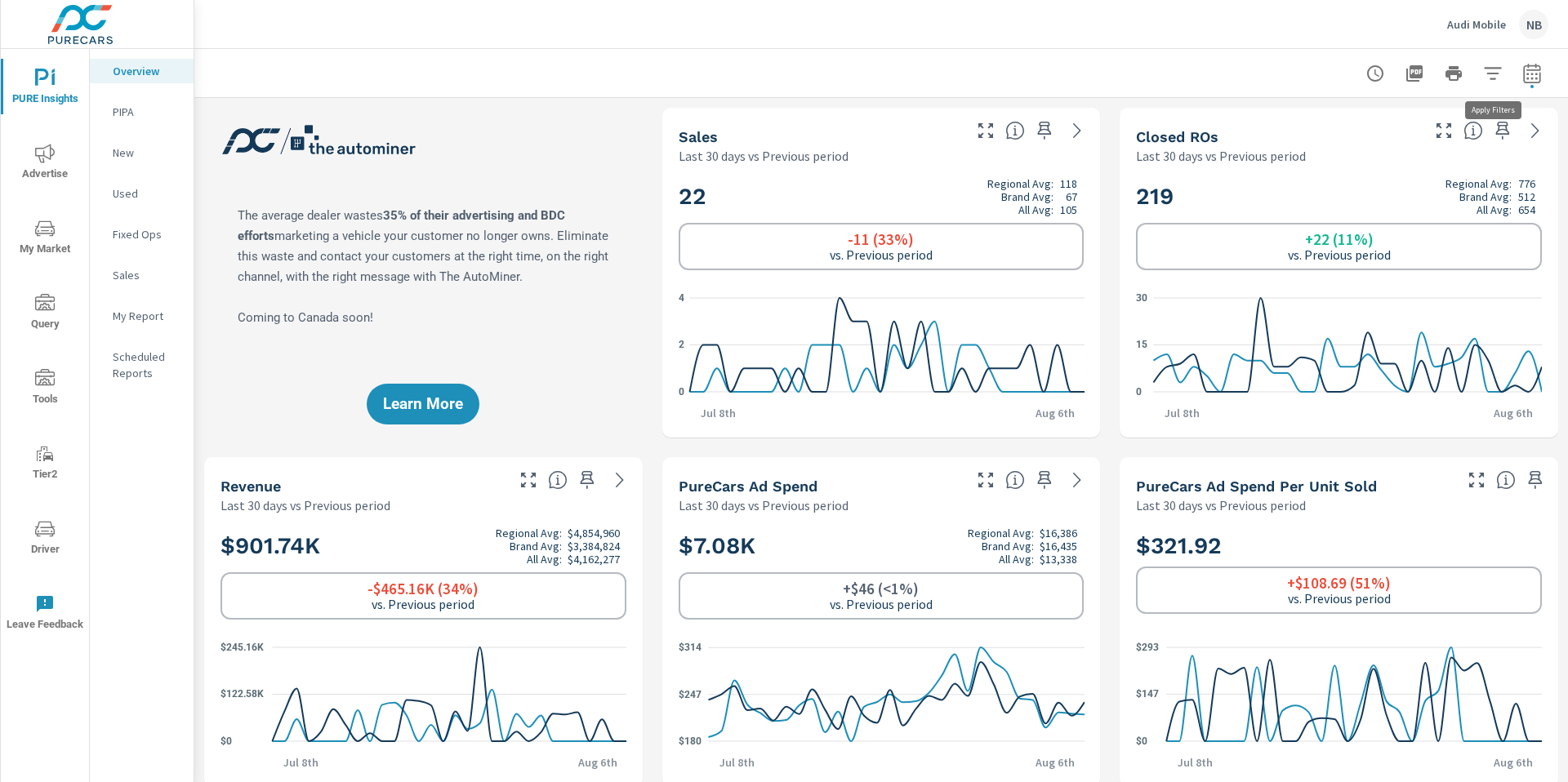 click 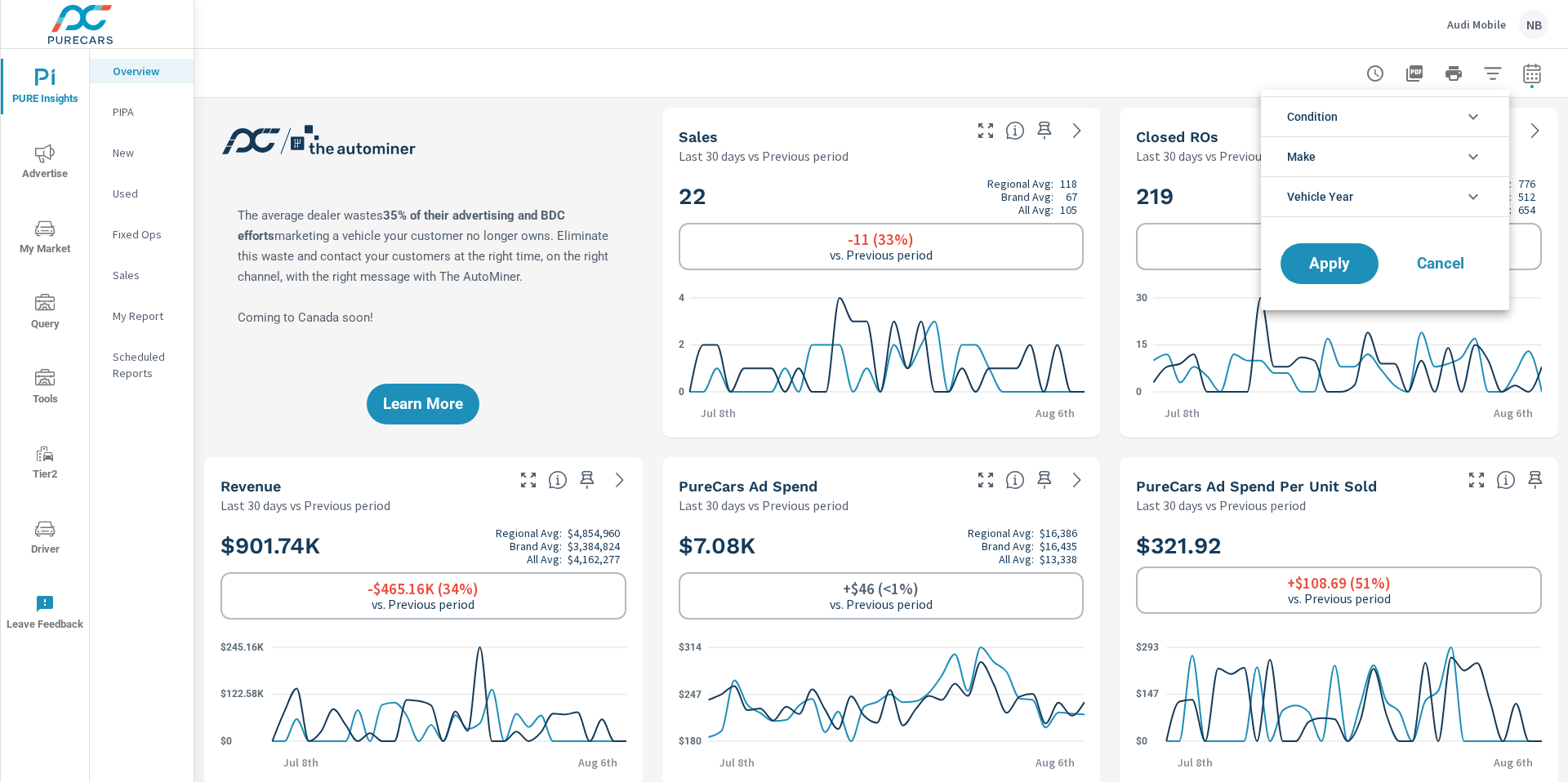 click on "Condition" at bounding box center (1385, 116) 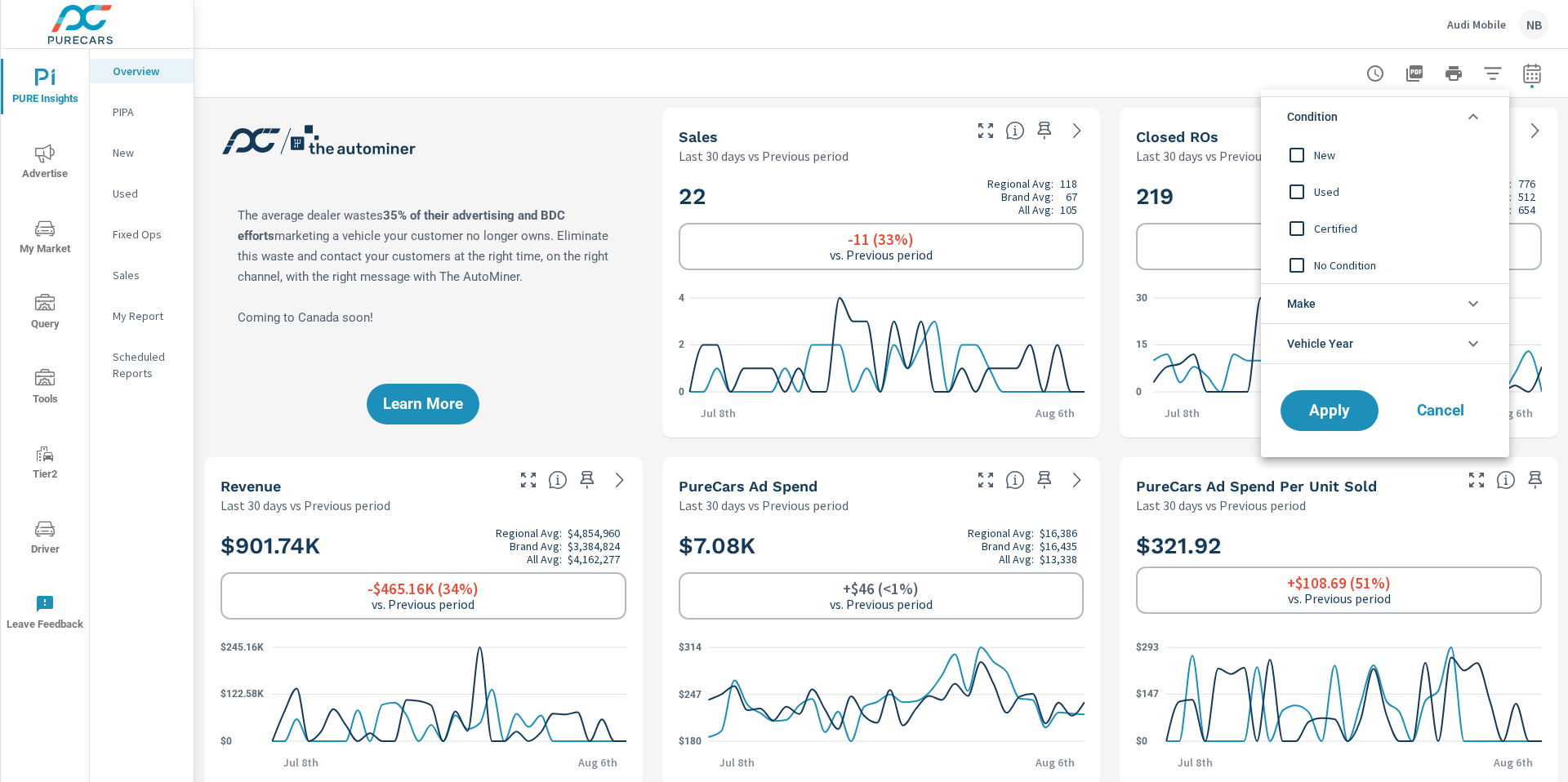 click on "New" at bounding box center [1403, 155] 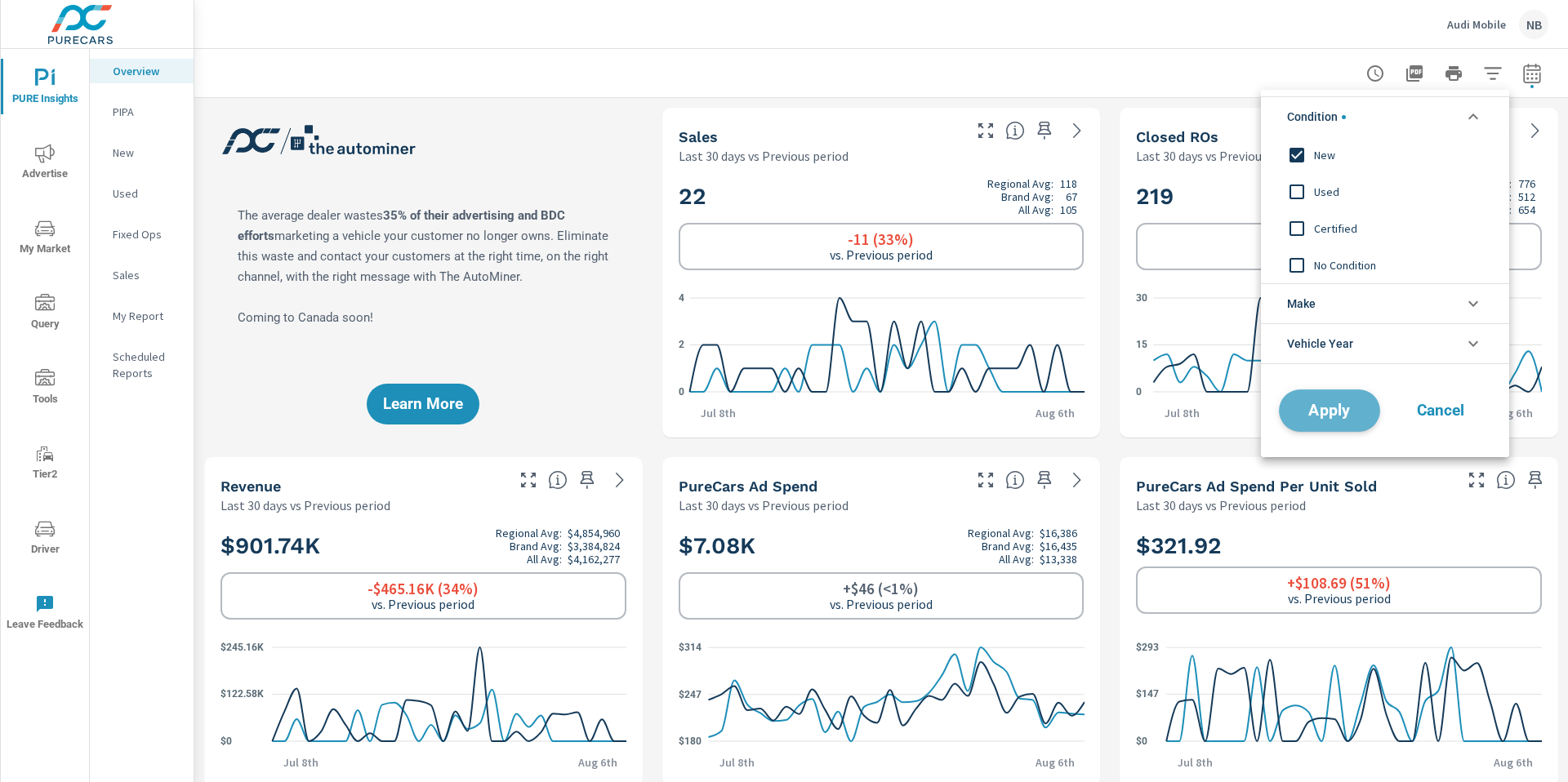 click on "Apply" at bounding box center (1330, 411) 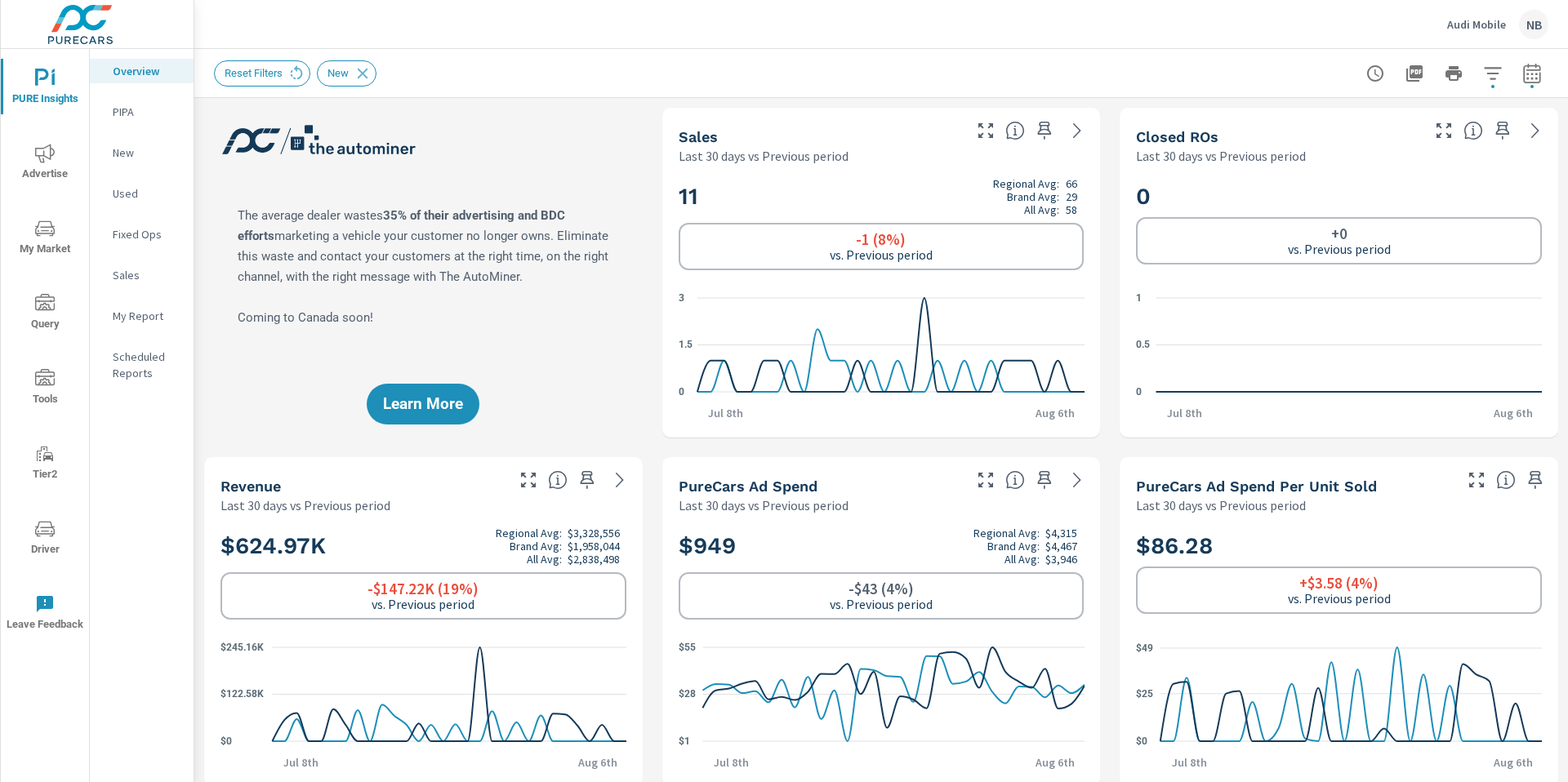 click 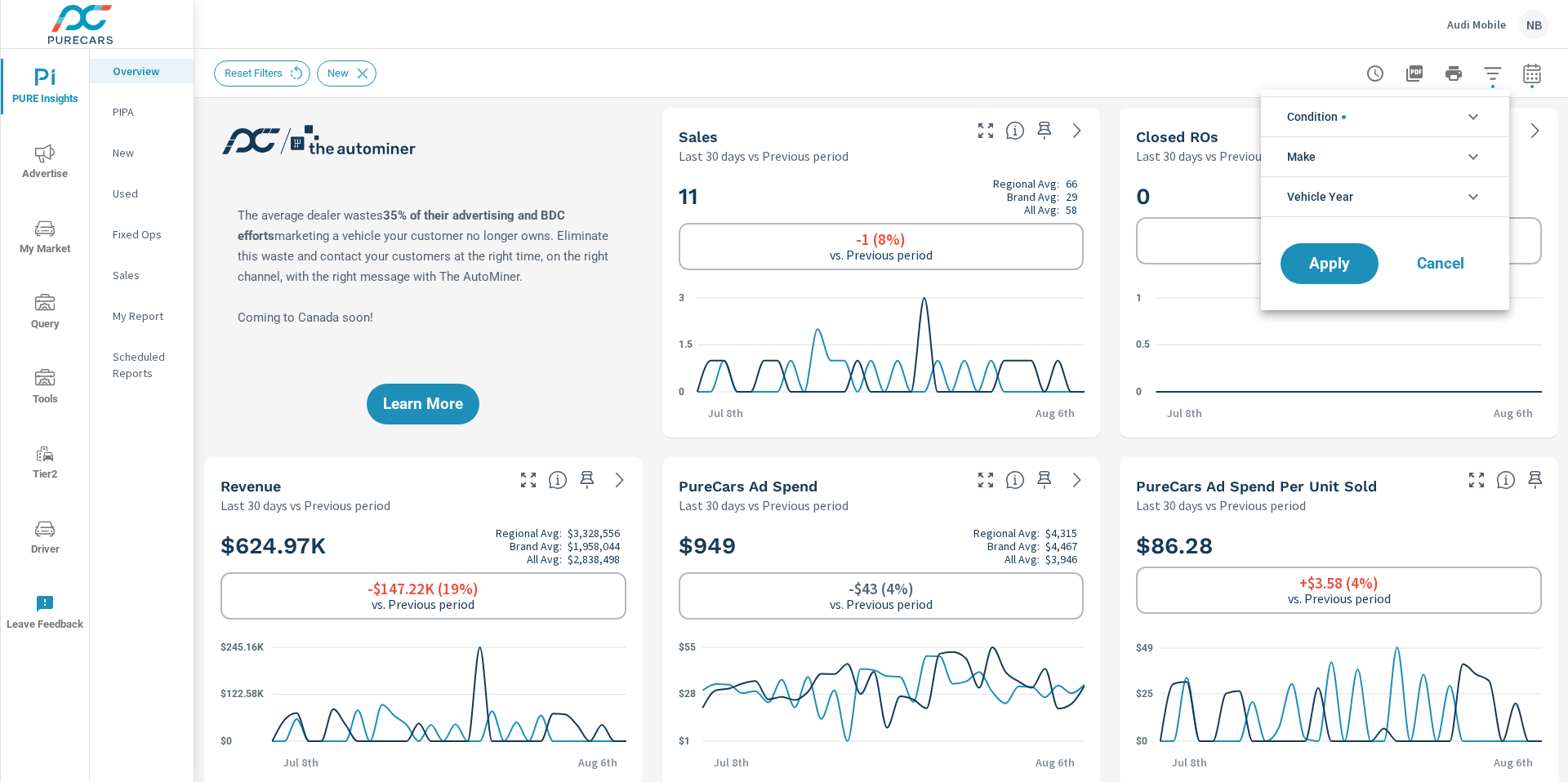 click on "Condition" at bounding box center [1385, 116] 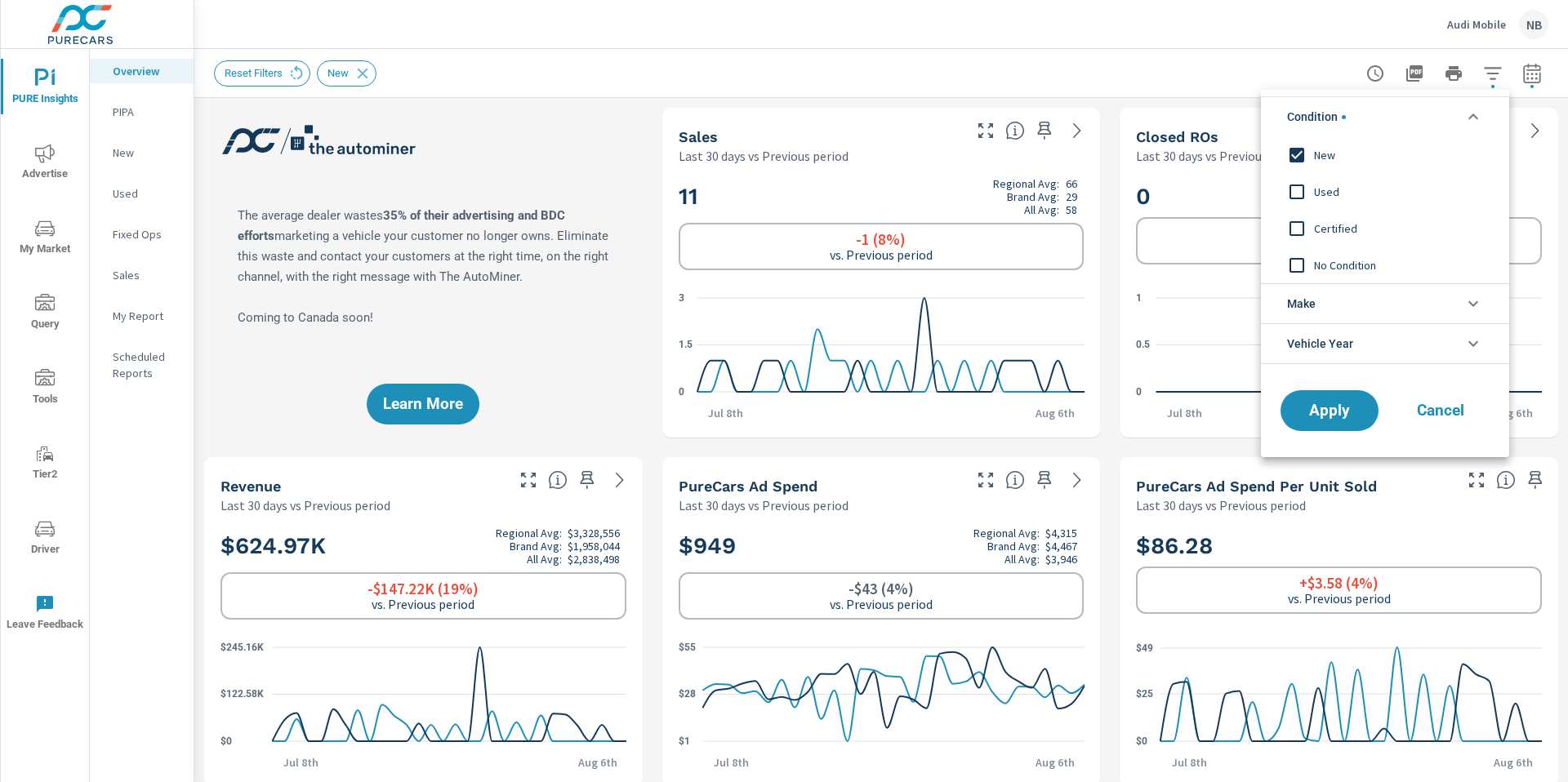 click on "Used" at bounding box center (1403, 192) 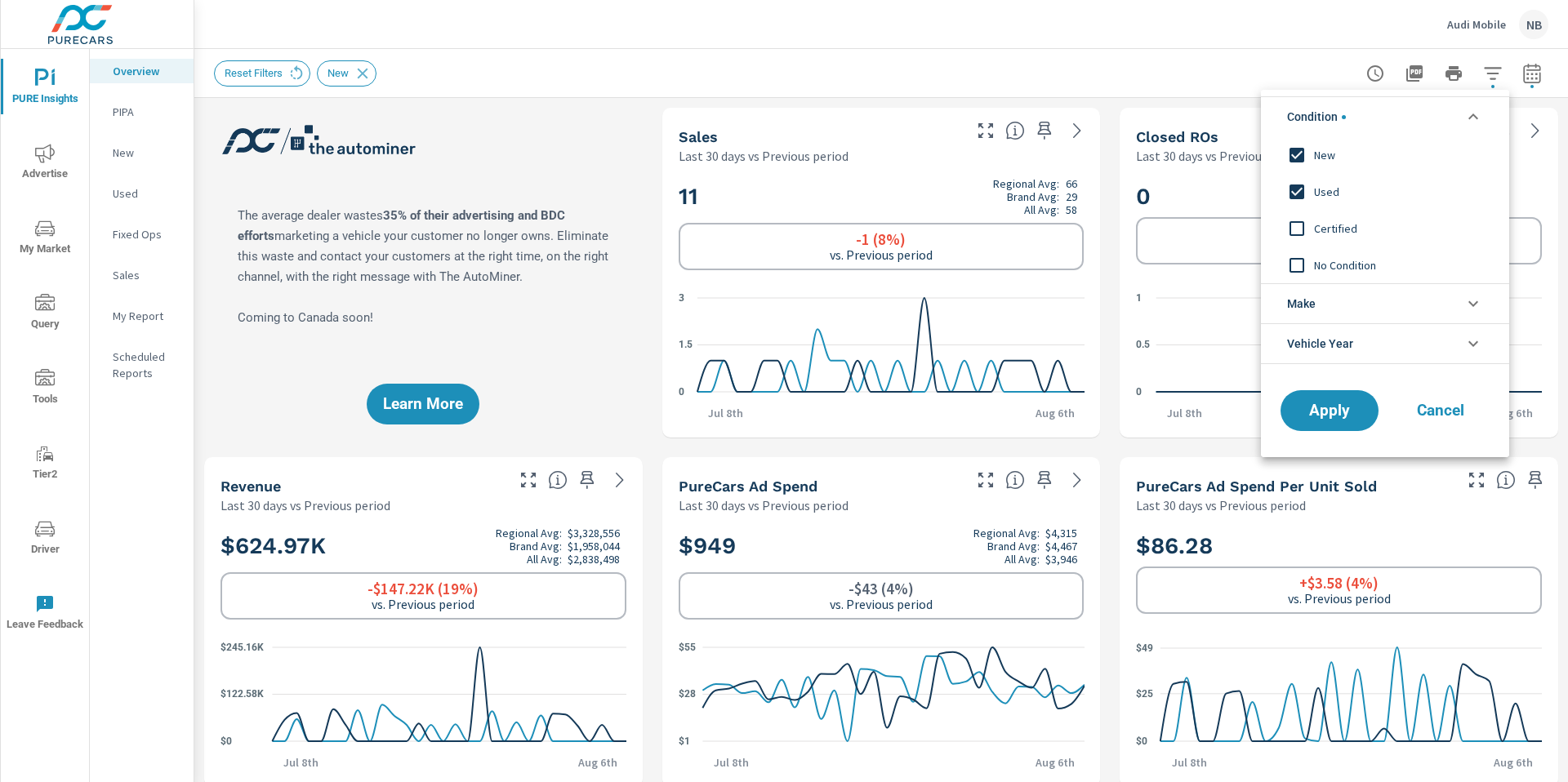 scroll, scrollTop: 682, scrollLeft: 0, axis: vertical 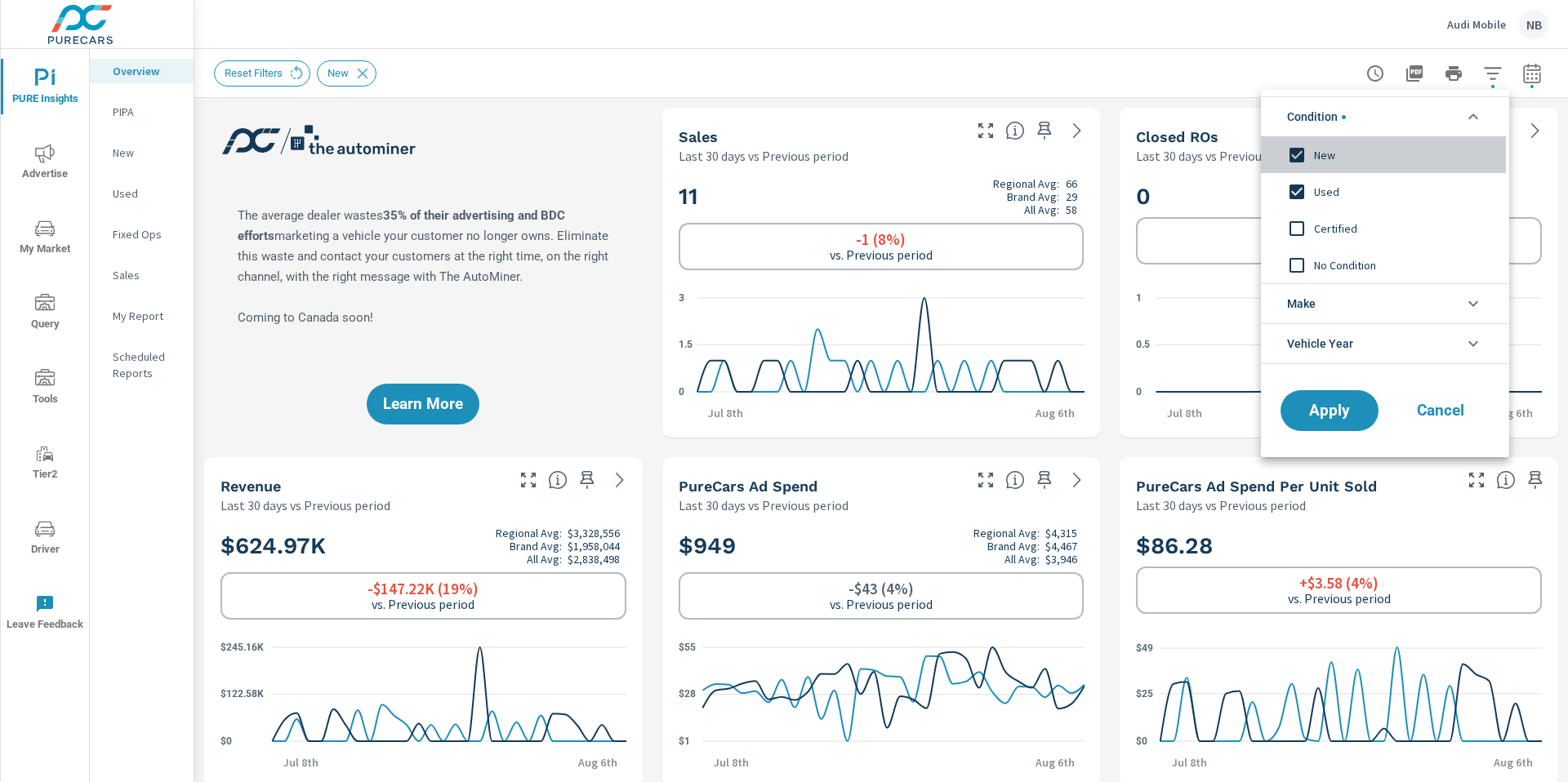 click on "New" at bounding box center (1403, 155) 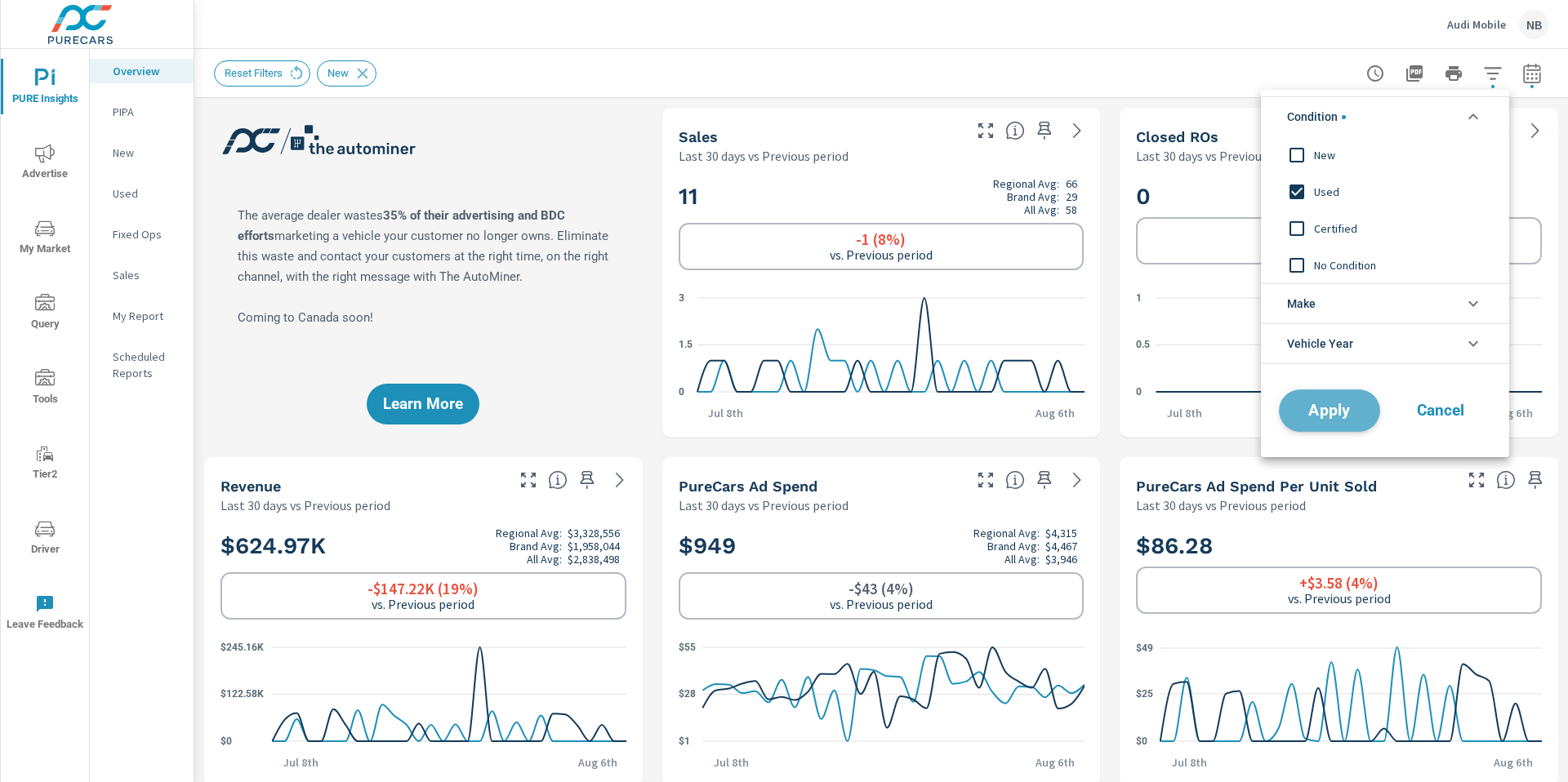 click on "Apply" at bounding box center (1330, 411) 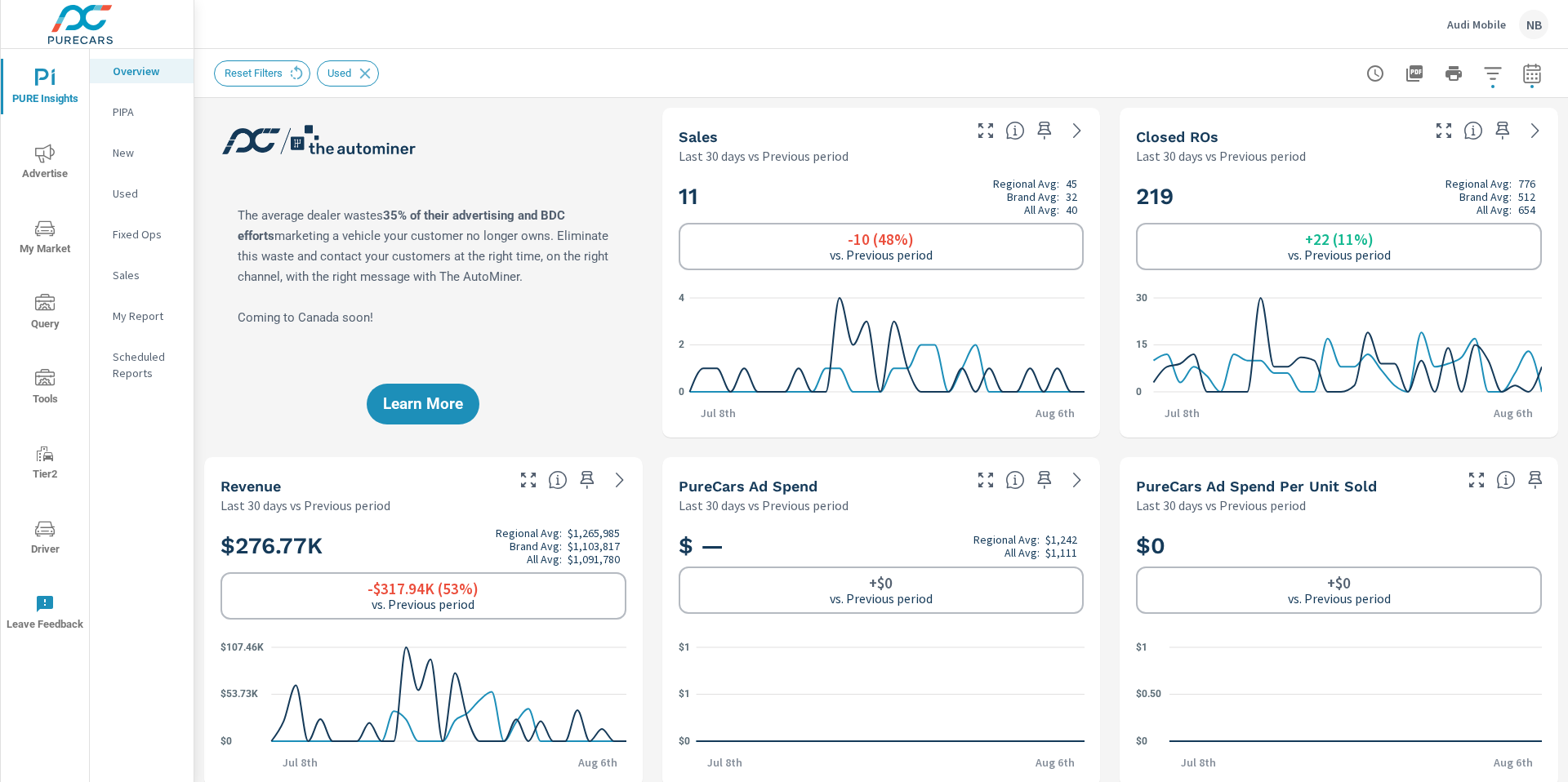 scroll, scrollTop: 3121, scrollLeft: 0, axis: vertical 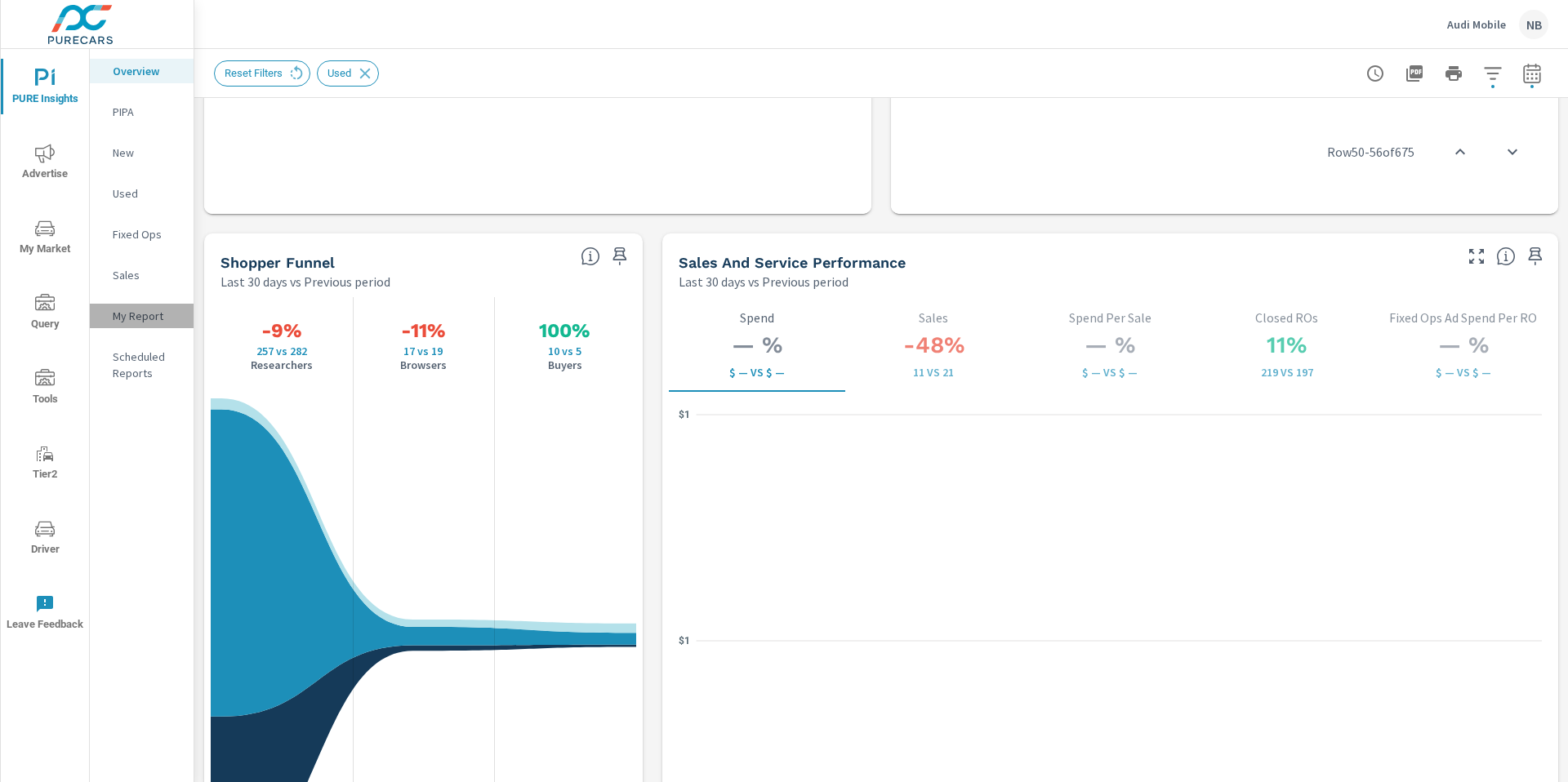 click on "My Report" at bounding box center (146, 316) 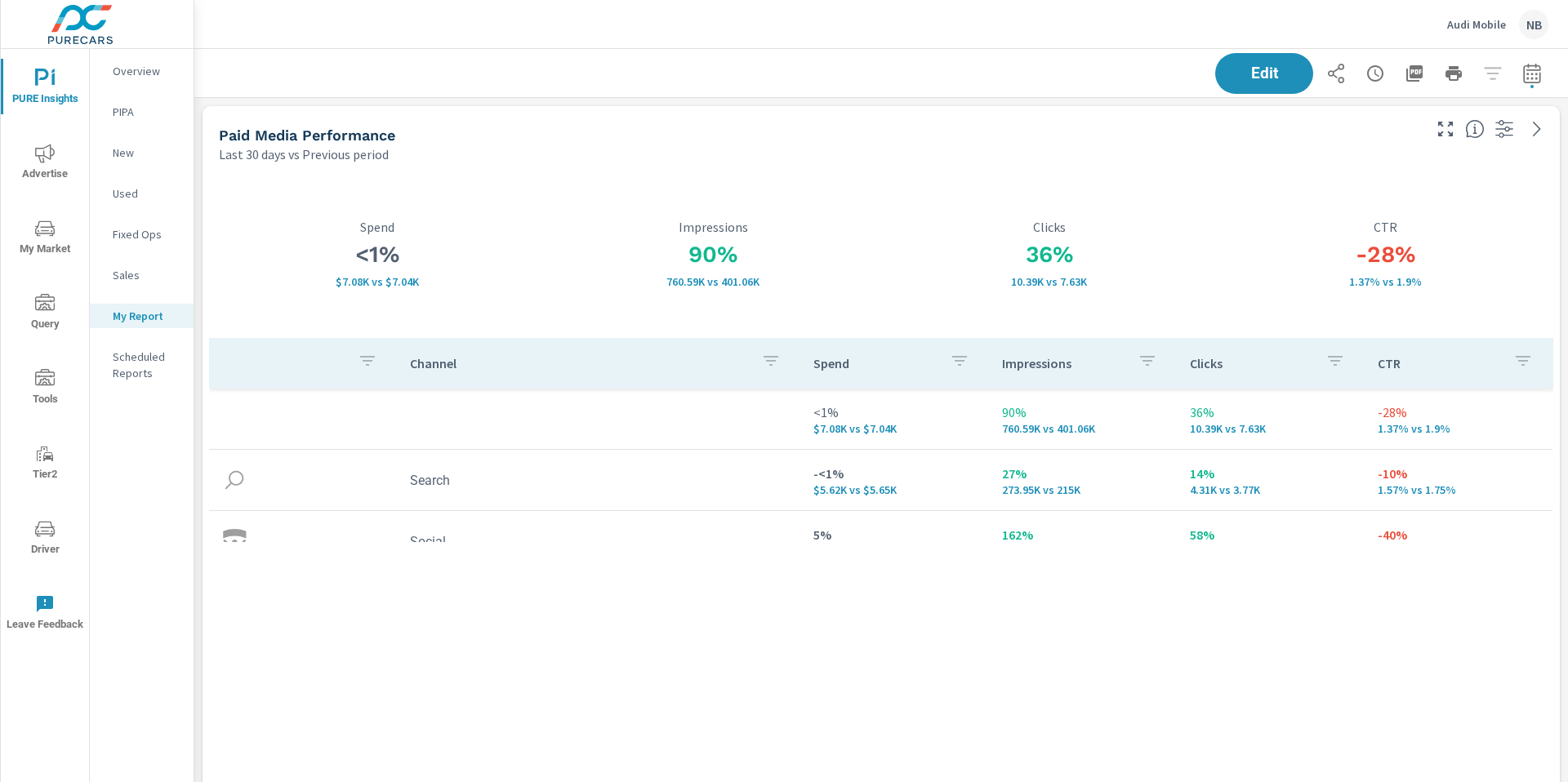 scroll, scrollTop: 8, scrollLeft: 8, axis: both 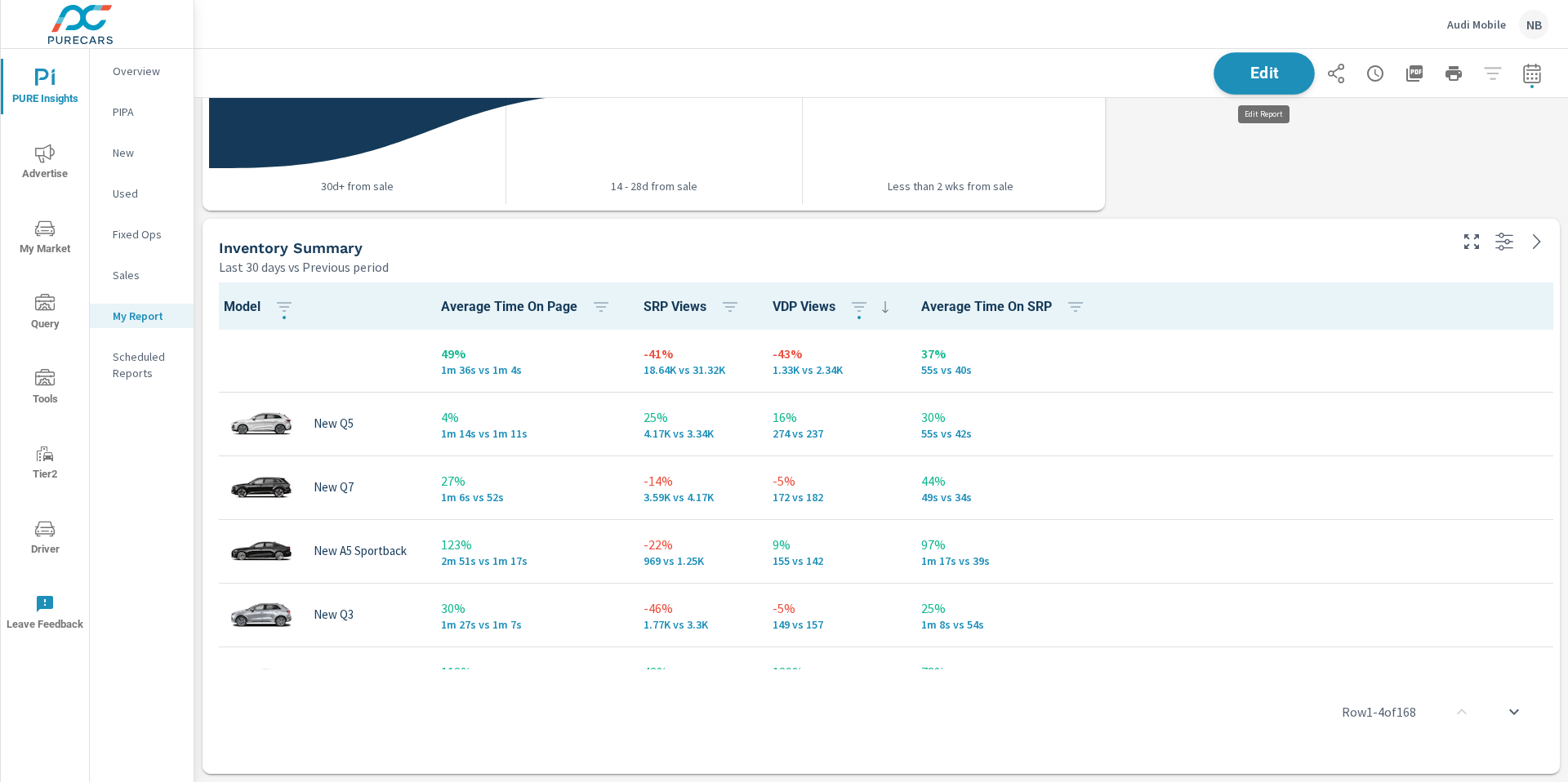 click on "Edit" at bounding box center (1264, 73) 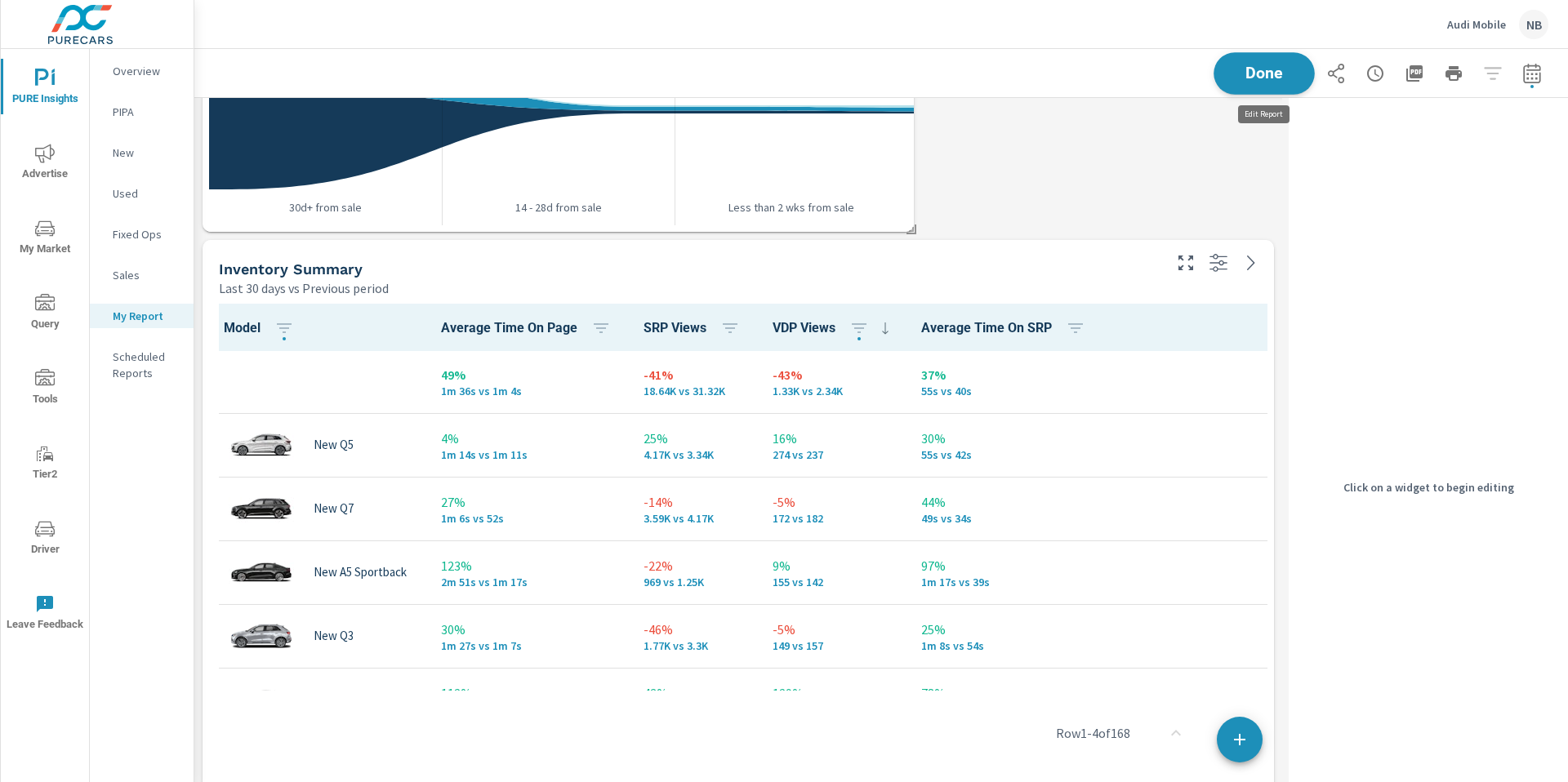 scroll, scrollTop: 4365, scrollLeft: 0, axis: vertical 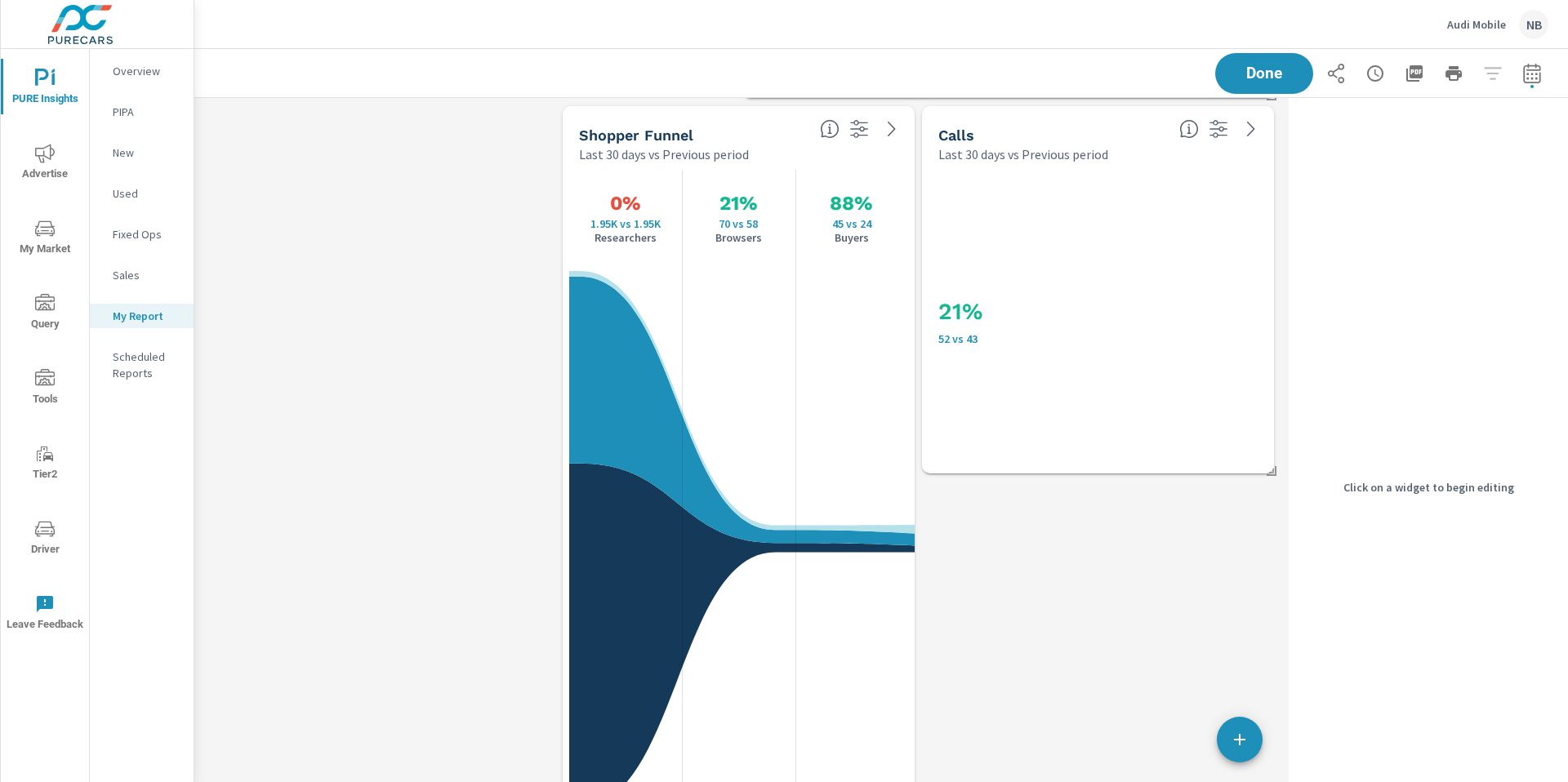 click on "Shopper Funnel" at bounding box center (693, 135) 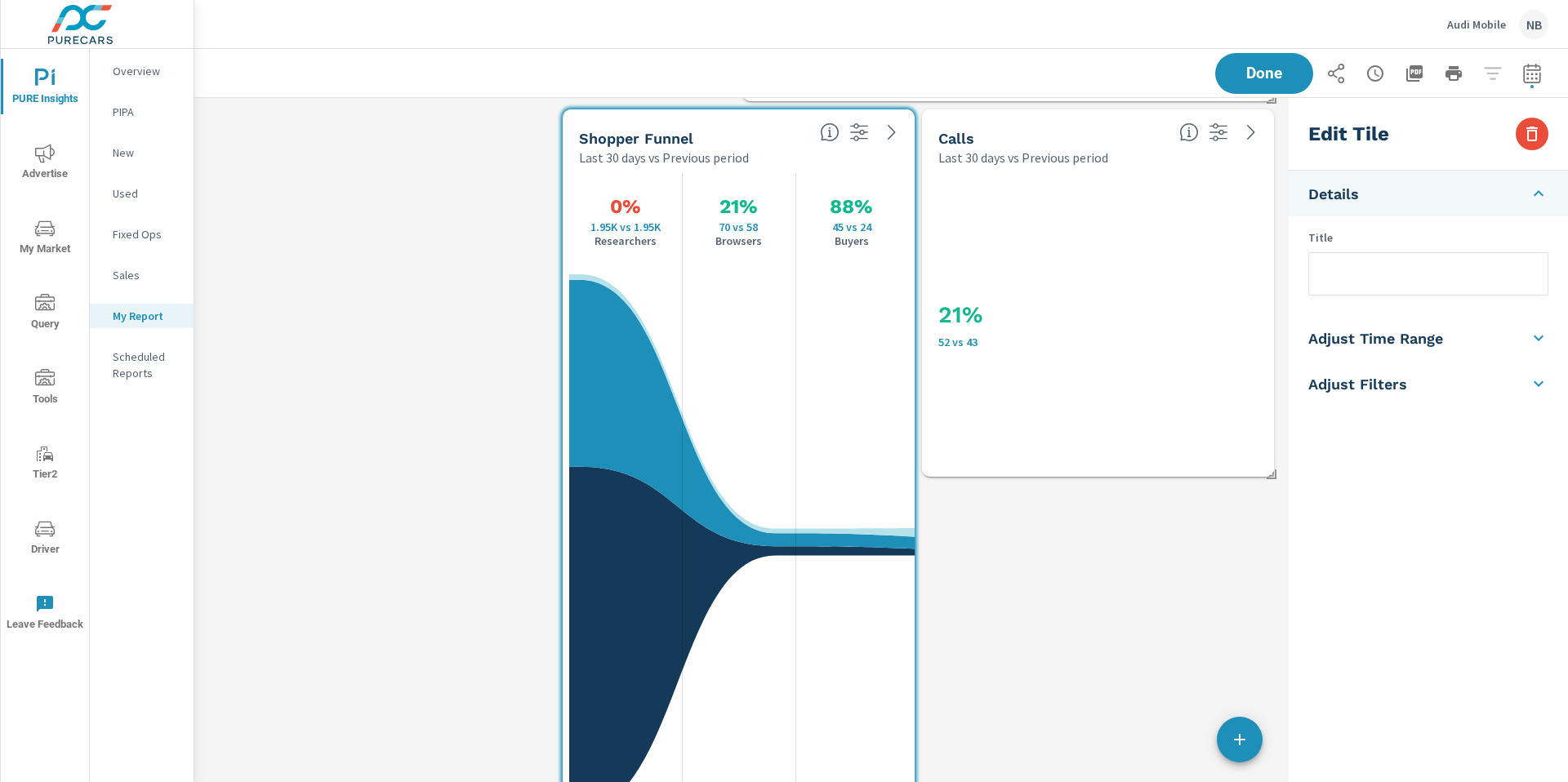 scroll, scrollTop: 2619, scrollLeft: 0, axis: vertical 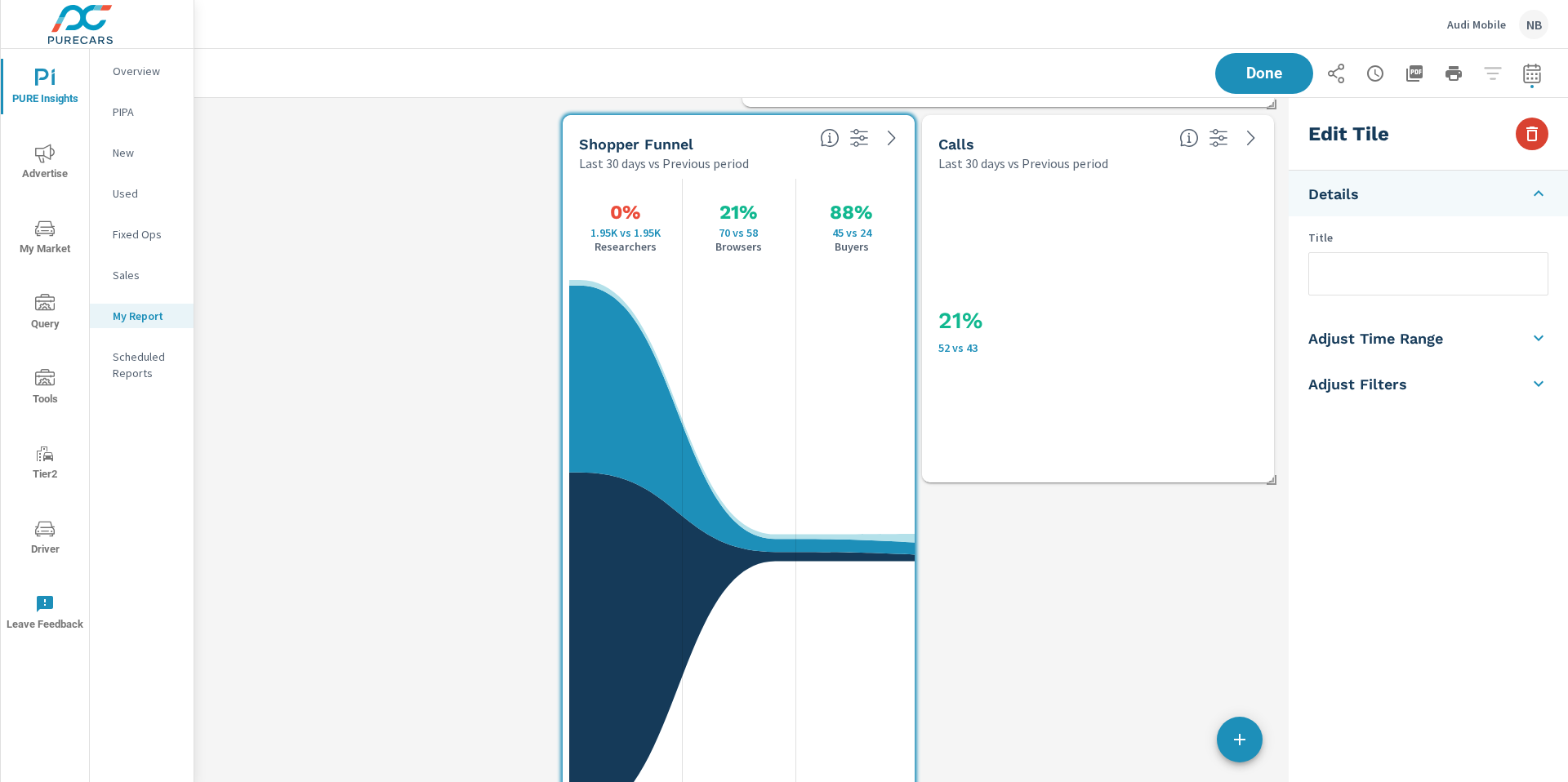 click 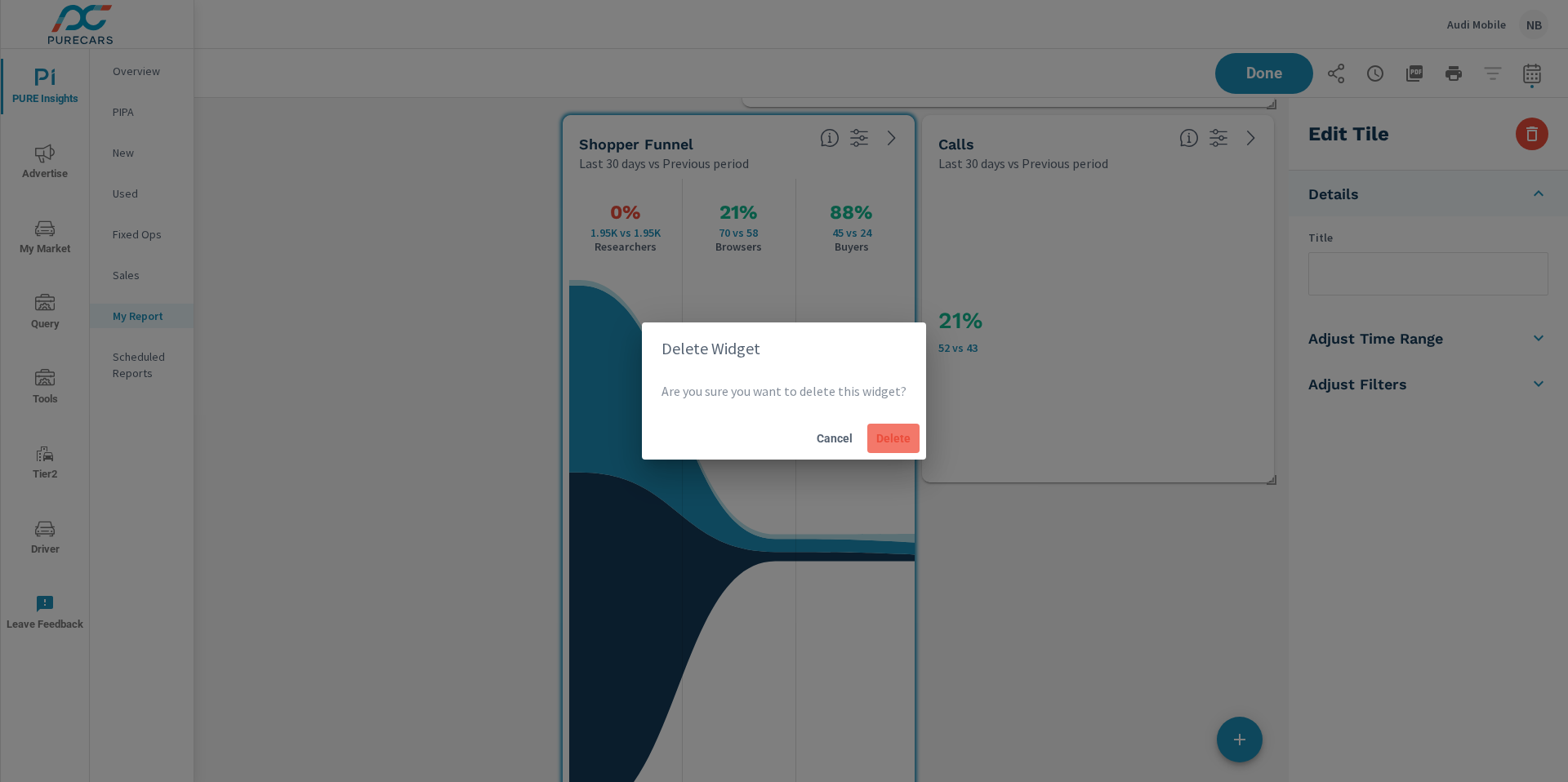 click on "Delete" at bounding box center [893, 438] 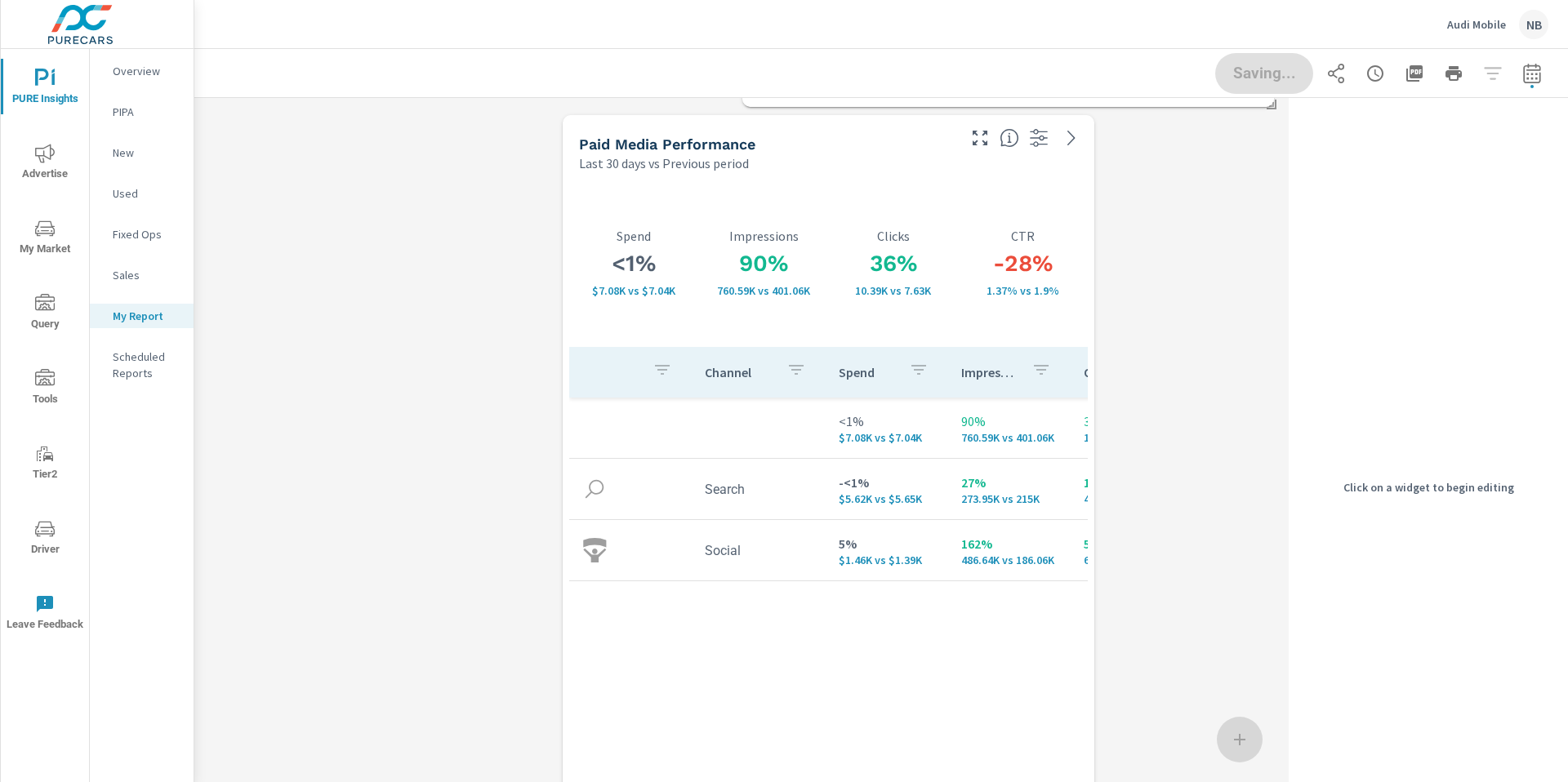 scroll, scrollTop: 4327, scrollLeft: 1089, axis: both 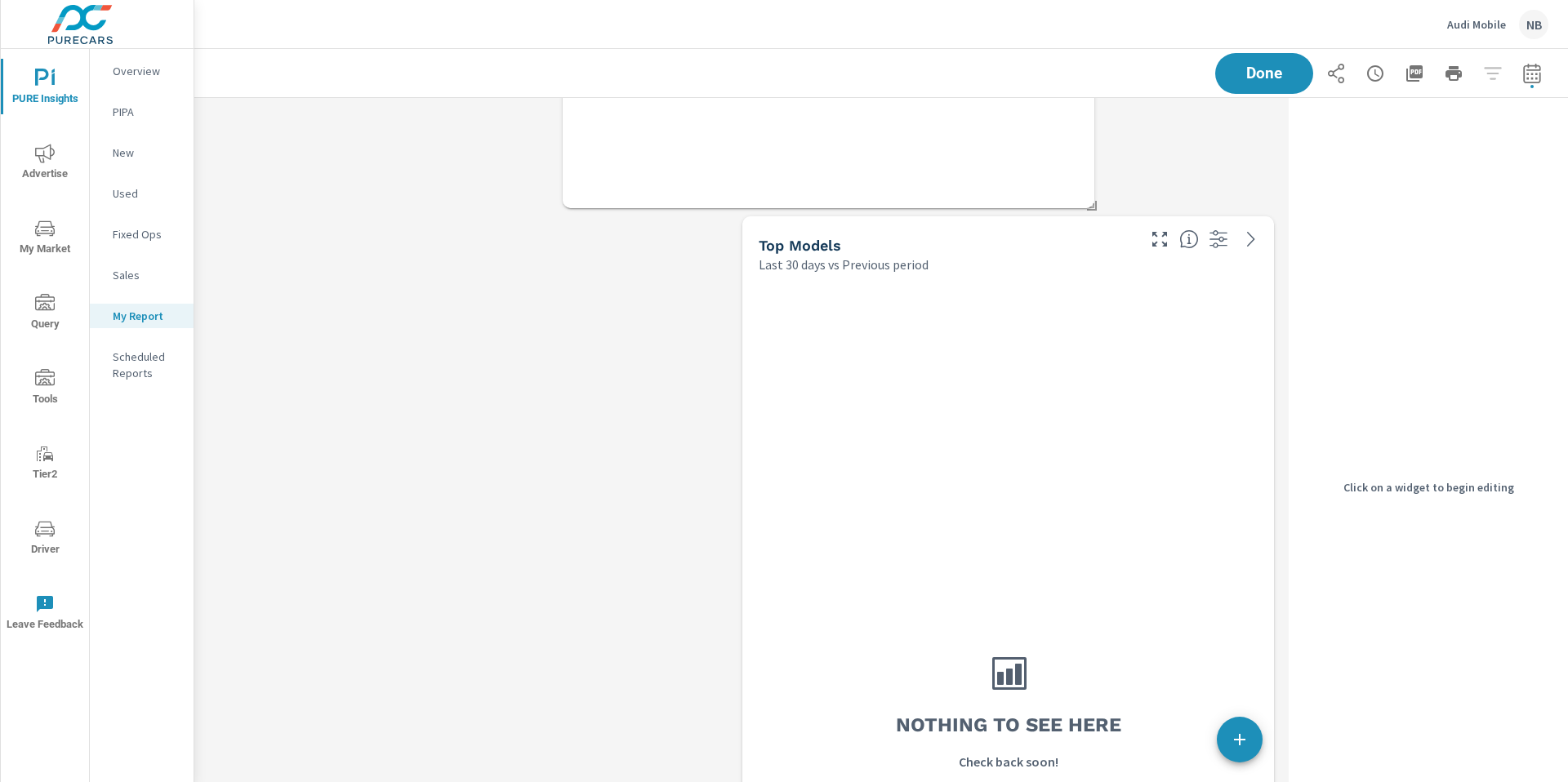 click on "Last 30 days vs Previous period" at bounding box center [946, 264] 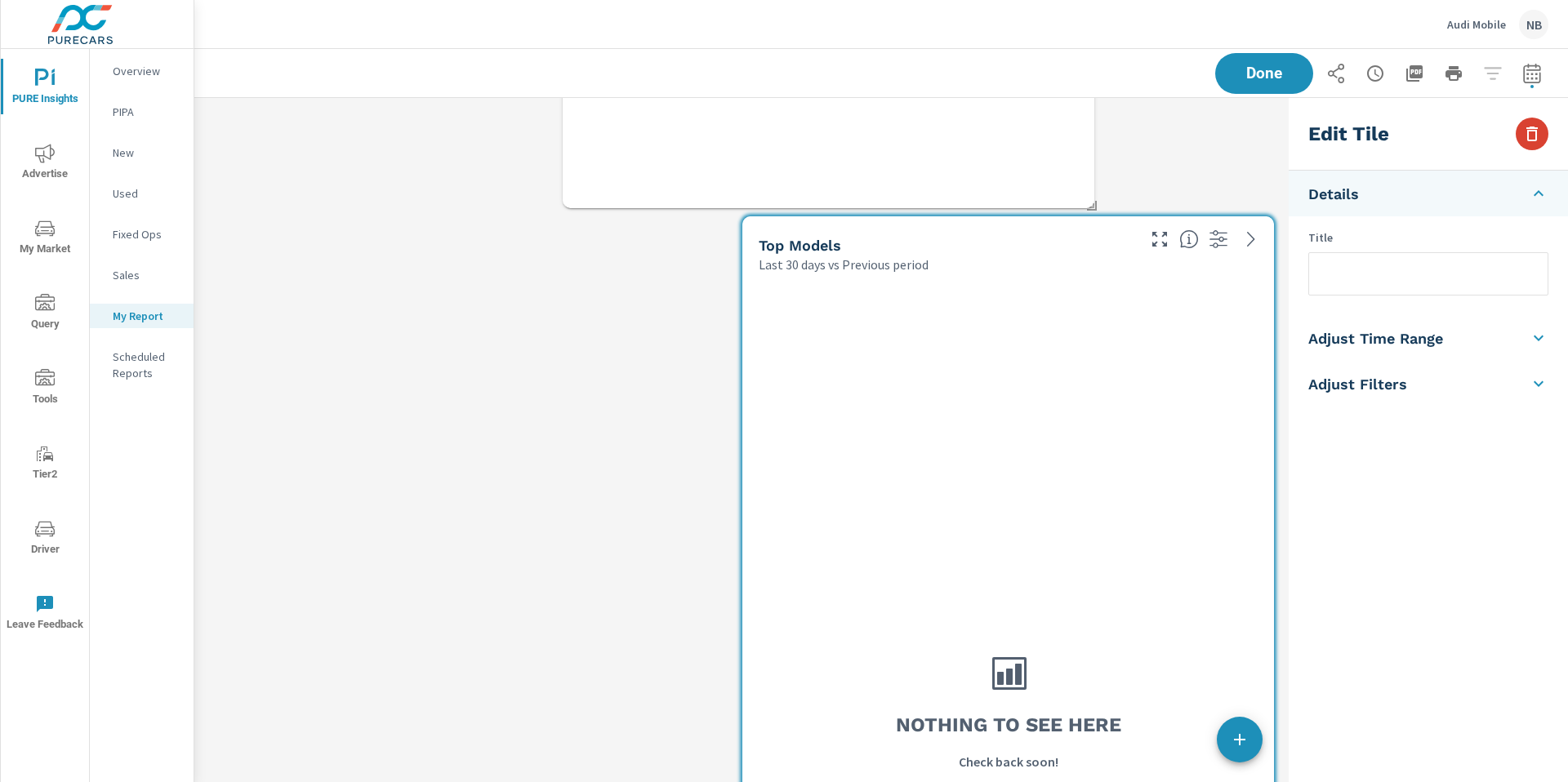 click 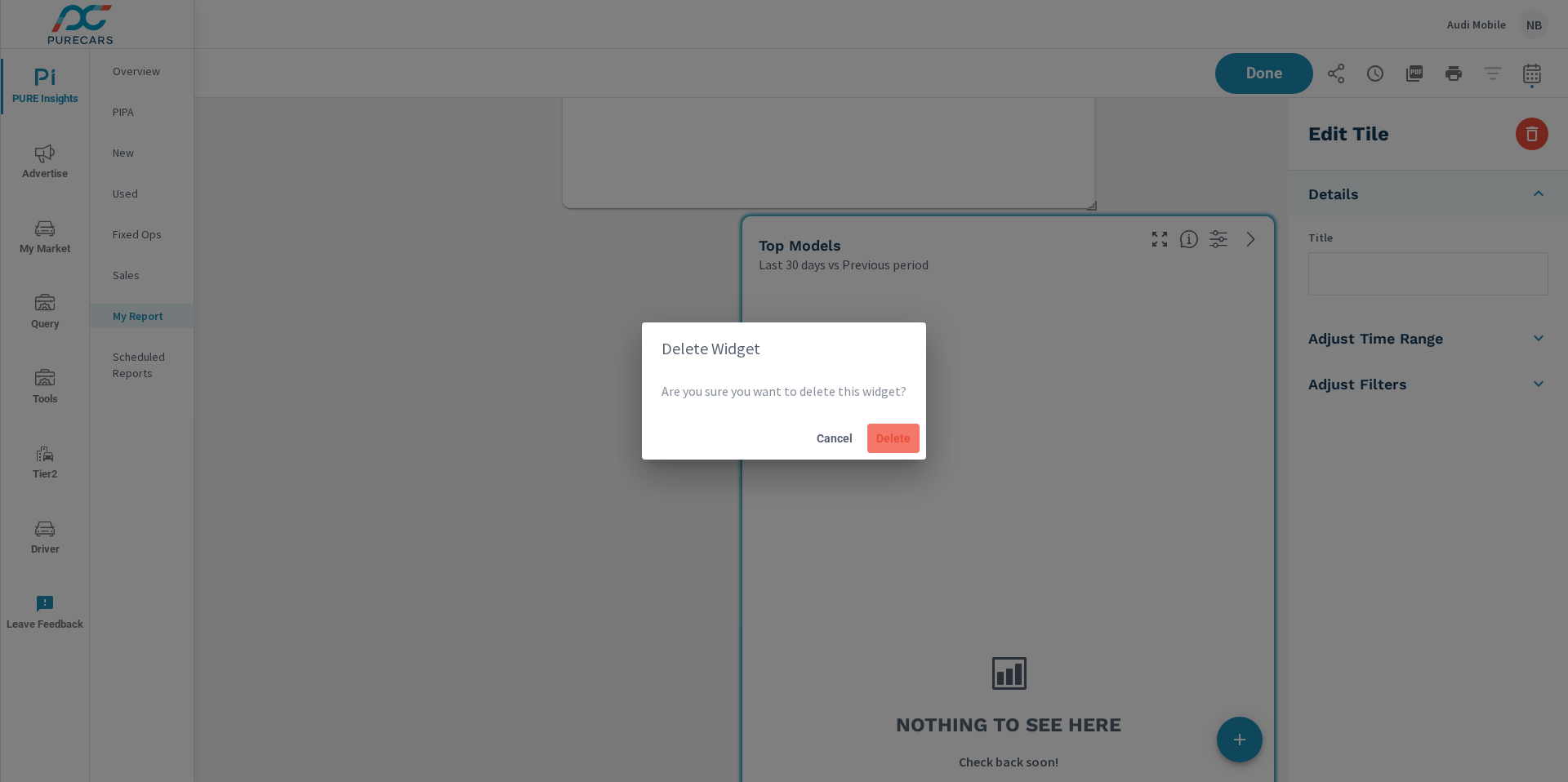 click on "Delete" at bounding box center (893, 438) 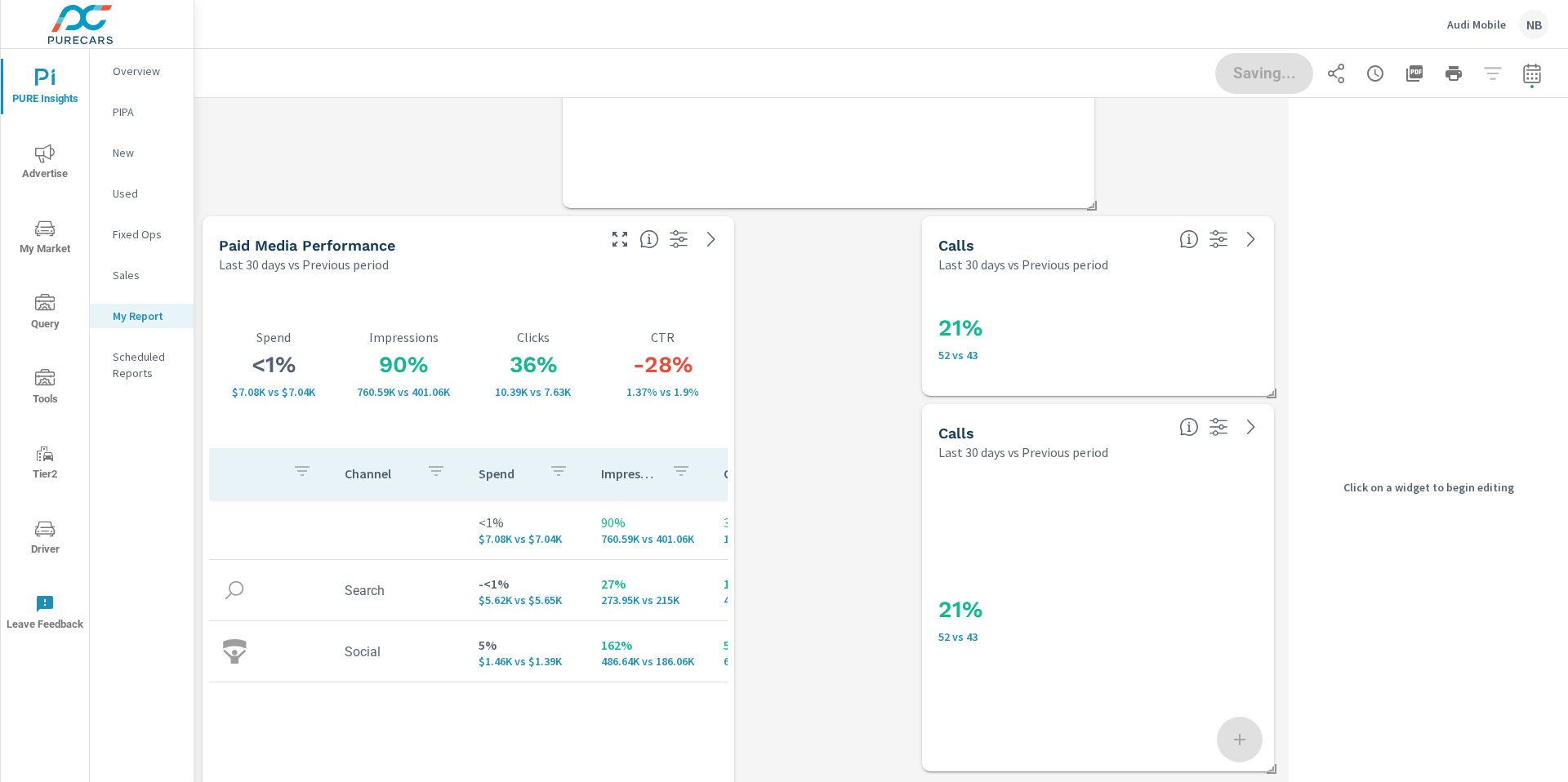 scroll, scrollTop: 3388, scrollLeft: 1089, axis: both 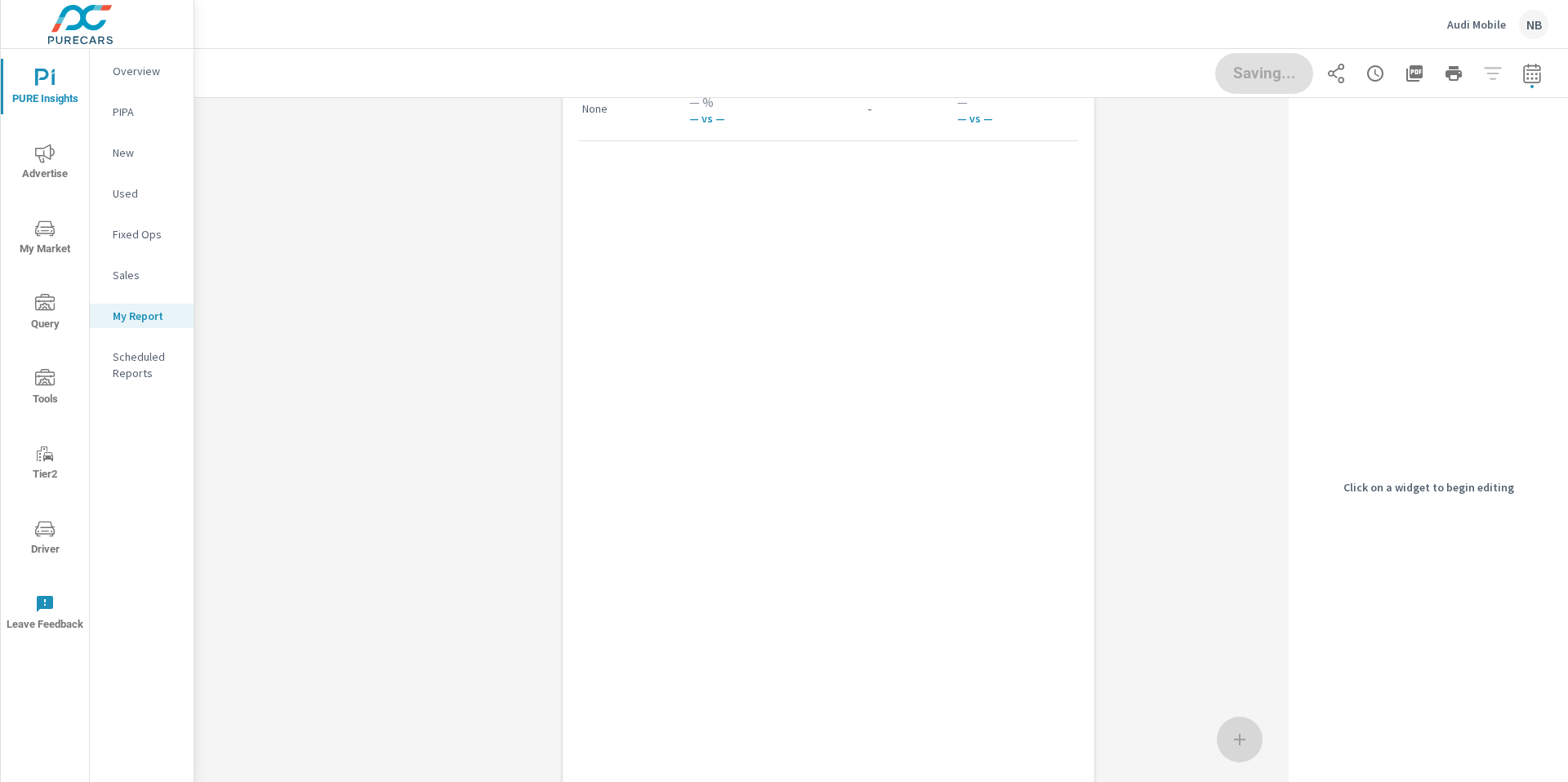 click on "Dealer Sales Market Share Market Rank None — % — vs — - — — vs —" at bounding box center (828, 460) 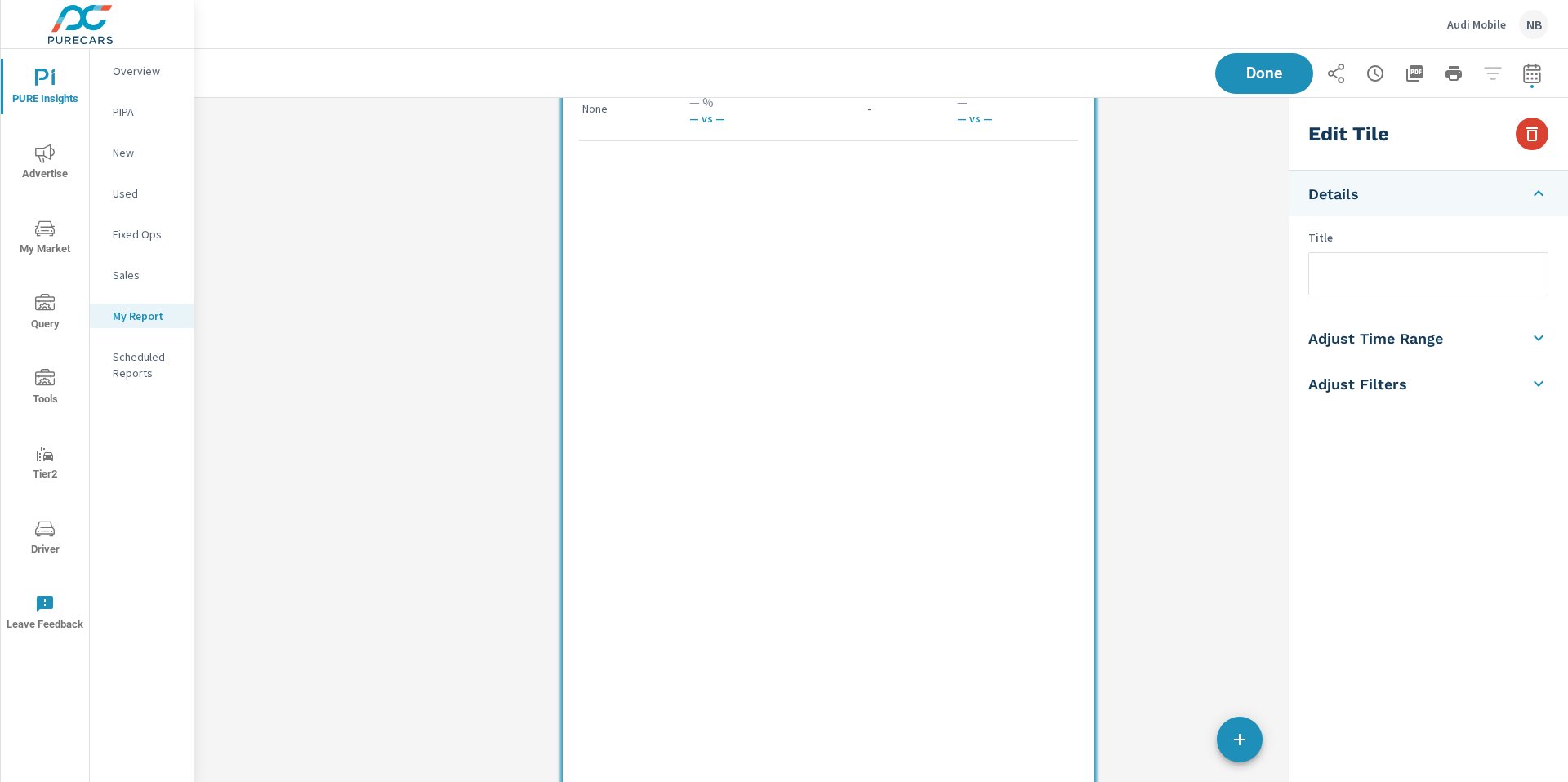 click 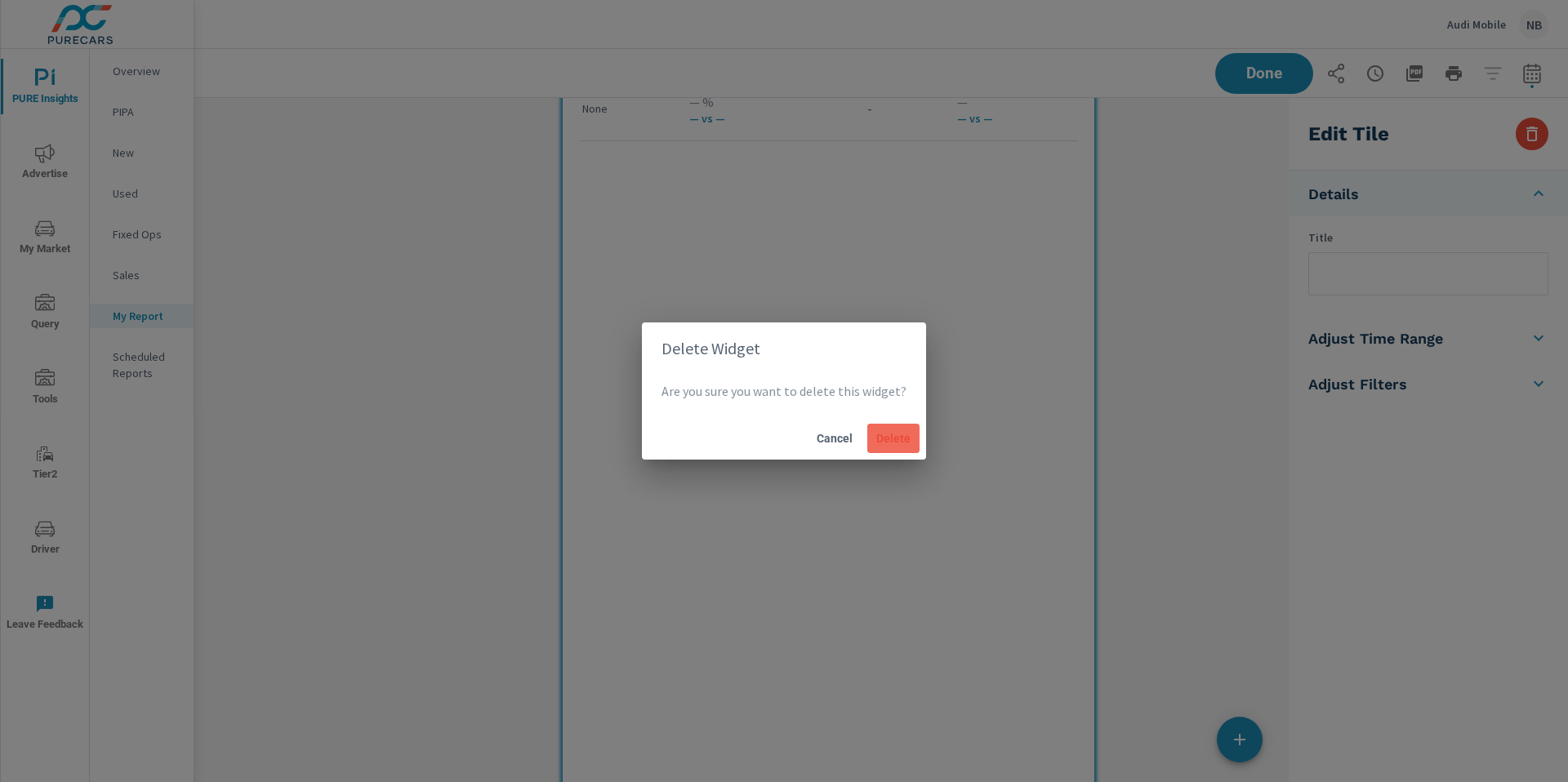 click on "Delete" at bounding box center (893, 438) 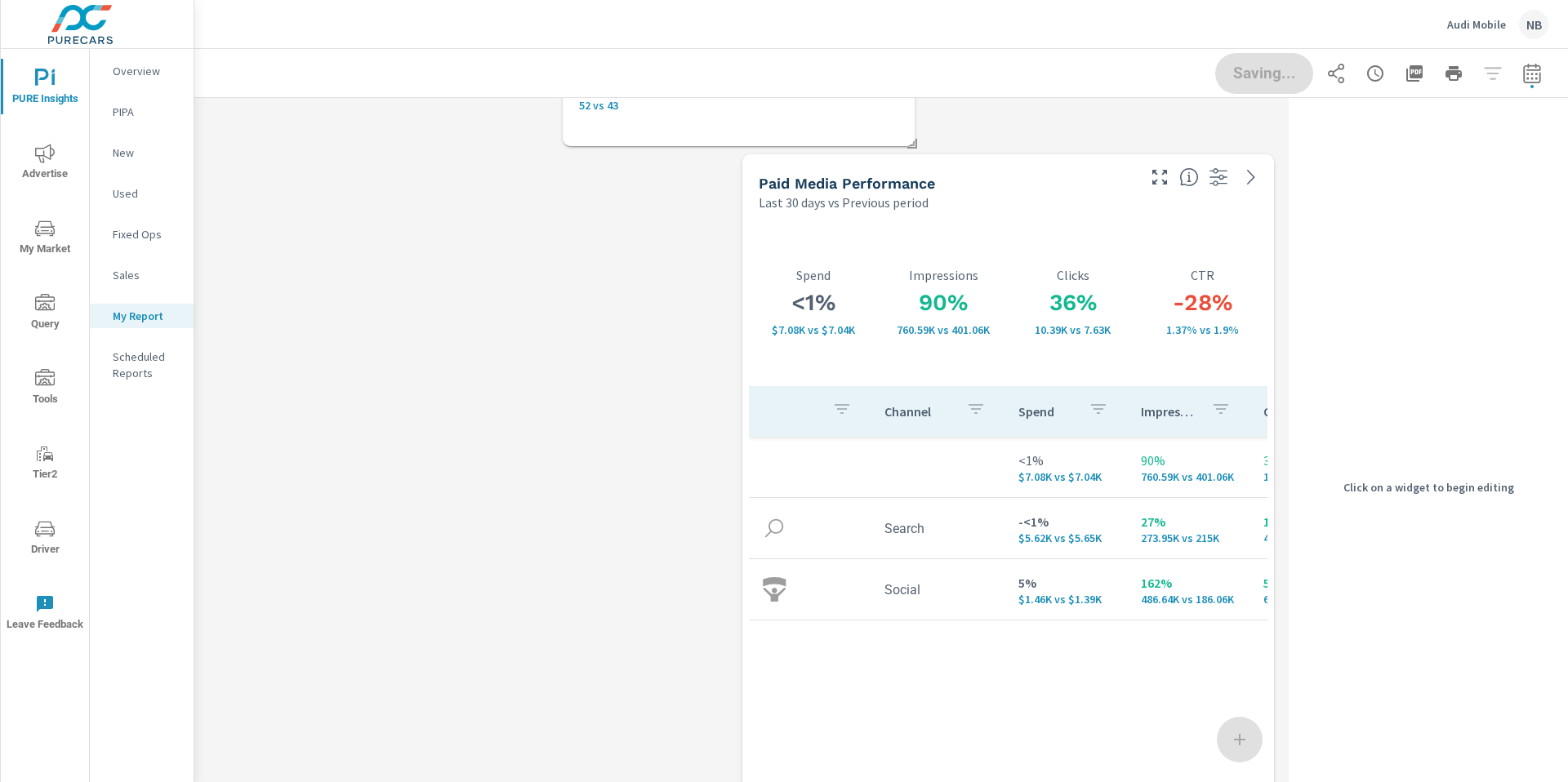 scroll, scrollTop: 2637, scrollLeft: 1089, axis: both 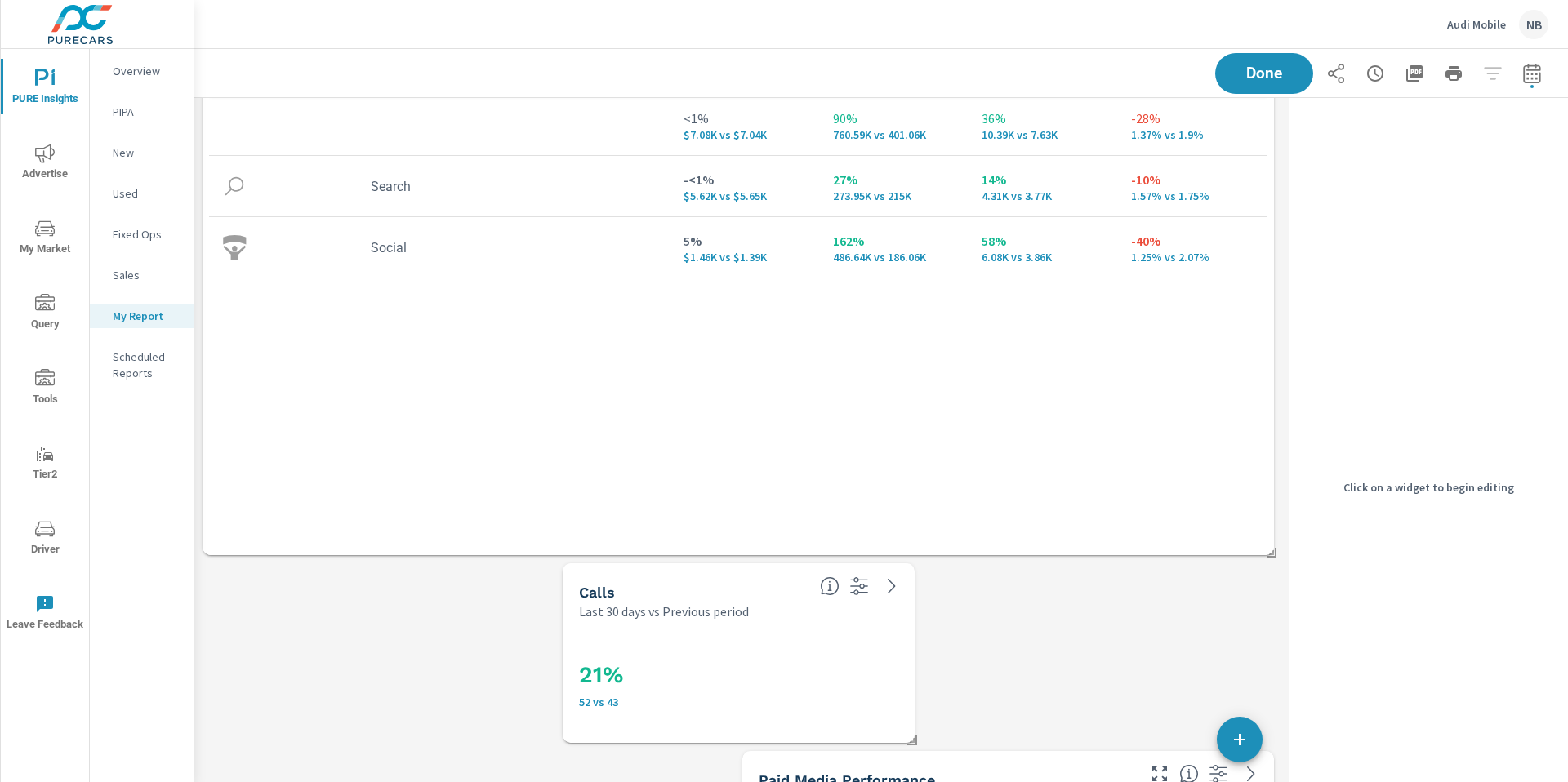 click on "Last 30 days vs Previous period" at bounding box center [664, 611] 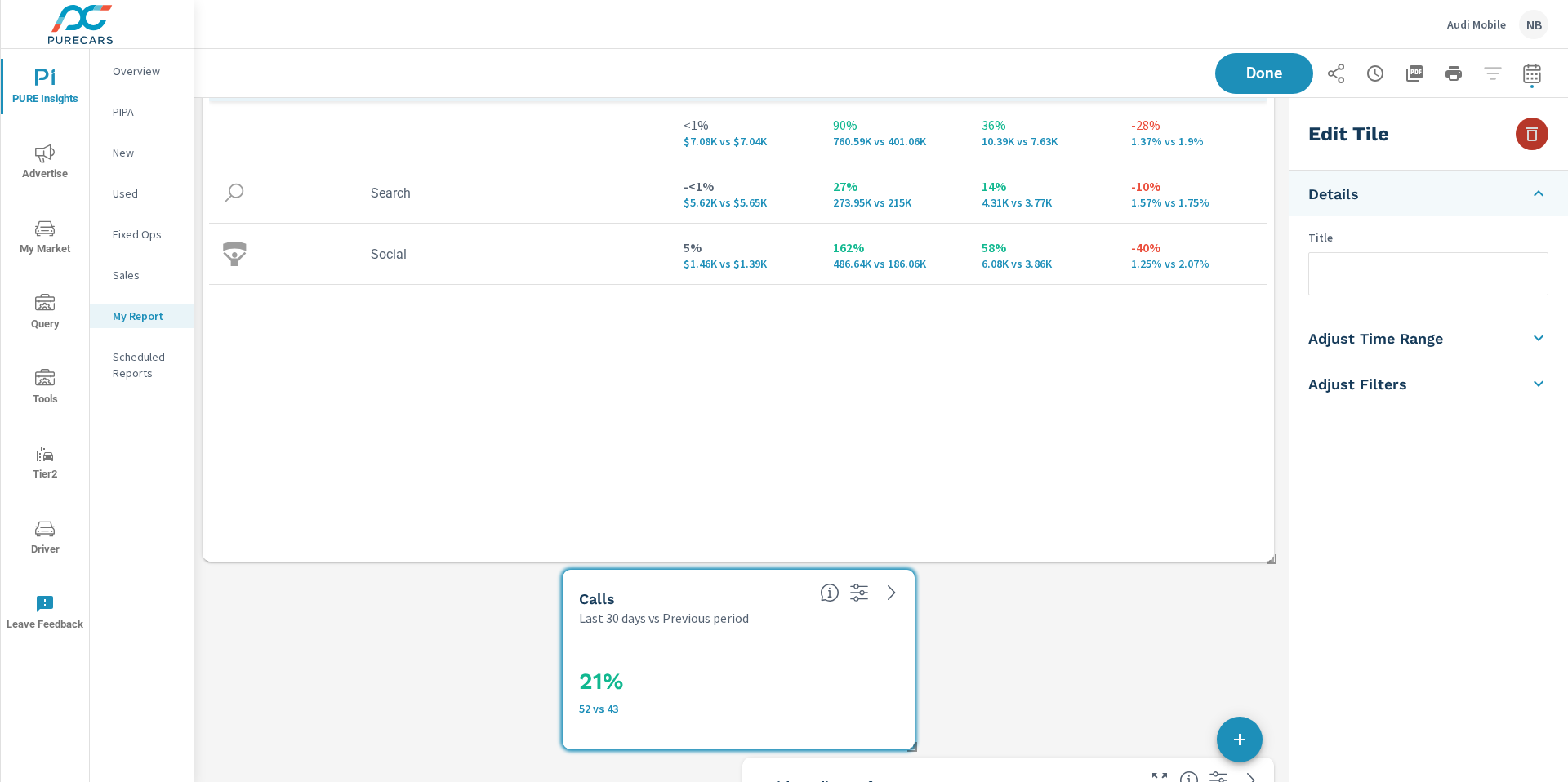 scroll, scrollTop: 286, scrollLeft: 0, axis: vertical 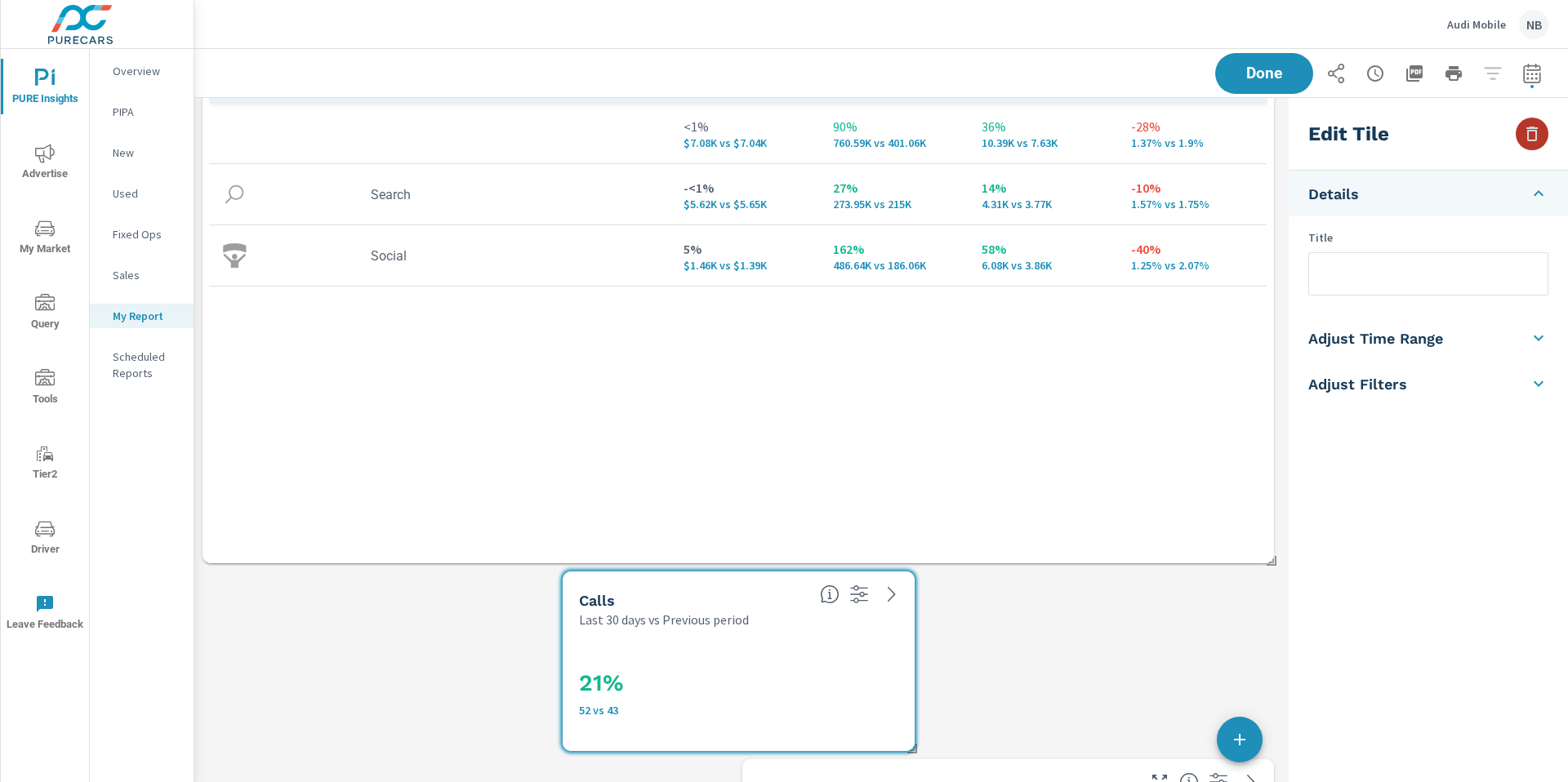 click 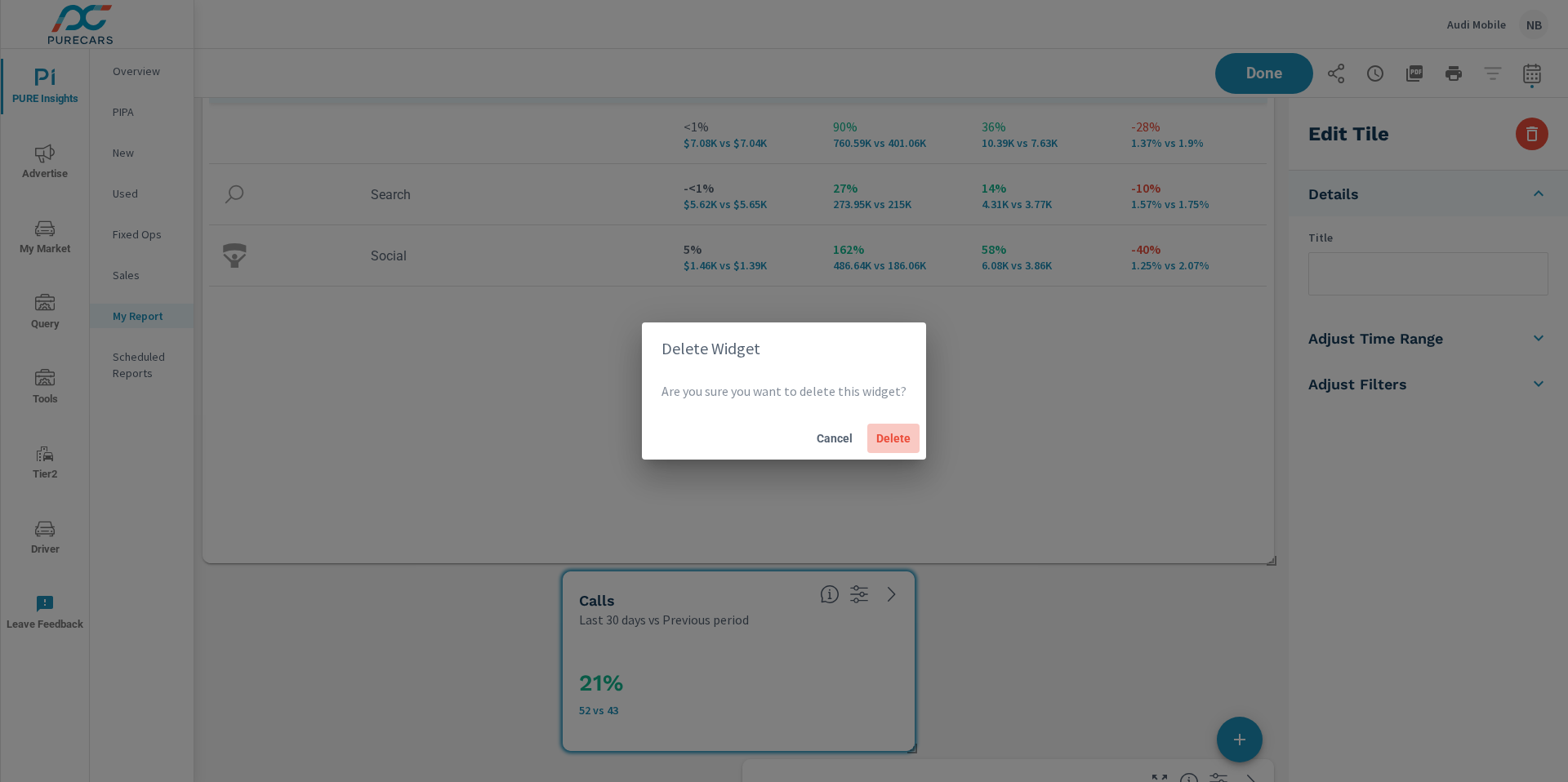 drag, startPoint x: 879, startPoint y: 436, endPoint x: 960, endPoint y: 434, distance: 81.0247 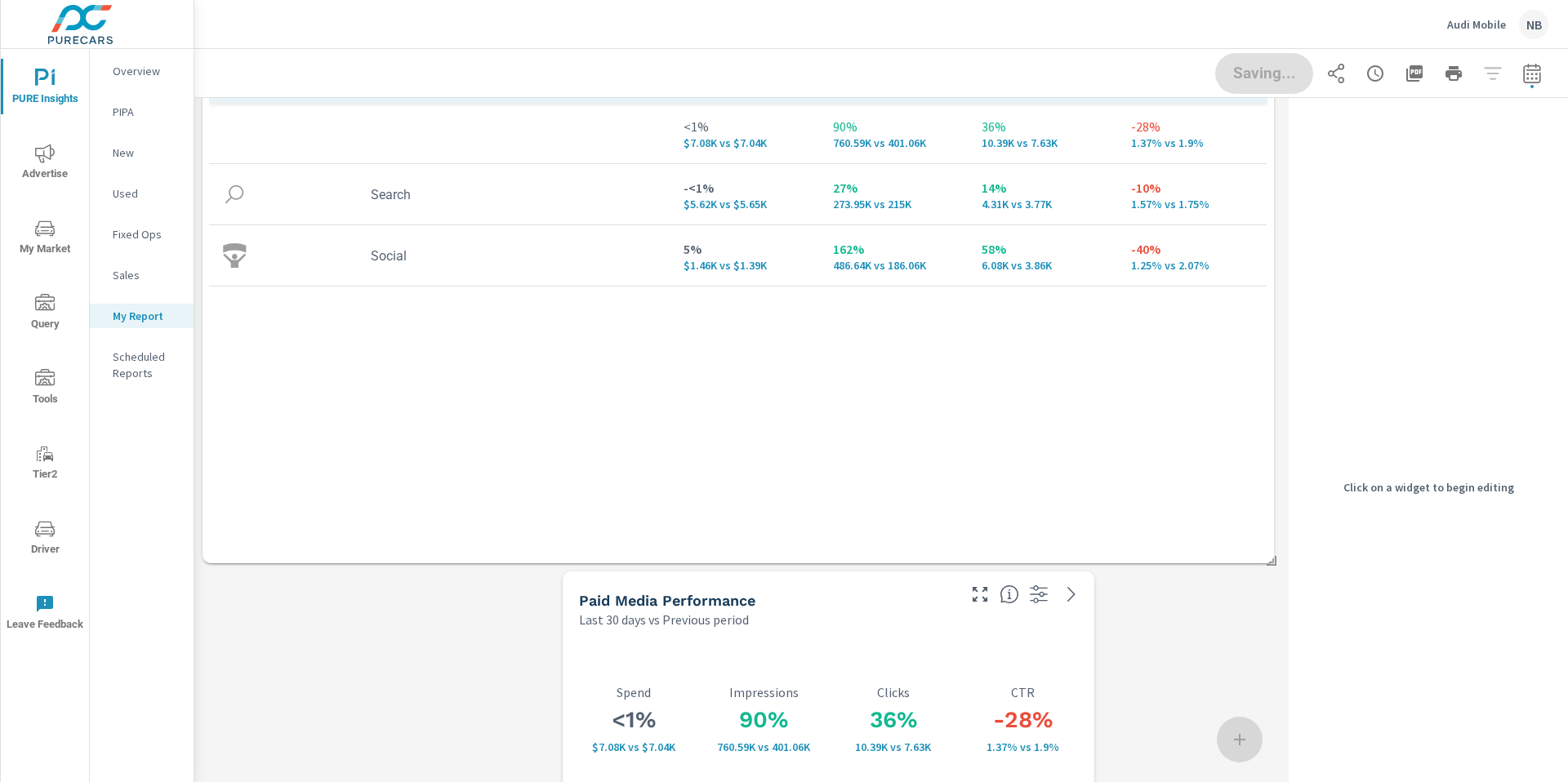 scroll, scrollTop: 2450, scrollLeft: 1089, axis: both 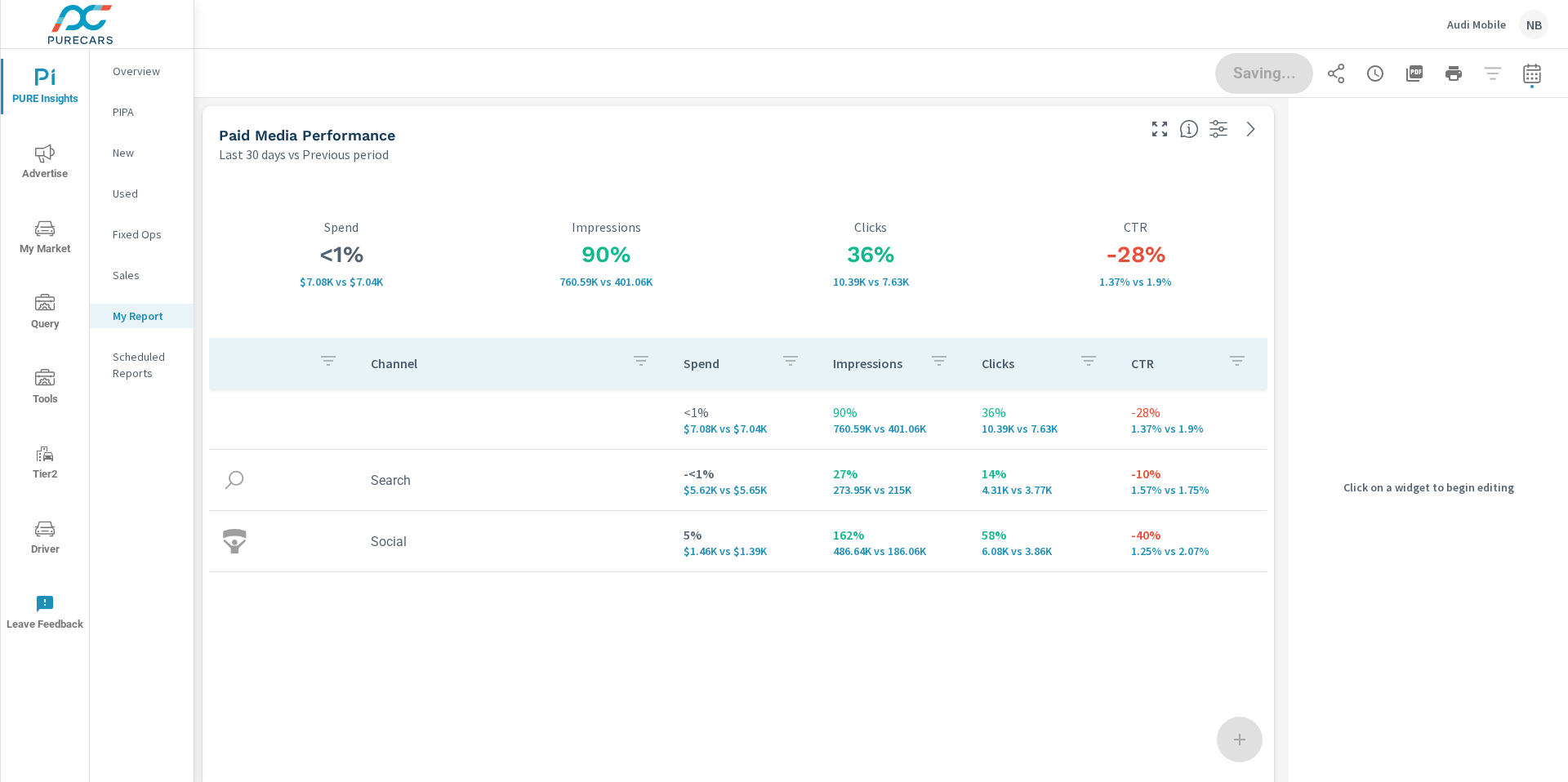 click on "36% 10.39K vs 7.63K Clicks" at bounding box center (871, 254) 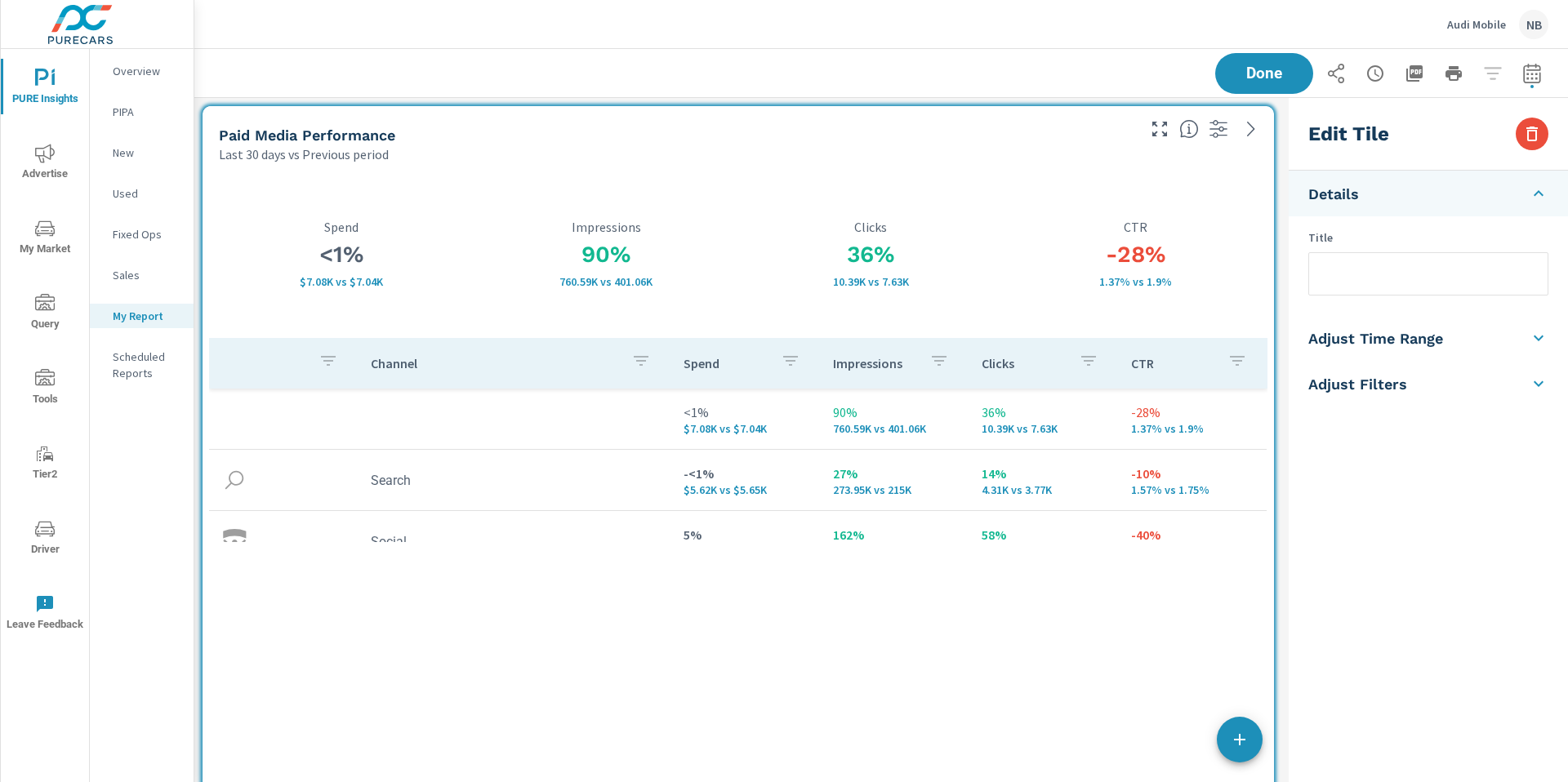 scroll, scrollTop: 1, scrollLeft: 0, axis: vertical 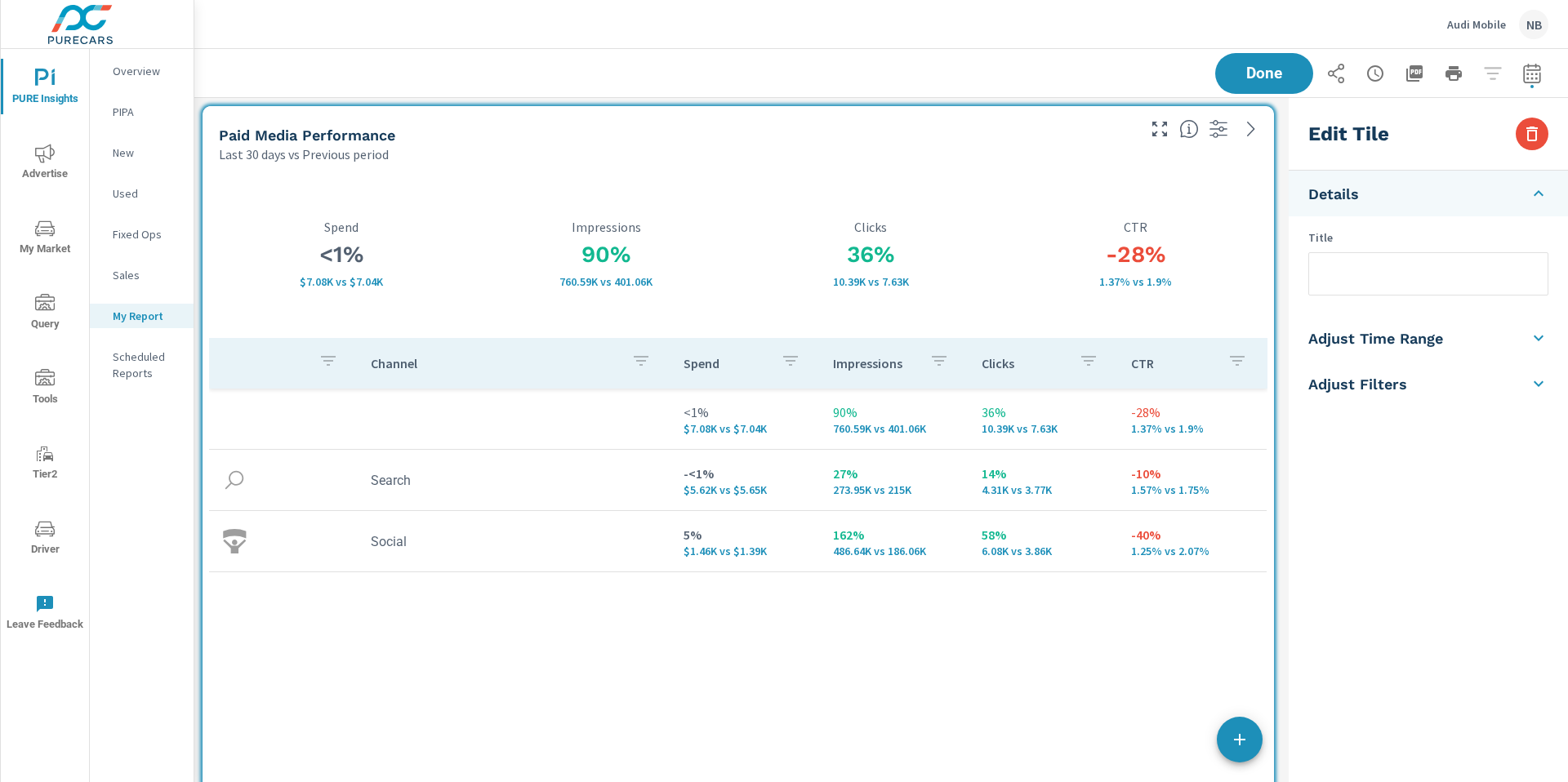 click on "Last 30 days vs Previous period" at bounding box center (676, 154) 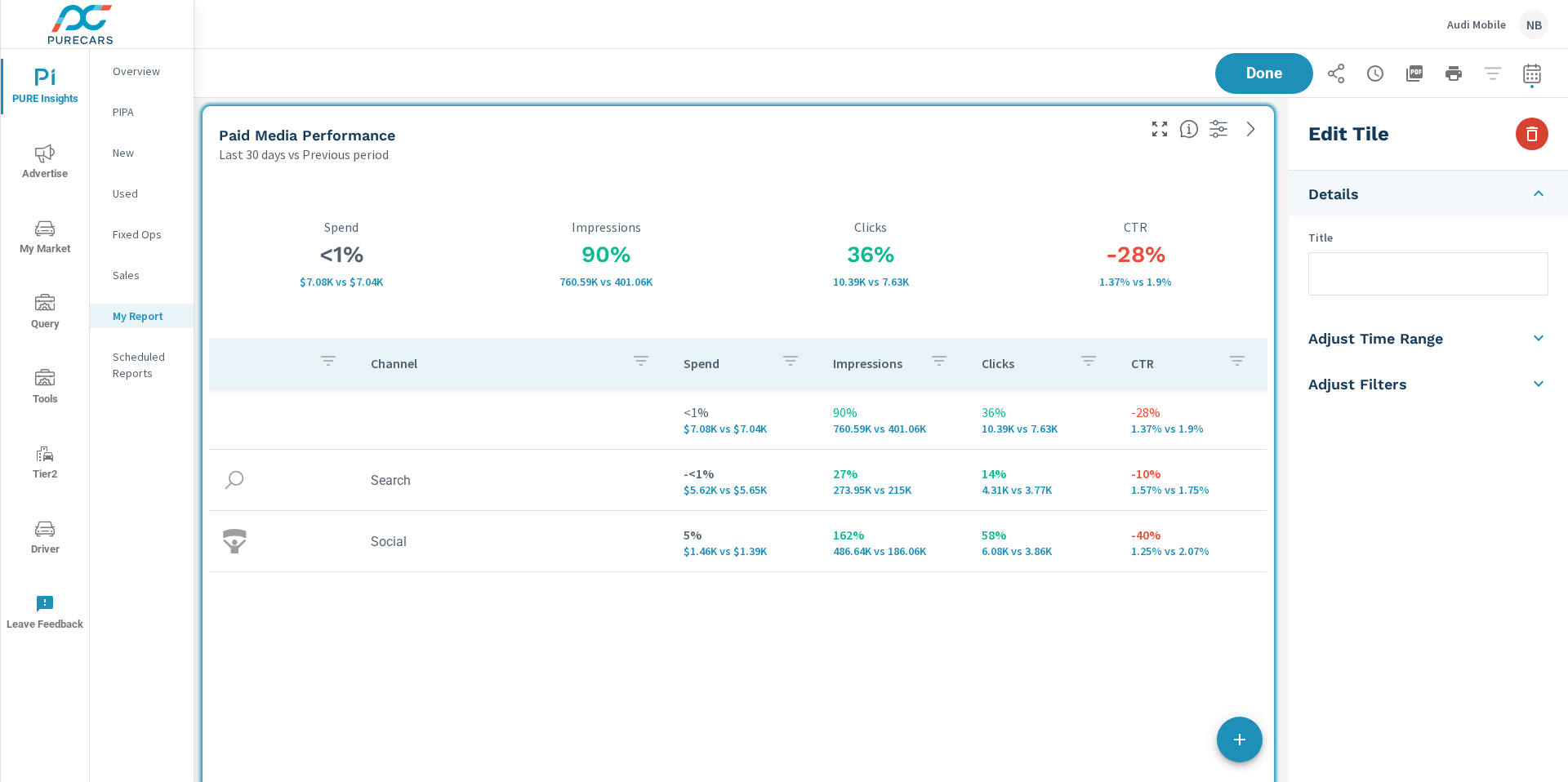 click 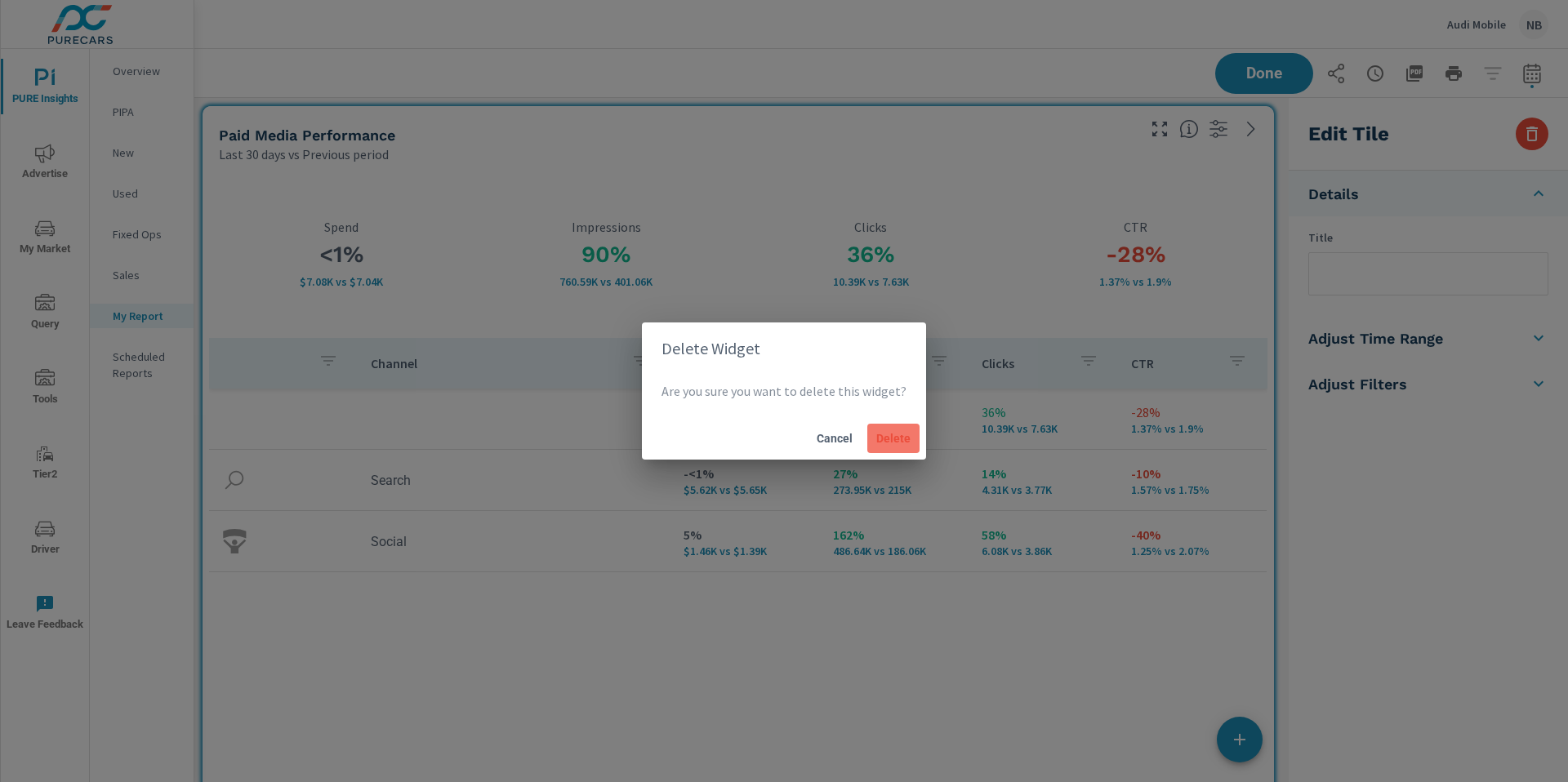 click on "Delete" at bounding box center (893, 438) 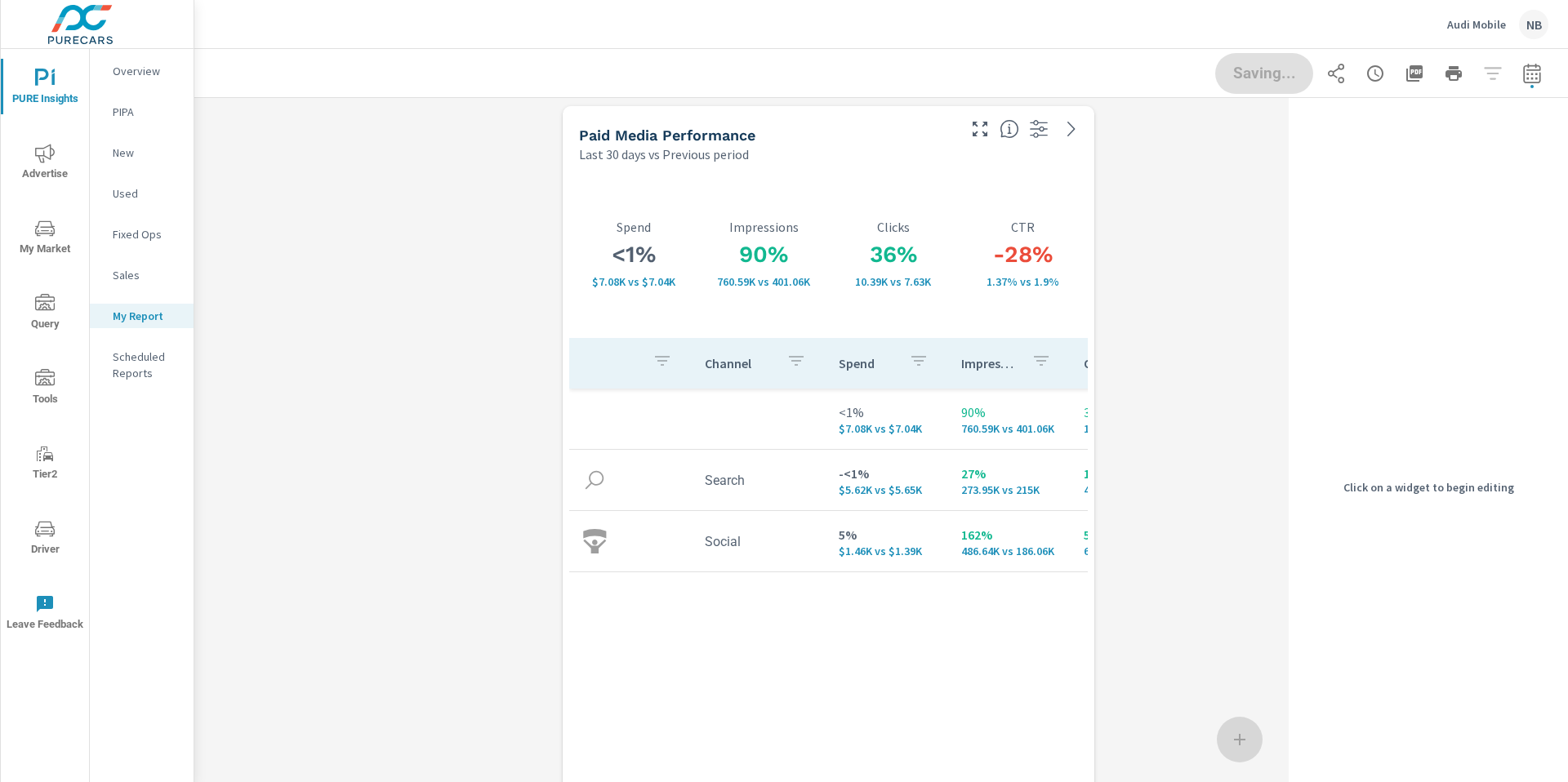 scroll, scrollTop: 1699, scrollLeft: 1089, axis: both 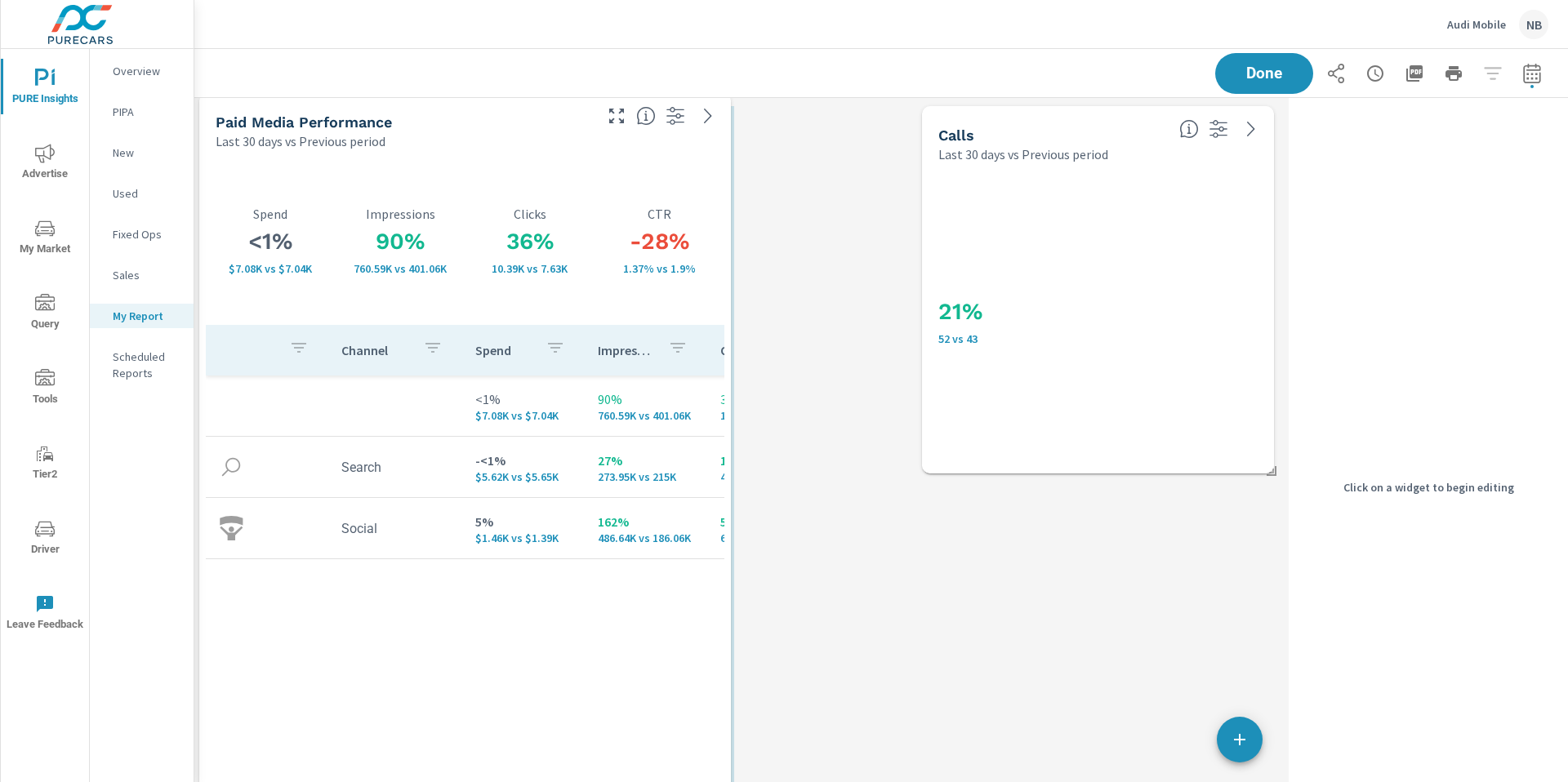 drag, startPoint x: 975, startPoint y: 184, endPoint x: 612, endPoint y: 171, distance: 363.23271 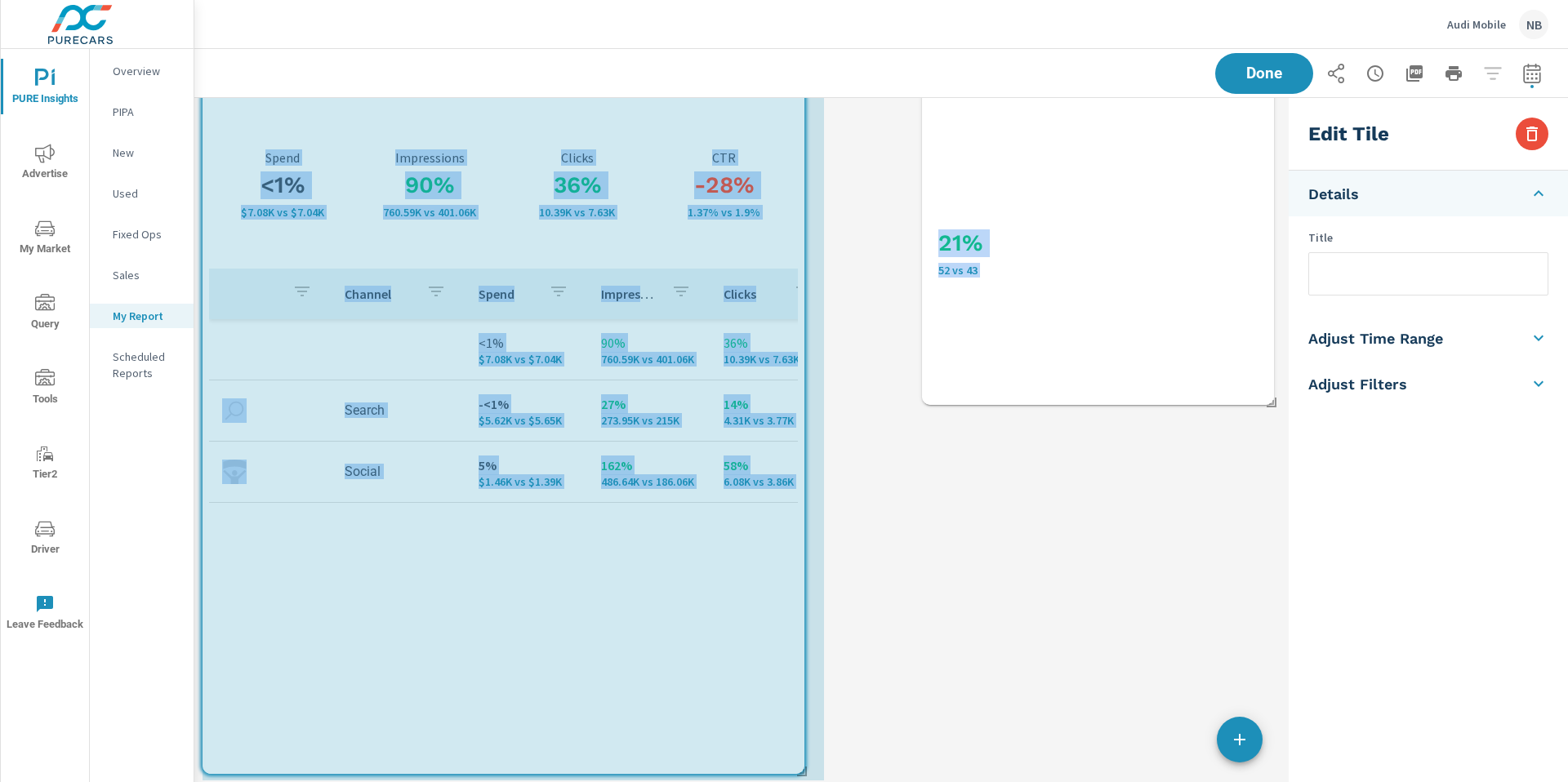 scroll, scrollTop: 71, scrollLeft: 0, axis: vertical 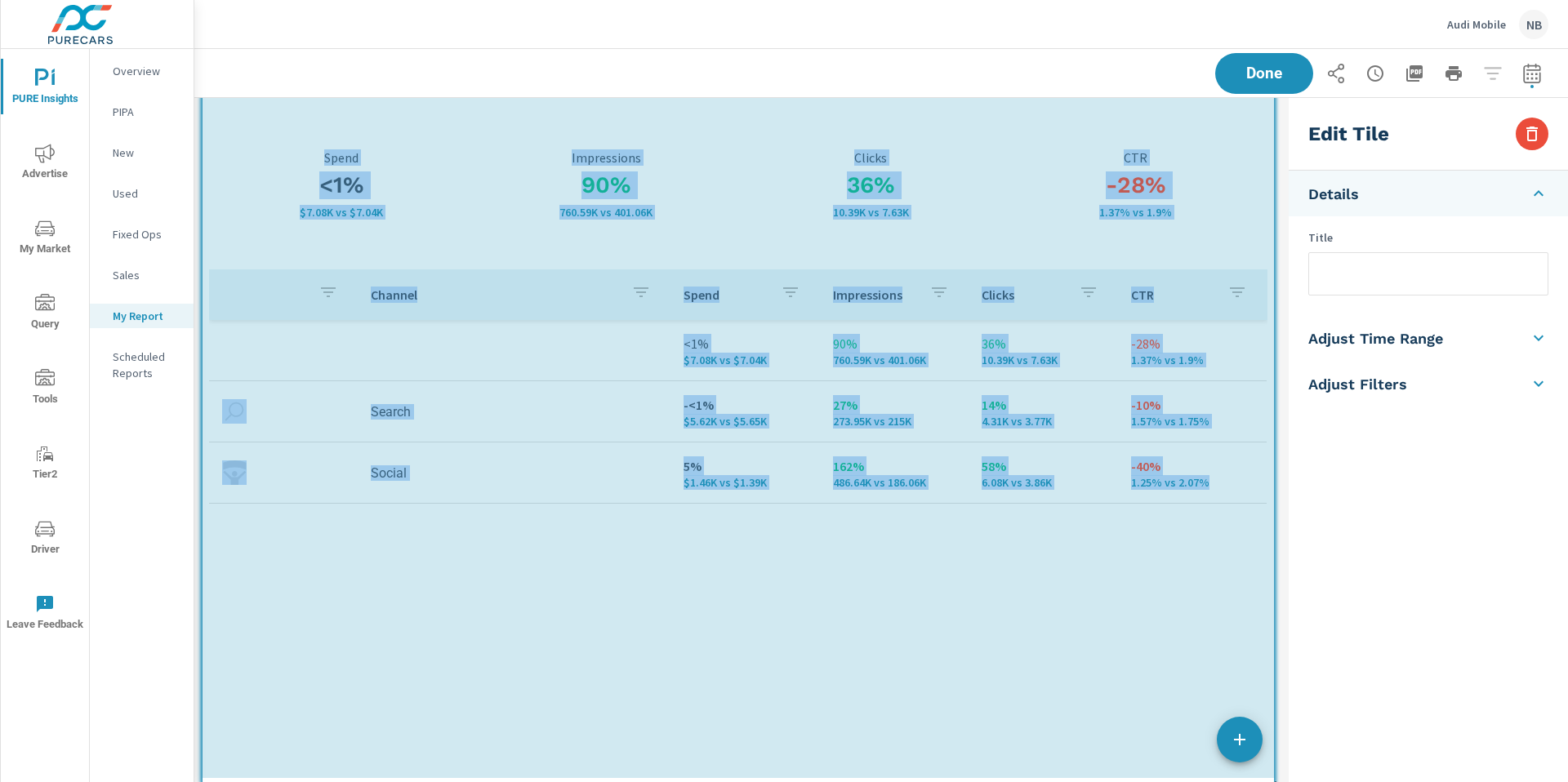 drag, startPoint x: 1054, startPoint y: 736, endPoint x: 1630, endPoint y: 747, distance: 576.105 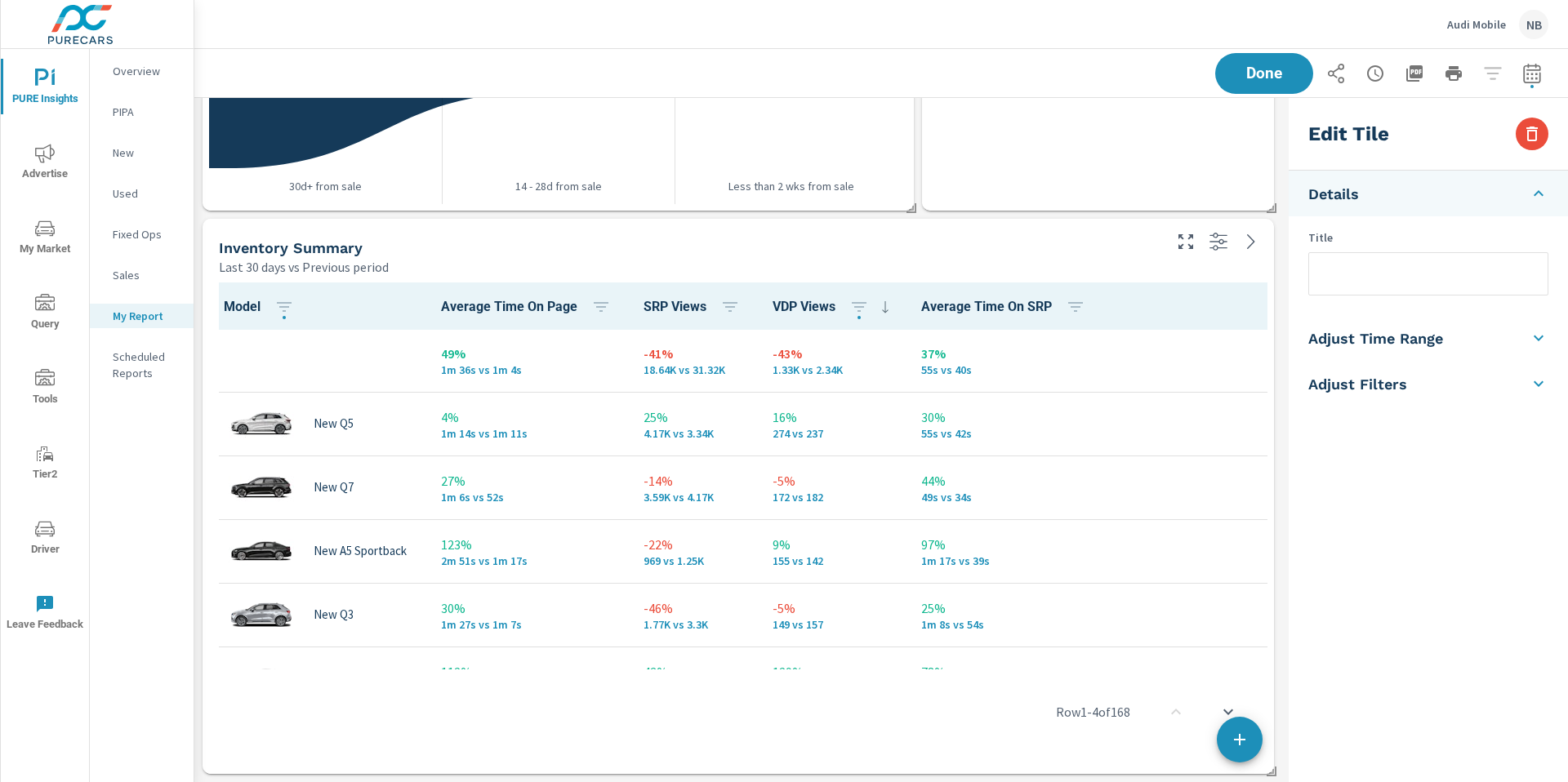 scroll, scrollTop: 1009, scrollLeft: 0, axis: vertical 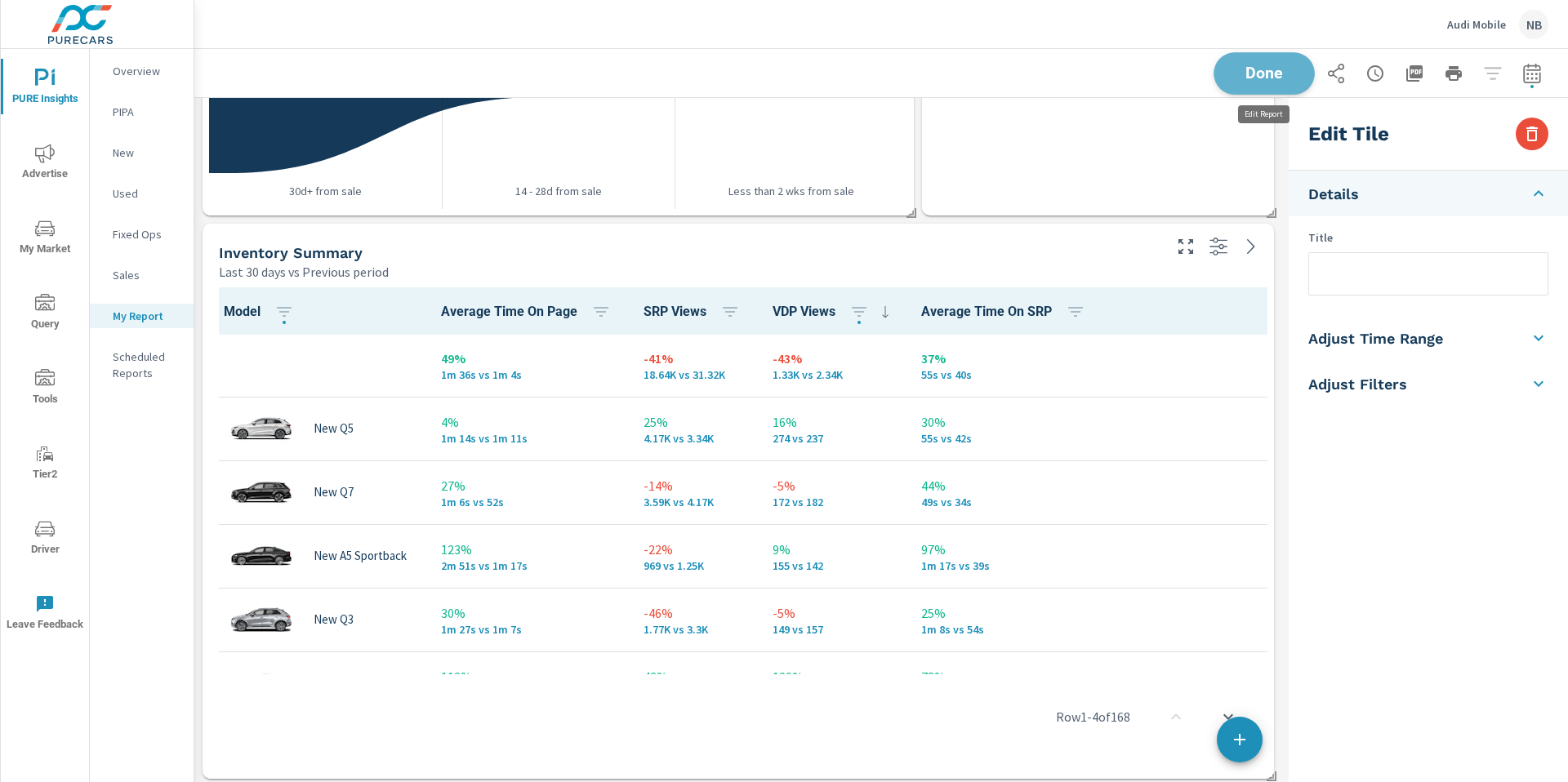 click on "Done" at bounding box center [1264, 73] 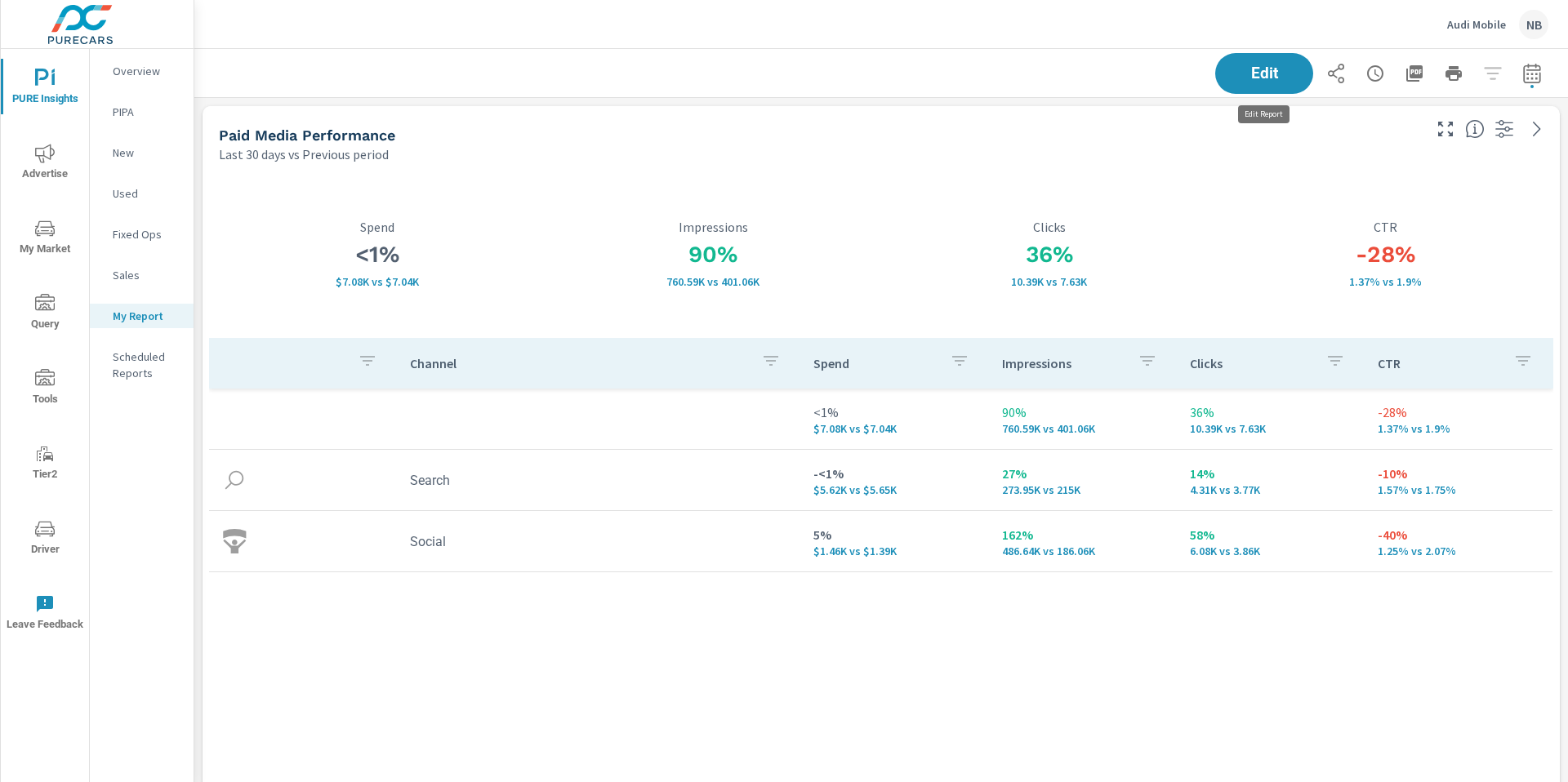 scroll, scrollTop: 0, scrollLeft: 0, axis: both 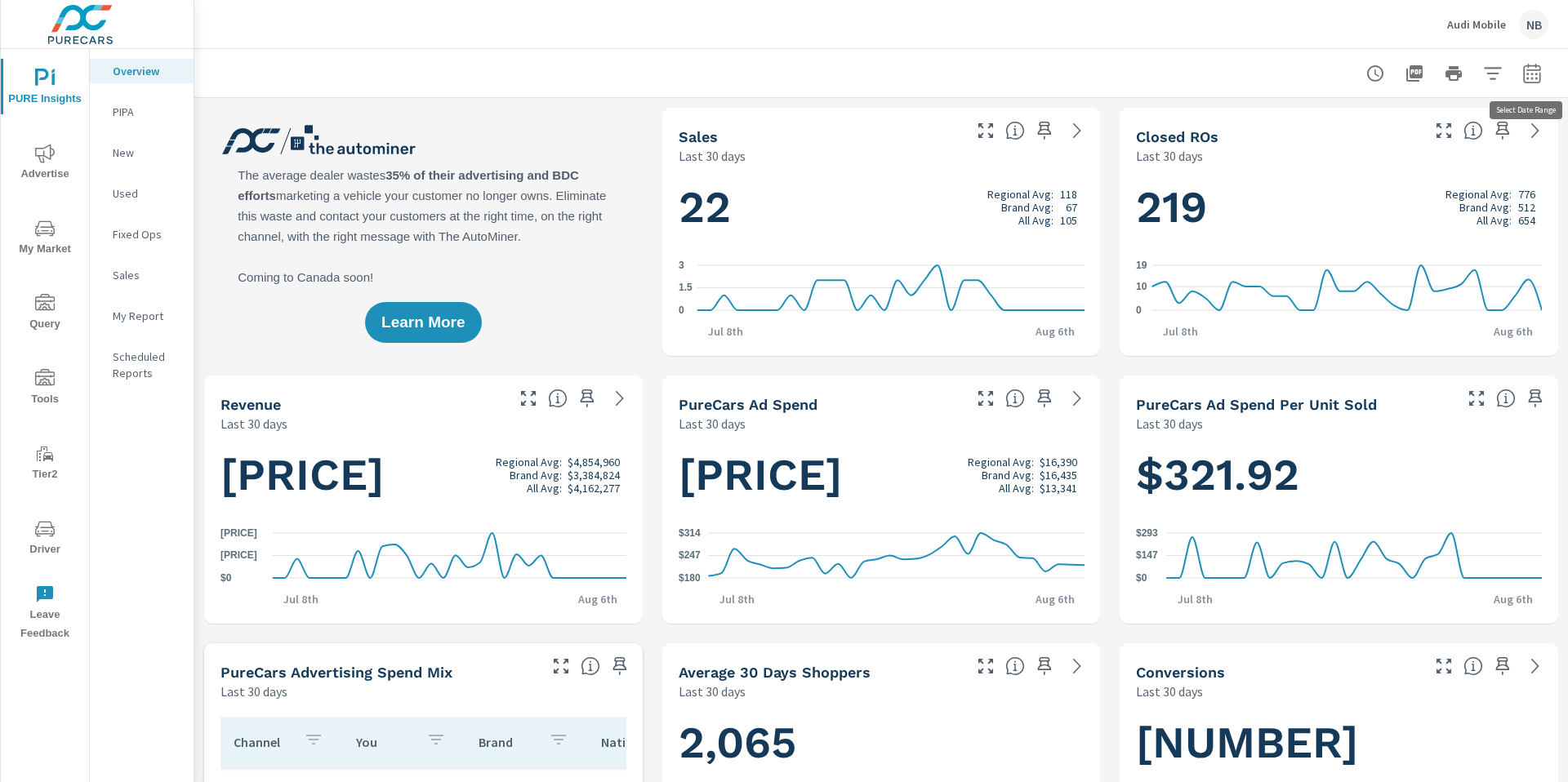 click 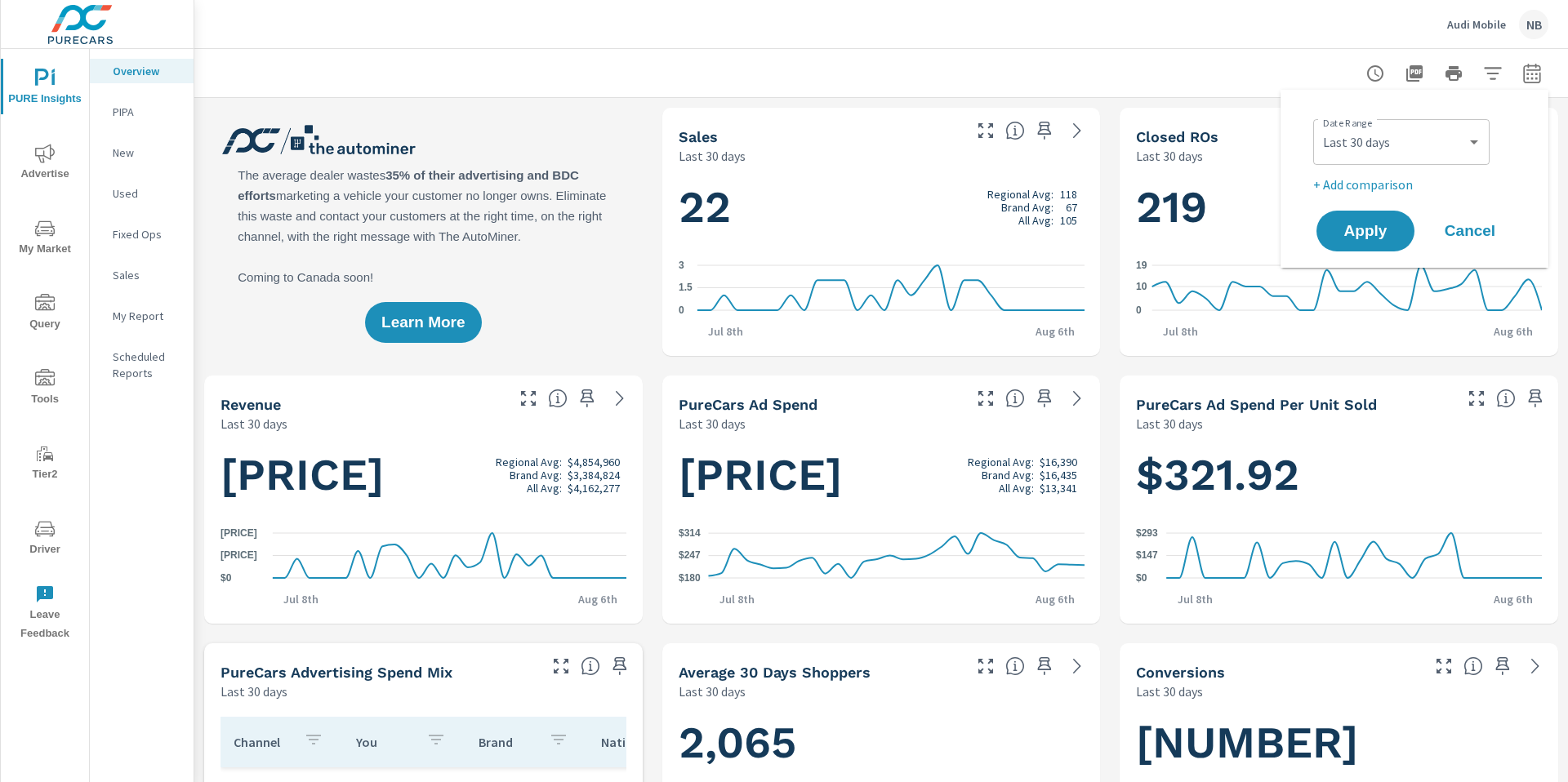 click on "Custom Yesterday Last week Last 7 days Last 14 days Last 30 days Last 45 days Last 60 days Last 90 days Last 180 days Last 365 days Month to date Last month Last 2 months Last 3 months Last 6 months Last 9 months Last 12 months Year to date Last year ​" at bounding box center [1401, 142] 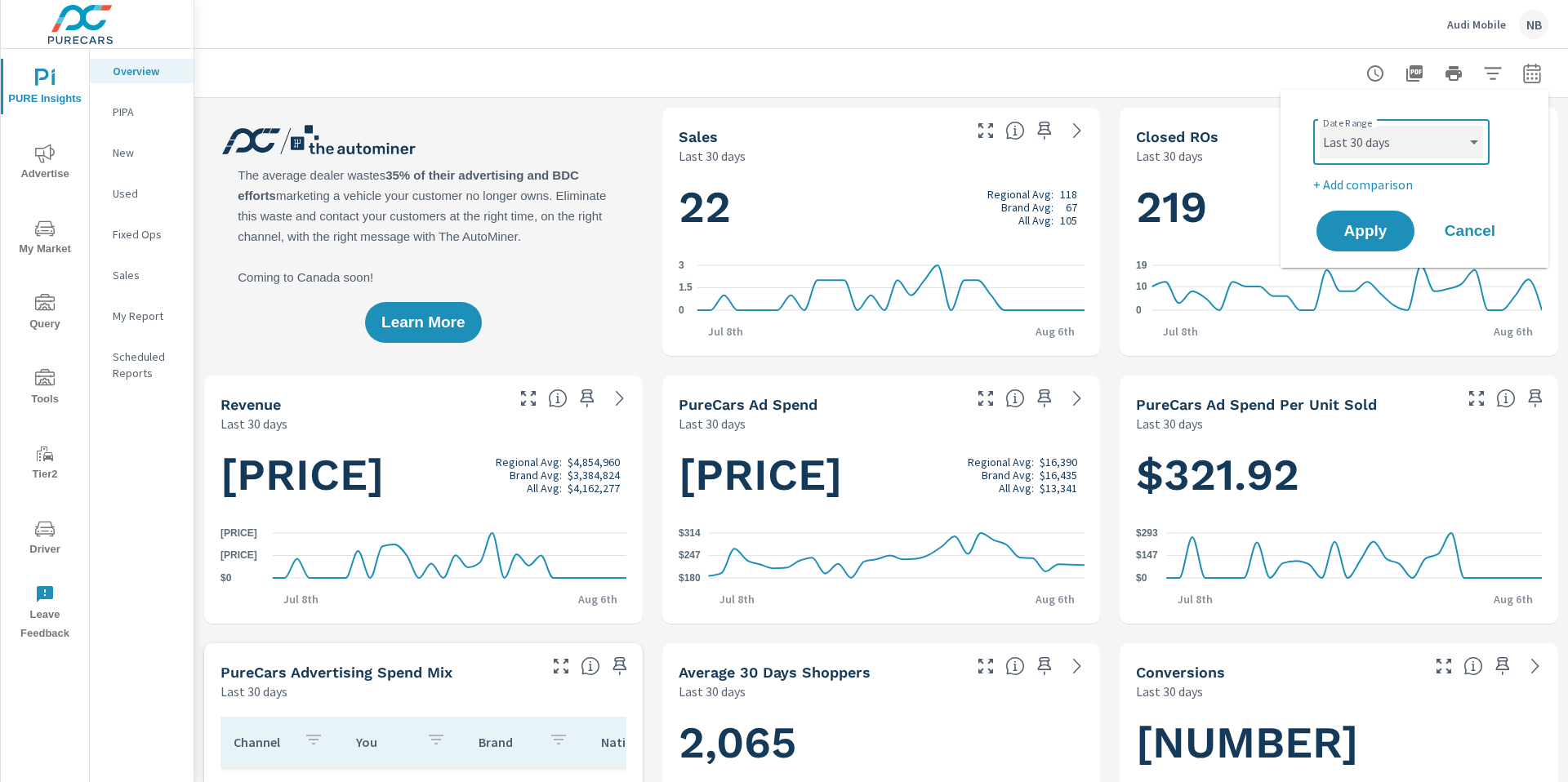 click on "Custom Yesterday Last week Last 7 days Last 14 days Last 30 days Last 45 days Last 60 days Last 90 days Last 180 days Last 365 days Month to date Last month Last 2 months Last 3 months Last 6 months Last 9 months Last 12 months Year to date Last year" at bounding box center (1401, 142) 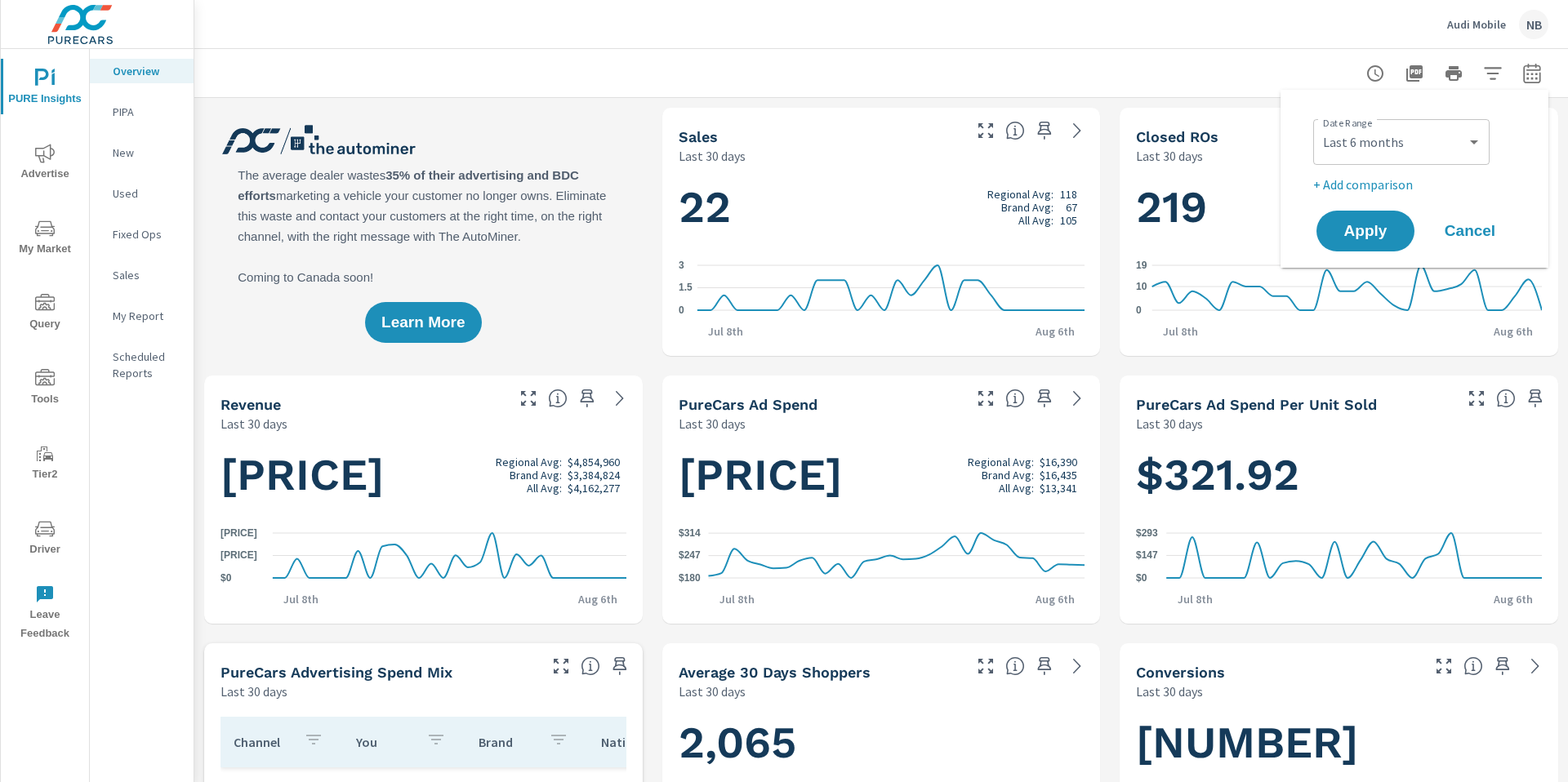 click on "+ Add comparison" at bounding box center [1418, 184] 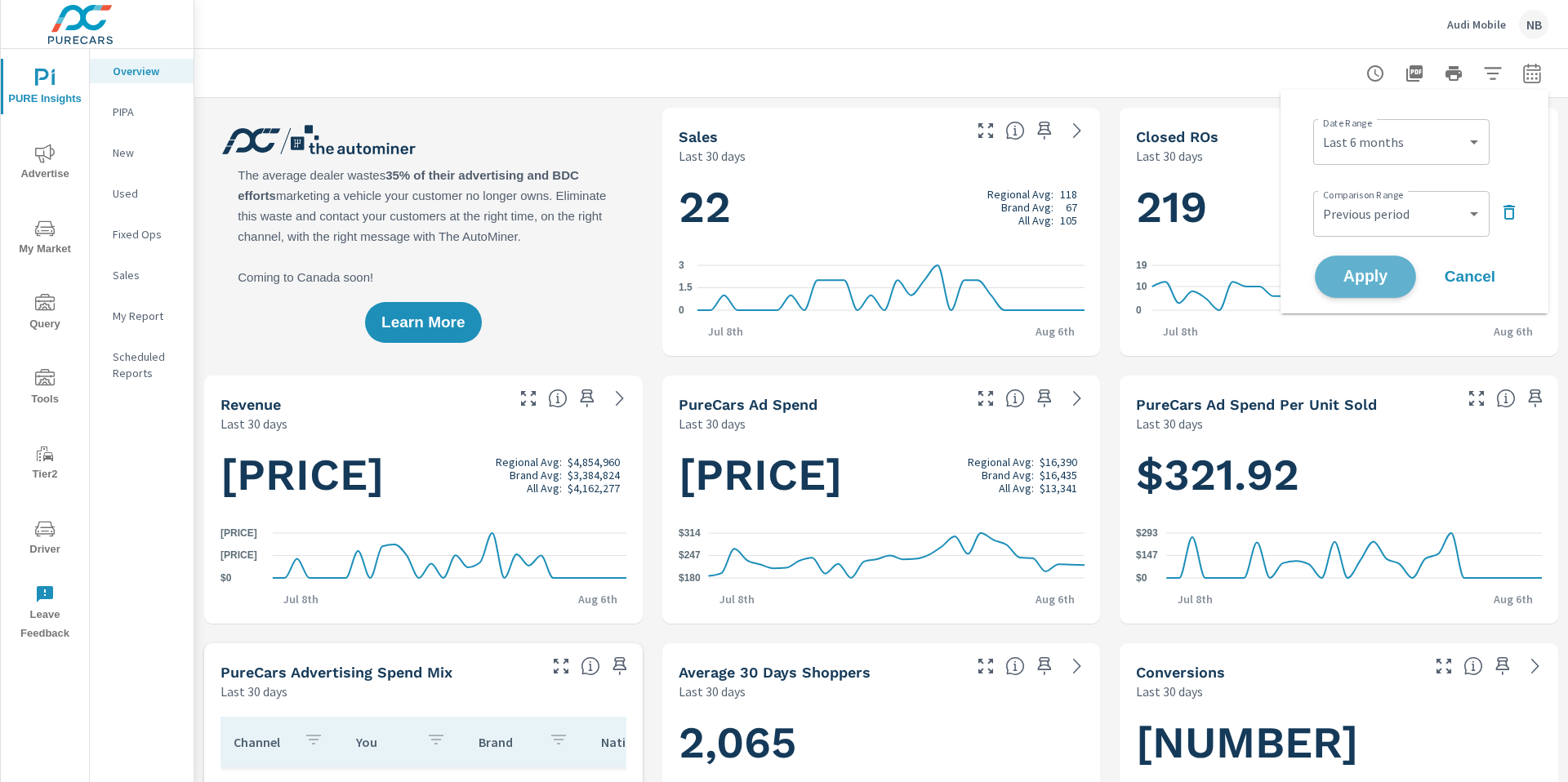 click on "Apply" at bounding box center [1365, 277] 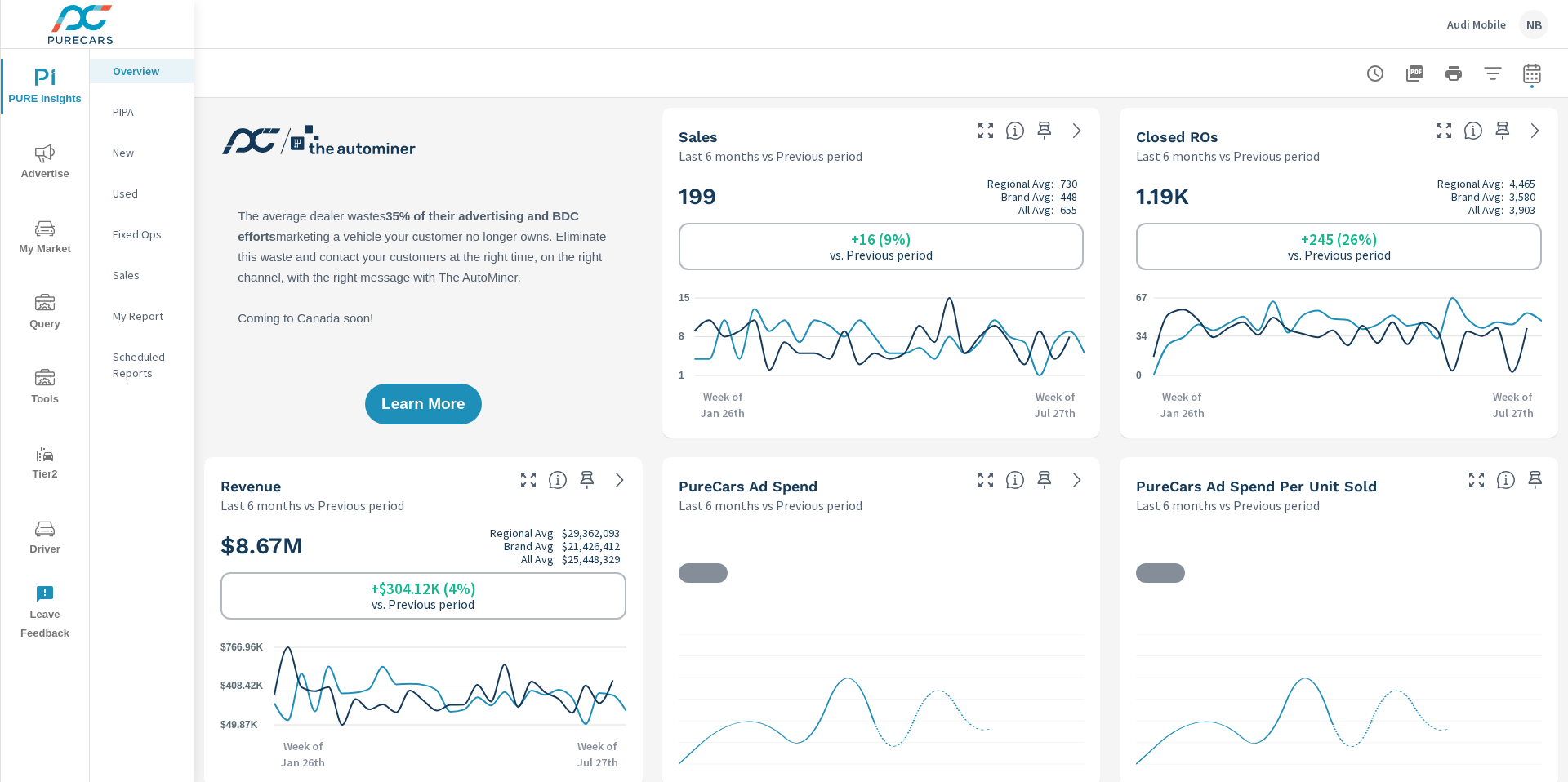 scroll, scrollTop: 3121, scrollLeft: 0, axis: vertical 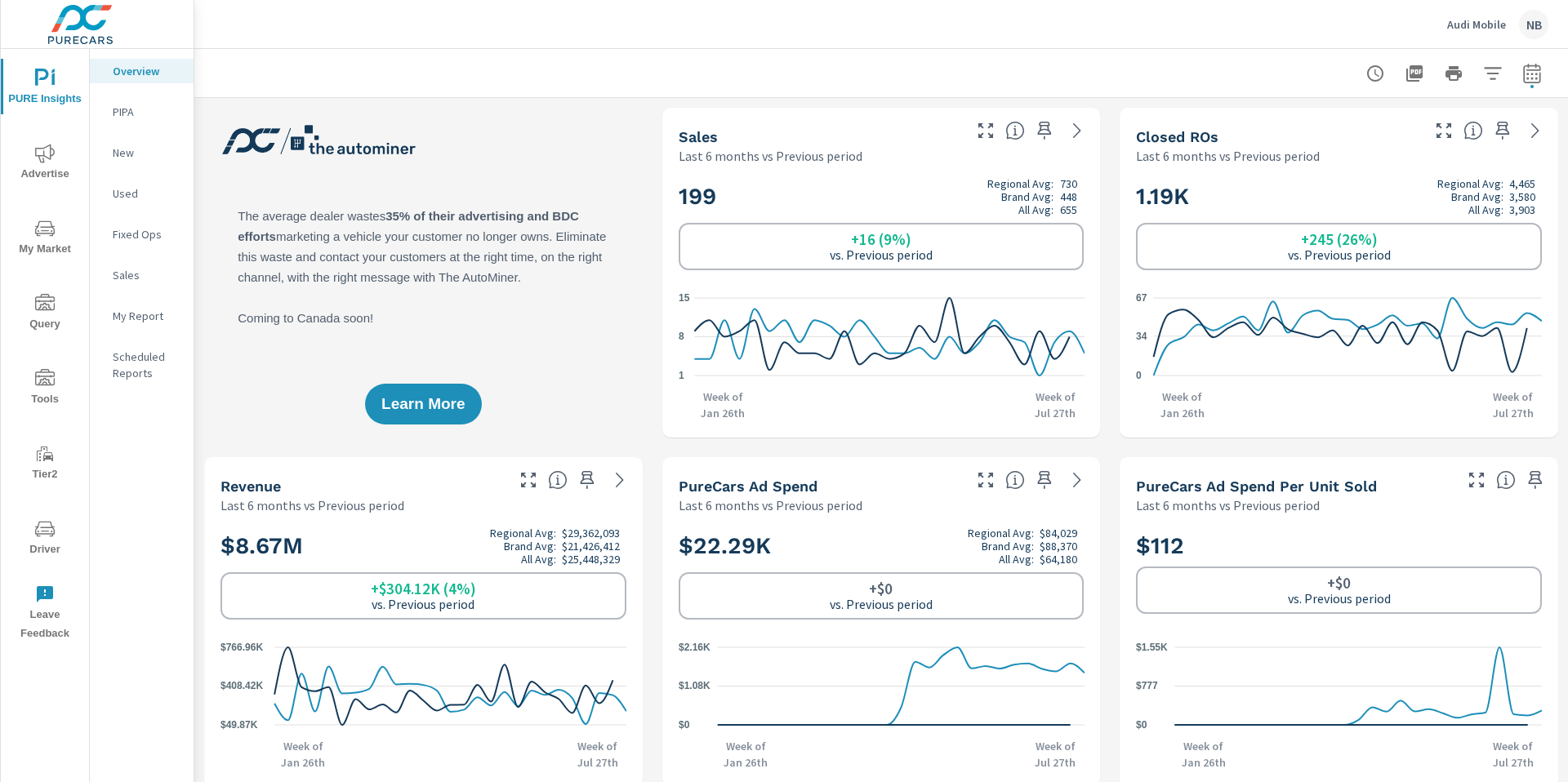 click 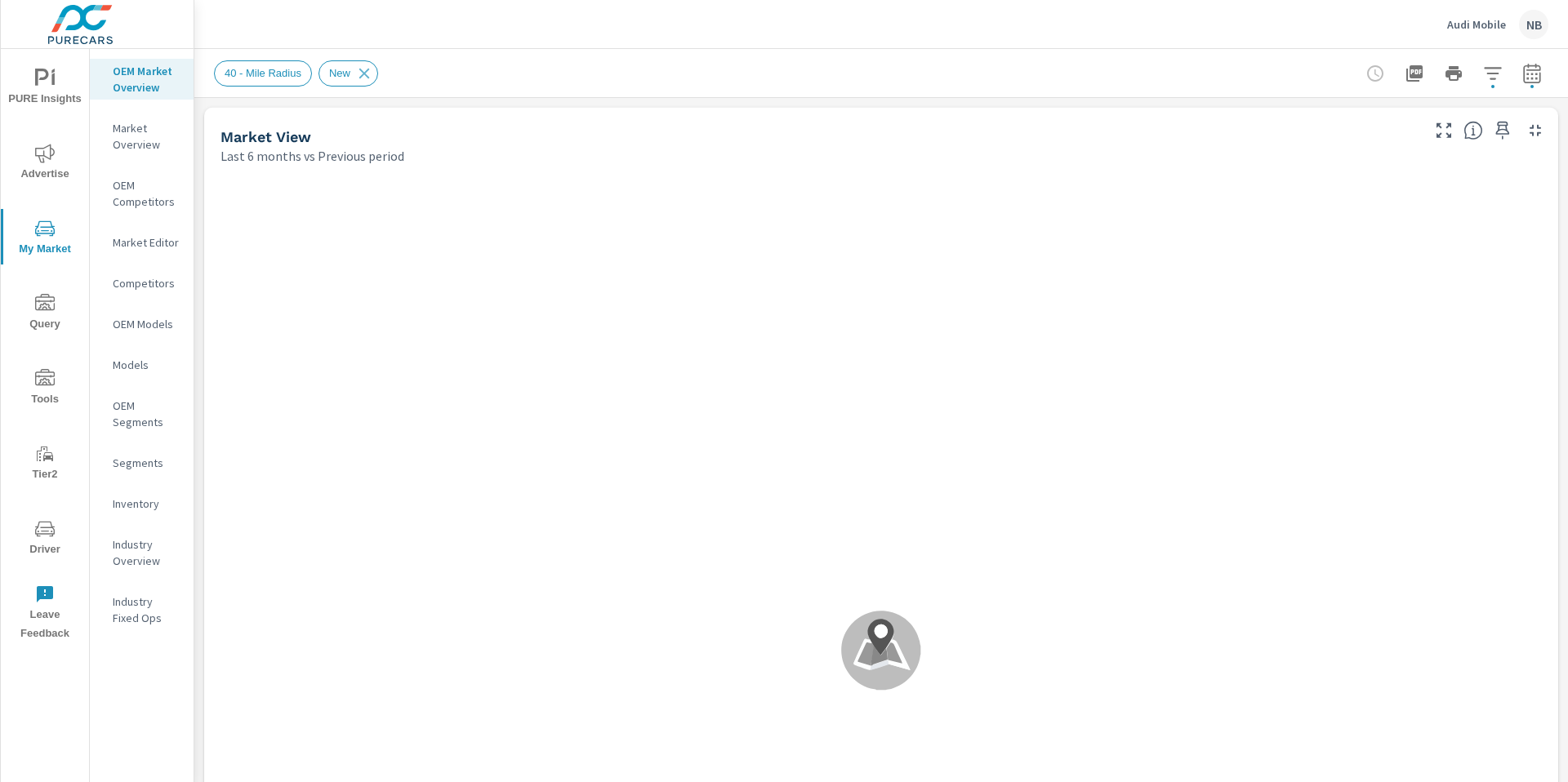 scroll, scrollTop: 1, scrollLeft: 0, axis: vertical 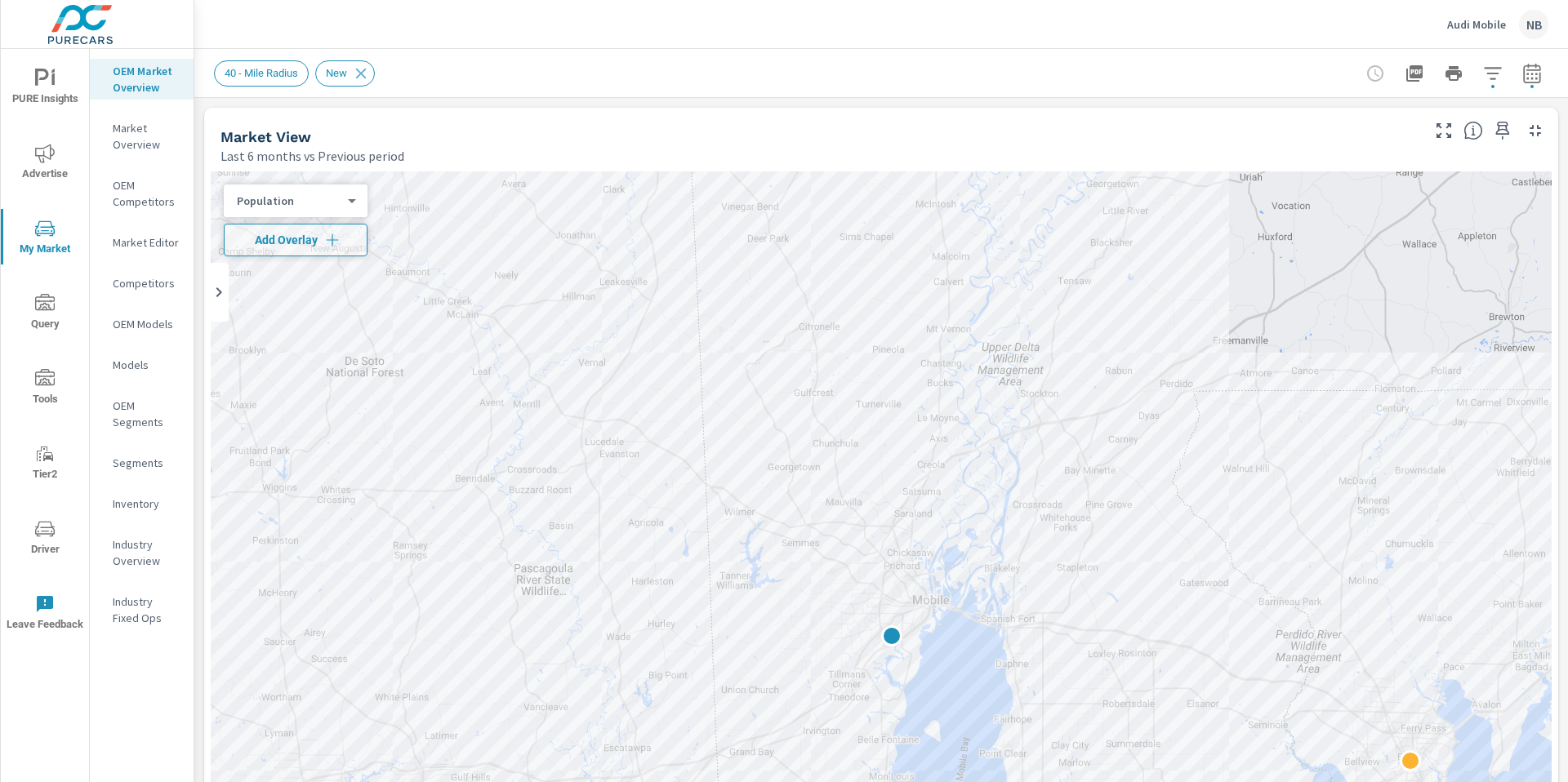 click on "Market View Last 6 months vs Previous period ← Move left → Move right ↑ Move up ↓ Move down + Zoom in - Zoom out Home Jump left by 75% End Jump right by 75% Page Up Jump up by 75% Page Down Jump down by 75% Keyboard shortcuts Map Data Map data ©2025 Google, INEGI Map data ©2025 Google, INEGI 10 km  Click to toggle between metric and imperial units Terms Report a map error Most ( 56,291 ) Least ( 100 ) Population 5 ​ Add Overlay Dealer Markers  Market Rank Last 6 months vs Previous period Dealer Sales Market Share Market Rank Audi Mobile -48% 23 vs 44 14% 82% v s 72% 0 1 vs 1 Audi Pensacola -50% 5 vs 10 13% 18% v s 16% 0 2 vs 2 Jack Ingram Audi — % — vs 4 -100% 0% v s 7% — — vs 3 Audi New Orleans — % — vs 1 -100% 0% v s 2% — — vs 4 Volkswagen Jackson — % — vs 1 -100% 0% v s 2% — — vs 4 Audi Baton Rouge — % — vs 1 -100% 0% v s 2% — — vs 4 Top Models Last 6 months vs Previous period Model Inventory Count Dealer Sales Total Market Sales Market Share Market Rank — % 0" at bounding box center (881, 1495) 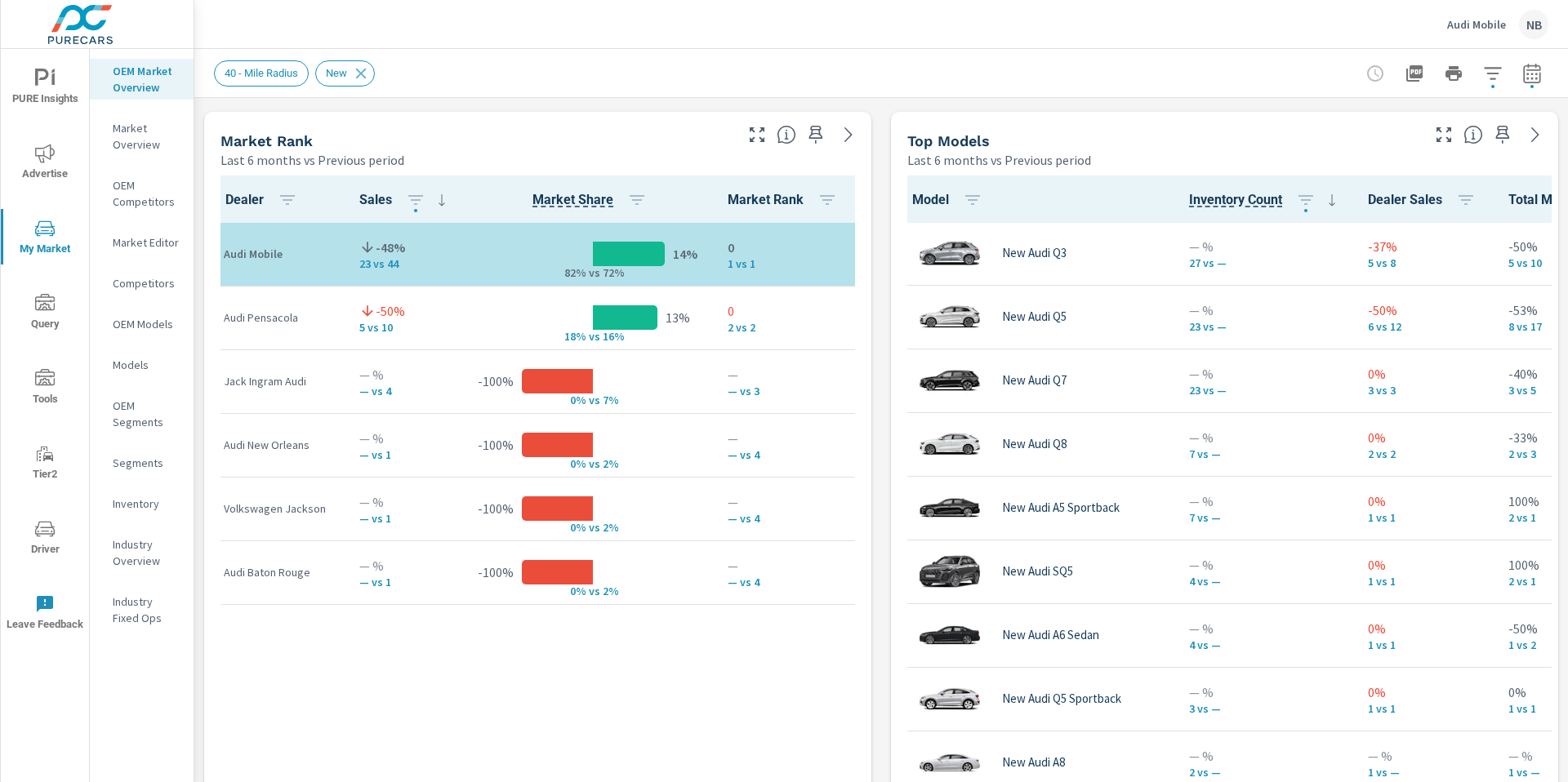 scroll, scrollTop: 1048, scrollLeft: 0, axis: vertical 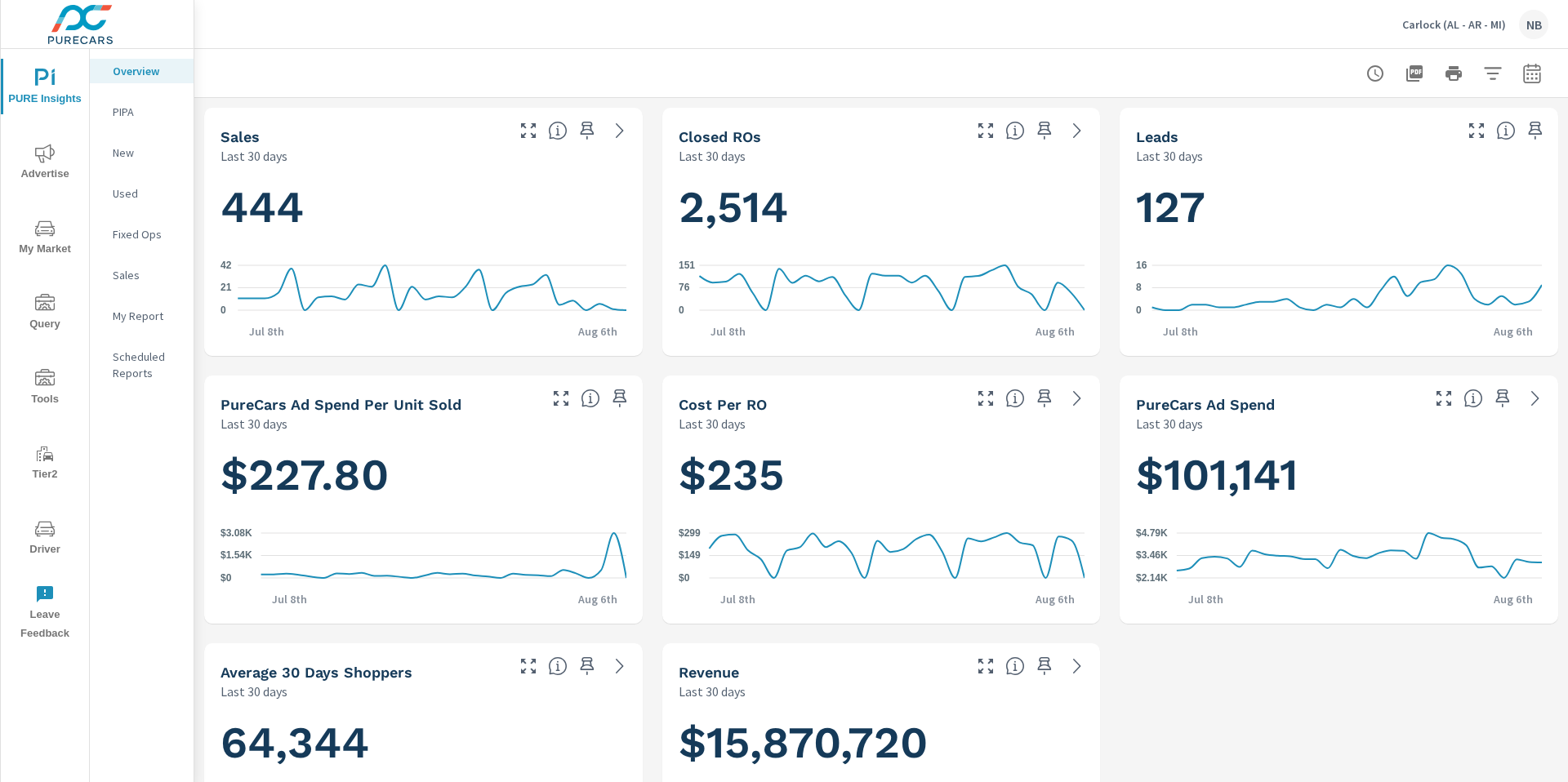 click 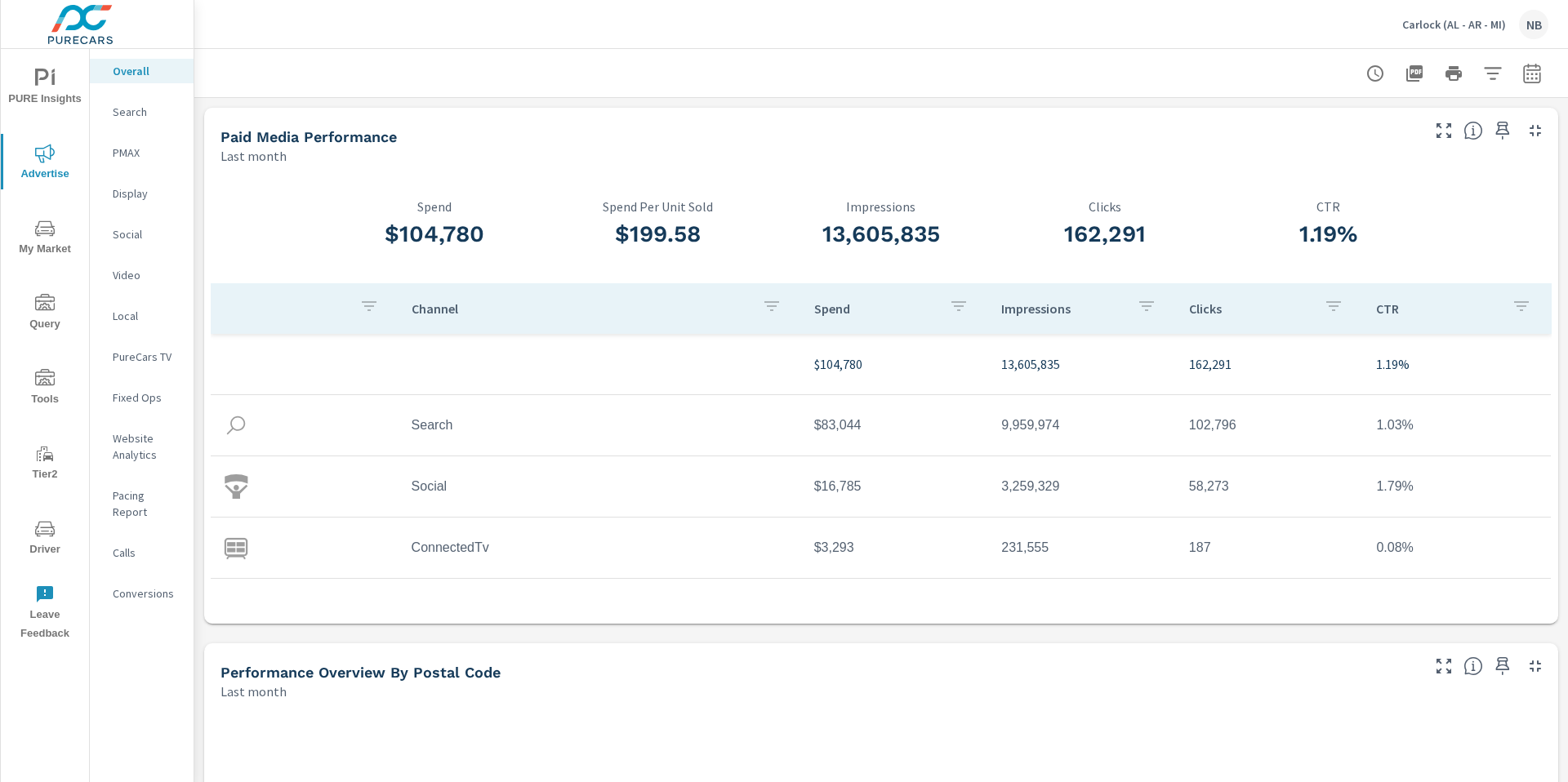 scroll, scrollTop: 108, scrollLeft: 0, axis: vertical 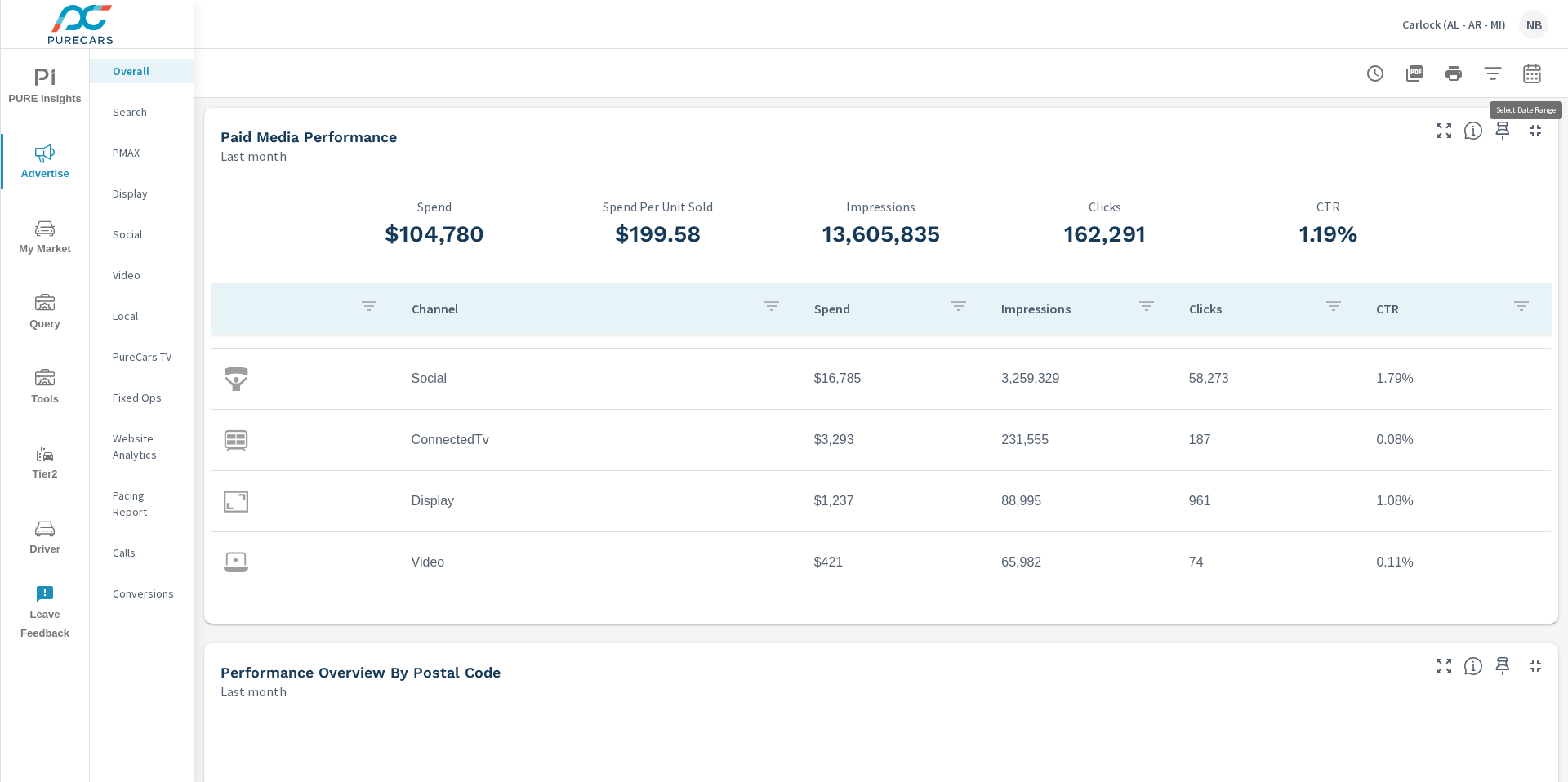 click 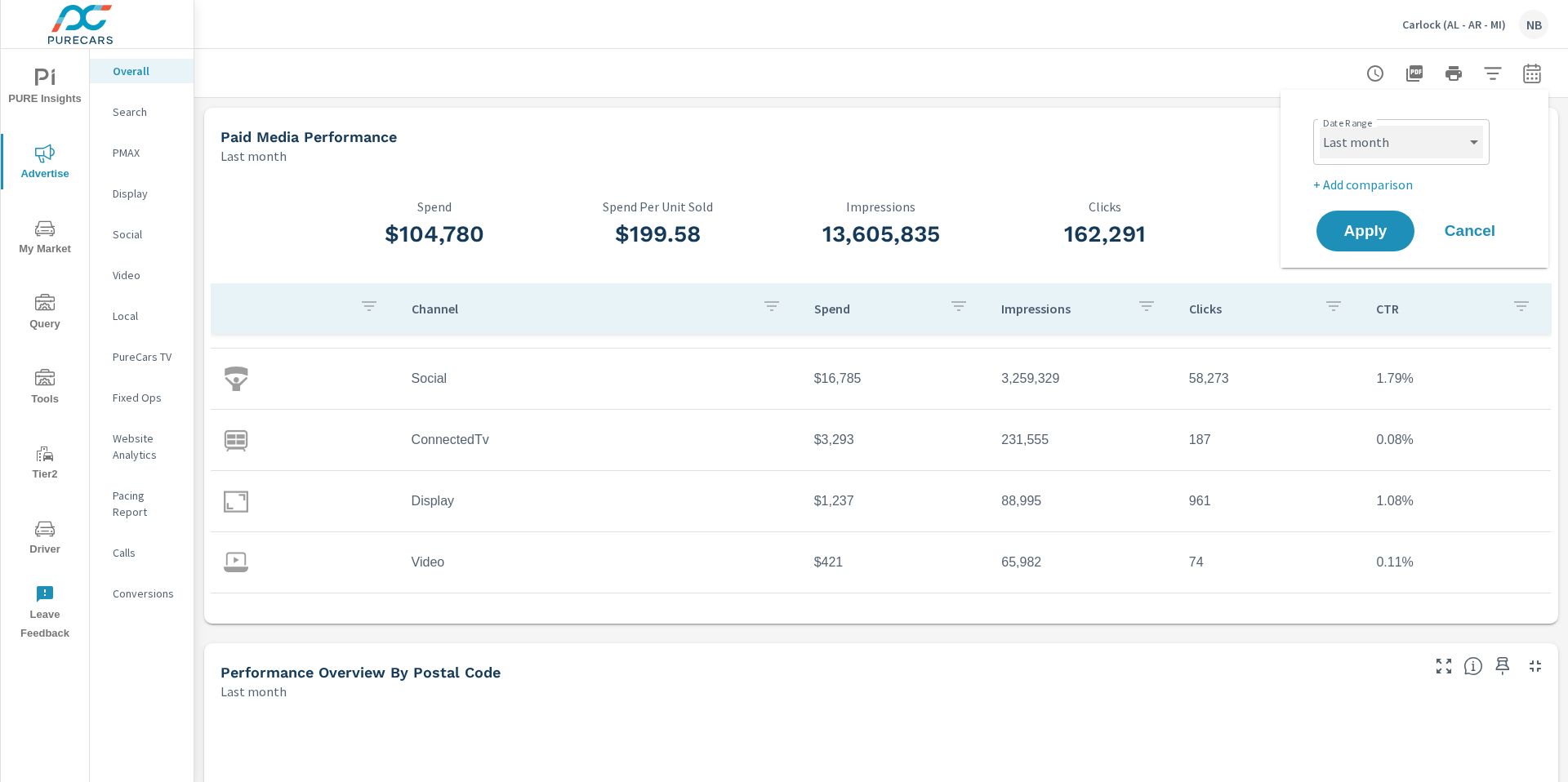 click on "Custom Yesterday Last week Last 7 days Last 14 days Last 30 days Last 45 days Last 60 days Last 90 days Last 180 days Last 365 days Month to date Last month Last 2 months Last 3 months Last 6 months Last 9 months Last 12 months Year to date Last year" at bounding box center (1401, 142) 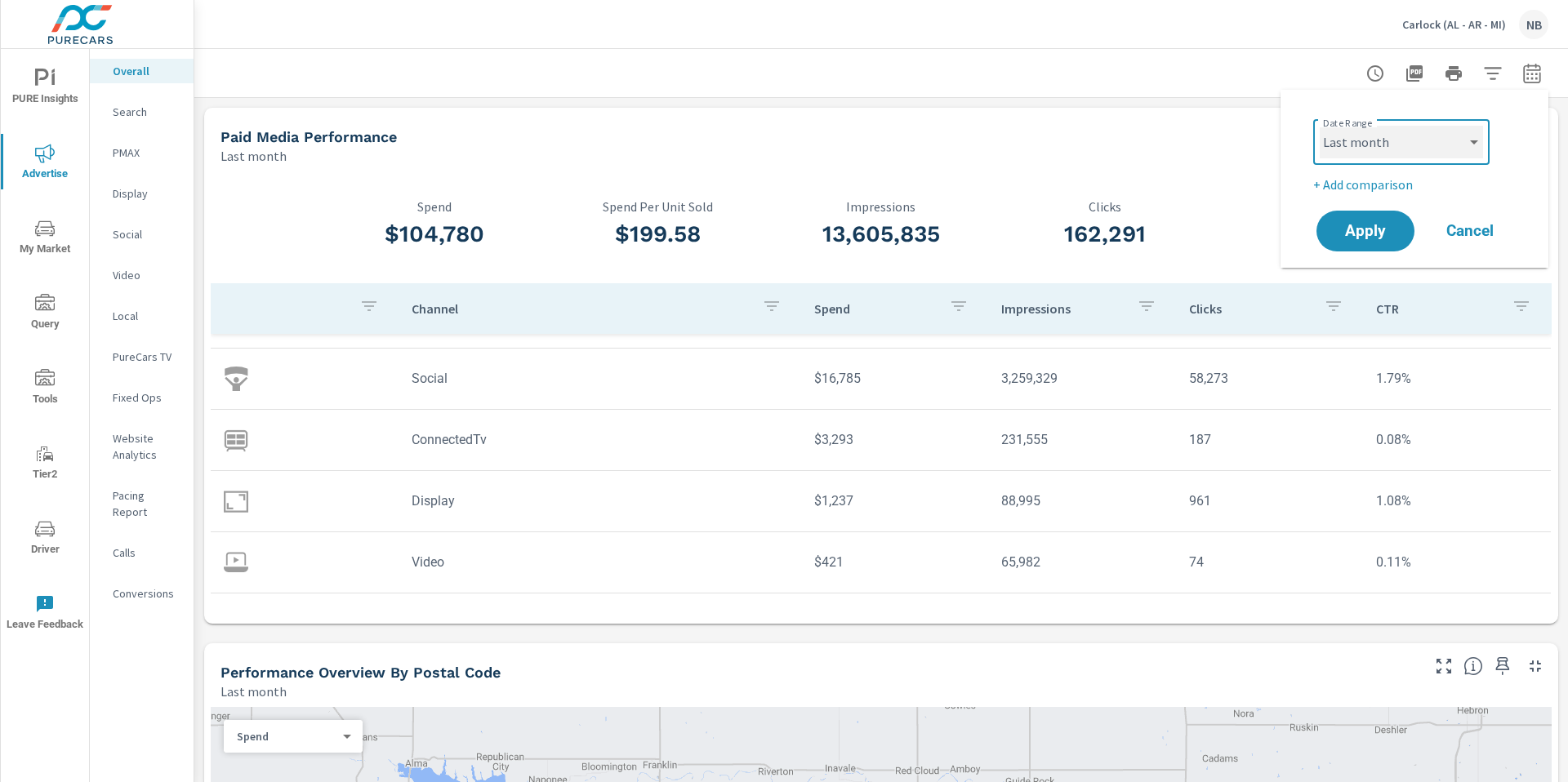 select on "Last 30 days" 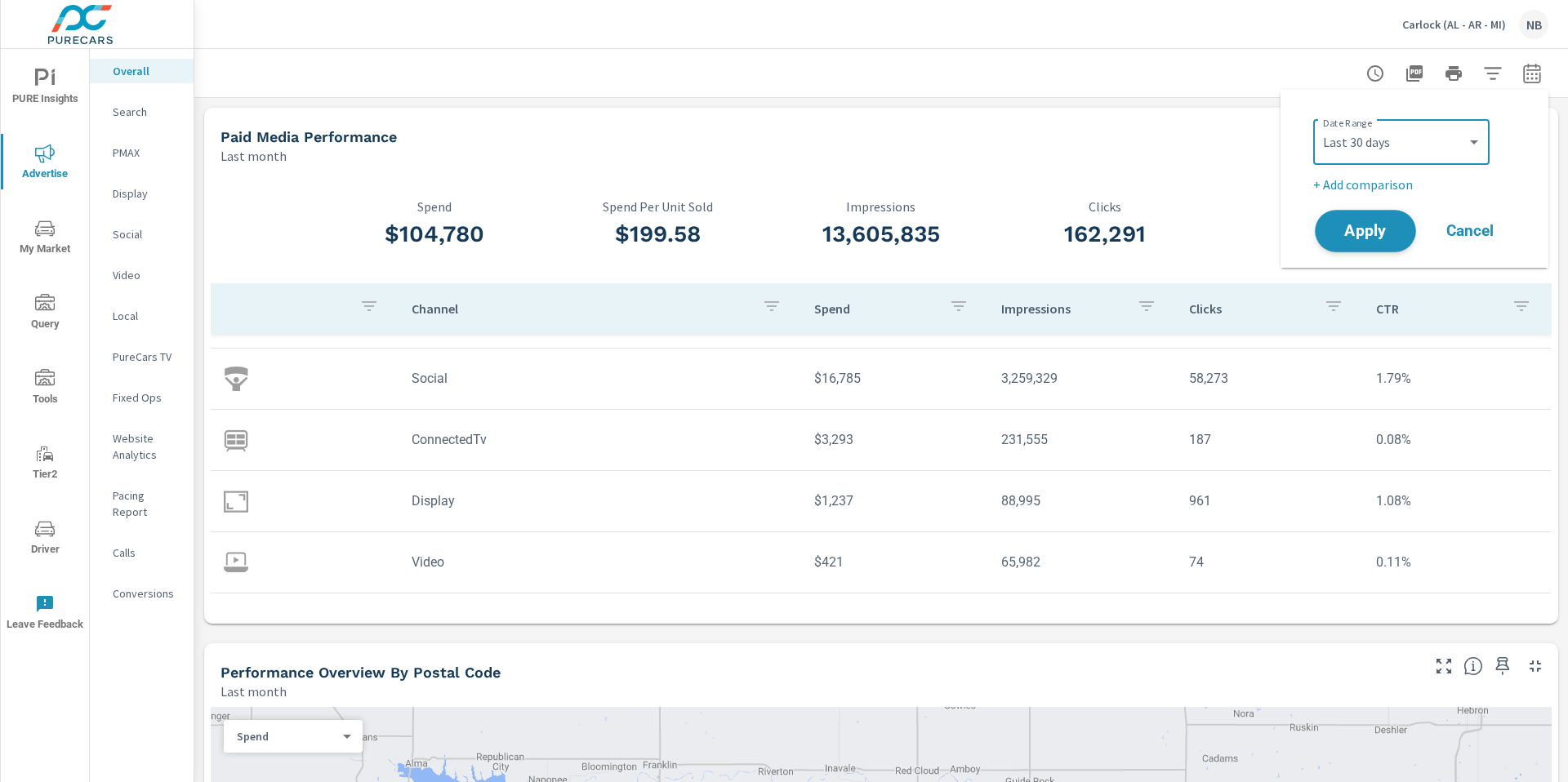 click on "Apply" at bounding box center (1365, 231) 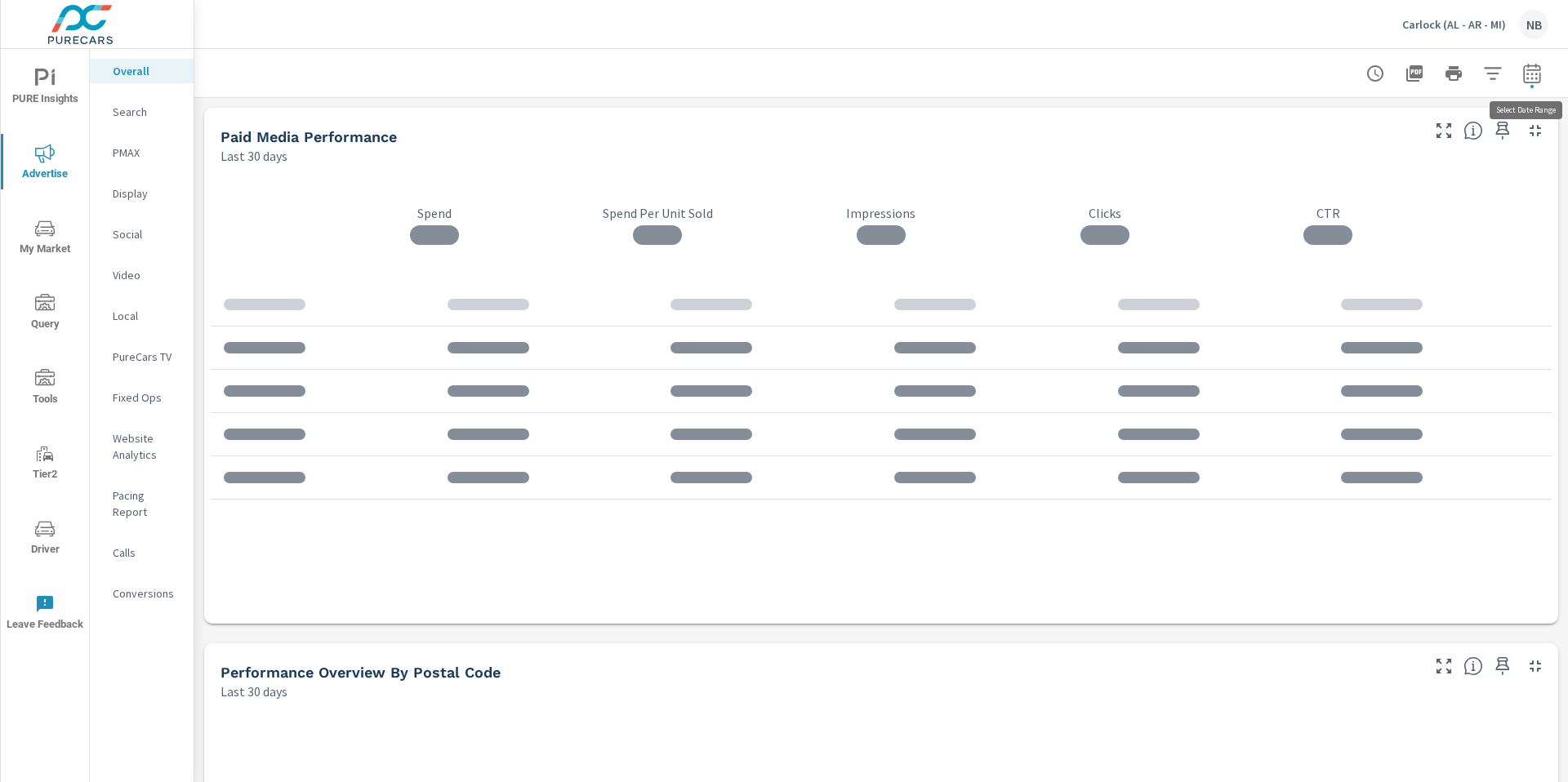 scroll, scrollTop: 255, scrollLeft: 0, axis: vertical 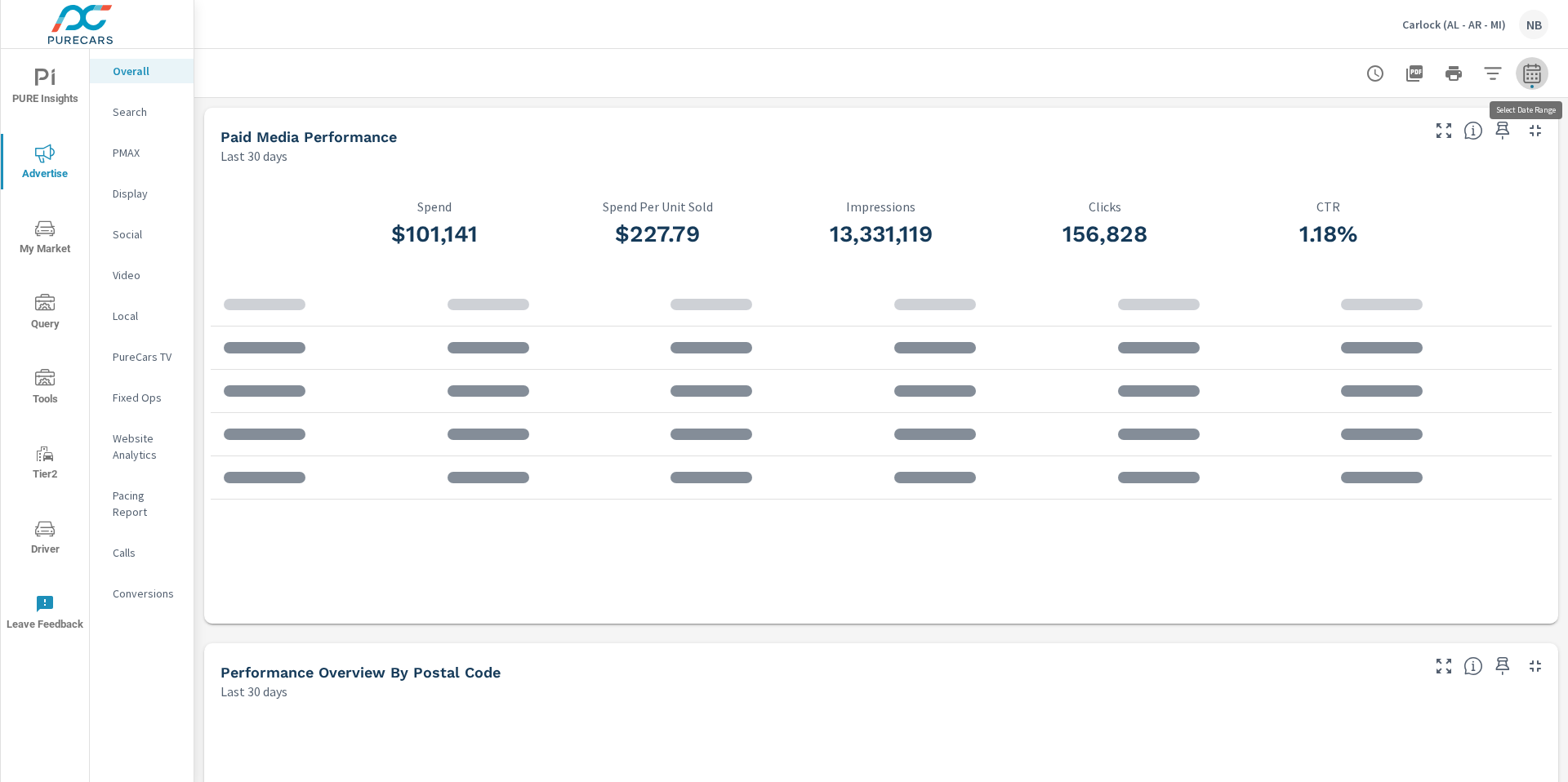 click at bounding box center (1532, 87) 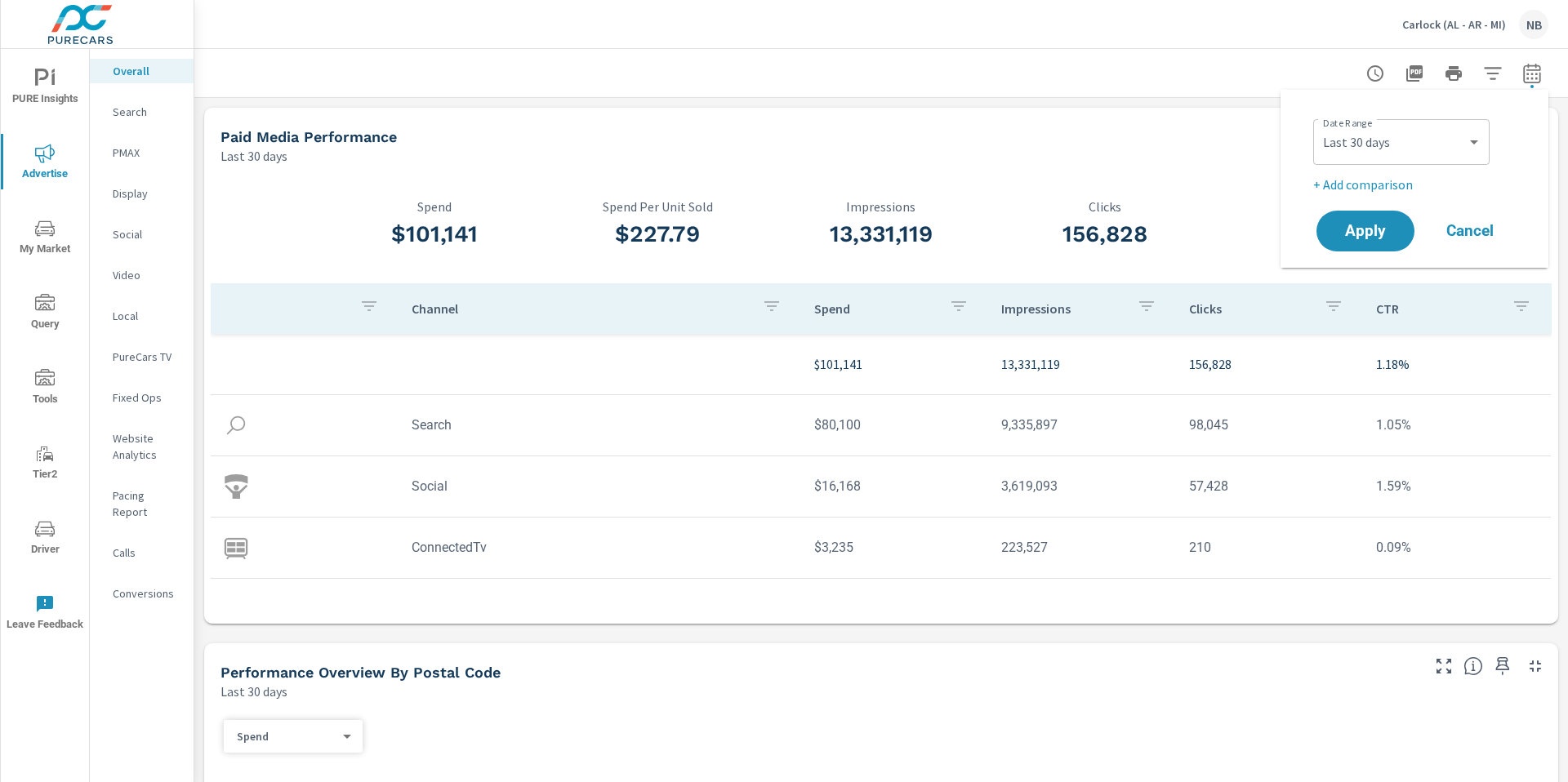 scroll, scrollTop: 61, scrollLeft: 0, axis: vertical 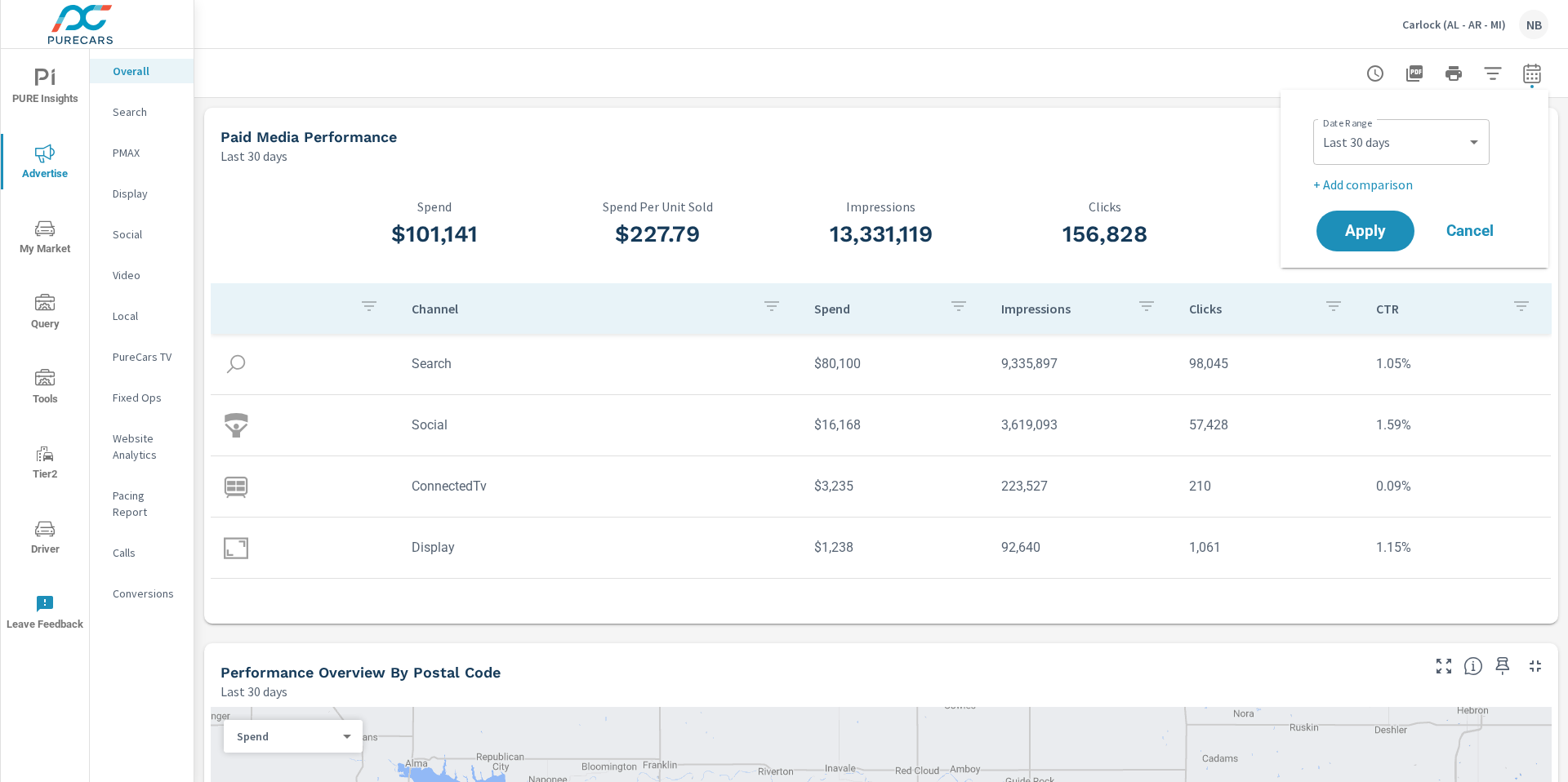 click on "+ Add comparison" at bounding box center [1418, 184] 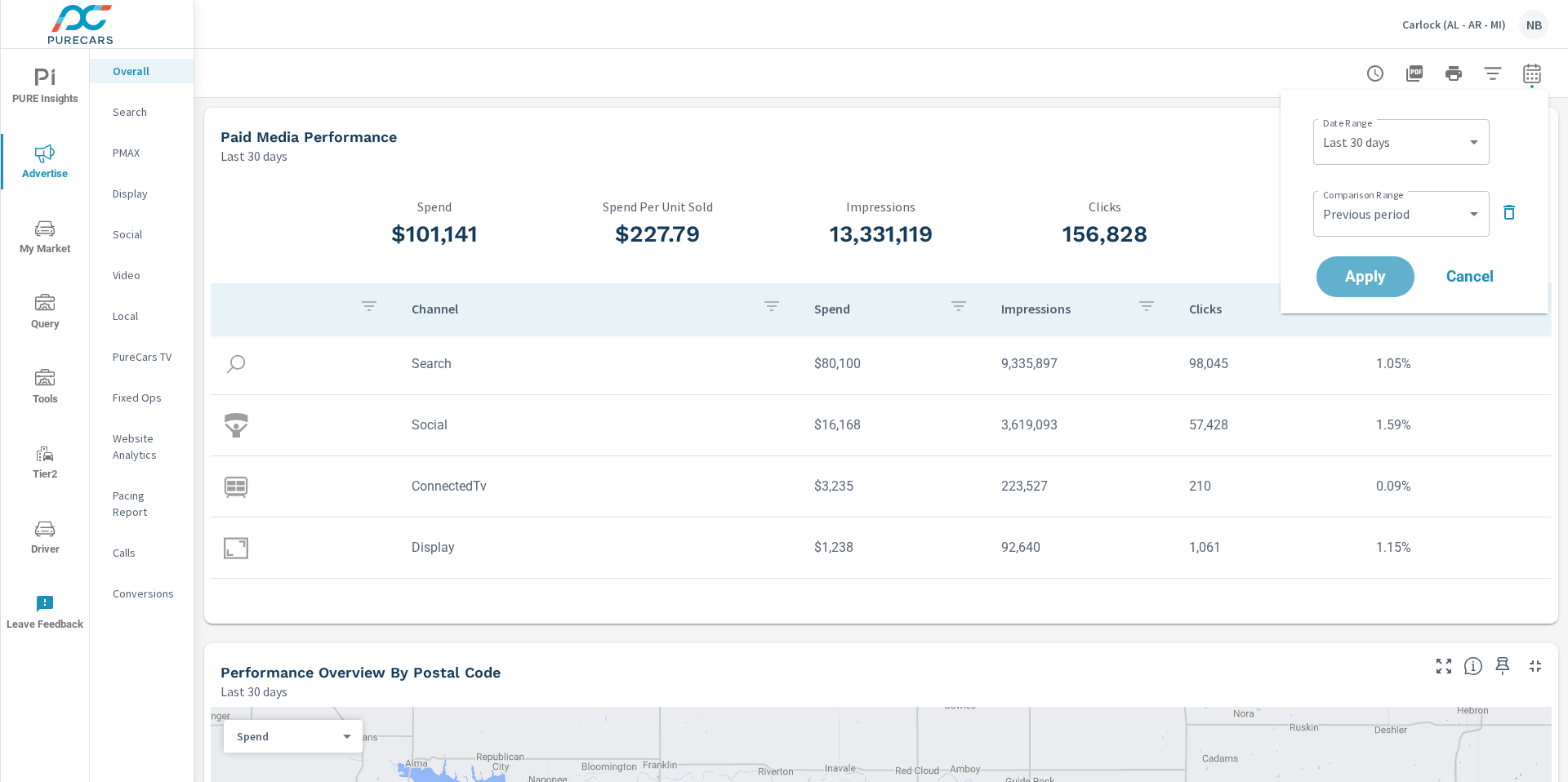 drag, startPoint x: 1368, startPoint y: 281, endPoint x: 1420, endPoint y: 273, distance: 52.611786 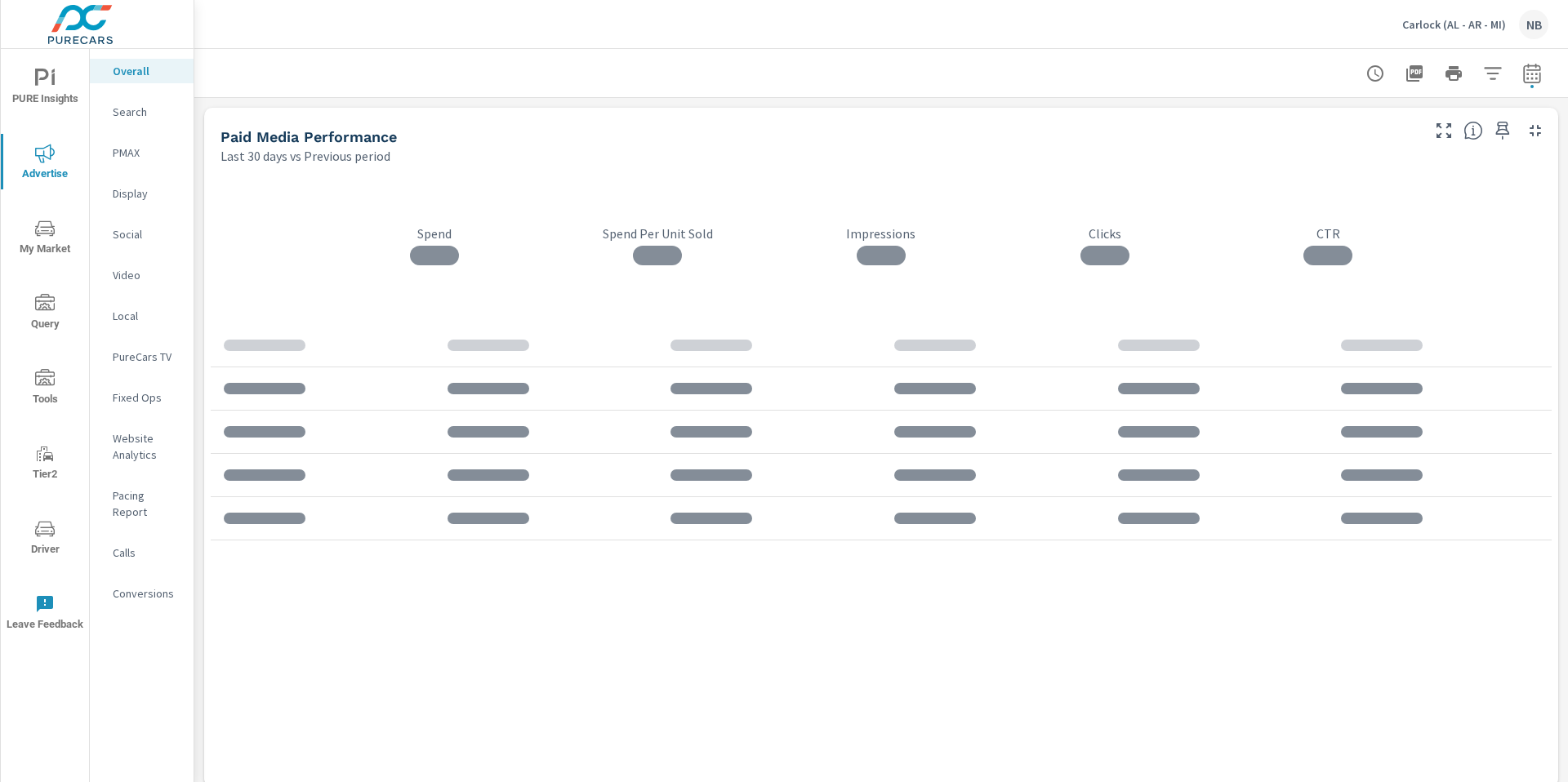 scroll, scrollTop: 78, scrollLeft: 0, axis: vertical 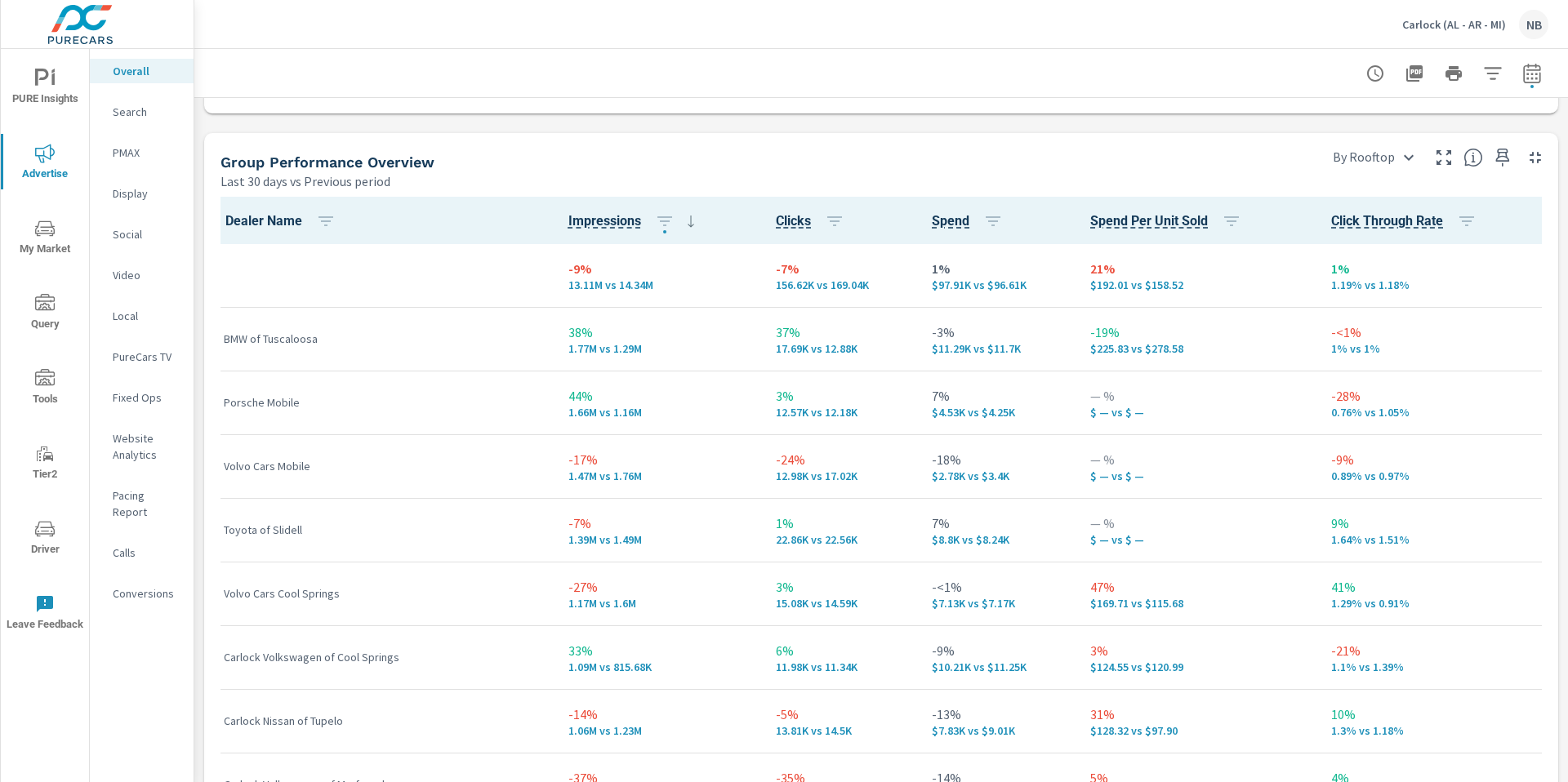 click 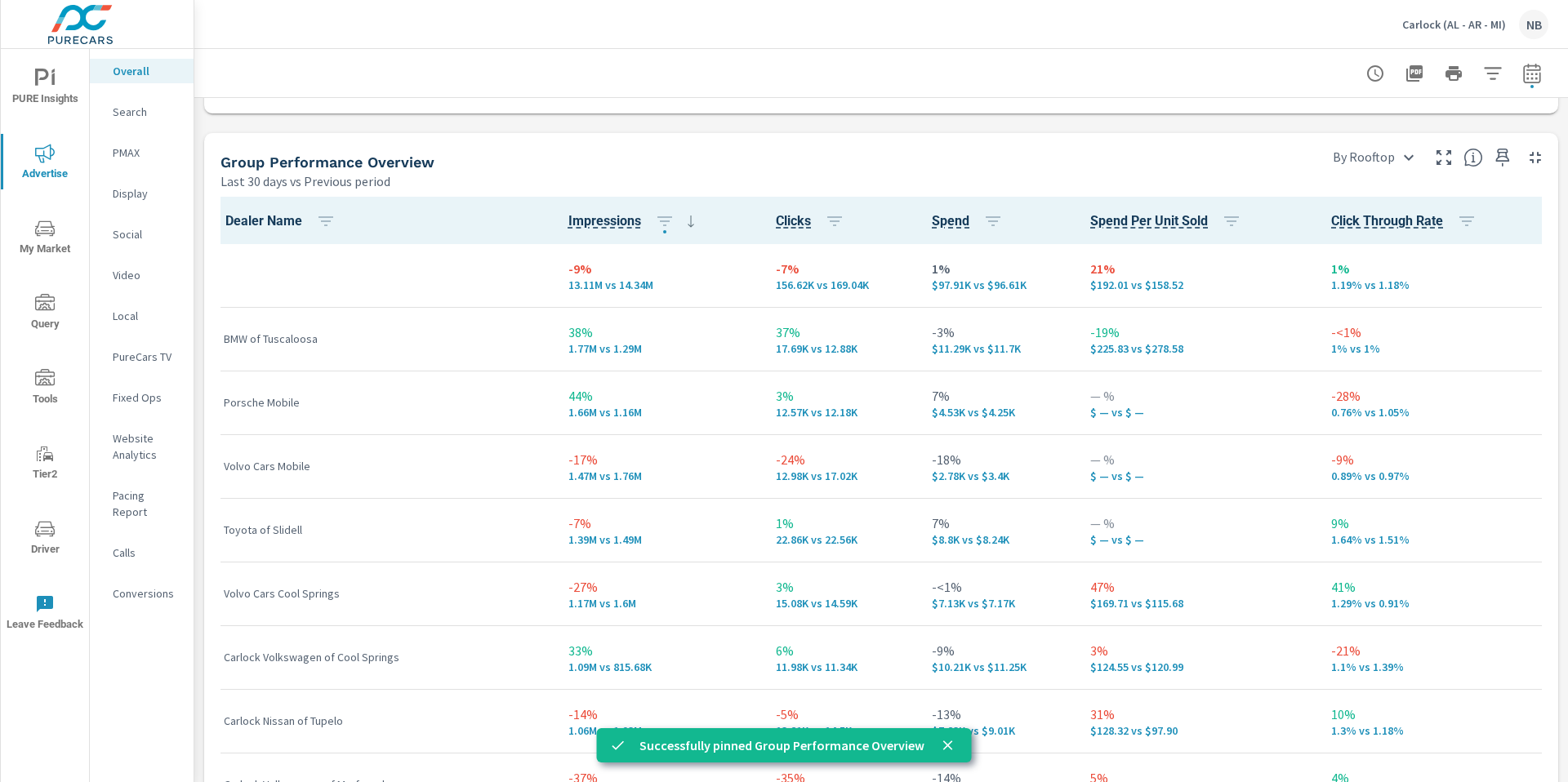 click on "PURE Insights" at bounding box center (45, 88) 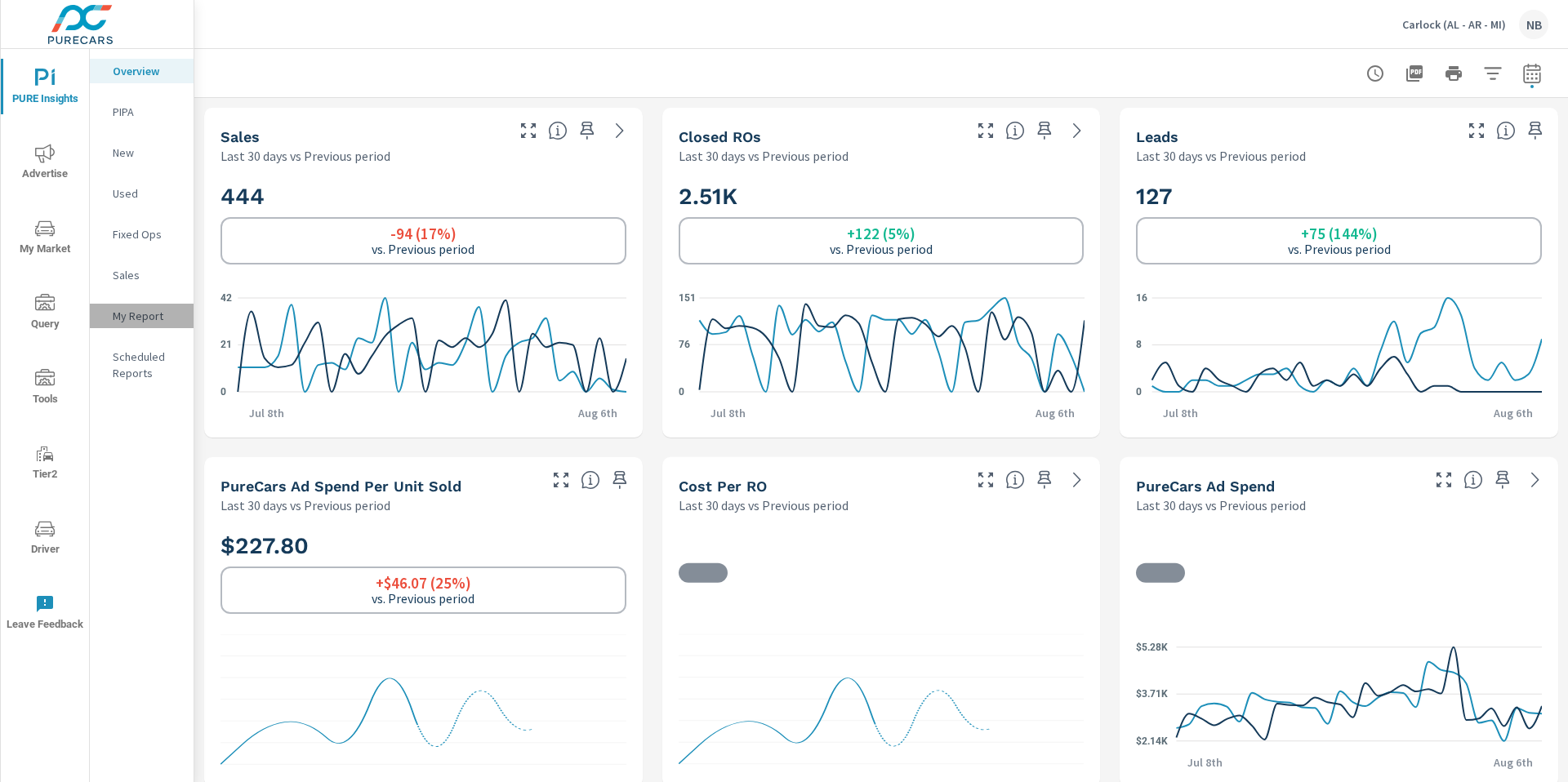 click on "My Report" at bounding box center [146, 316] 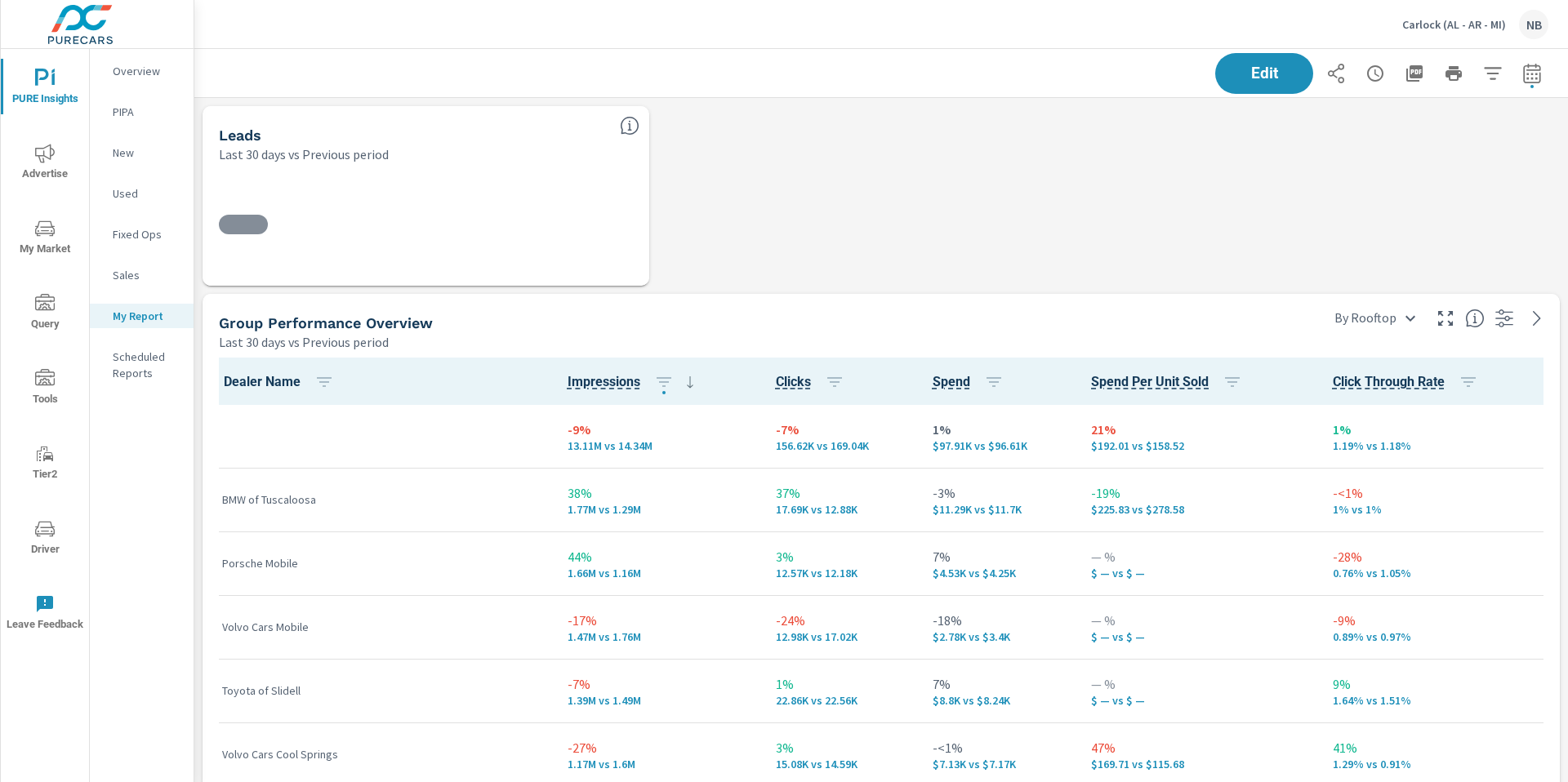 scroll, scrollTop: 8, scrollLeft: 8, axis: both 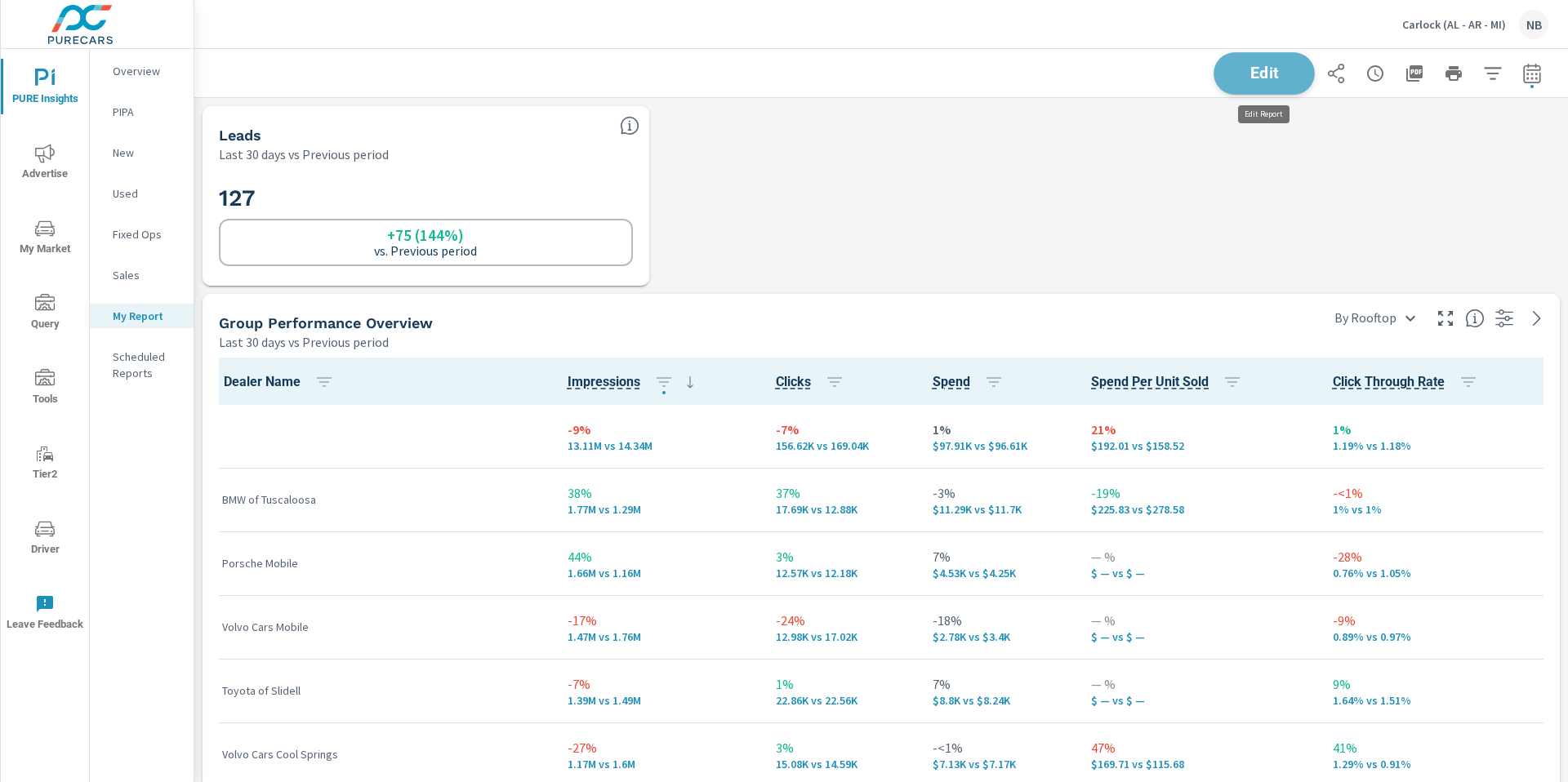 click on "Edit" at bounding box center [1264, 73] 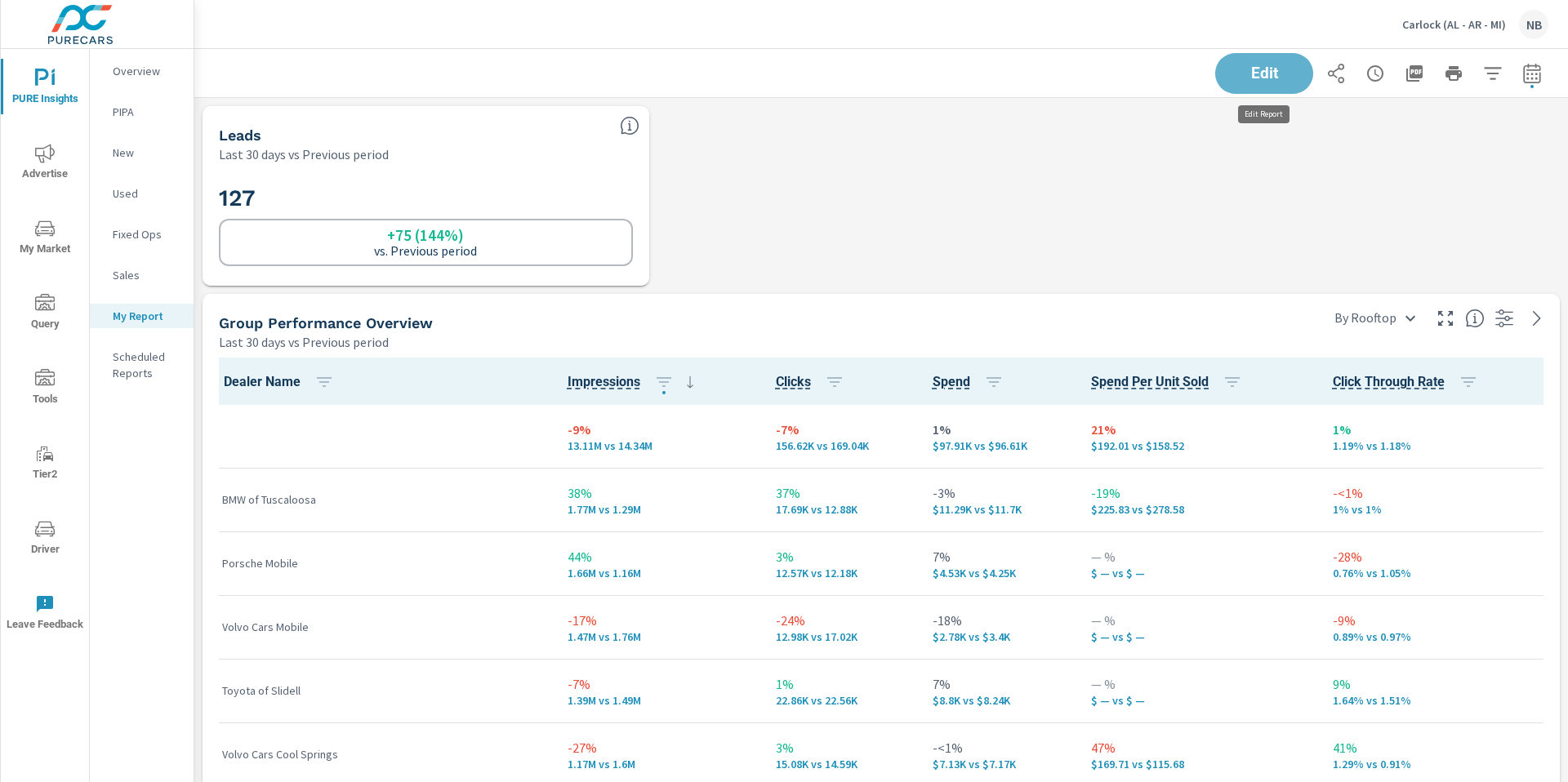 scroll, scrollTop: 1323, scrollLeft: 1089, axis: both 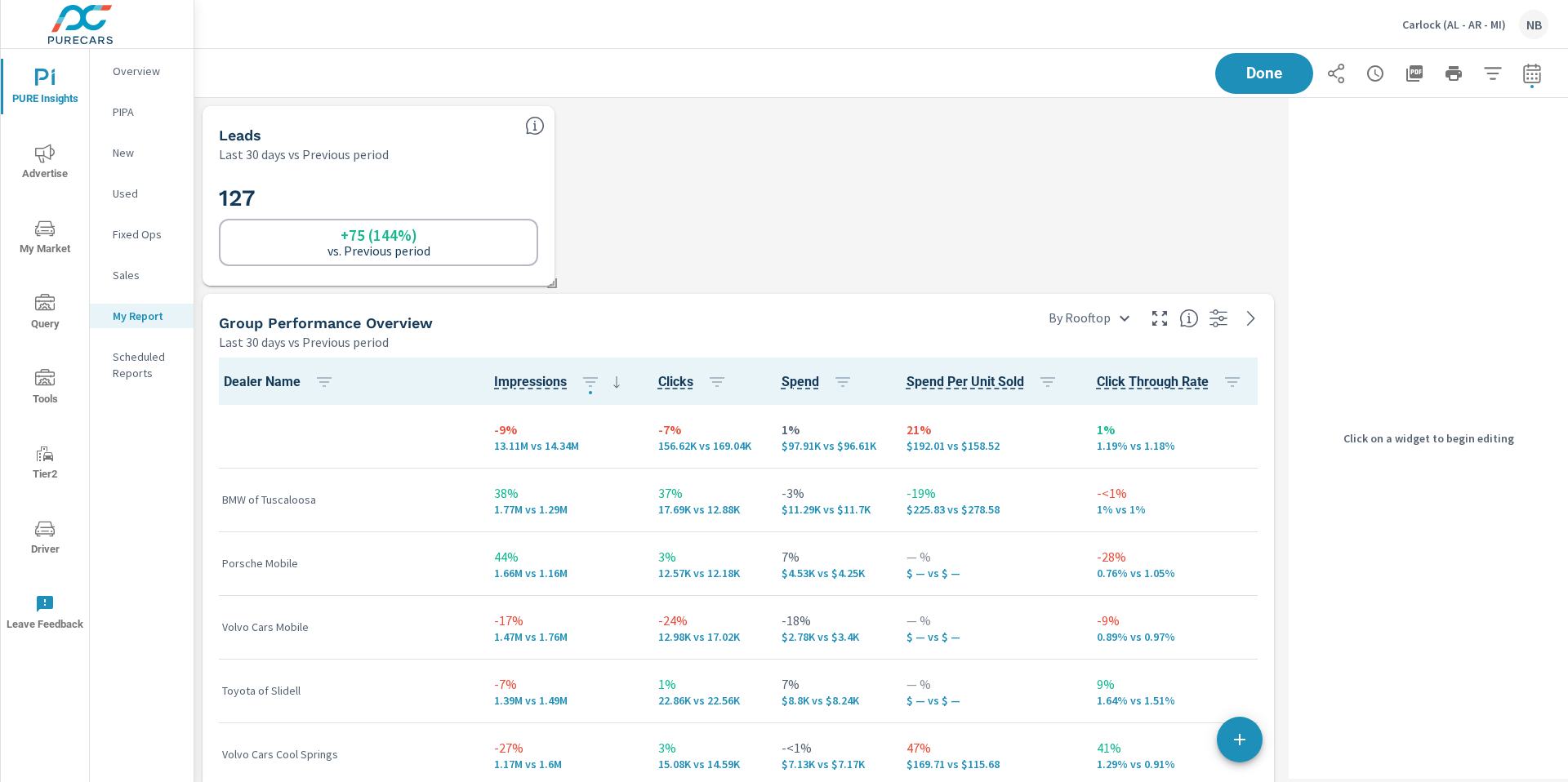click on "Leads" at bounding box center [365, 135] 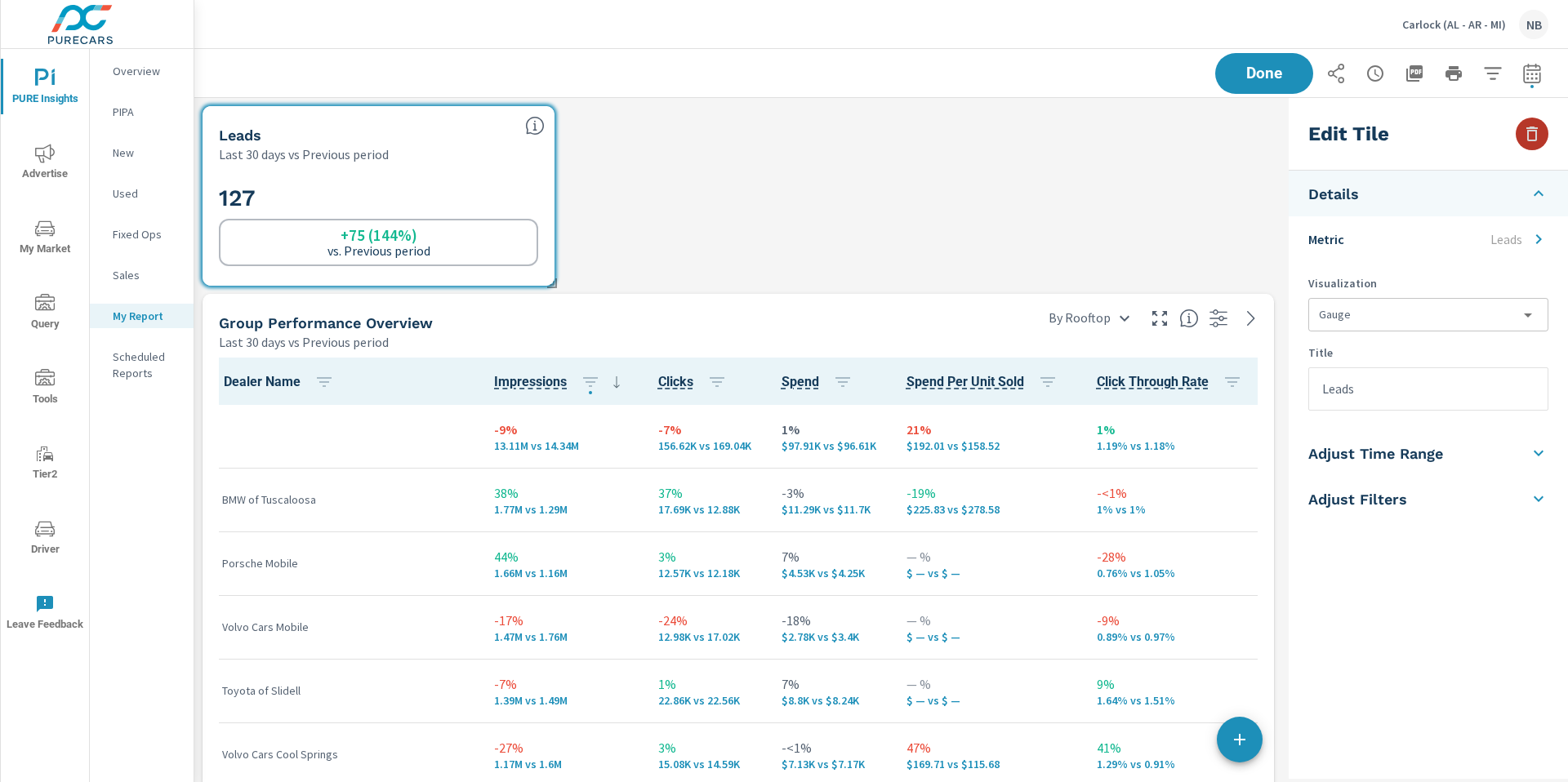 click 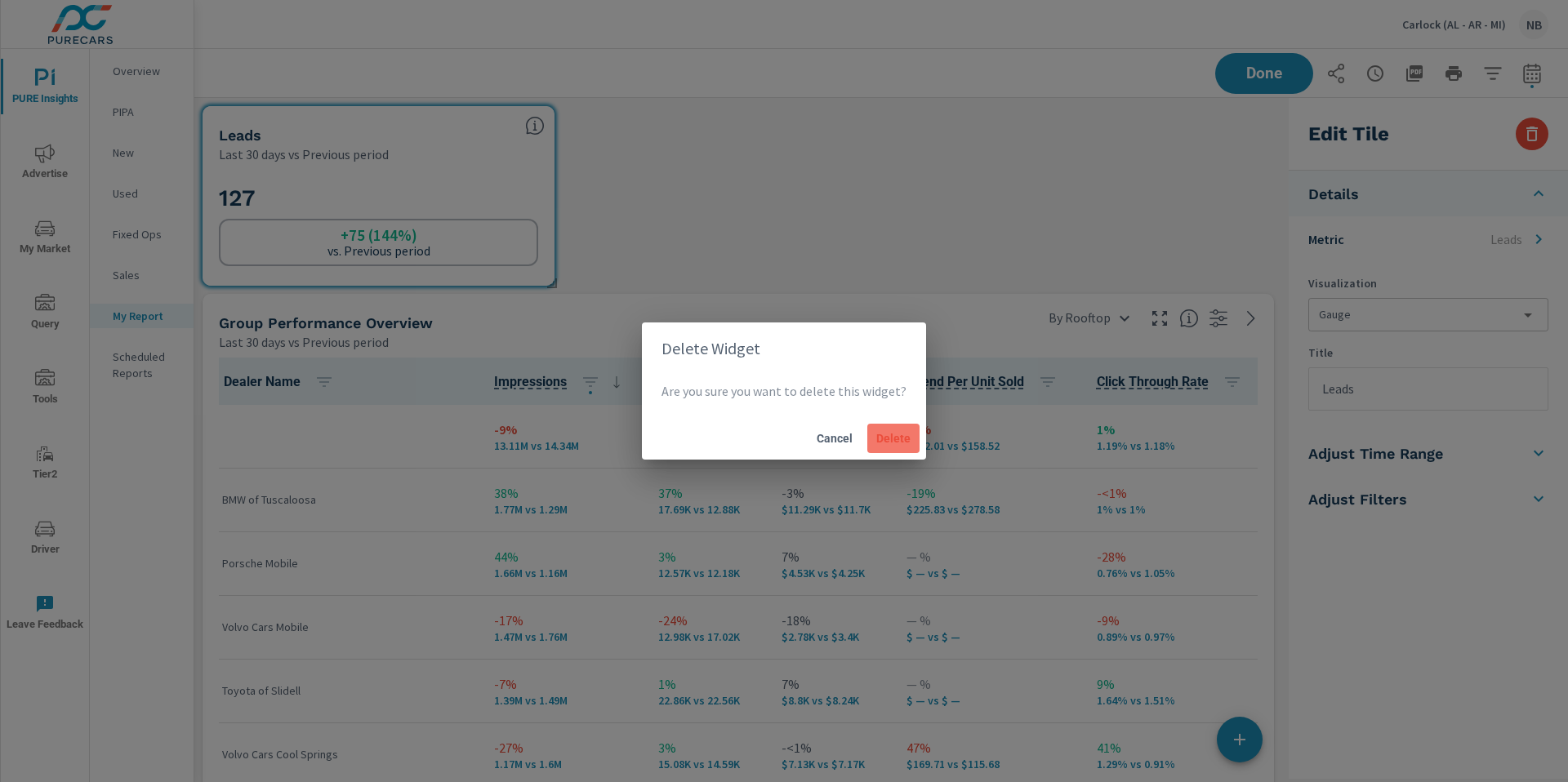 click on "Delete" at bounding box center [893, 438] 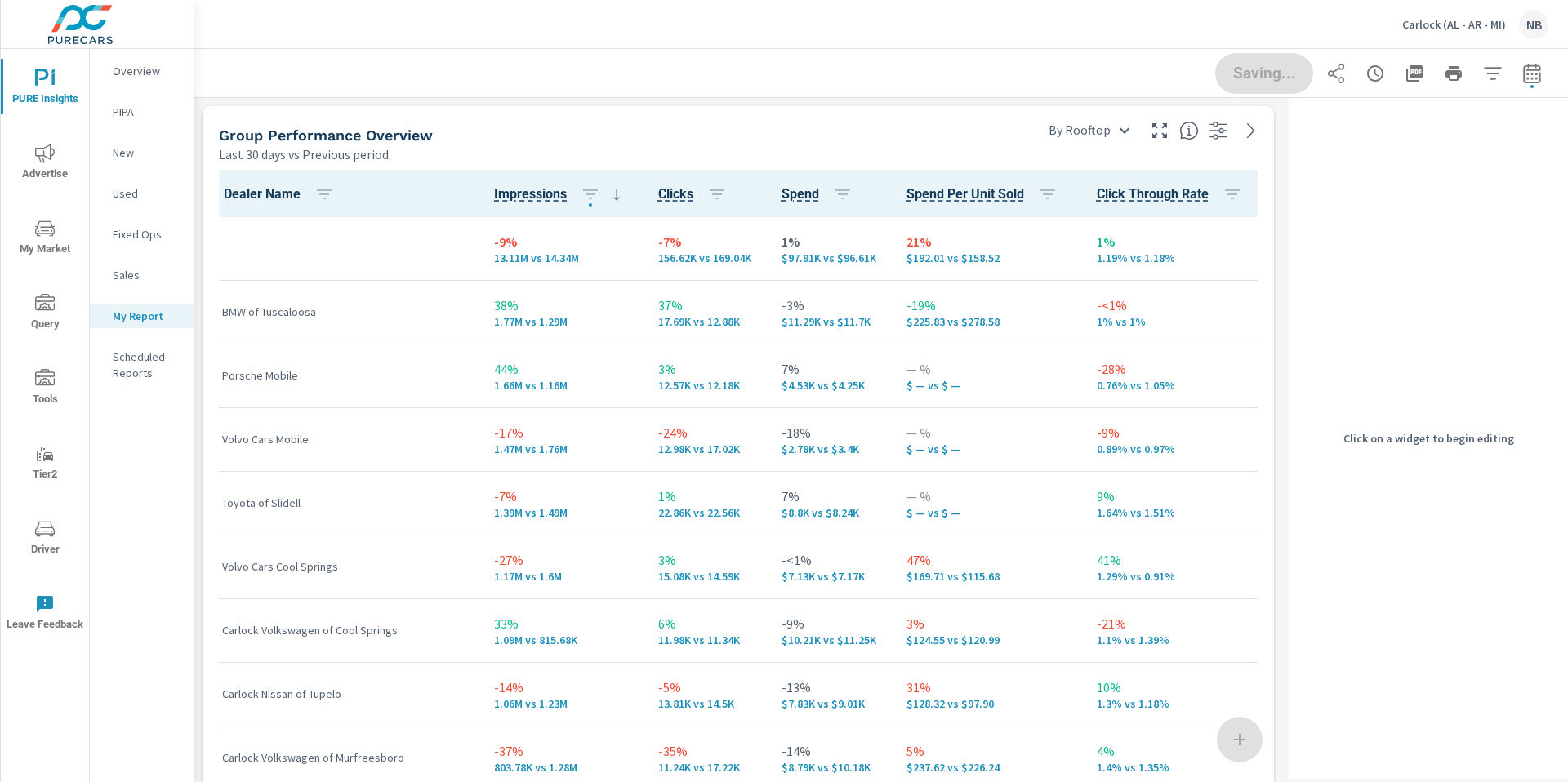 scroll, scrollTop: 1135, scrollLeft: 1089, axis: both 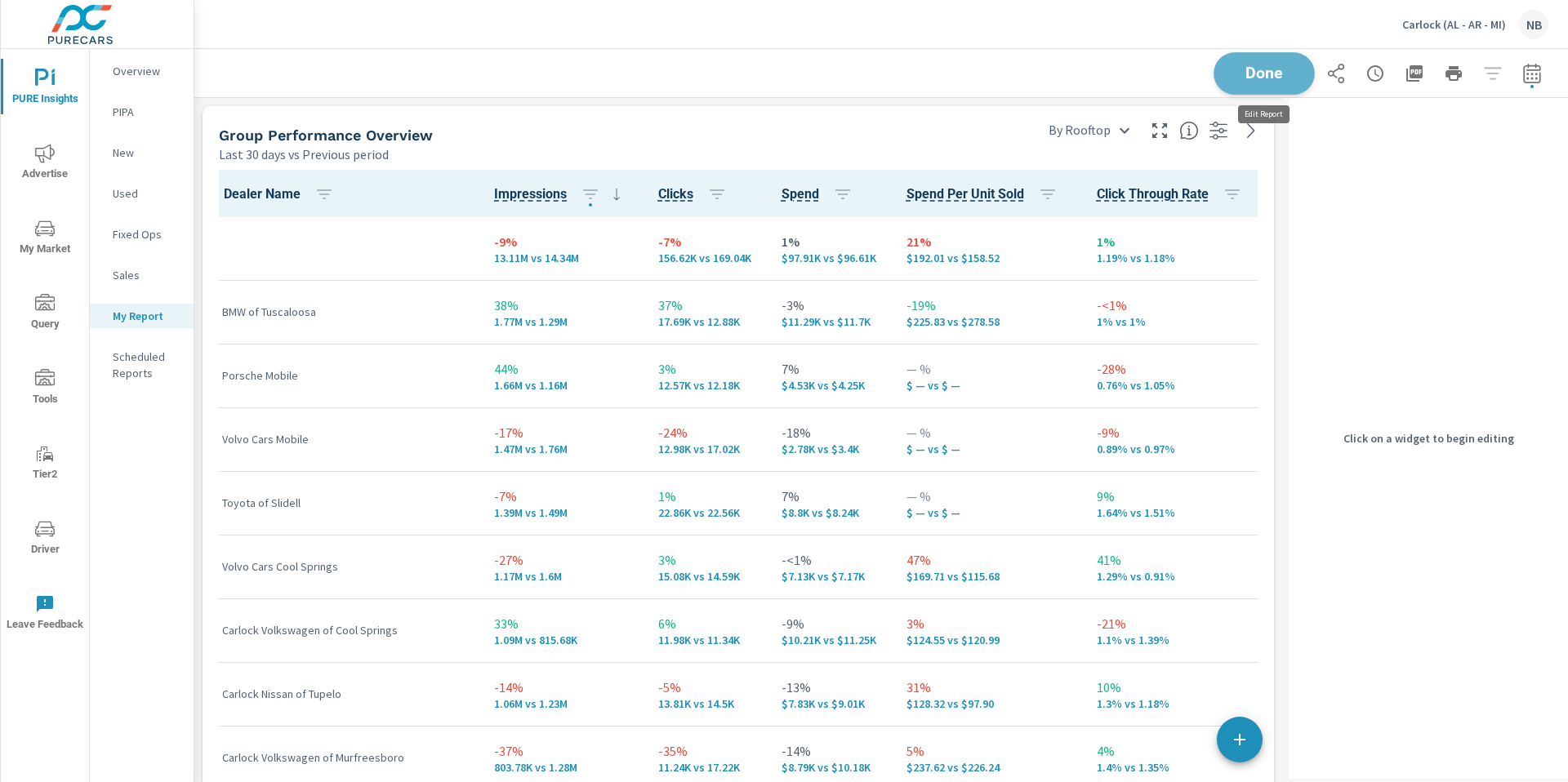 click on "Done" at bounding box center (1264, 73) 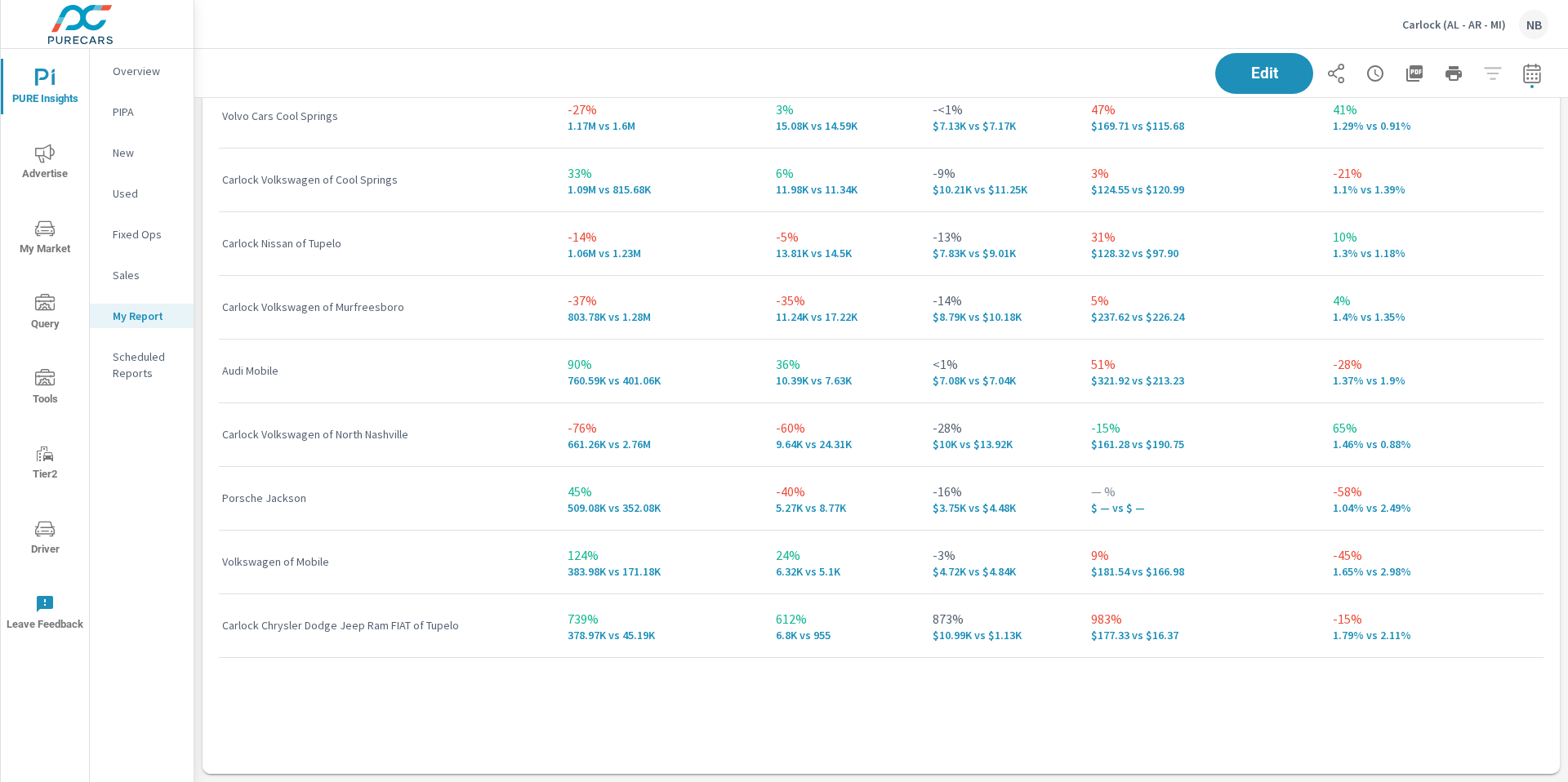 scroll, scrollTop: 447, scrollLeft: 0, axis: vertical 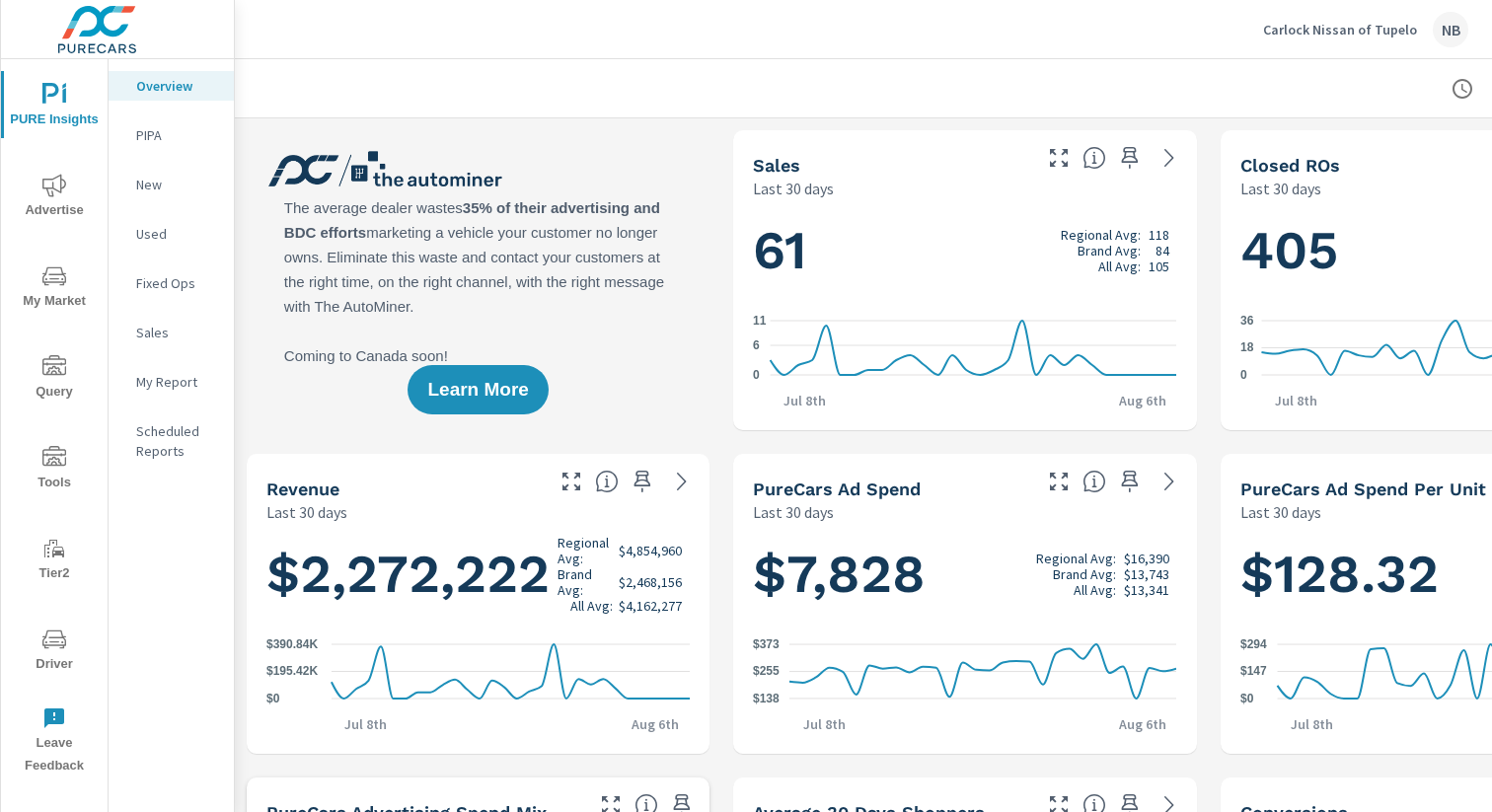 click 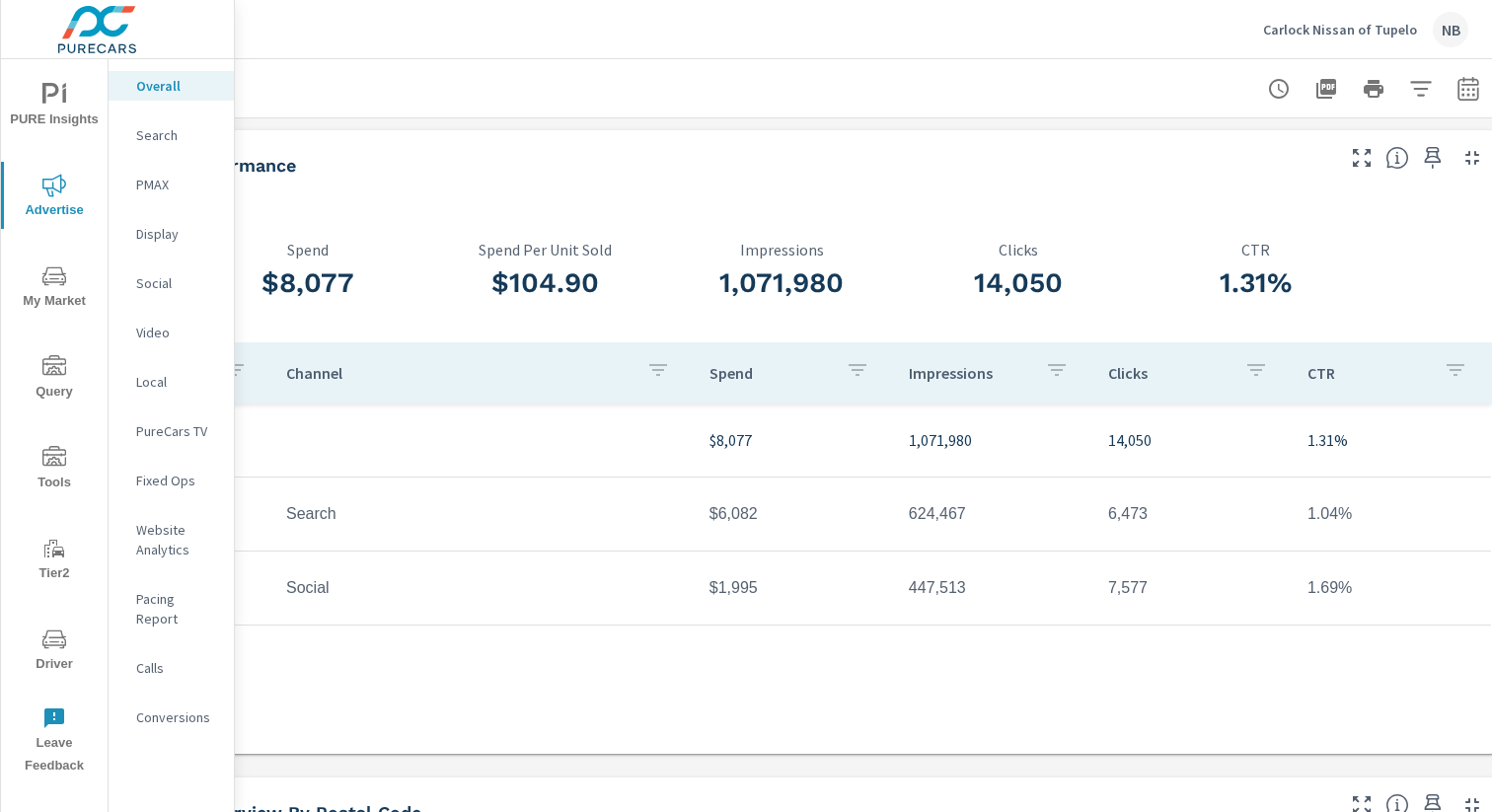 scroll, scrollTop: 0, scrollLeft: 203, axis: horizontal 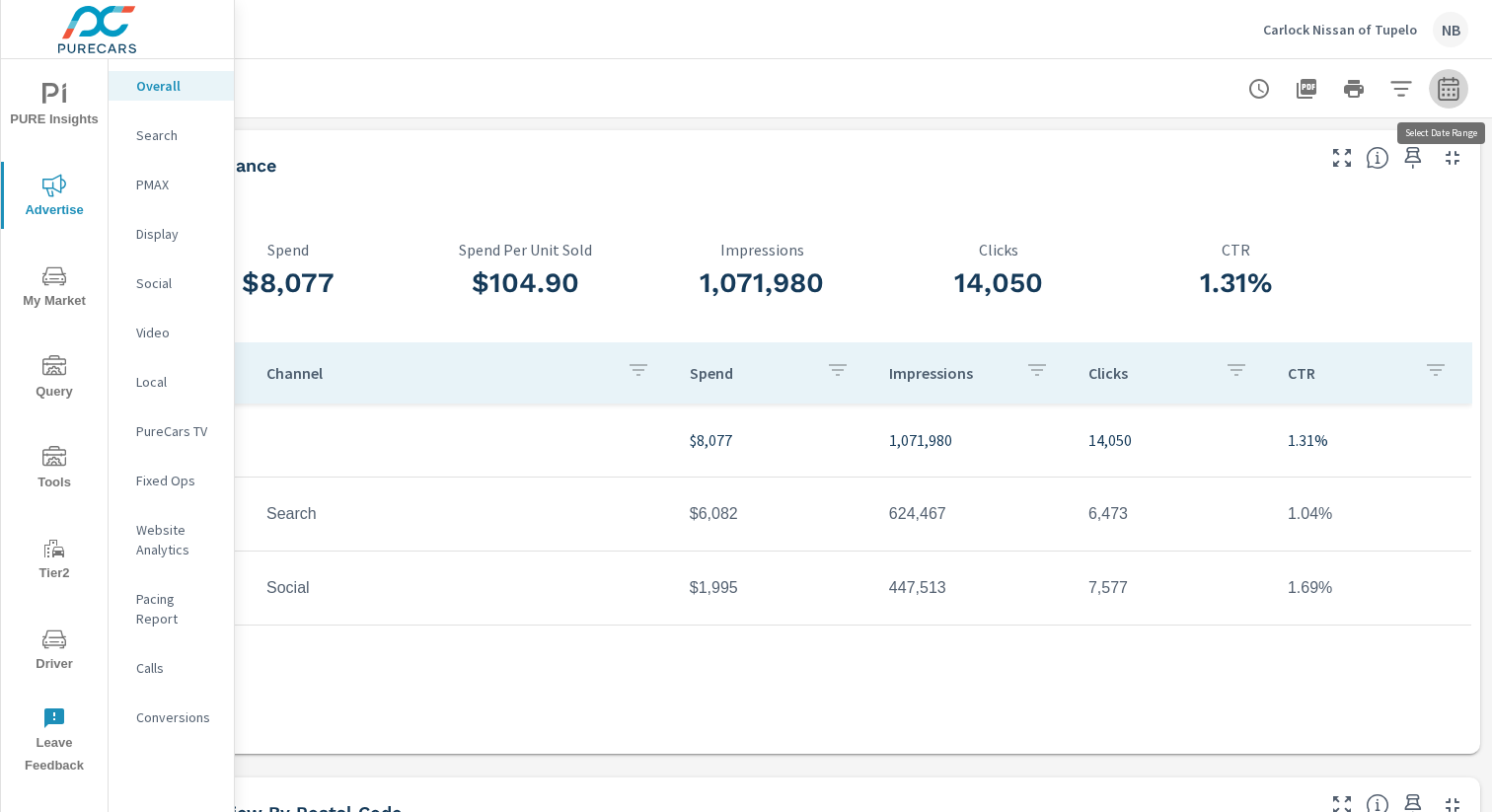 click 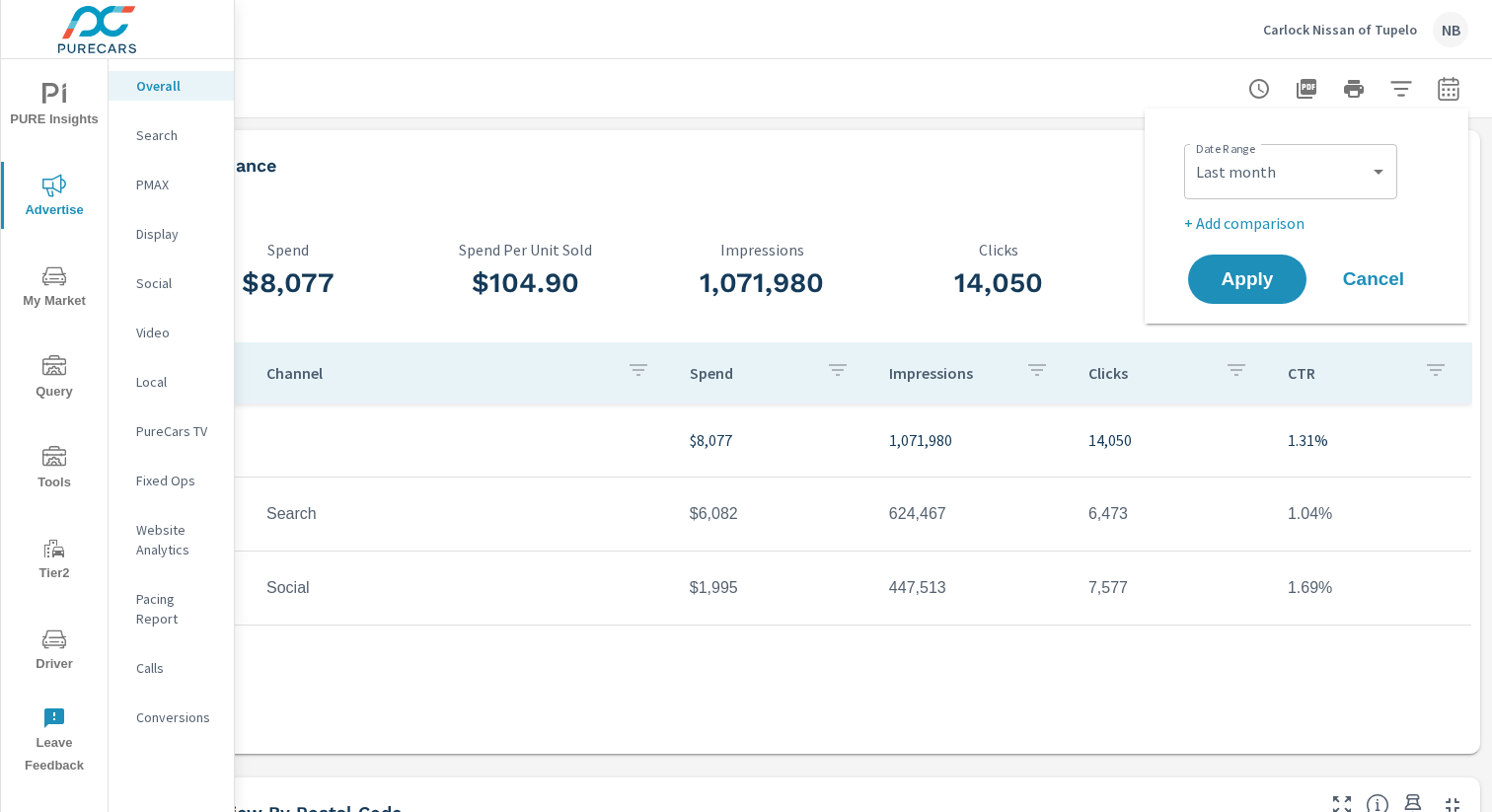 click on "+ Add comparison" at bounding box center (1310, 223) 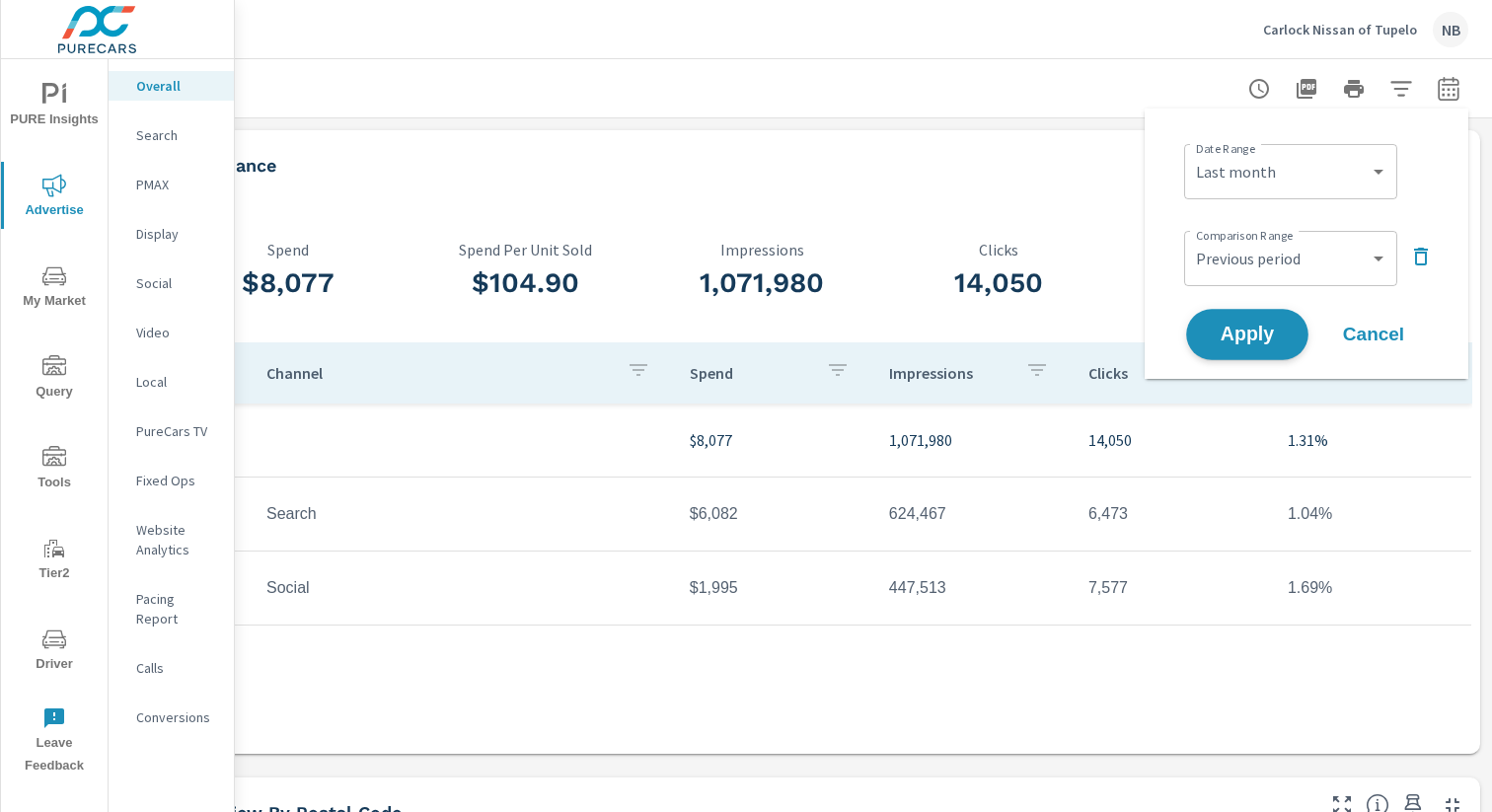 click on "Apply" at bounding box center (1247, 334) 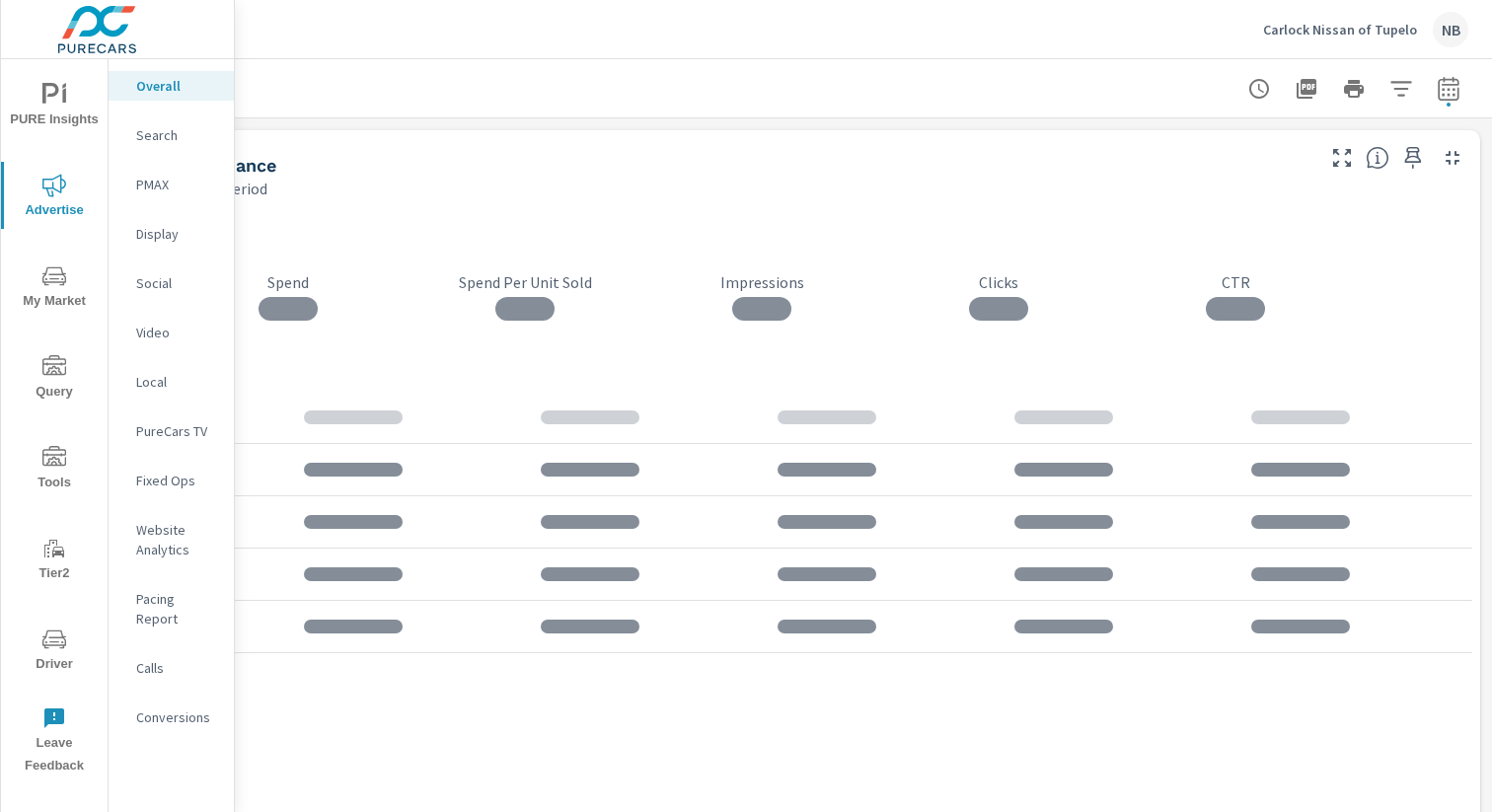 click 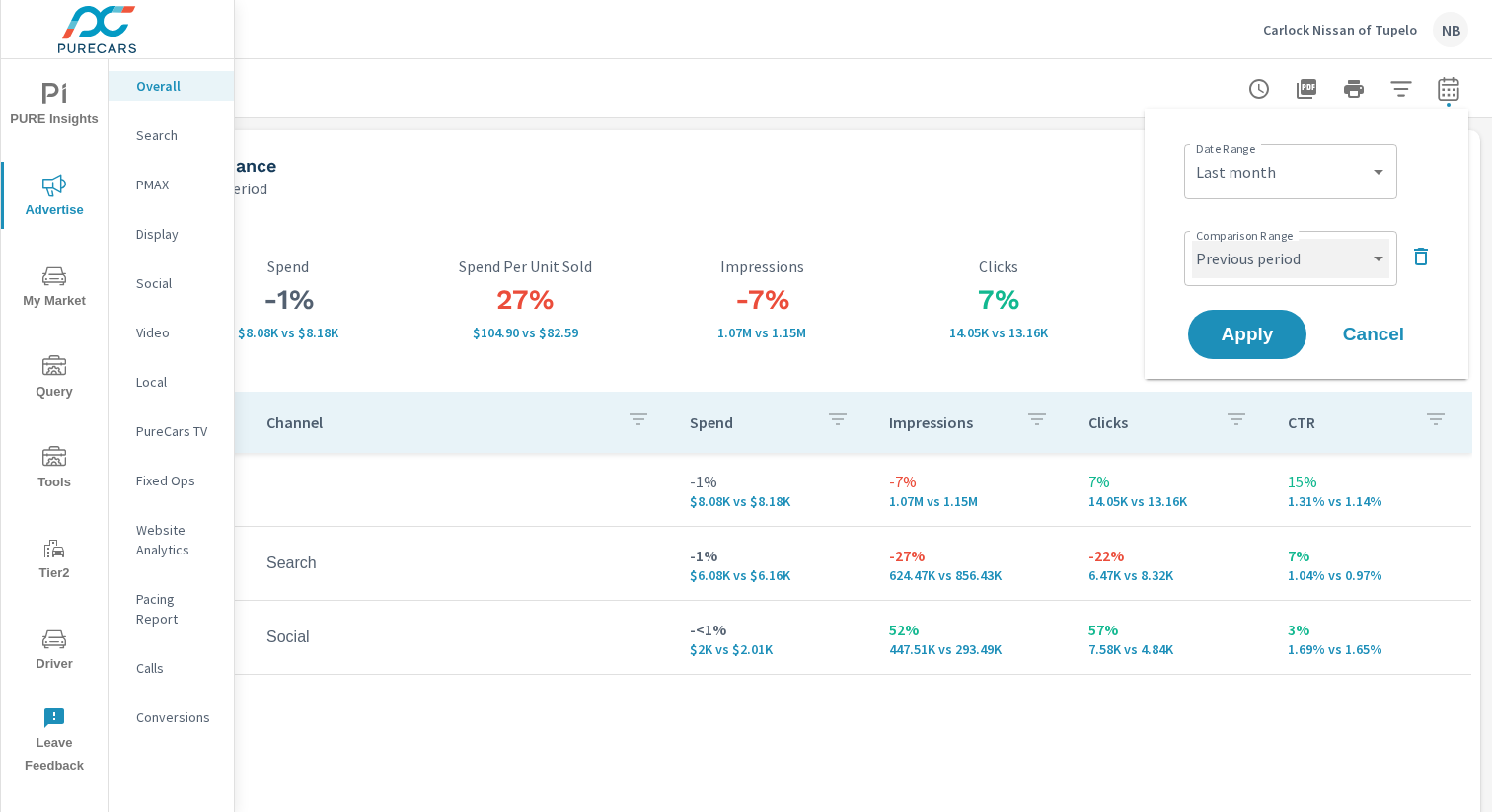 click on "Custom Previous period Previous month Previous year" at bounding box center [1291, 258] 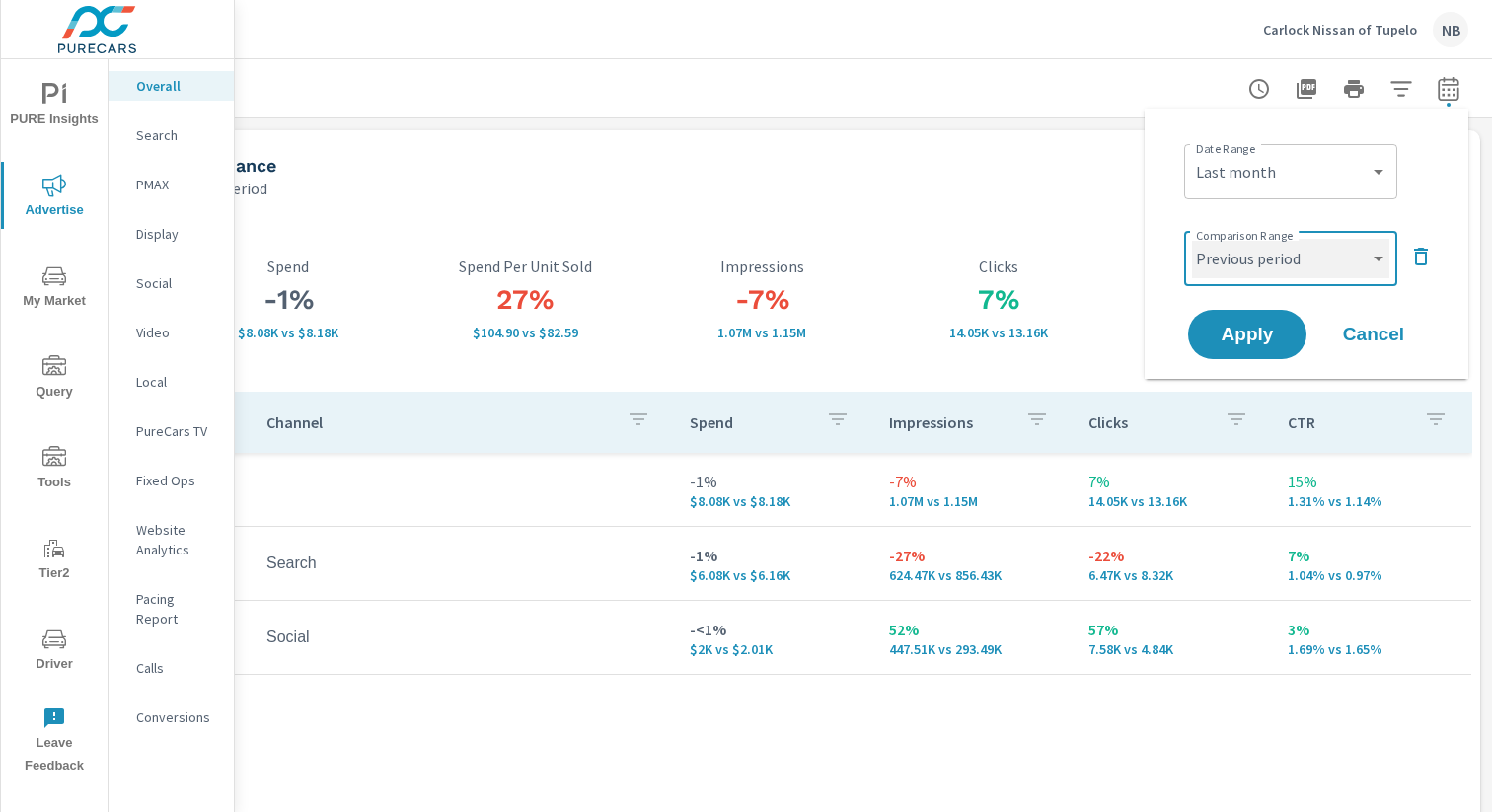 select on "Previous month" 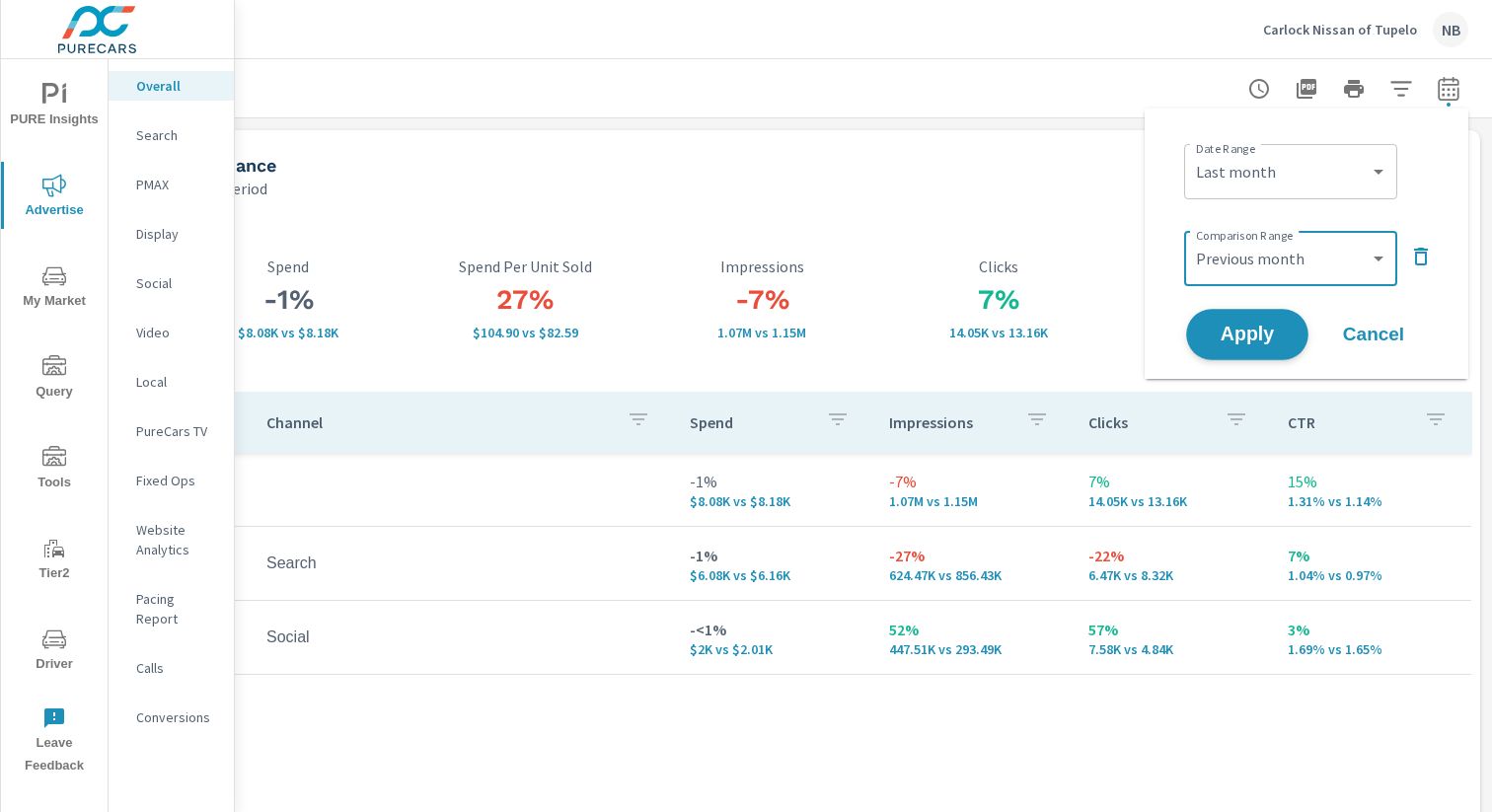 click on "Apply" at bounding box center [1247, 334] 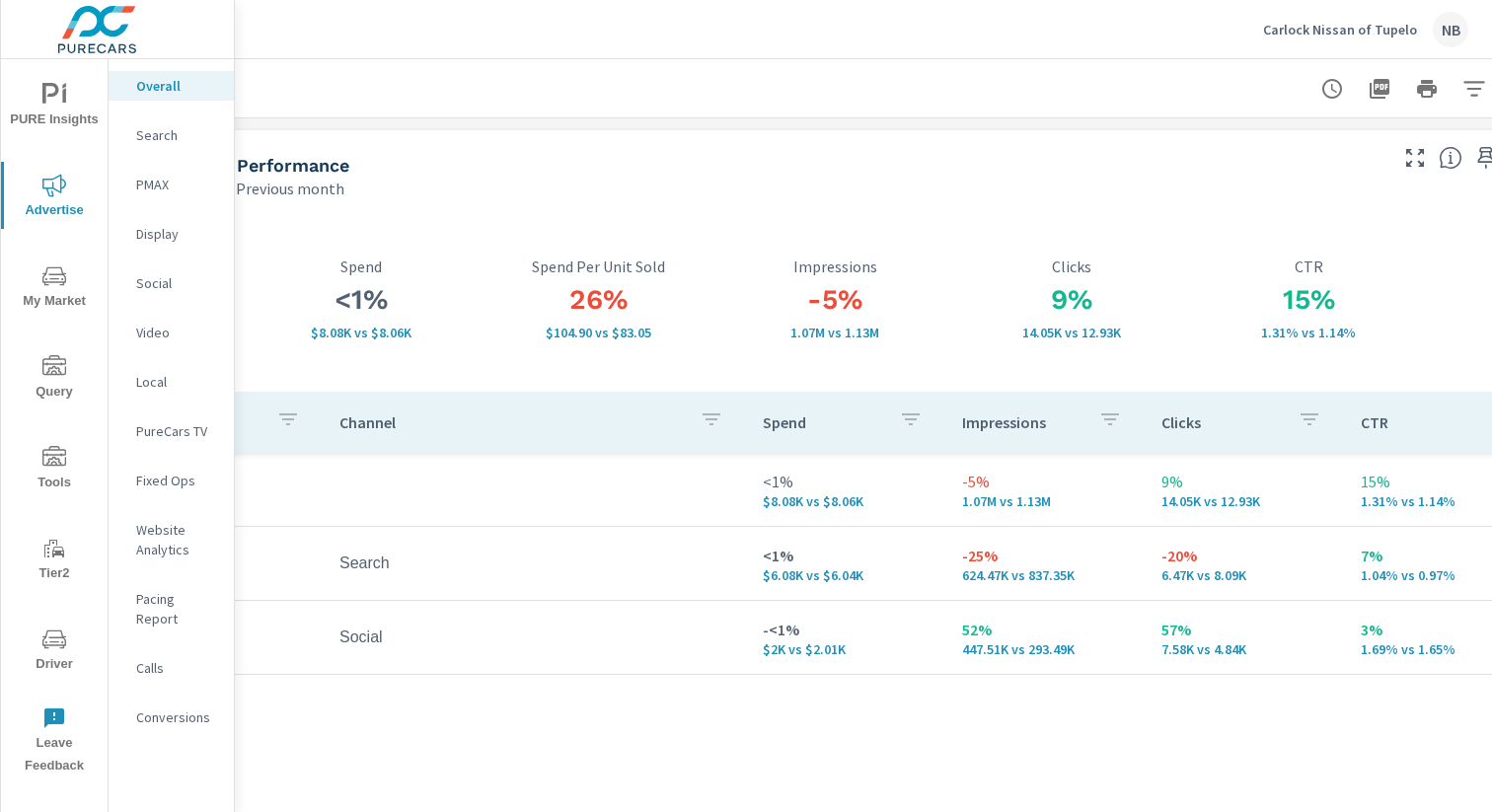 scroll, scrollTop: 0, scrollLeft: 203, axis: horizontal 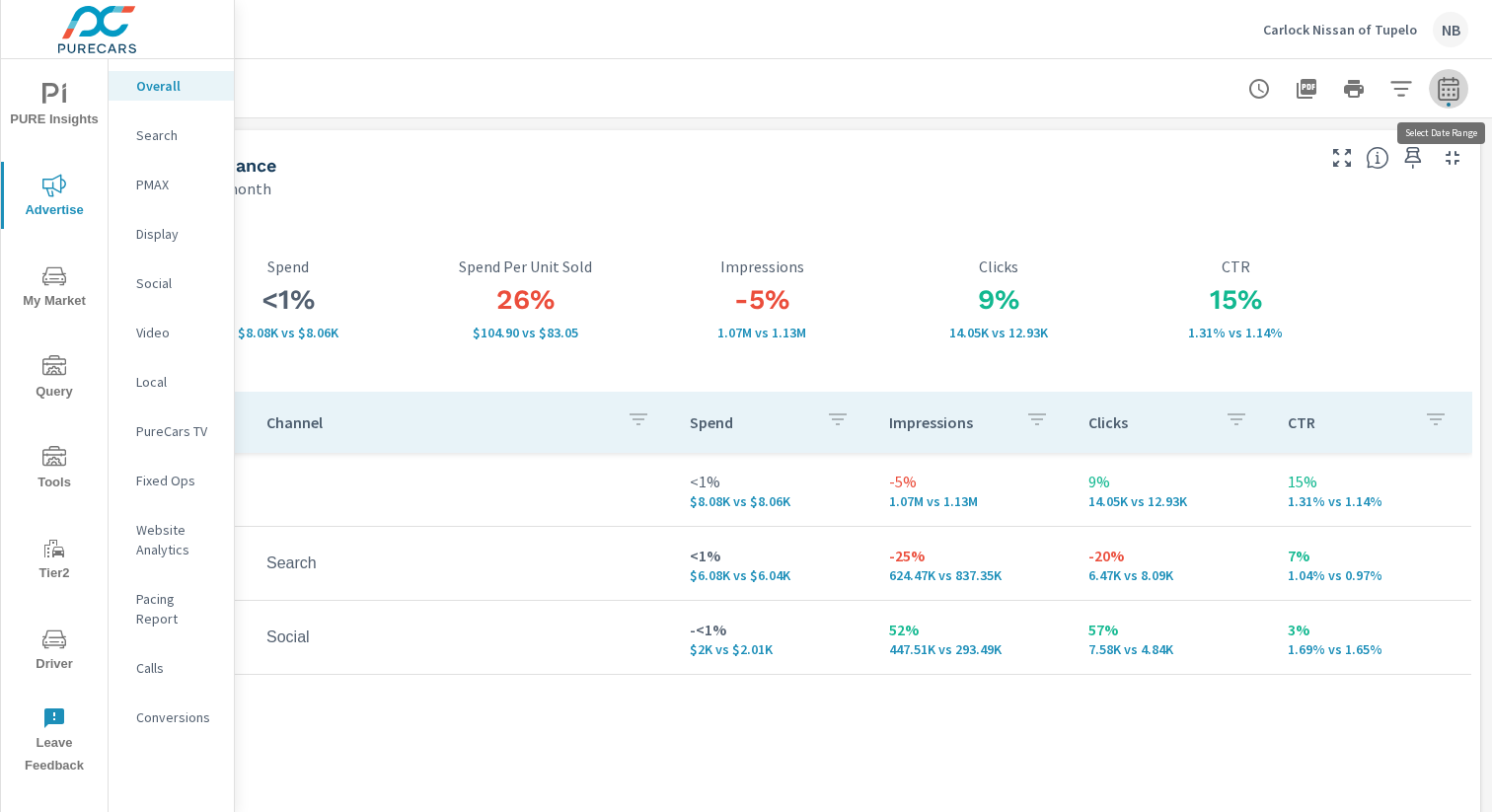 click 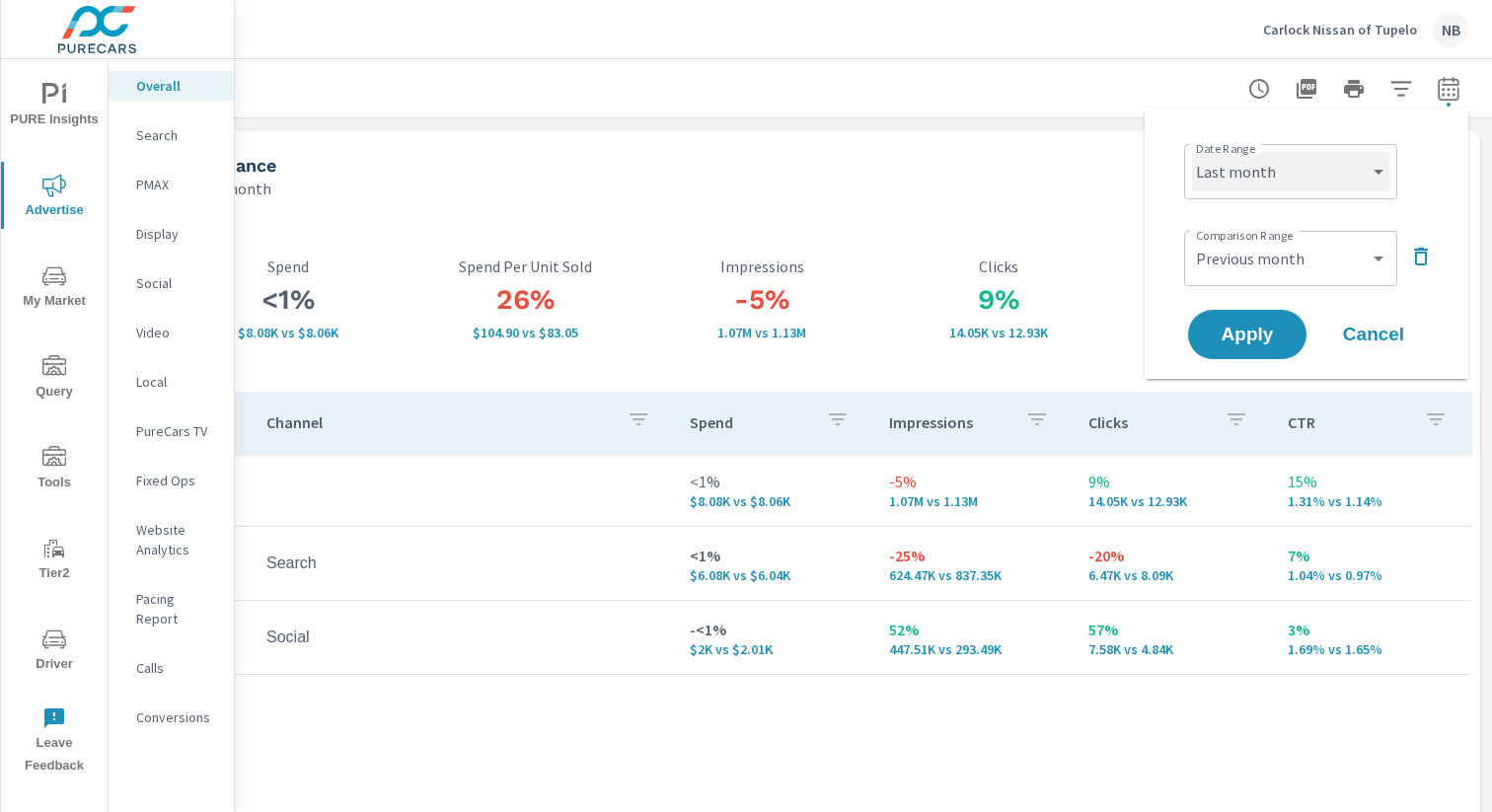 click on "Custom Yesterday Last week Last 7 days Last 14 days Last 30 days Last 45 days Last 60 days Last 90 days Last 180 days Last 365 days Month to date Last month Last 2 months Last 3 months Last 6 months Last 9 months Last 12 months Year to date Last year" at bounding box center (1291, 172) 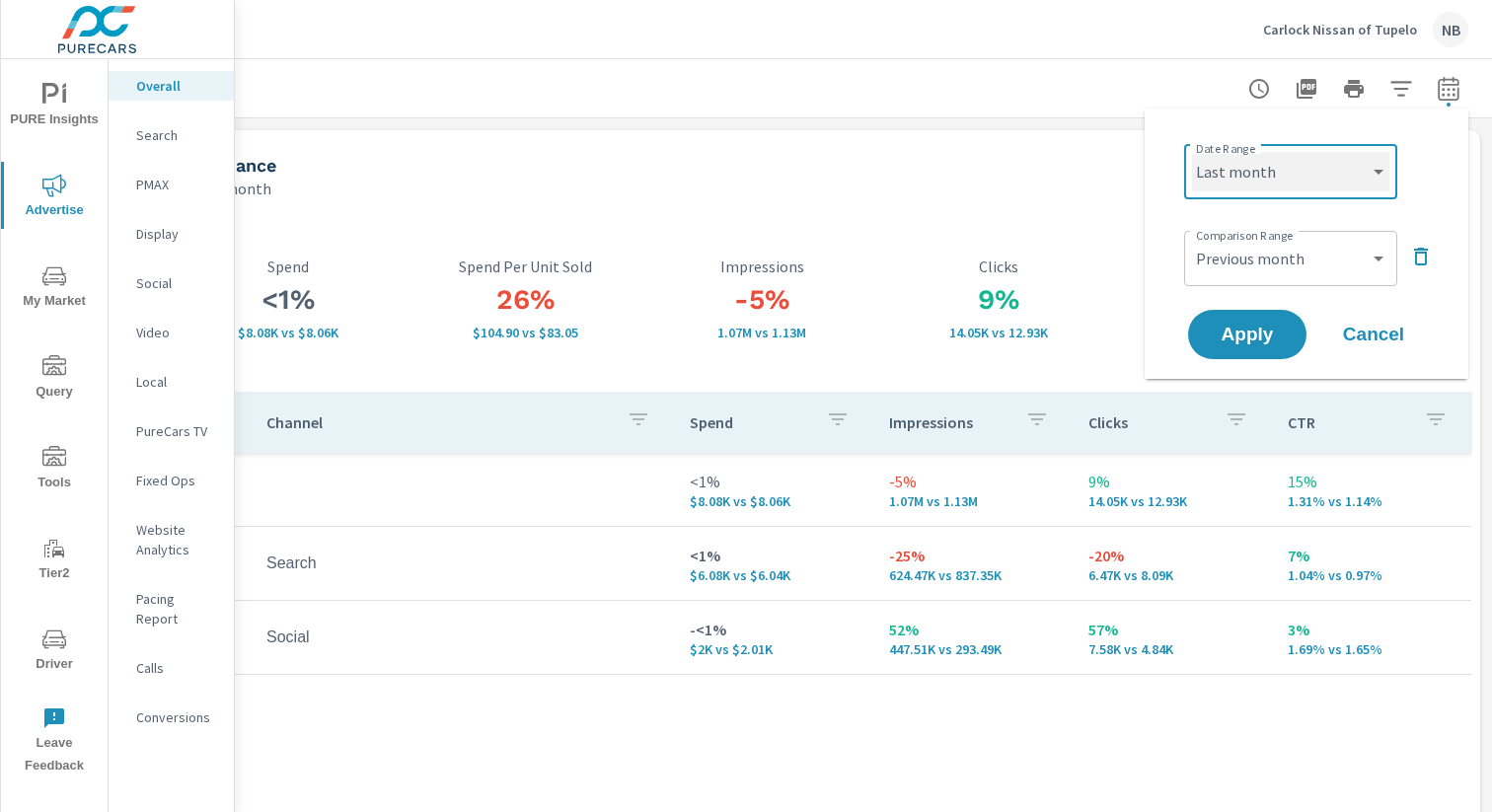 select on "Last 30 days" 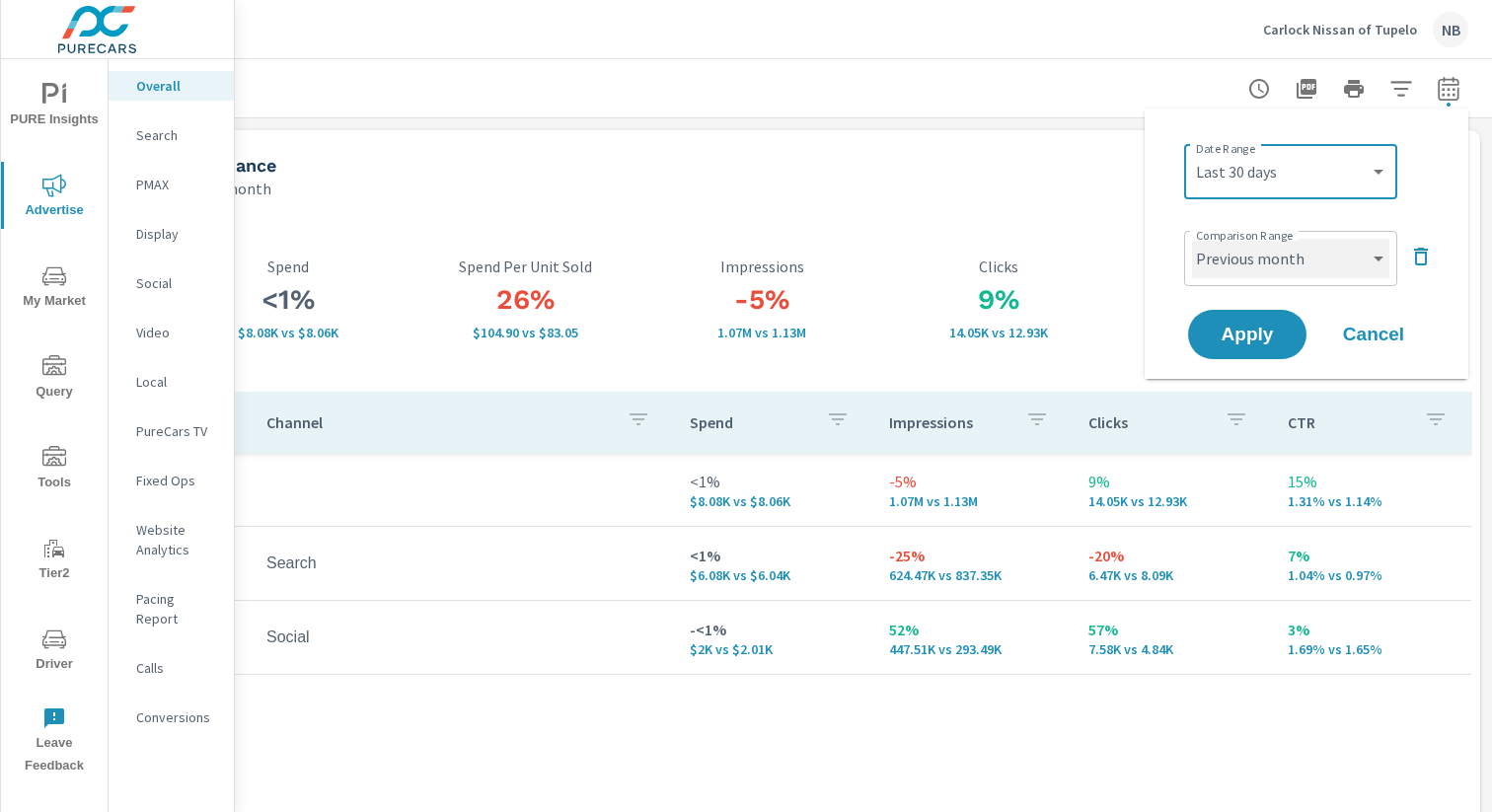 click on "Custom Previous period Previous month Previous year" at bounding box center (1291, 258) 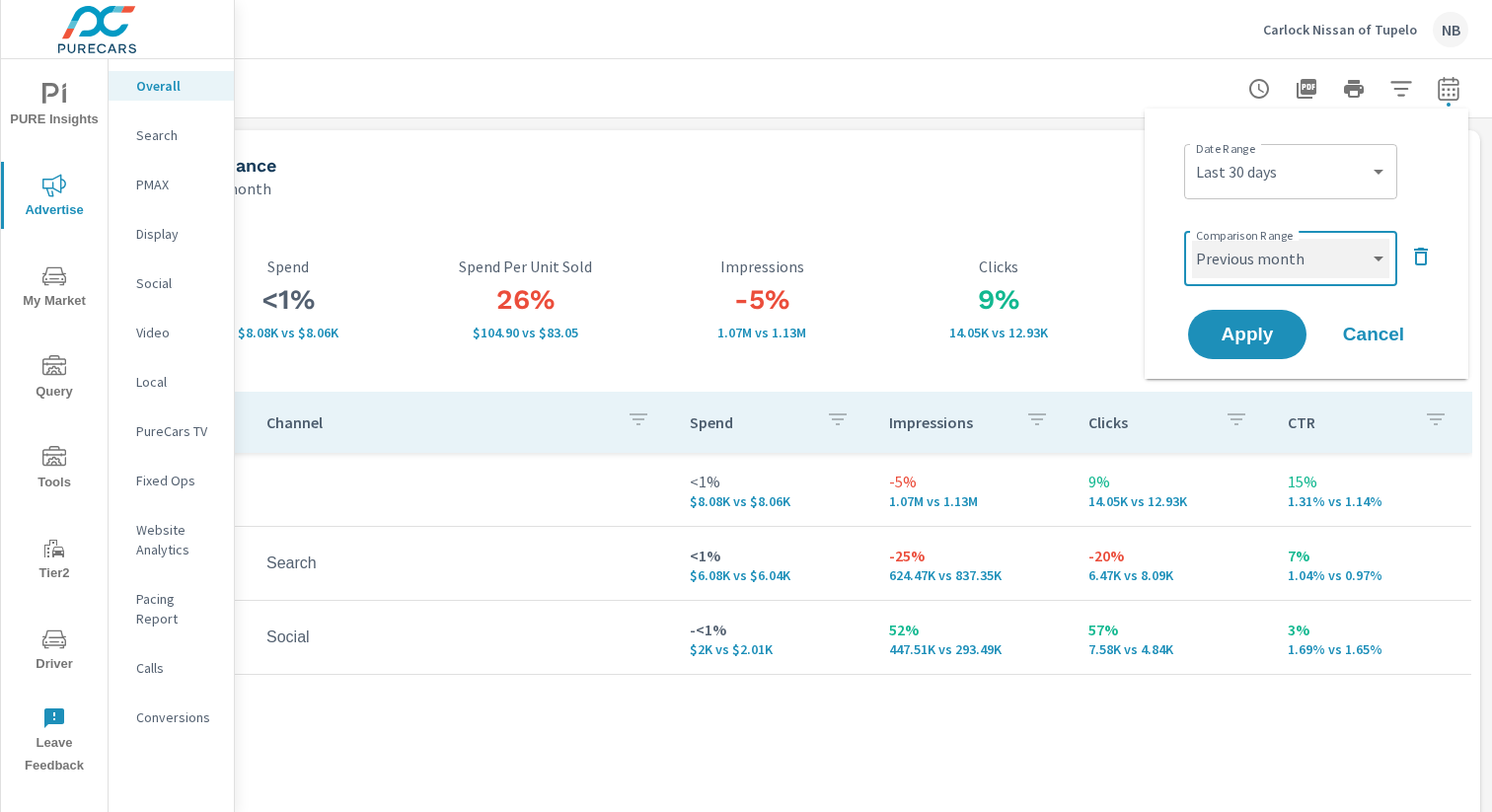 select on "Previous period" 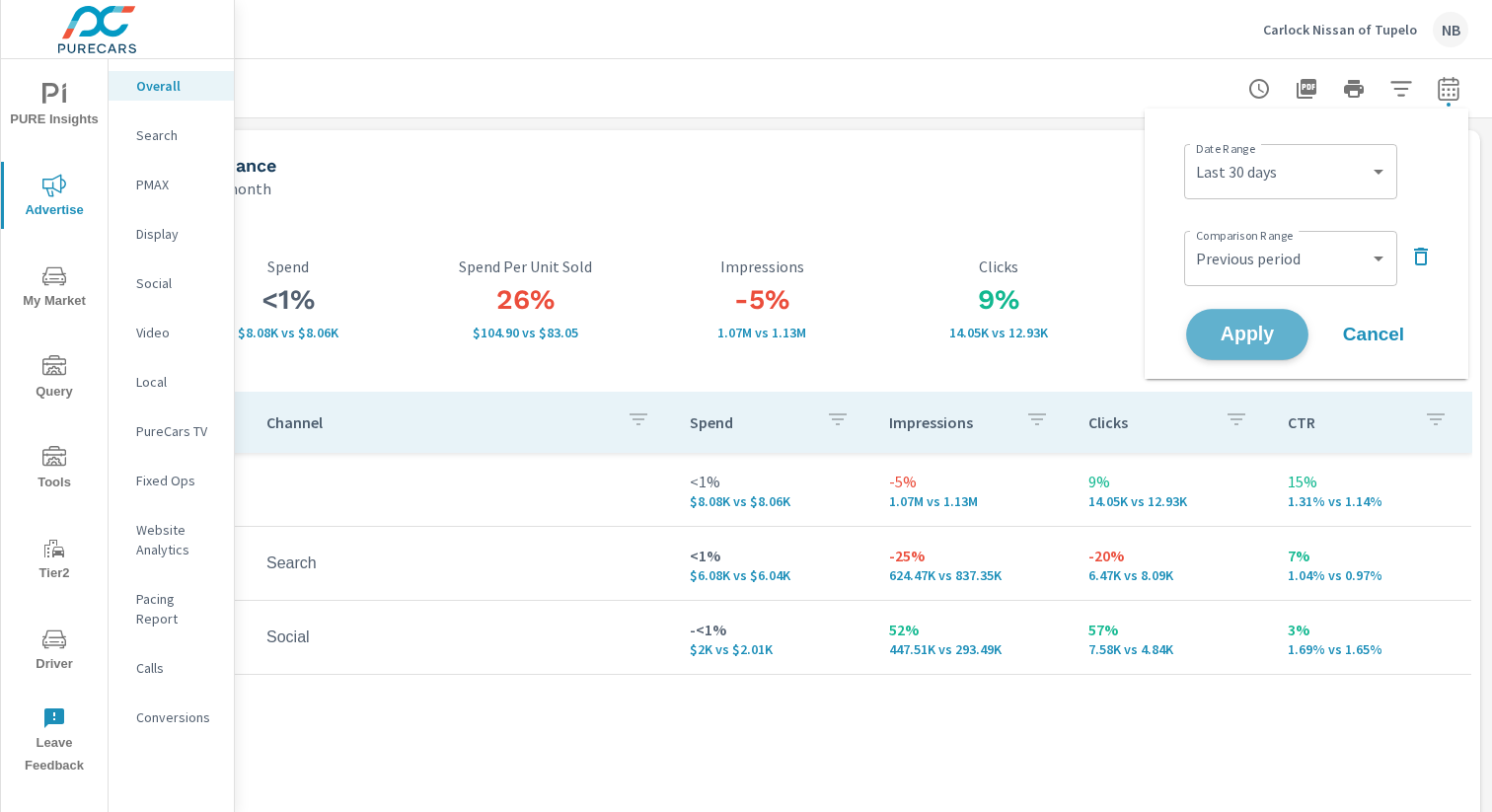 click on "Apply" at bounding box center (1247, 334) 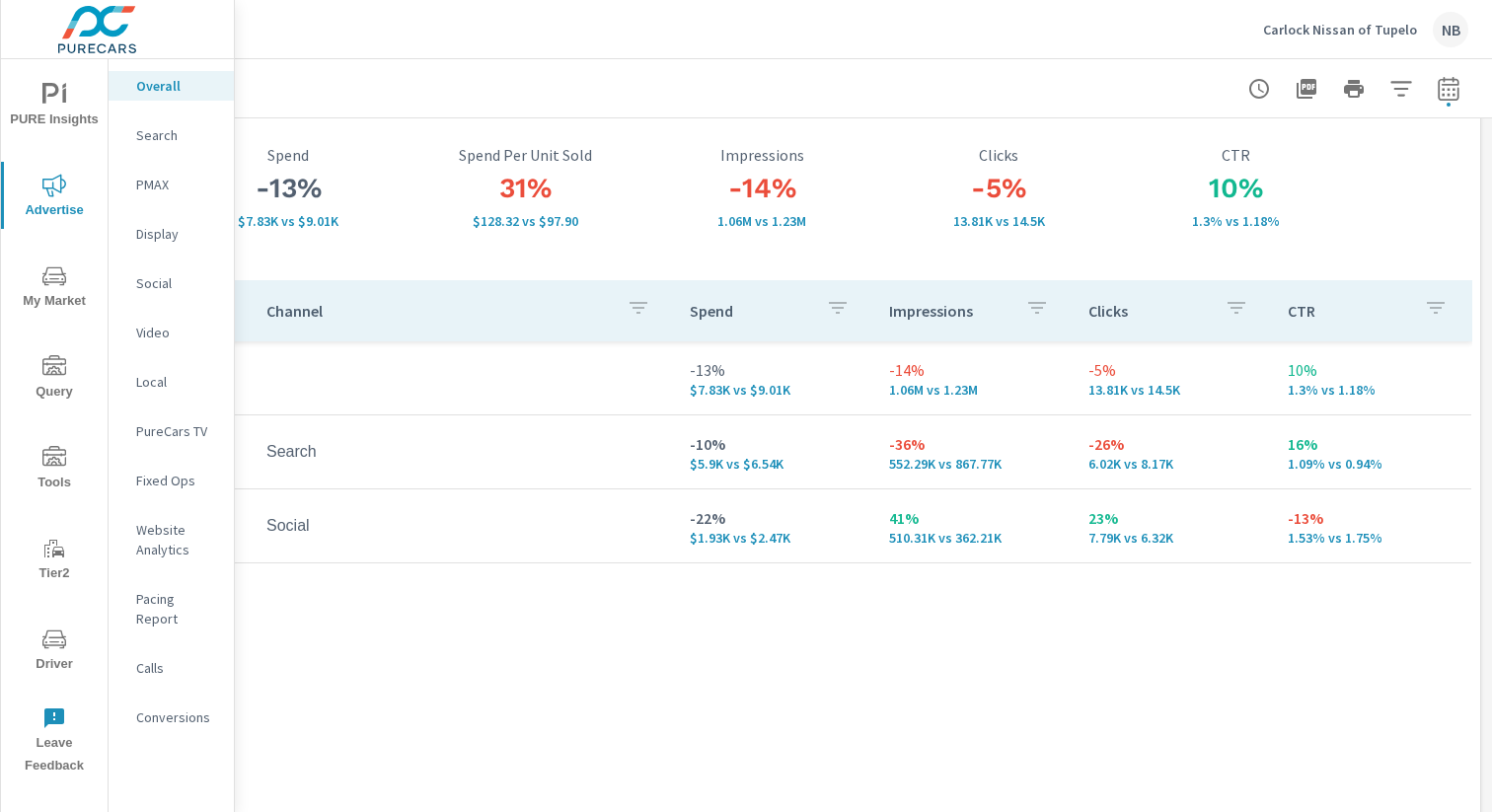 scroll, scrollTop: 160, scrollLeft: 203, axis: both 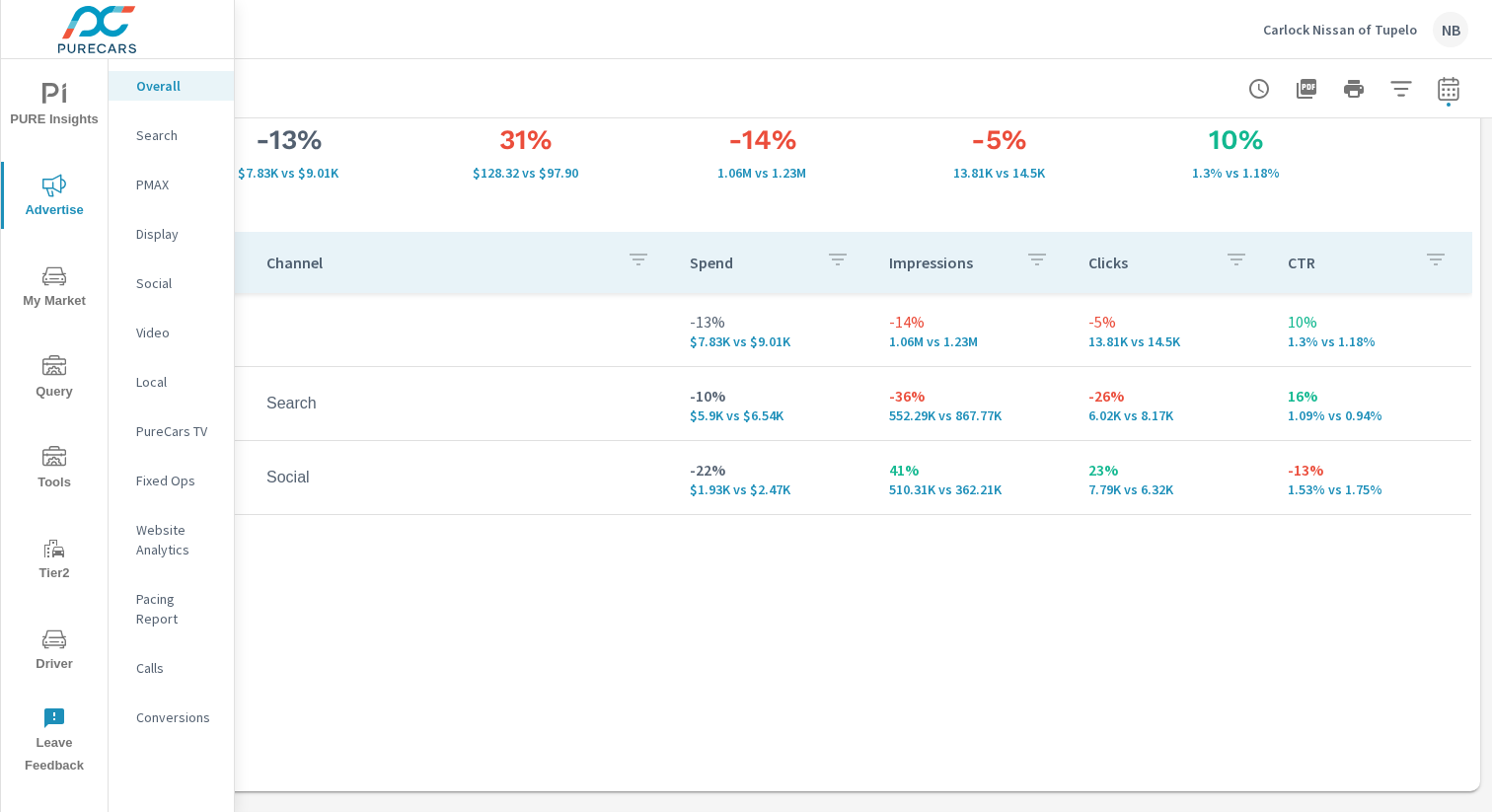 click on "Carlock Nissan of Tupelo" at bounding box center (1340, 30) 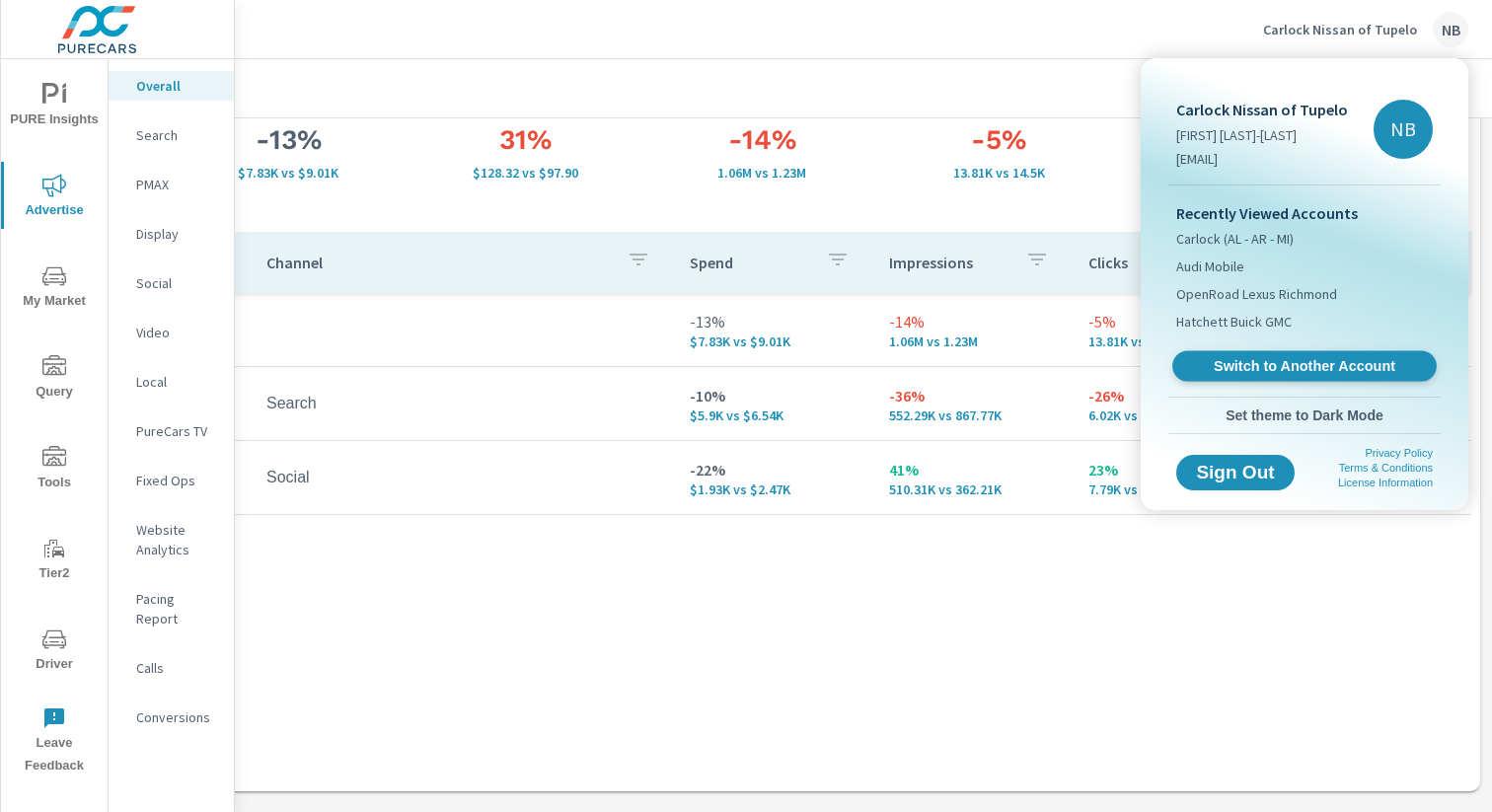 click on "Switch to Another Account" at bounding box center [1304, 366] 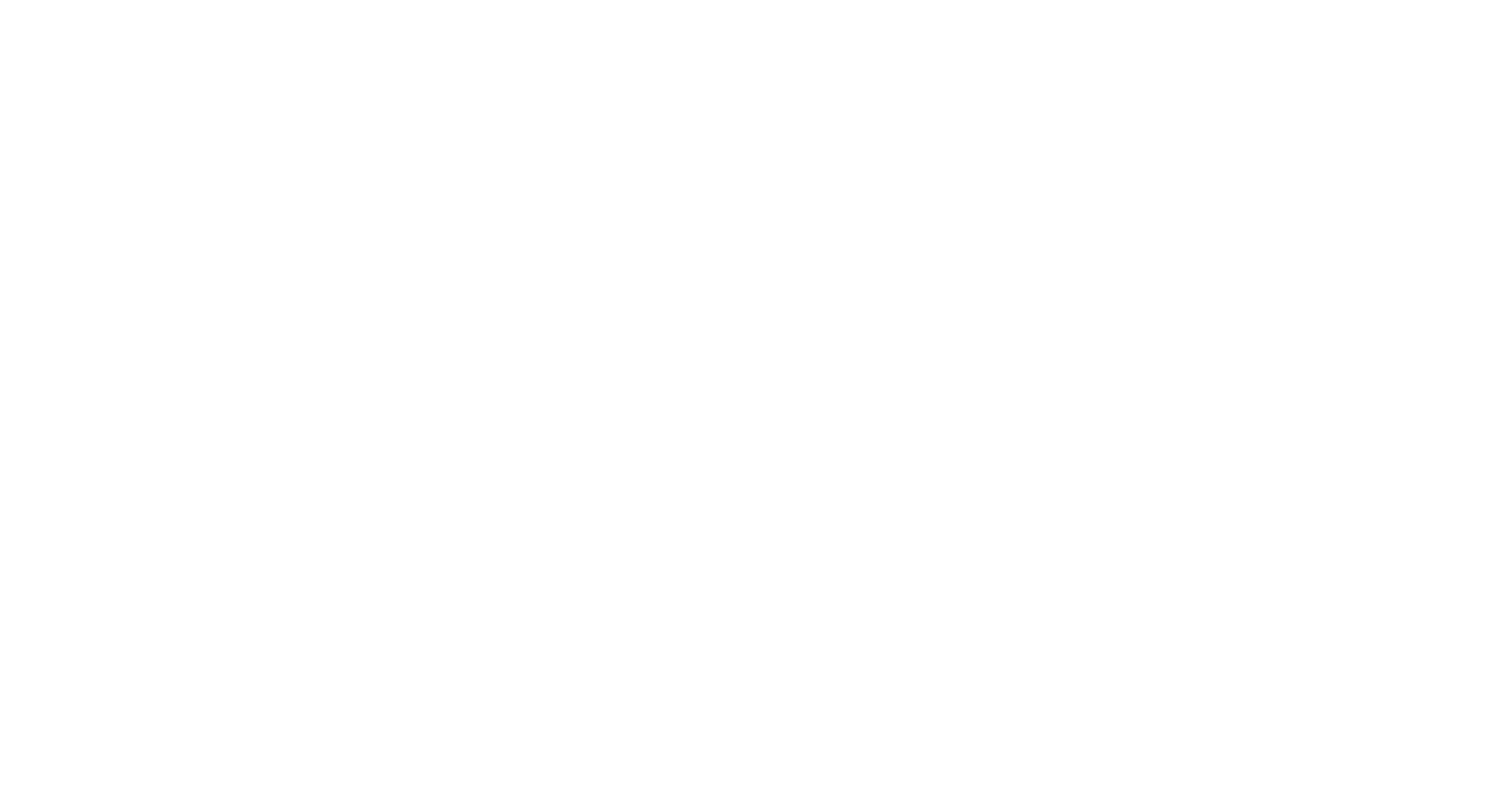 scroll, scrollTop: 0, scrollLeft: 0, axis: both 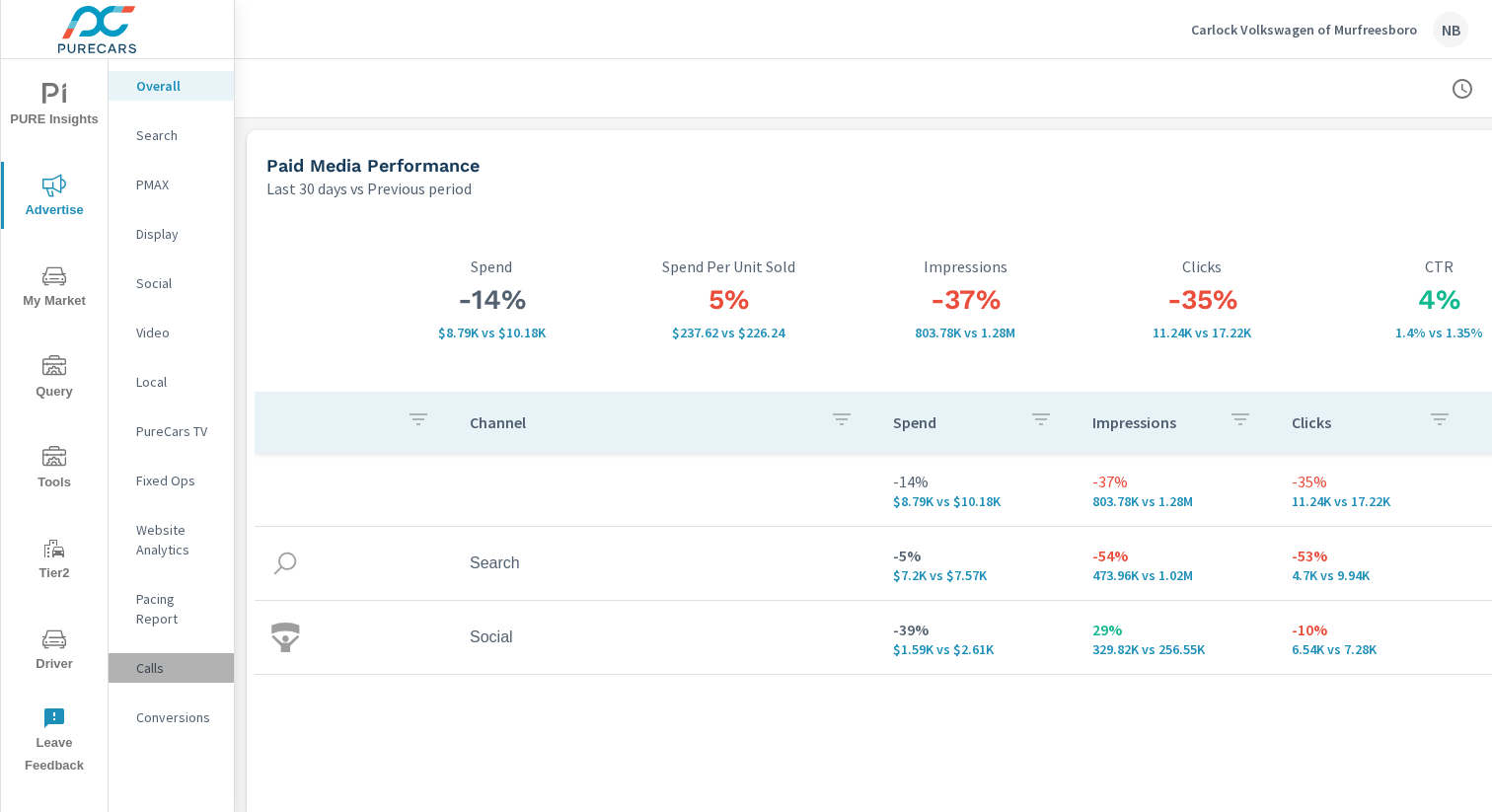 click on "Calls" at bounding box center [177, 668] 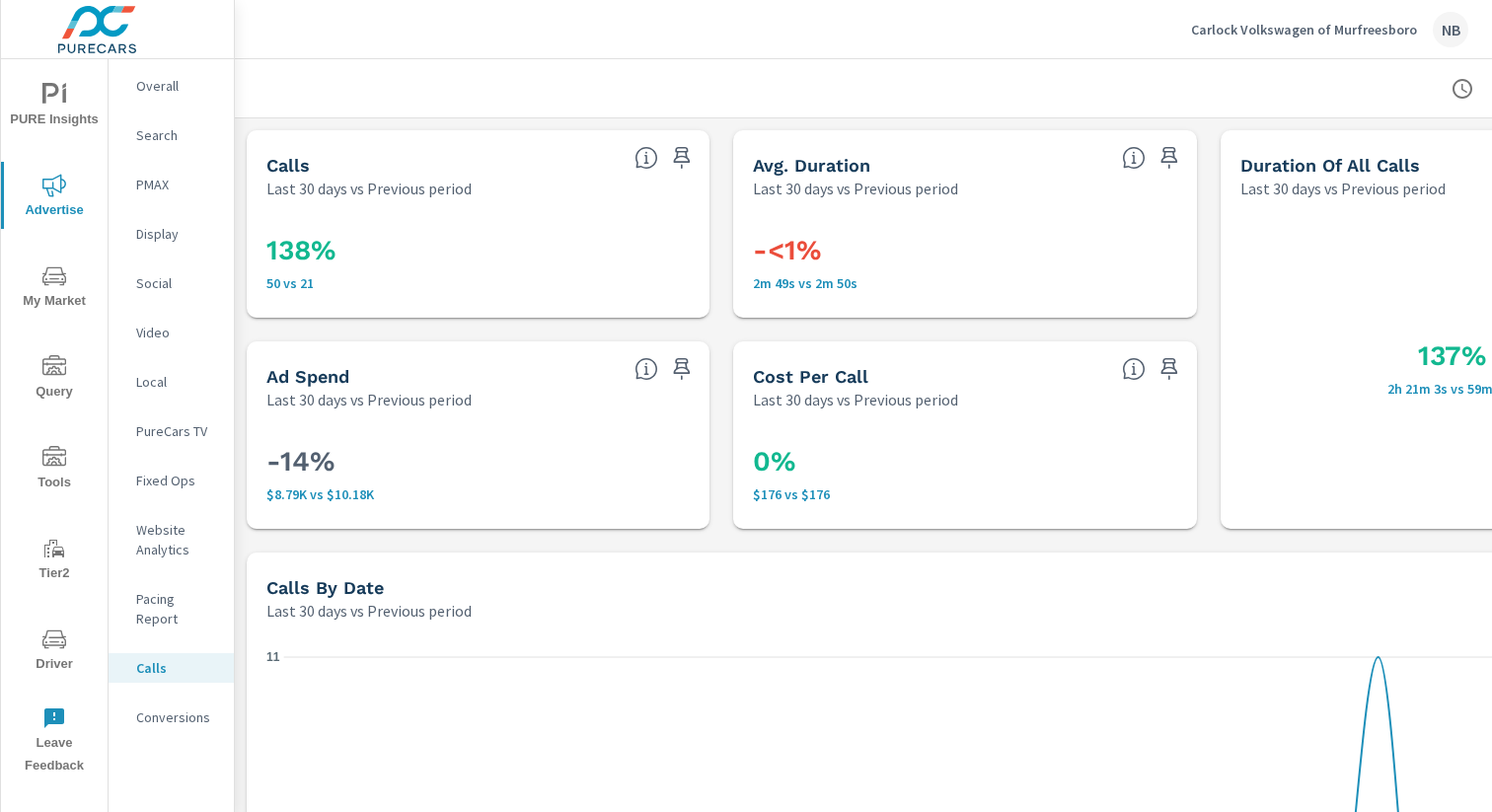 click on "Conversions" at bounding box center (177, 717) 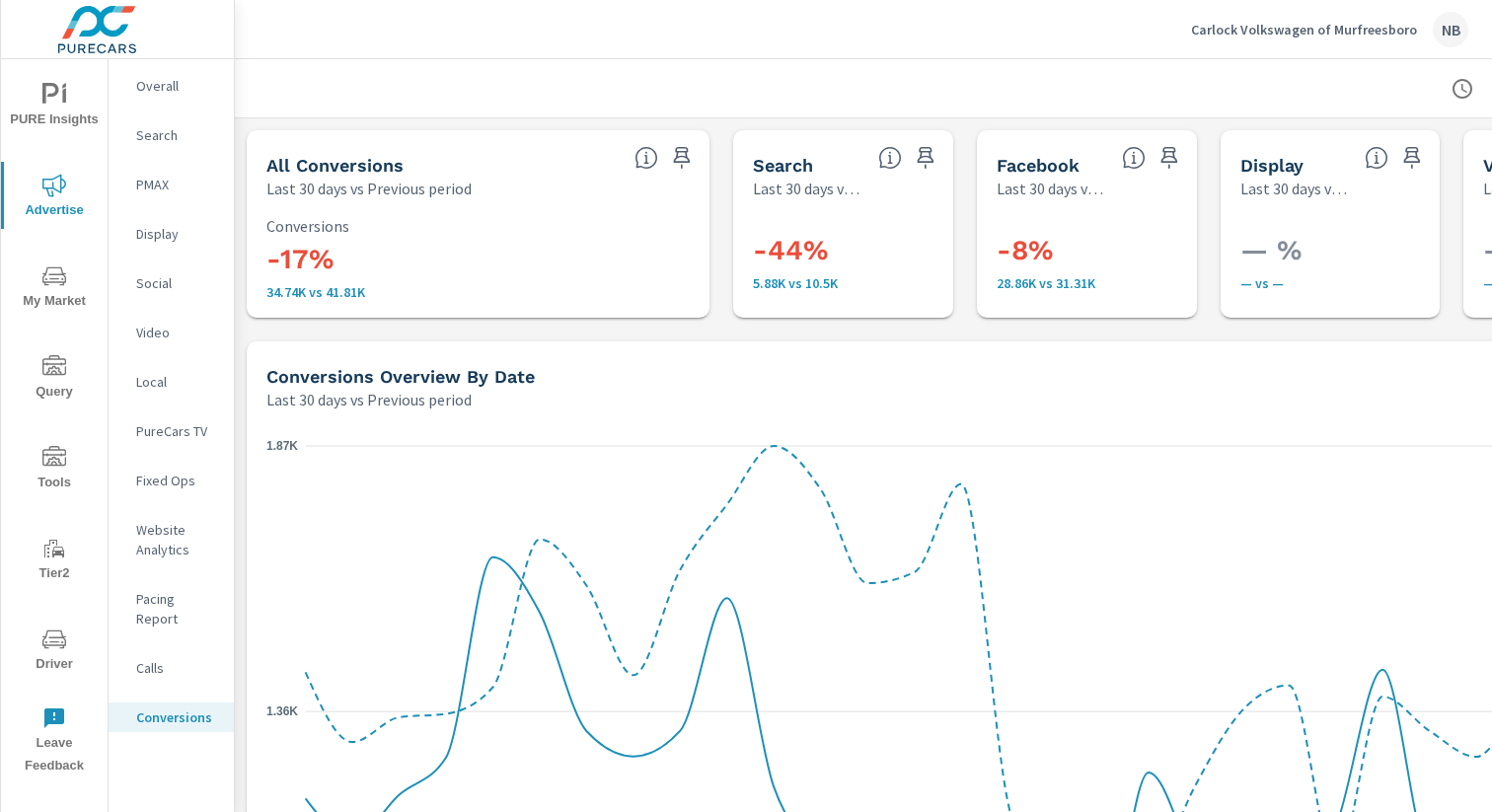 click on "All Conversions Last 30 days vs Previous period -17% 34.74K vs 41.81K Conversions" at bounding box center [478, 224] 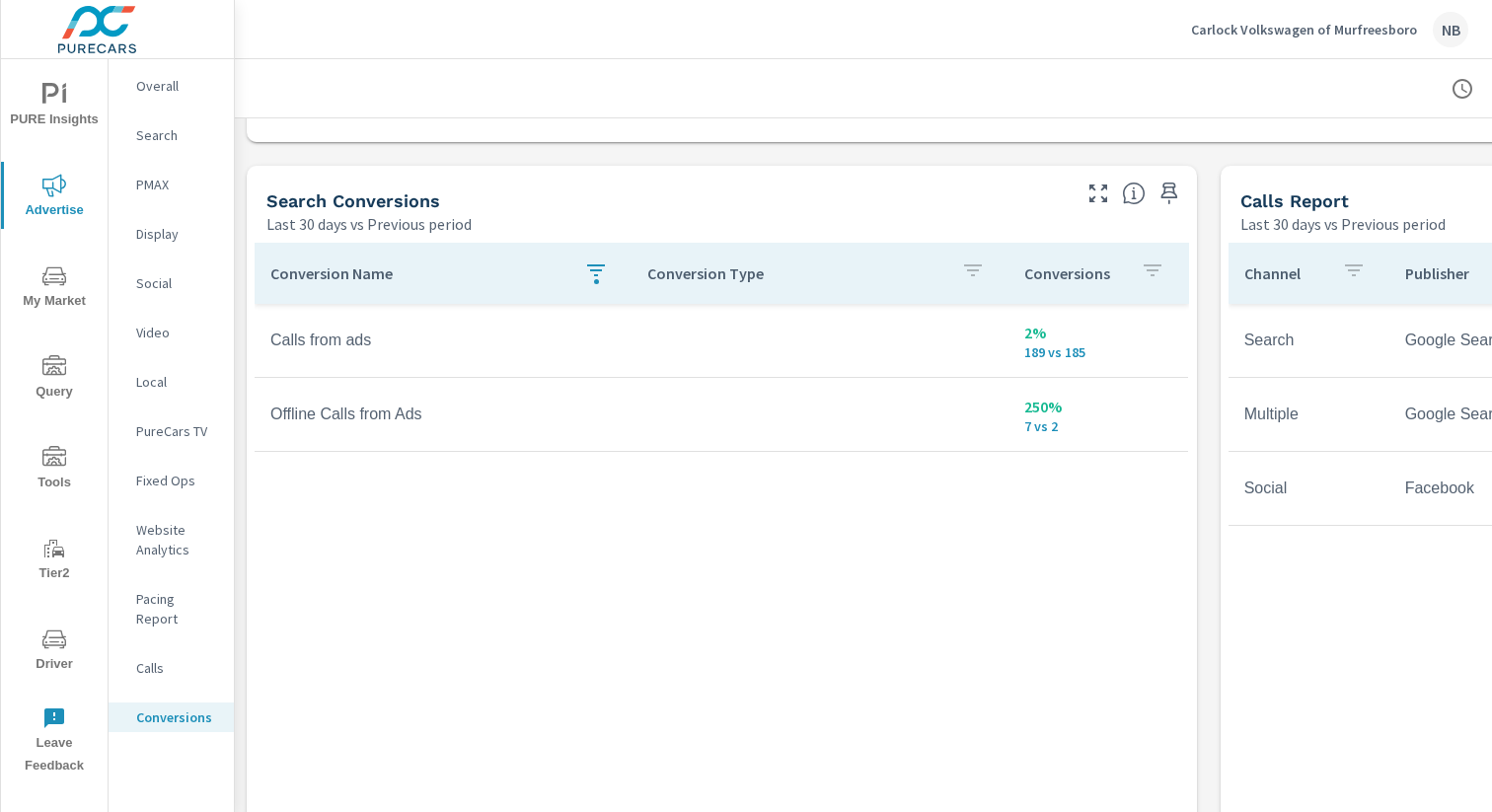 scroll, scrollTop: 1015, scrollLeft: 0, axis: vertical 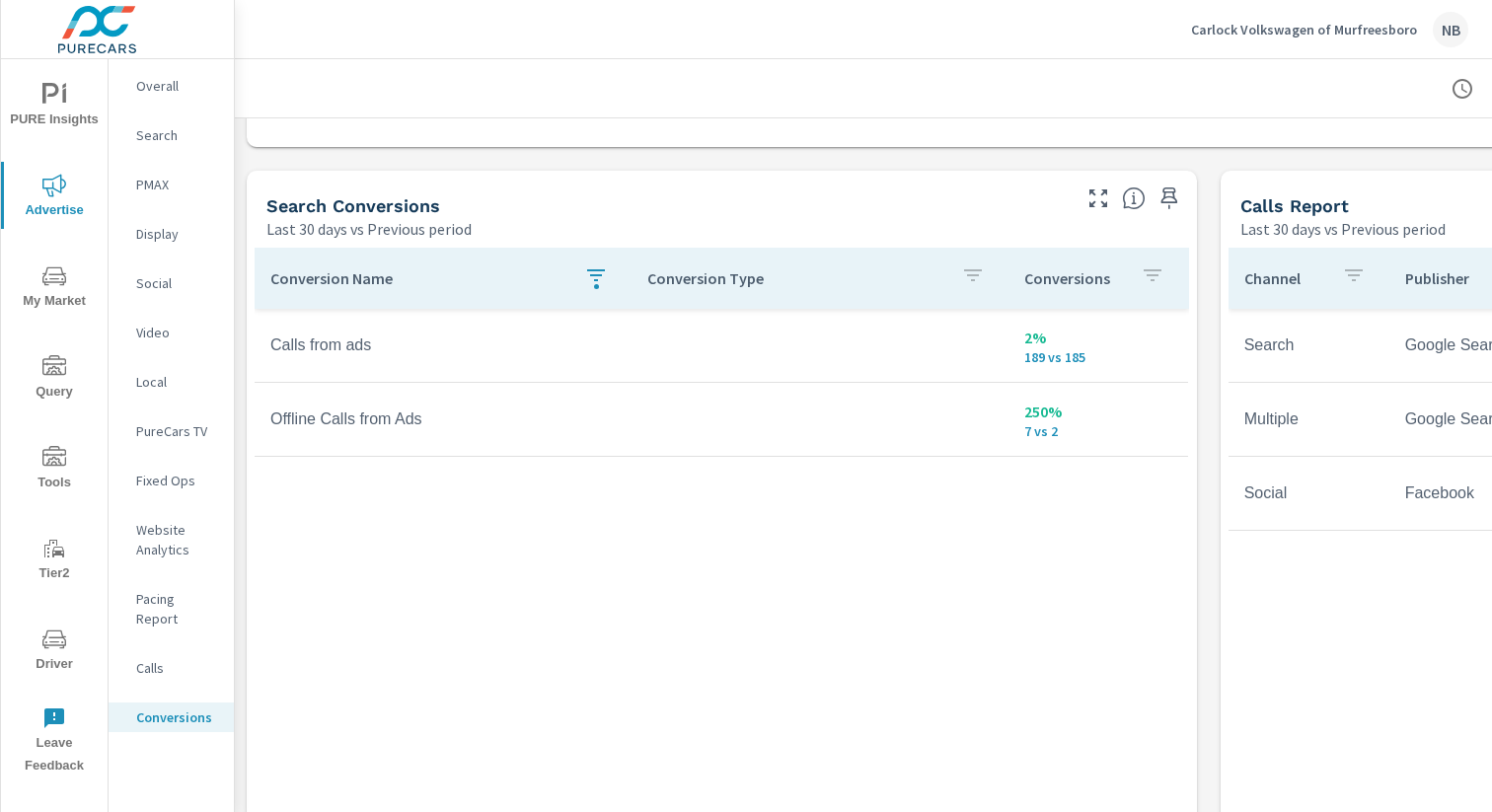 click 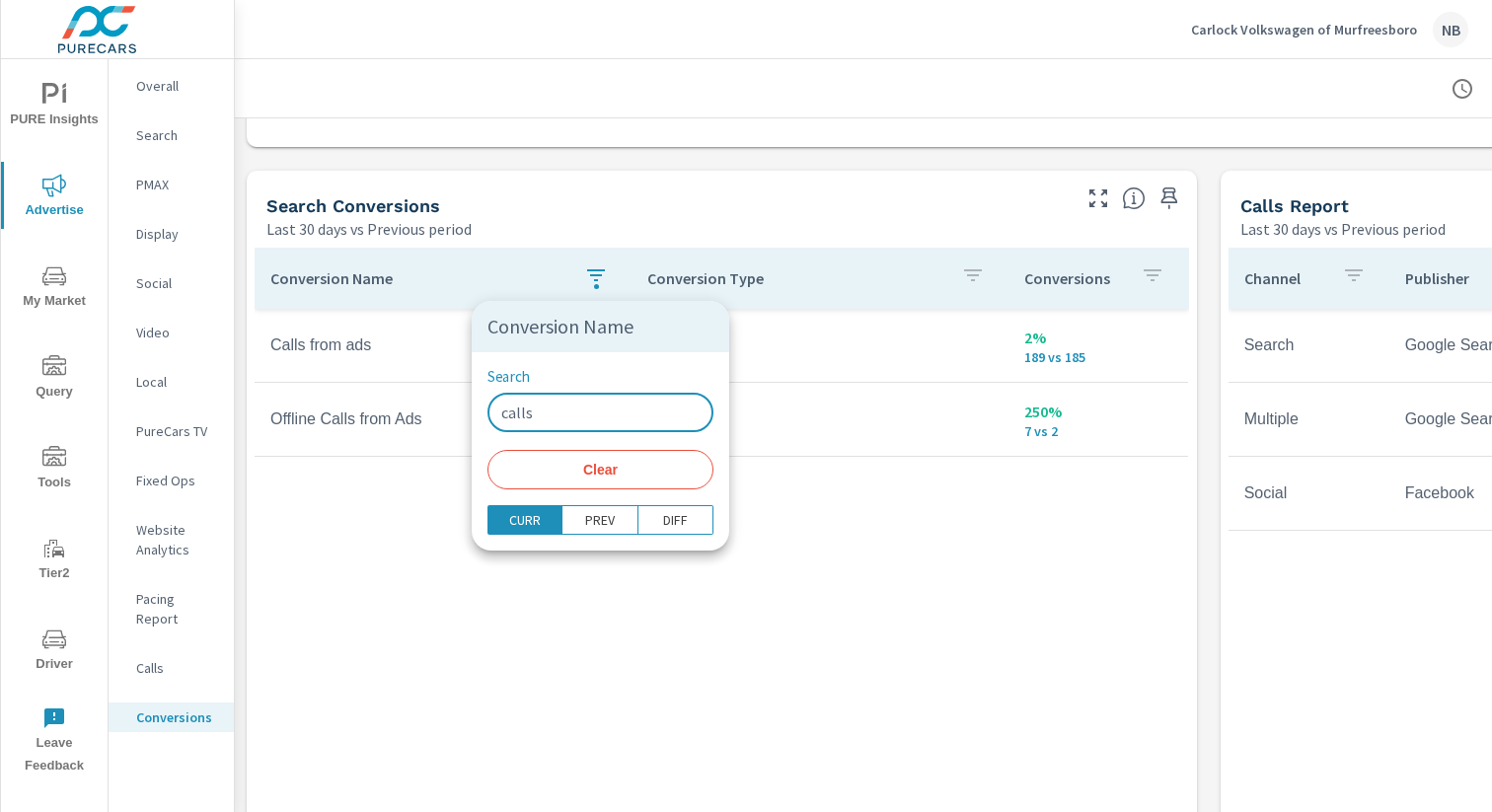 drag, startPoint x: 558, startPoint y: 423, endPoint x: 427, endPoint y: 413, distance: 131.38112 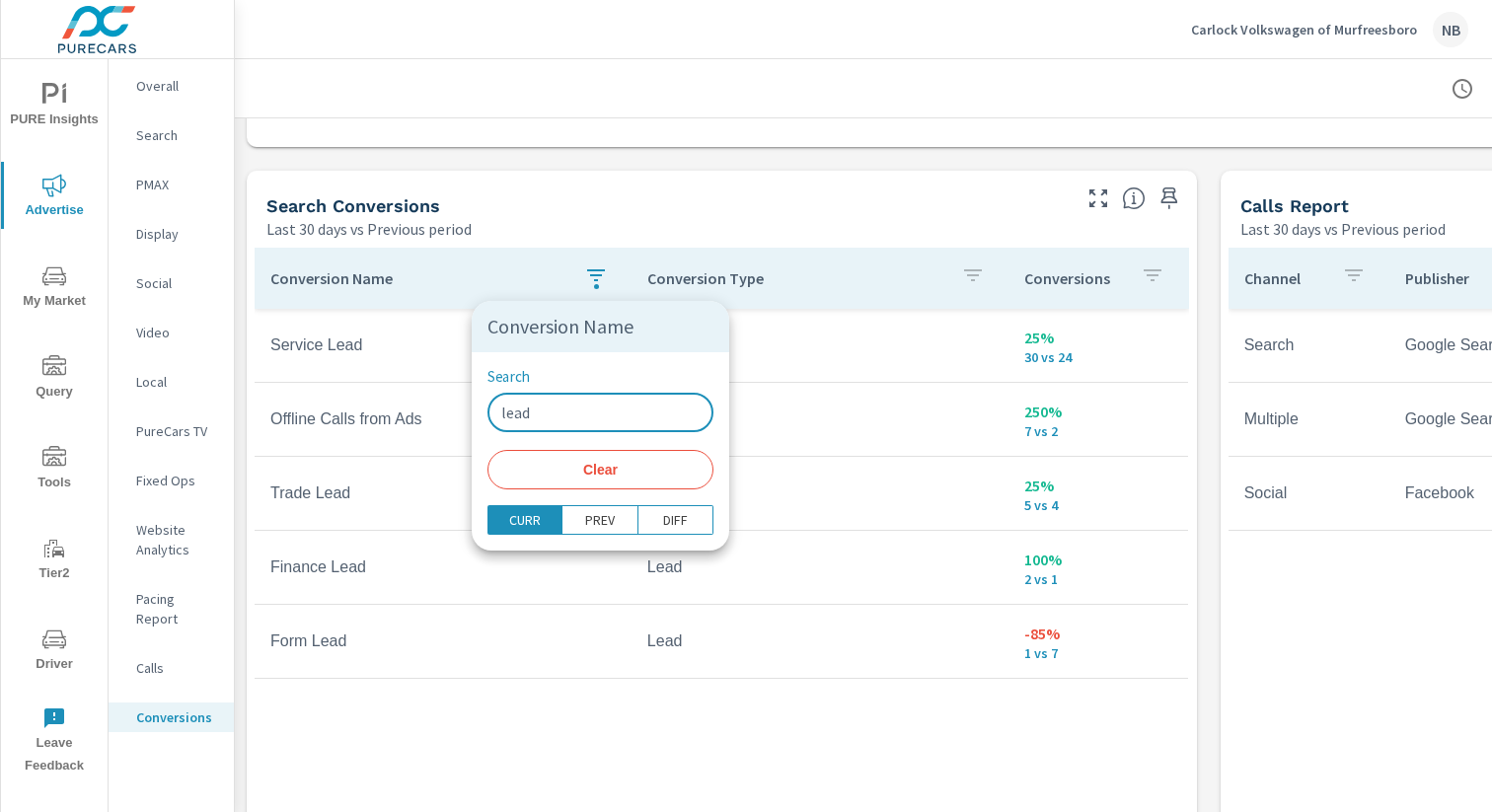 type on "lead" 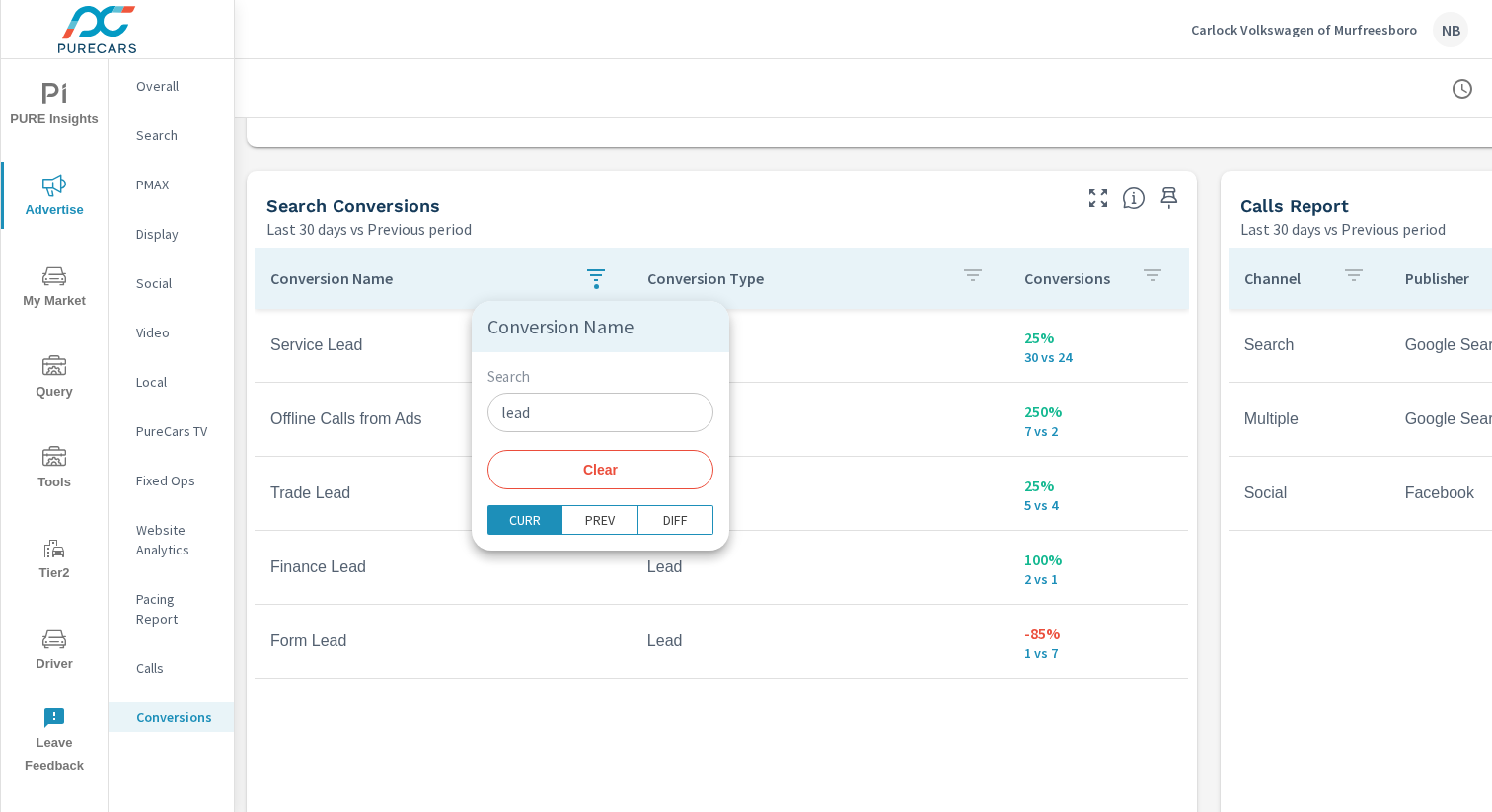 click at bounding box center [746, 406] 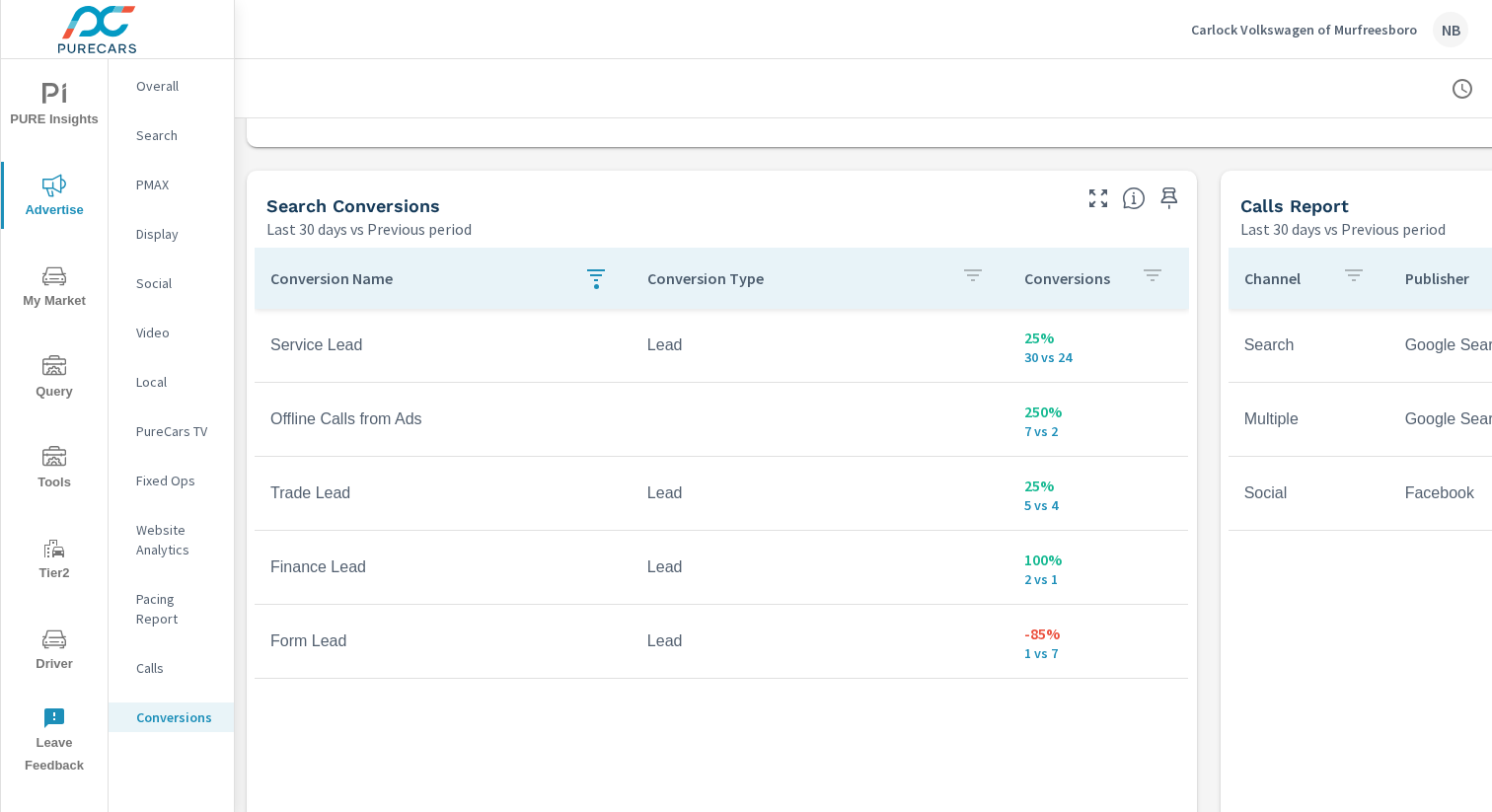 click on "Website Analytics" at bounding box center (177, 540) 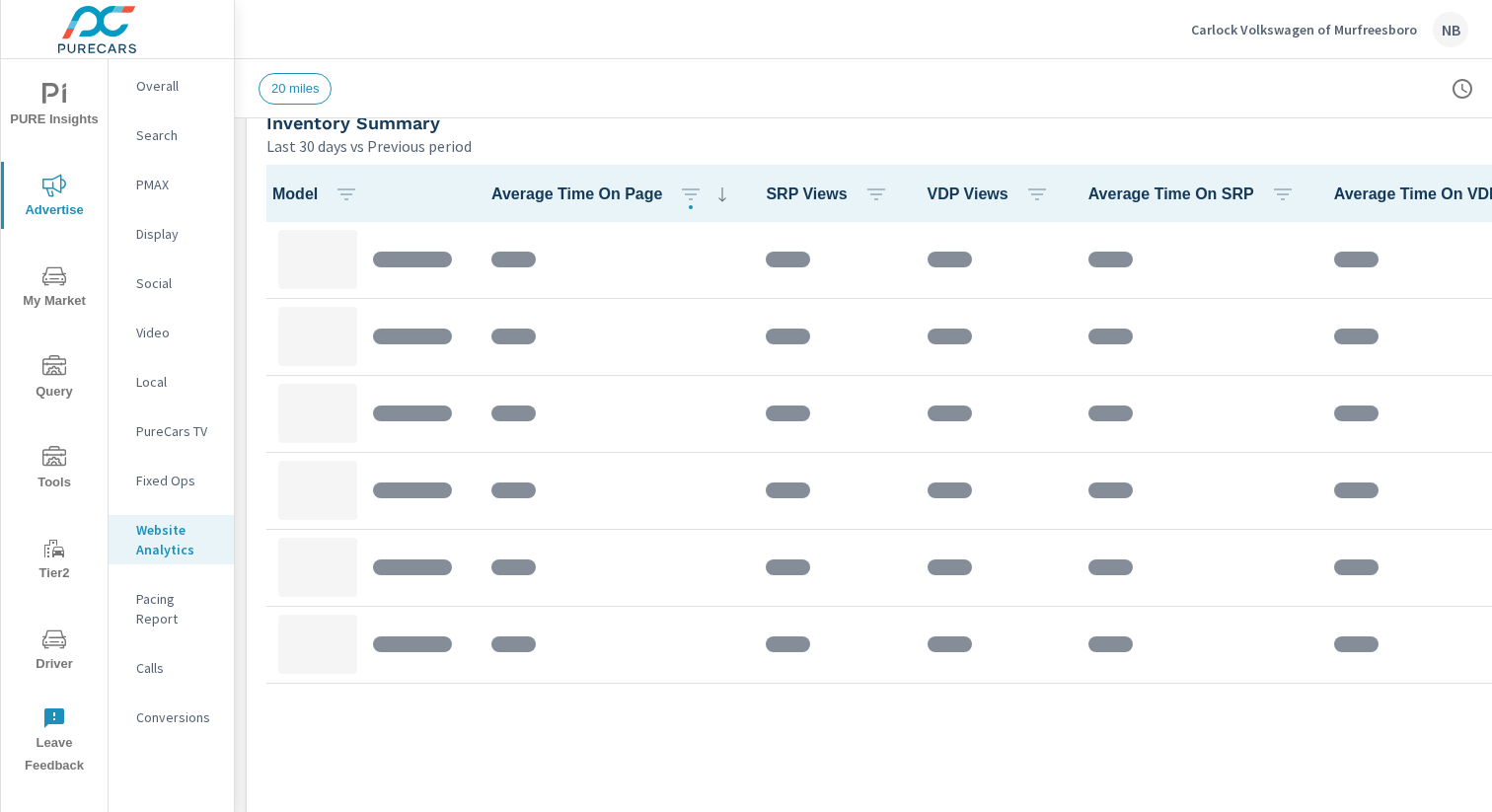 scroll, scrollTop: 885, scrollLeft: 0, axis: vertical 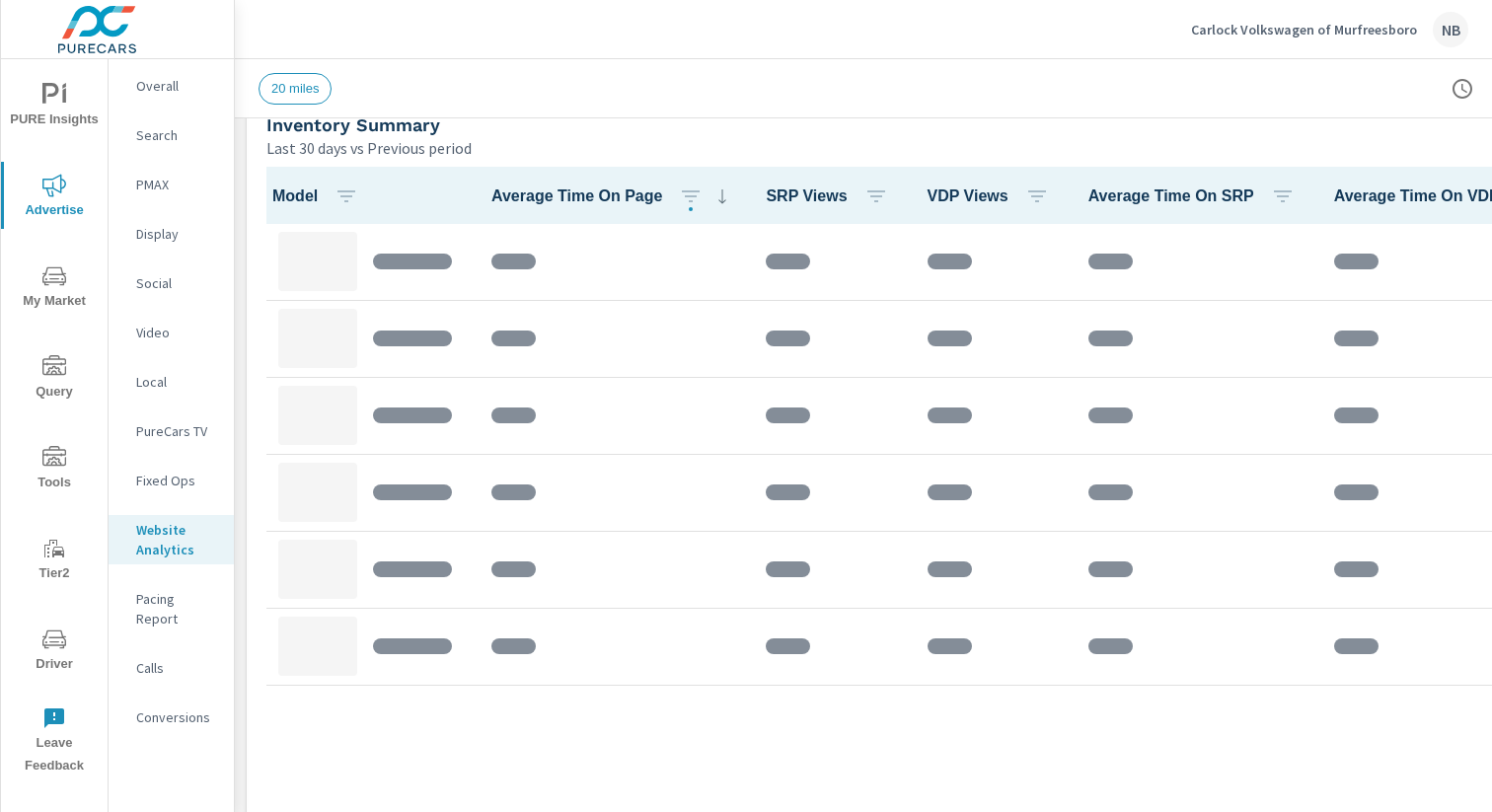 click on "Carlock Volkswagen of Murfreesboro" at bounding box center (1304, 30) 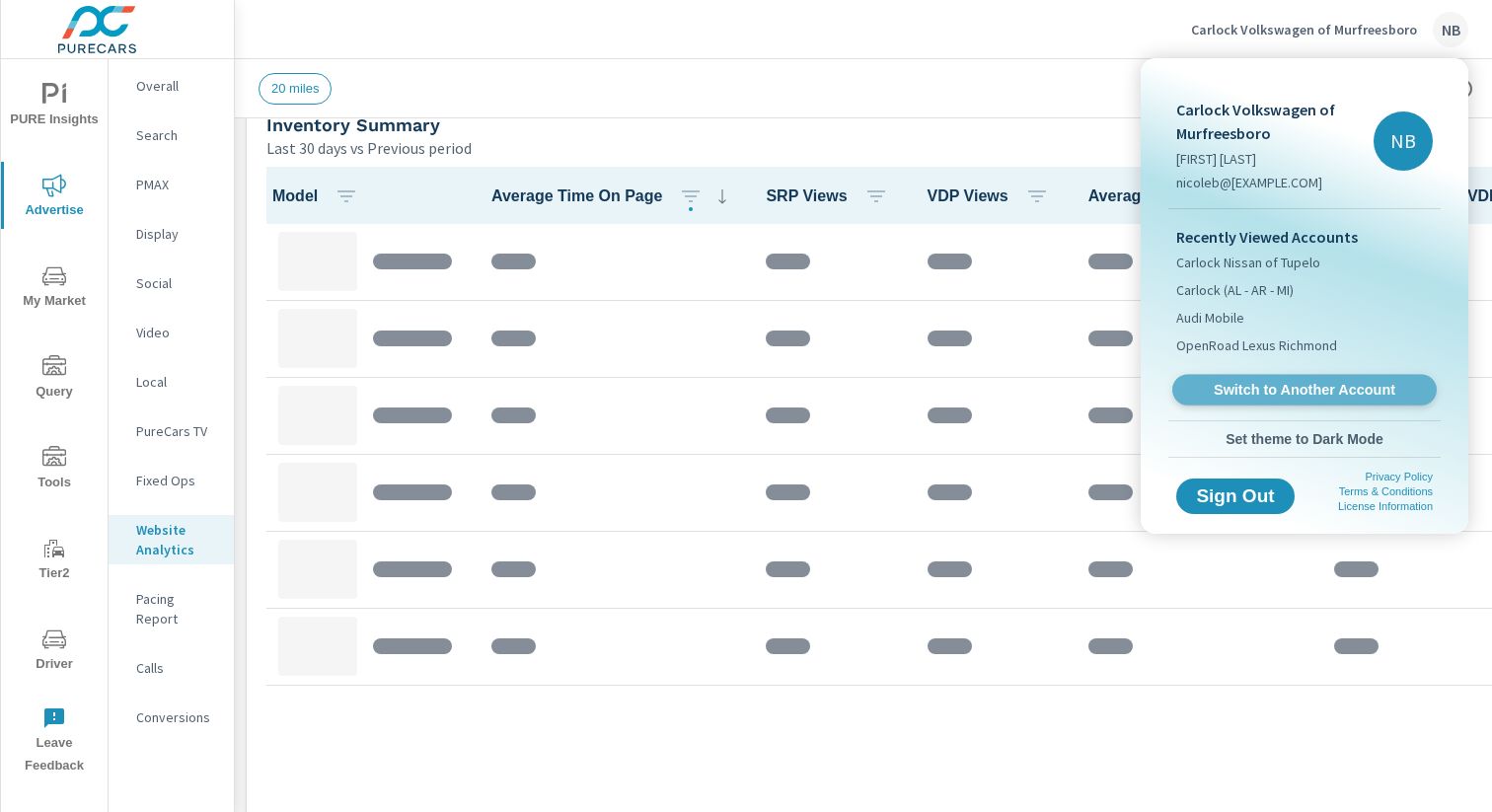click on "Switch to Another Account" at bounding box center (1304, 390) 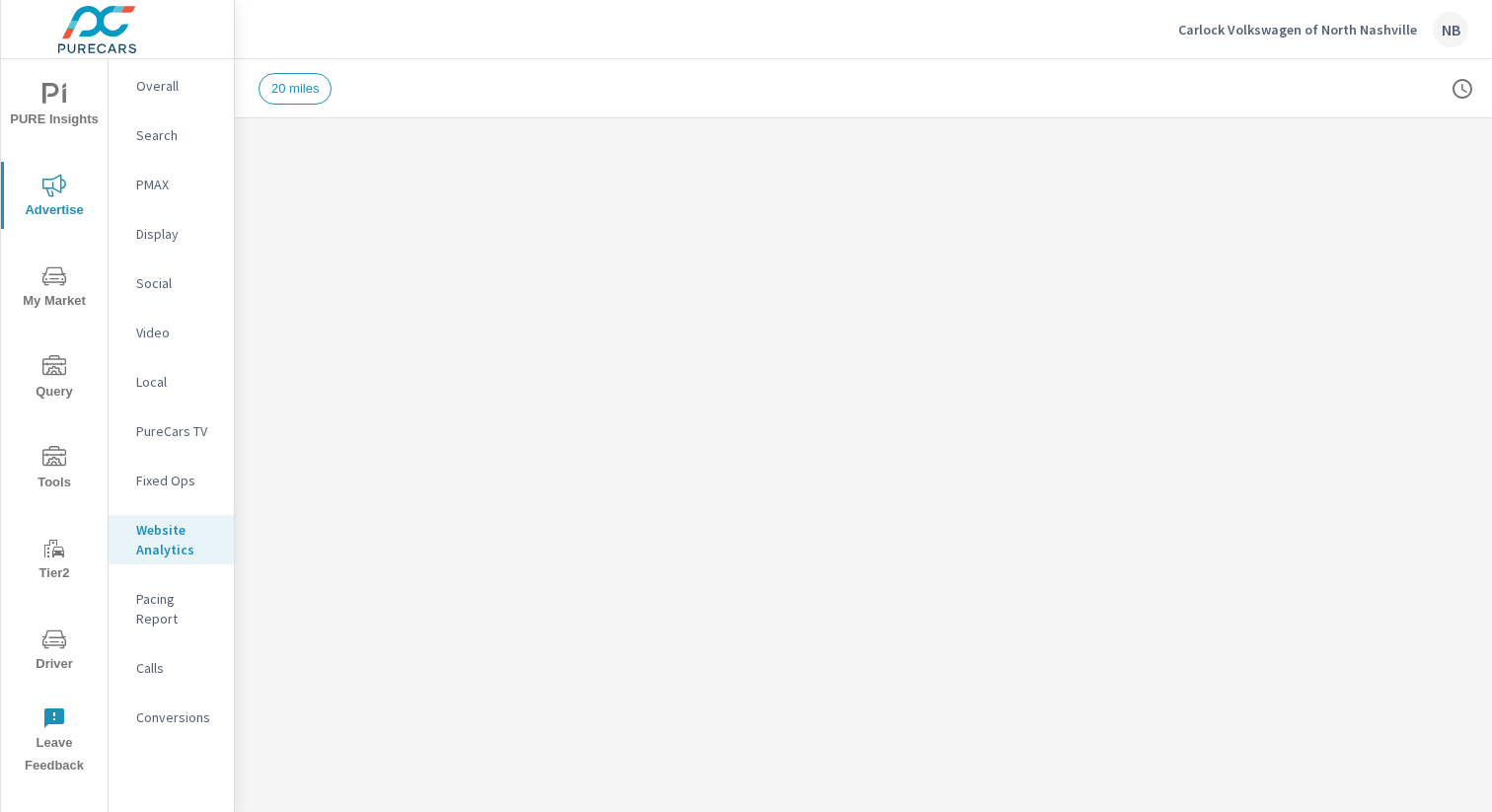 scroll, scrollTop: 0, scrollLeft: 0, axis: both 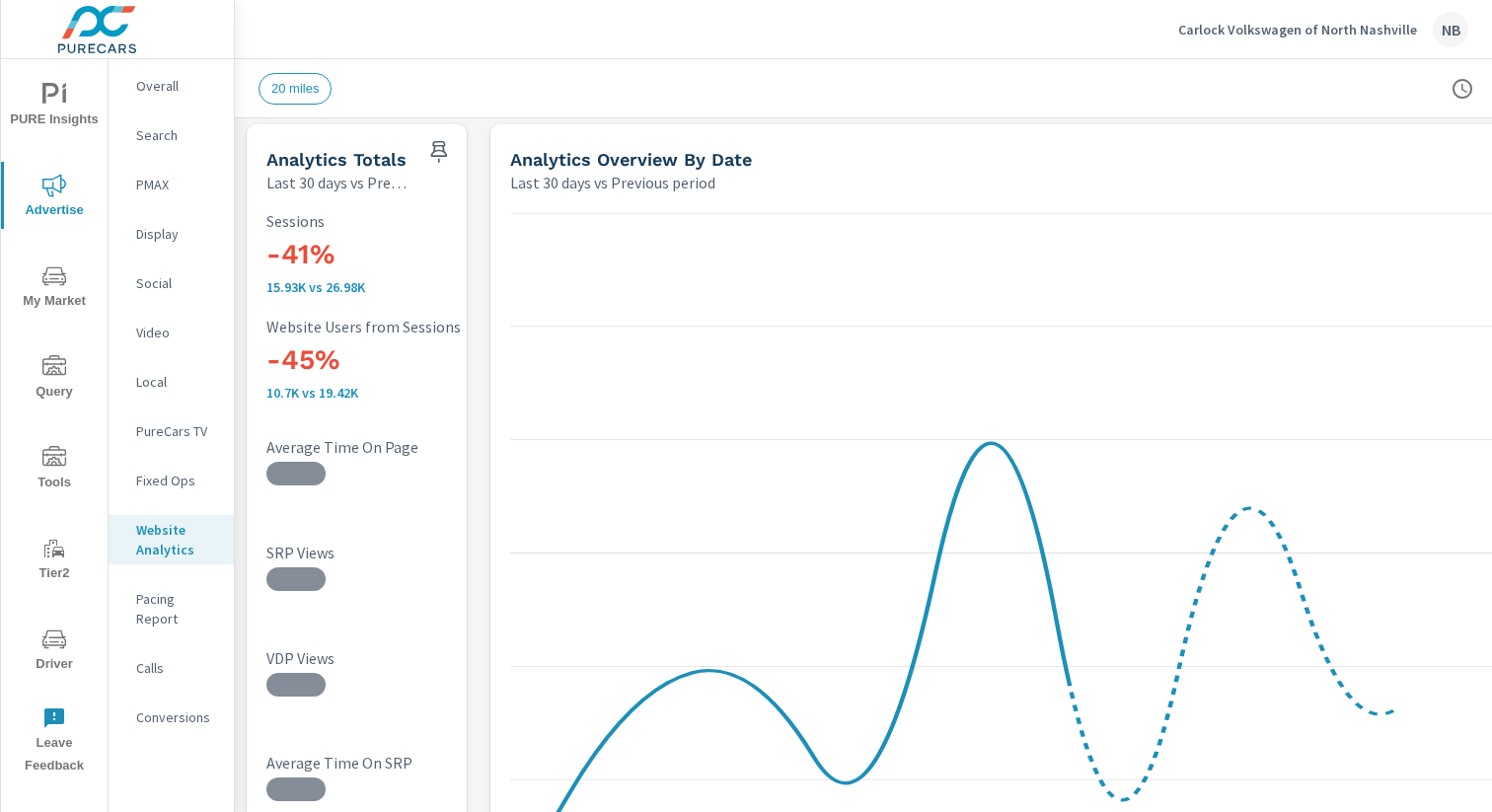 click on "Search" at bounding box center [177, 135] 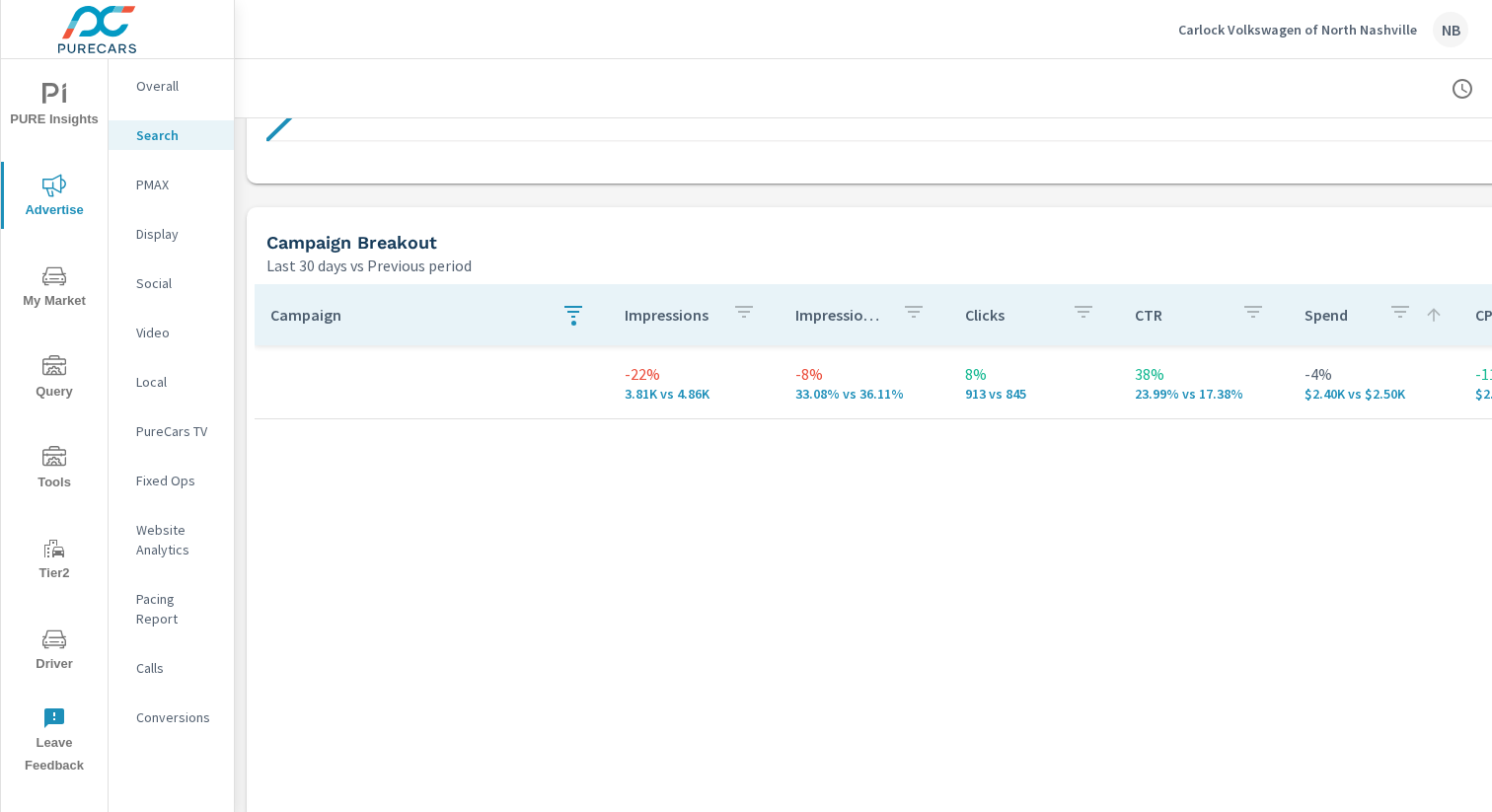 scroll, scrollTop: 1824, scrollLeft: 0, axis: vertical 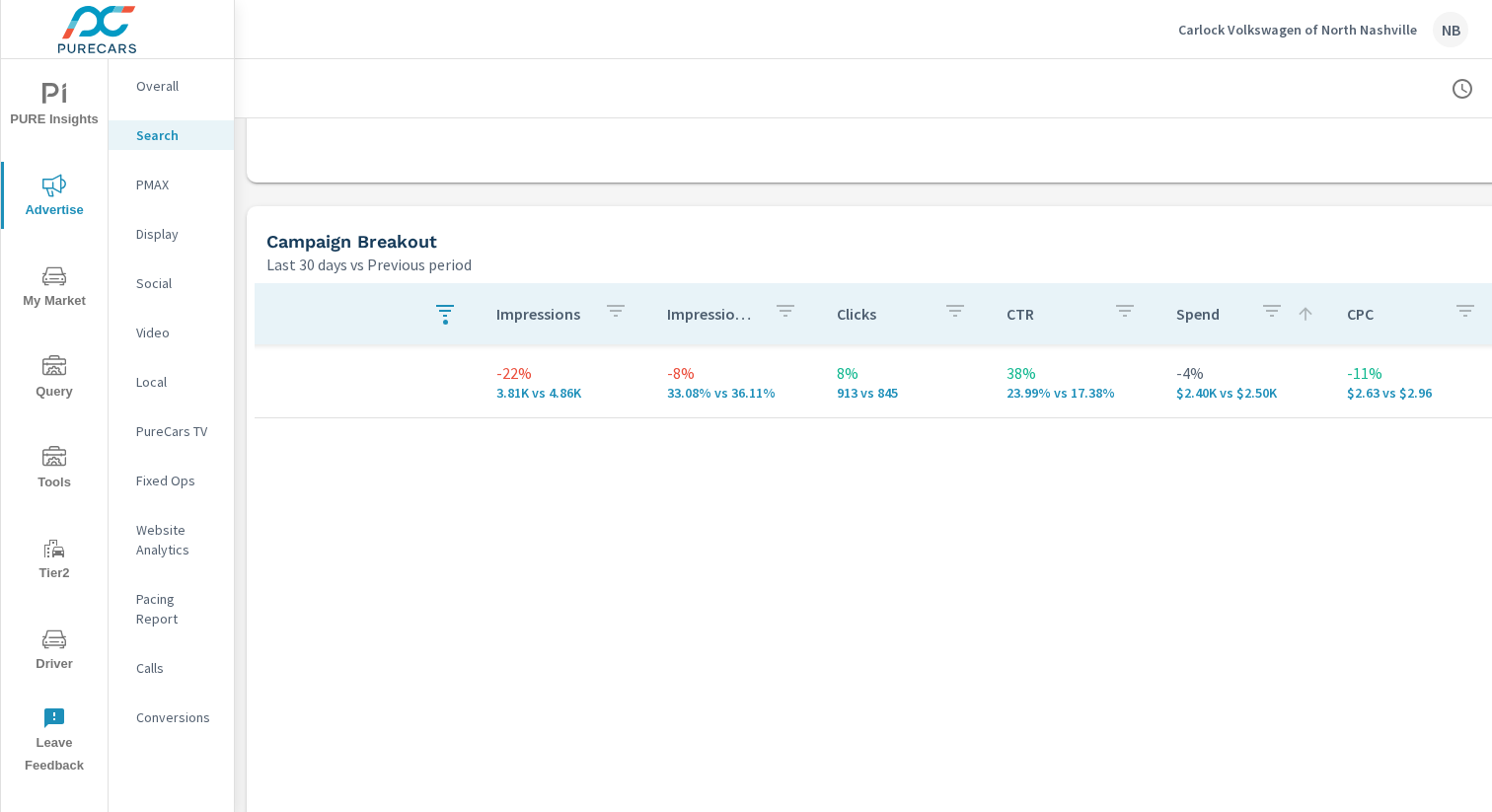 click on "PMAX" at bounding box center (177, 185) 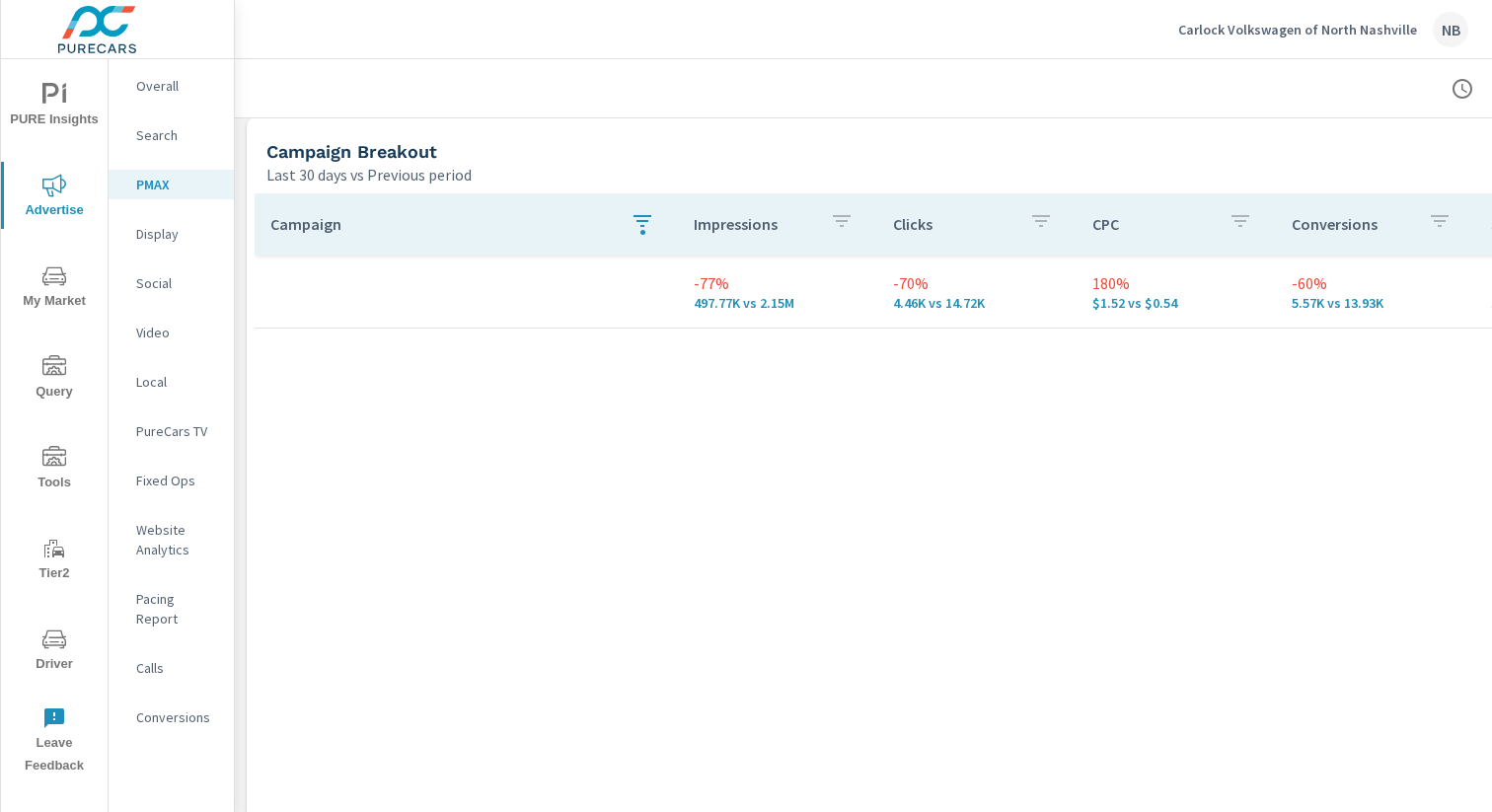 scroll, scrollTop: 223, scrollLeft: 0, axis: vertical 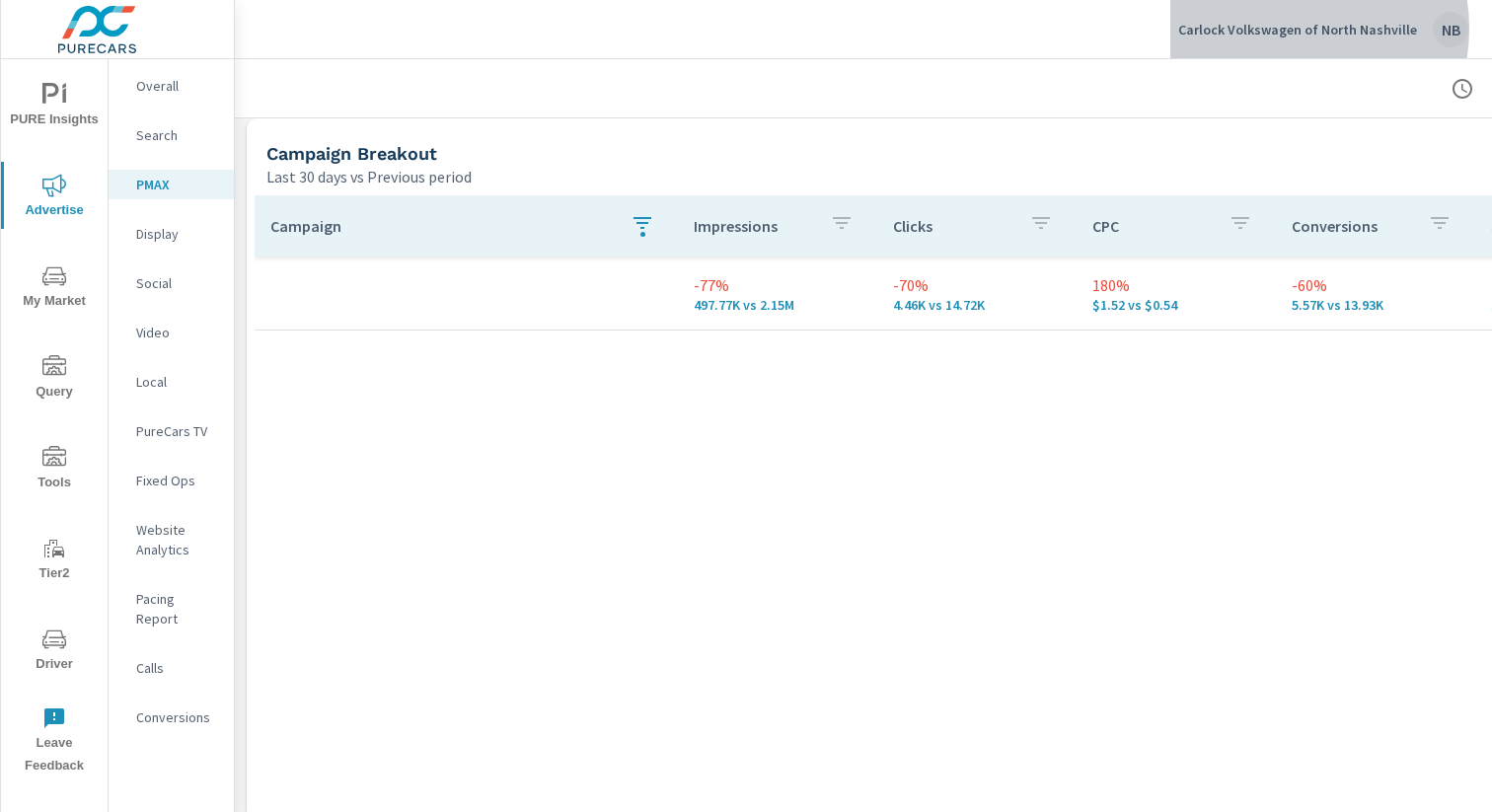 click on "Carlock Volkswagen of North Nashville" at bounding box center (1298, 30) 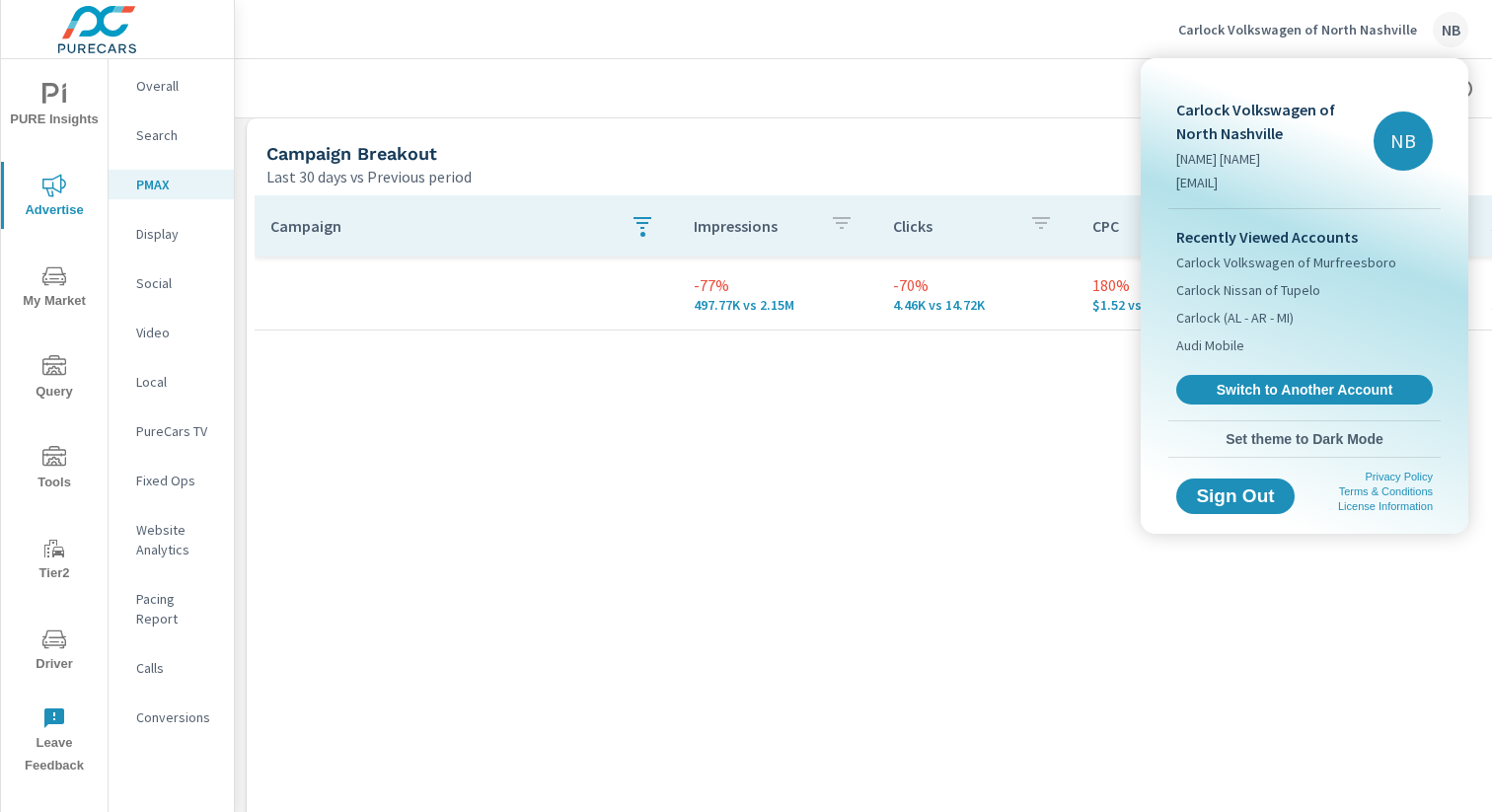 click on "Switch to Another Account" at bounding box center (1305, 390) 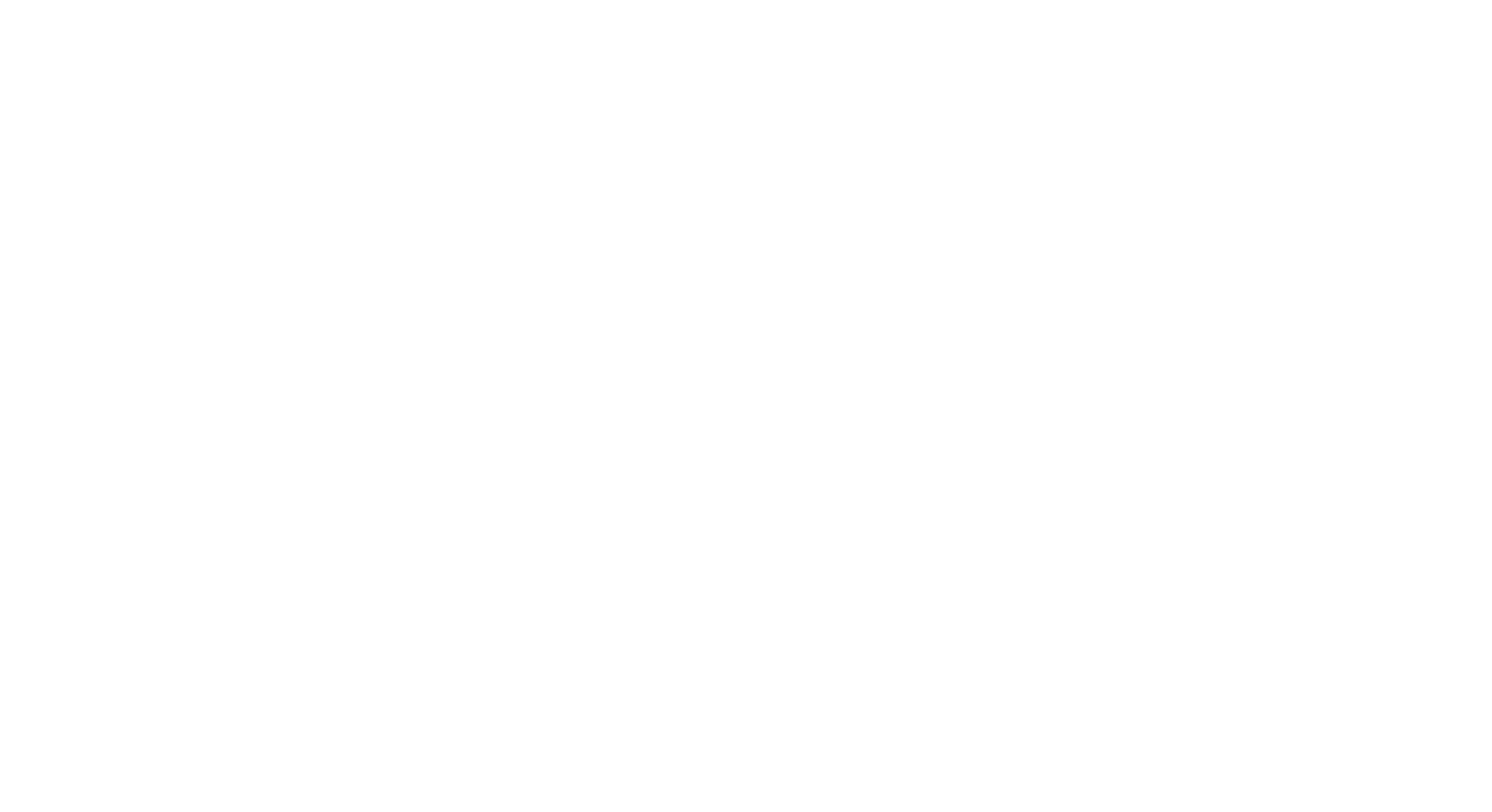 scroll, scrollTop: 0, scrollLeft: 0, axis: both 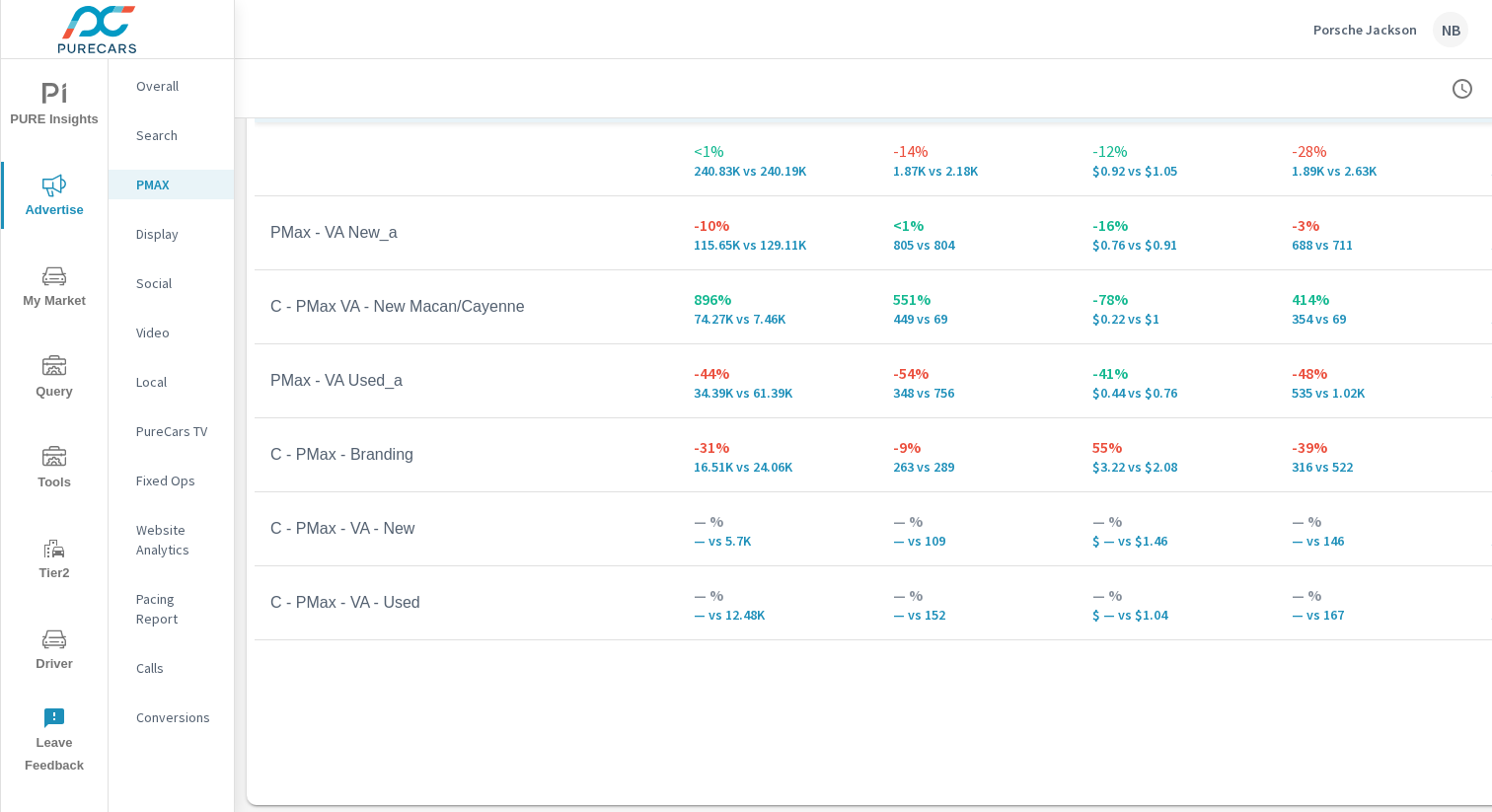 click on "Social" at bounding box center (177, 283) 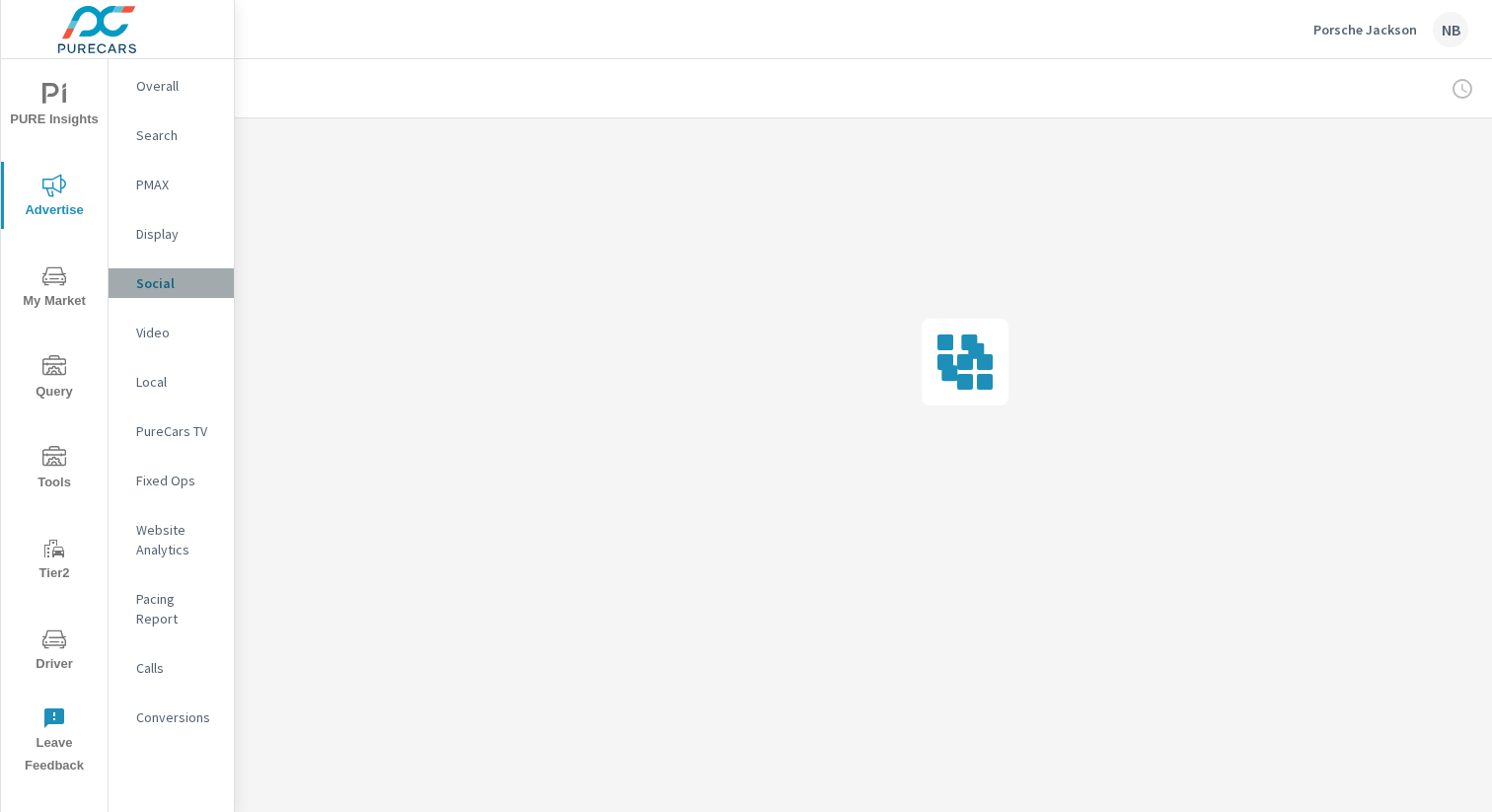 click on "Social" at bounding box center (177, 283) 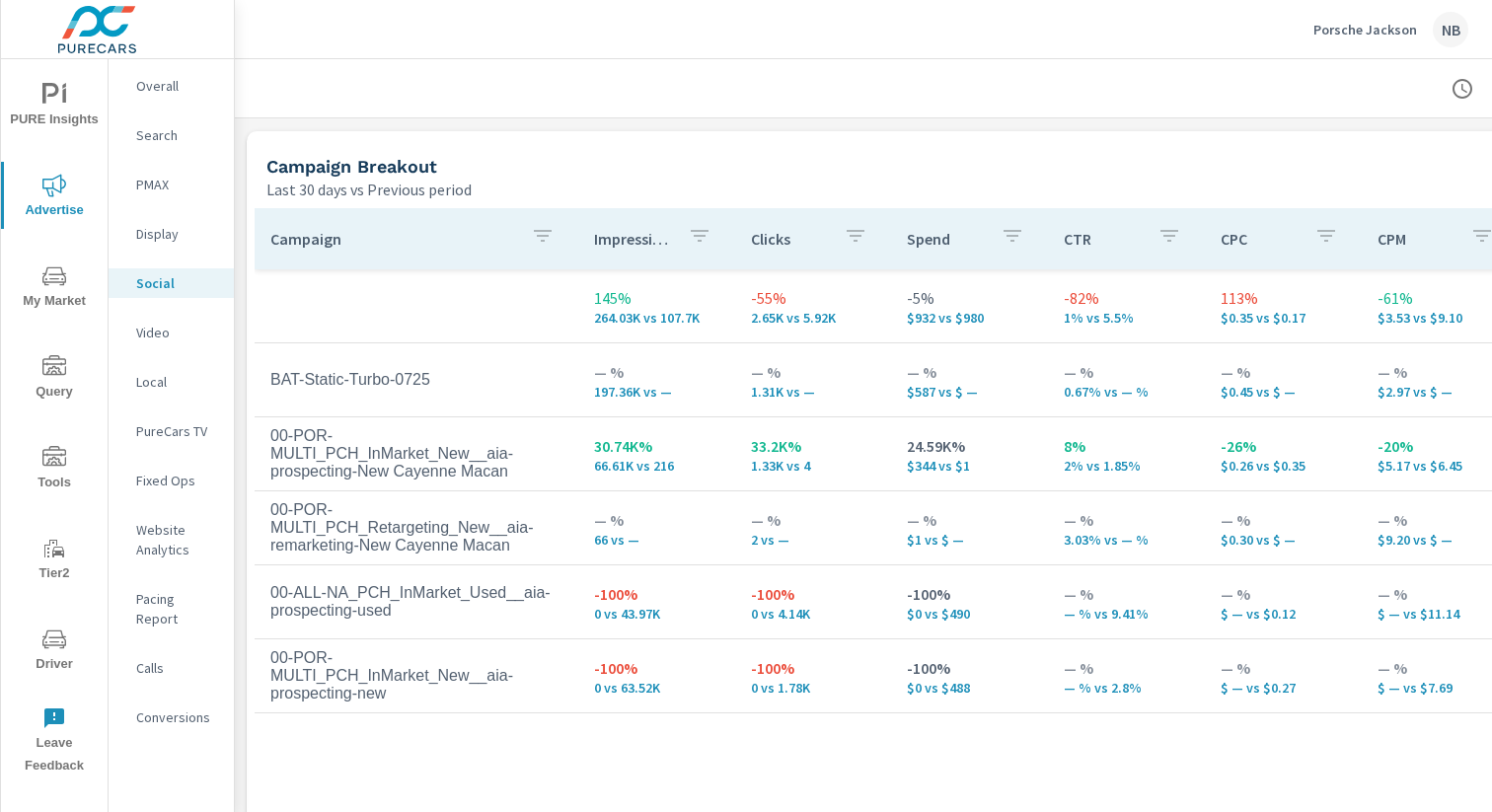 scroll, scrollTop: 841, scrollLeft: 0, axis: vertical 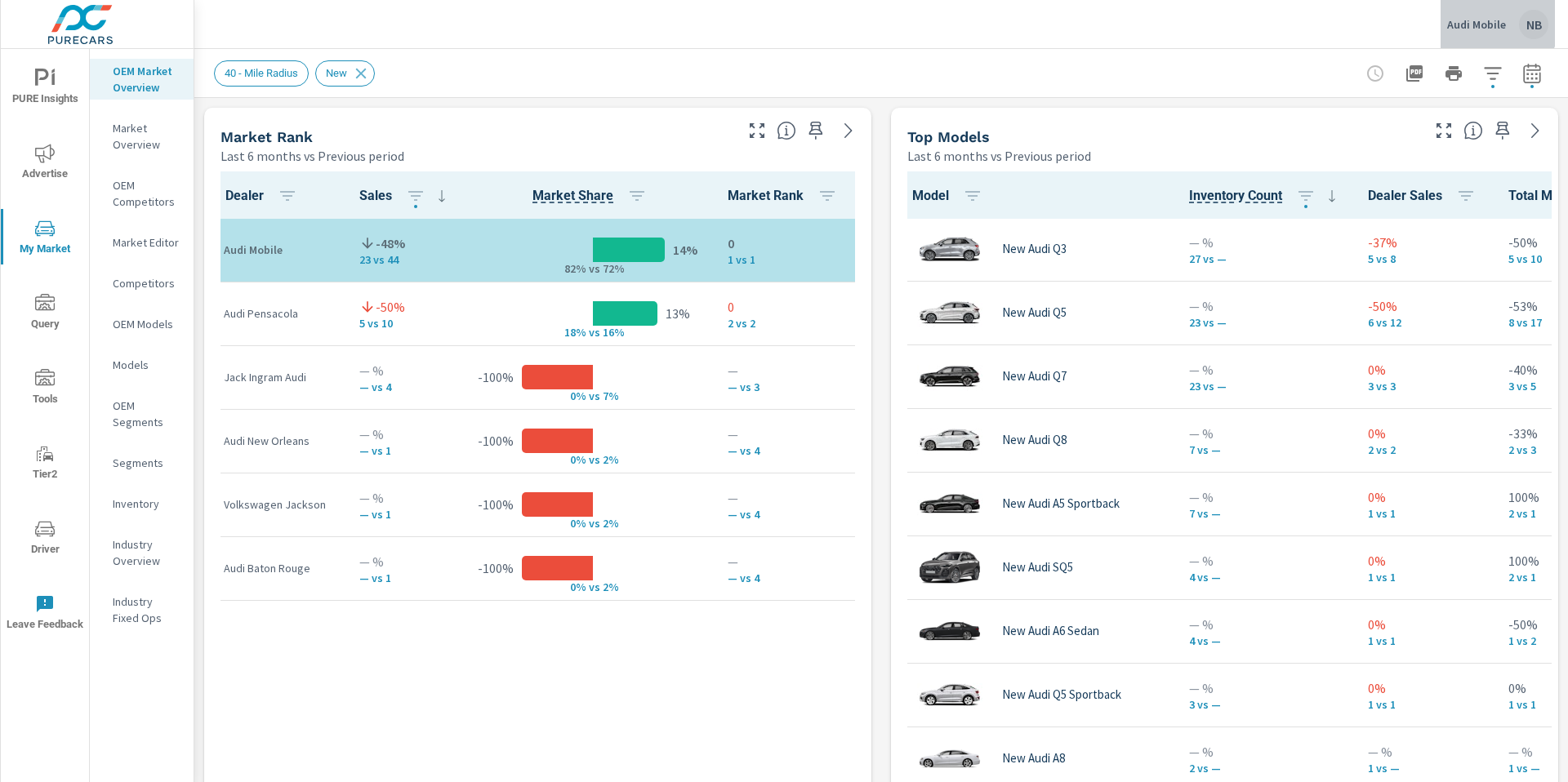 click on "Audi Mobile" at bounding box center (1477, 24) 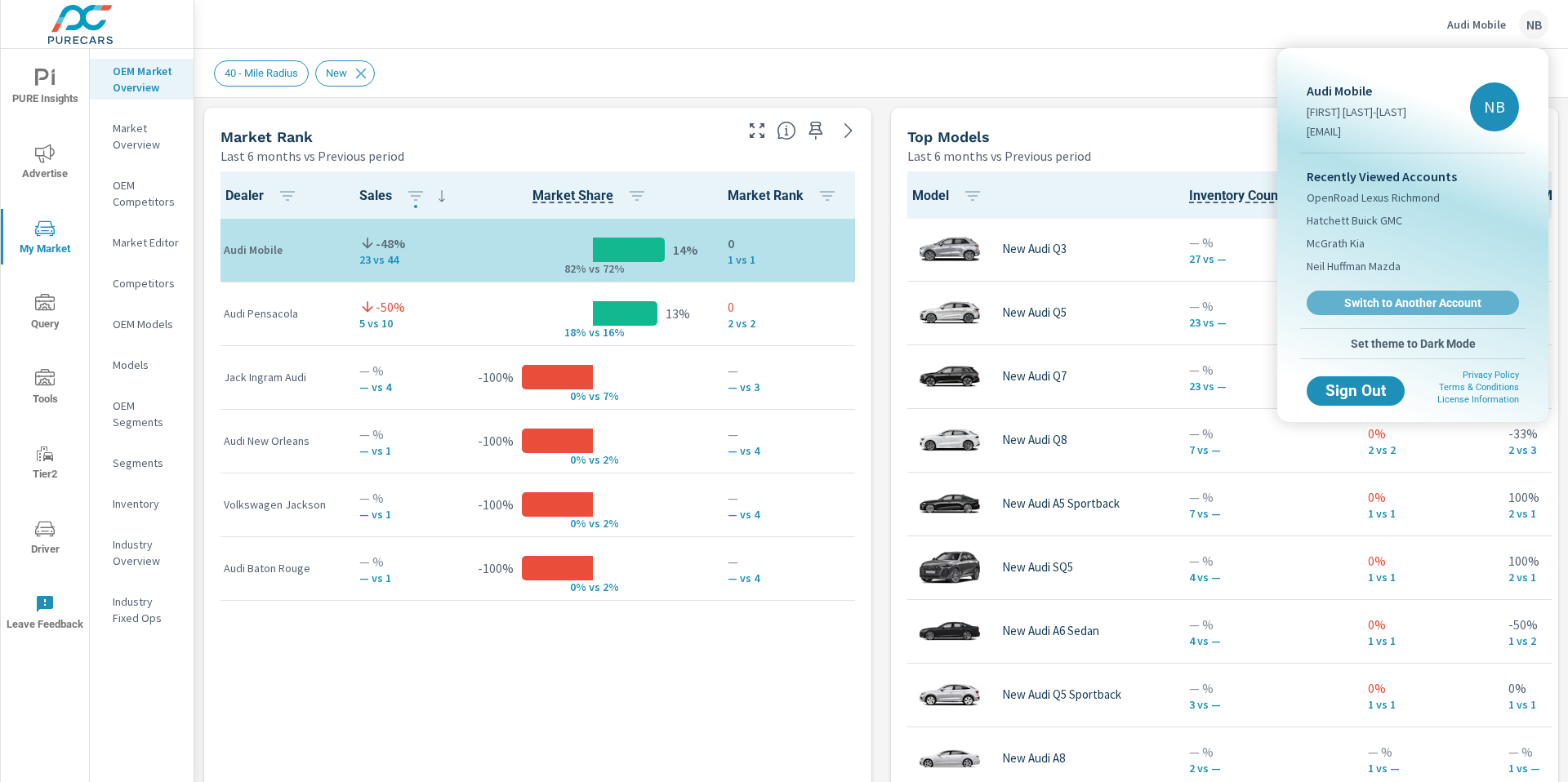 click on "Switch to Another Account" at bounding box center [1413, 303] 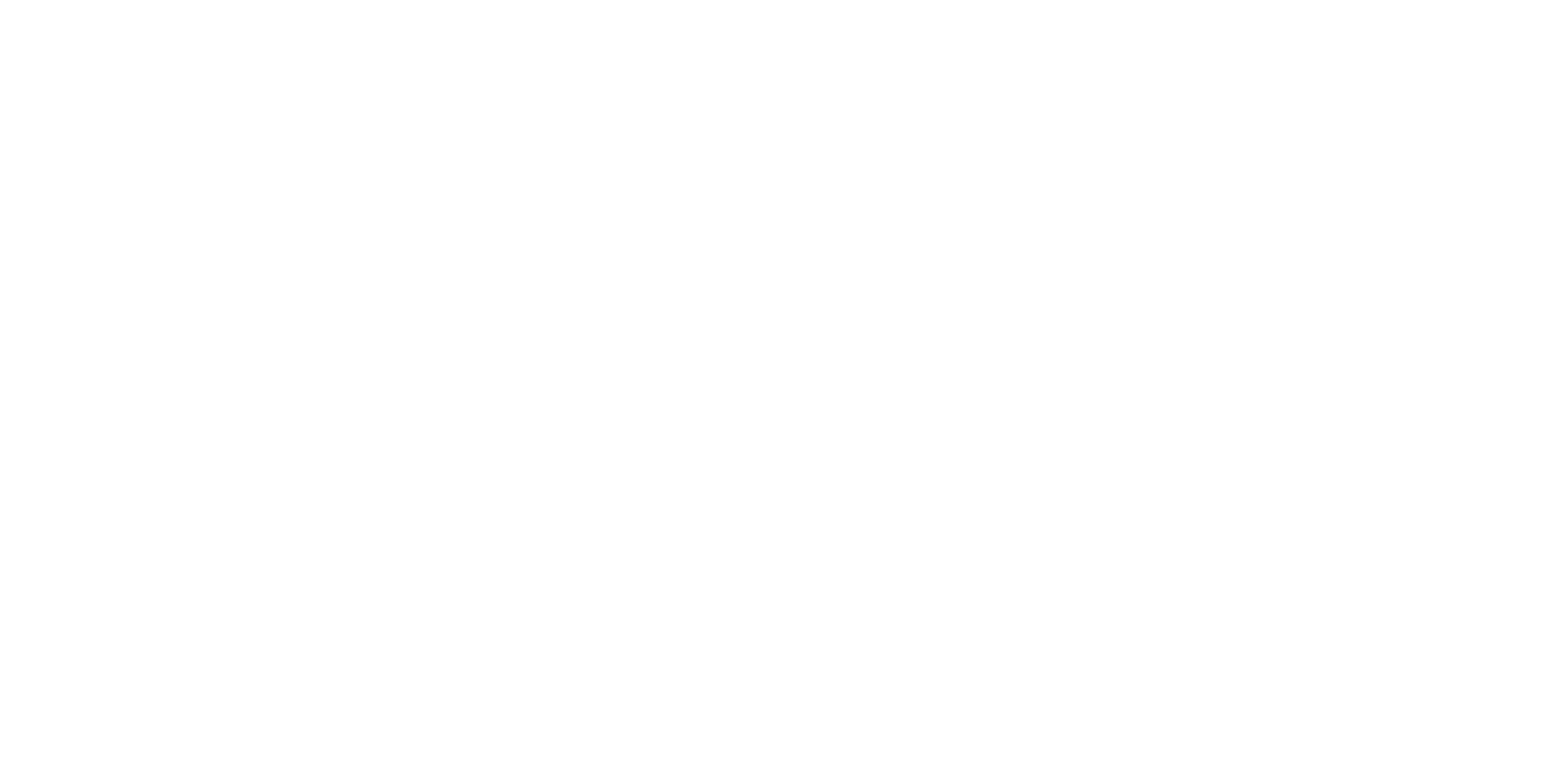 scroll, scrollTop: 0, scrollLeft: 0, axis: both 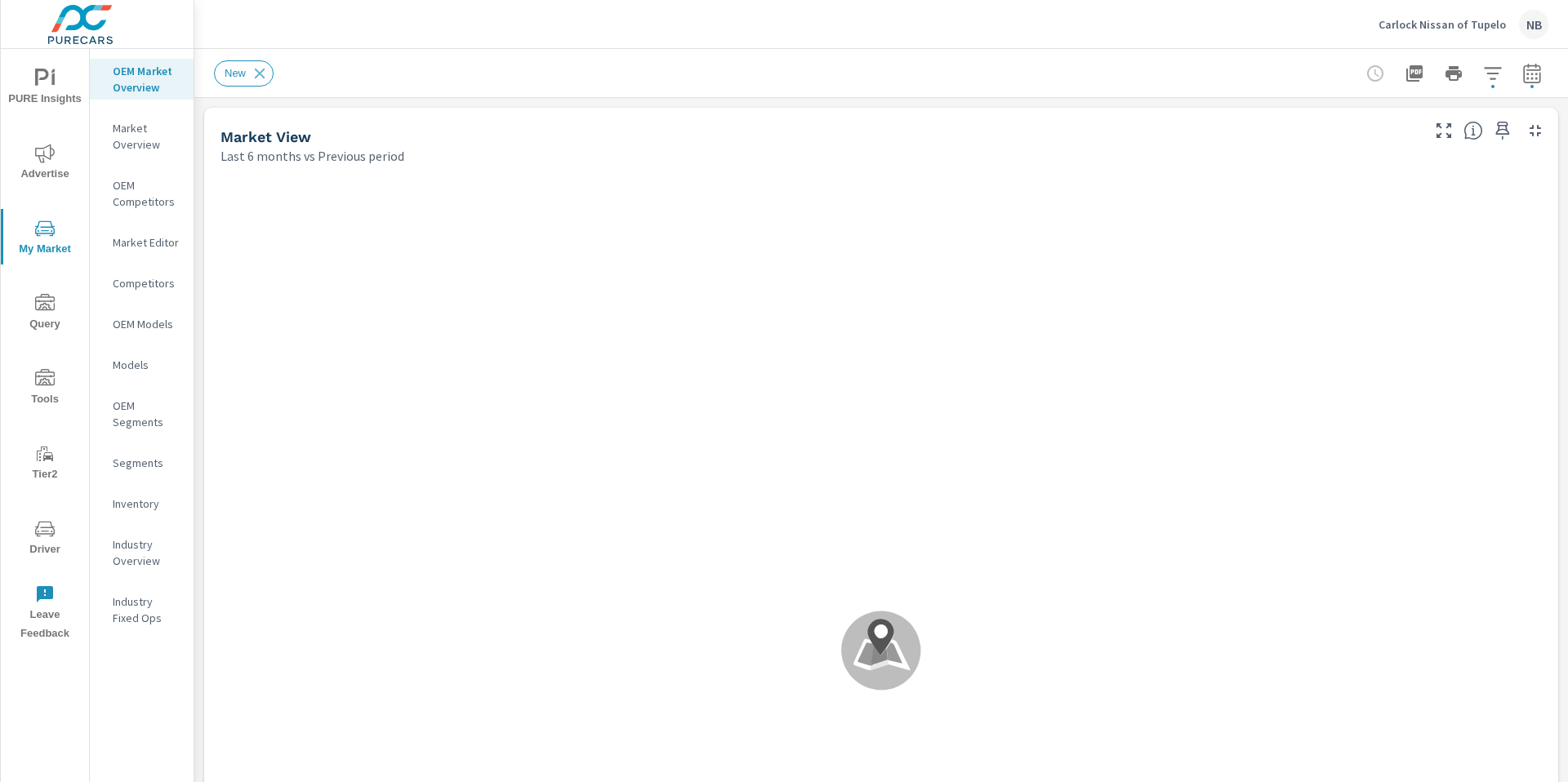 click on "Driver" at bounding box center (45, 539) 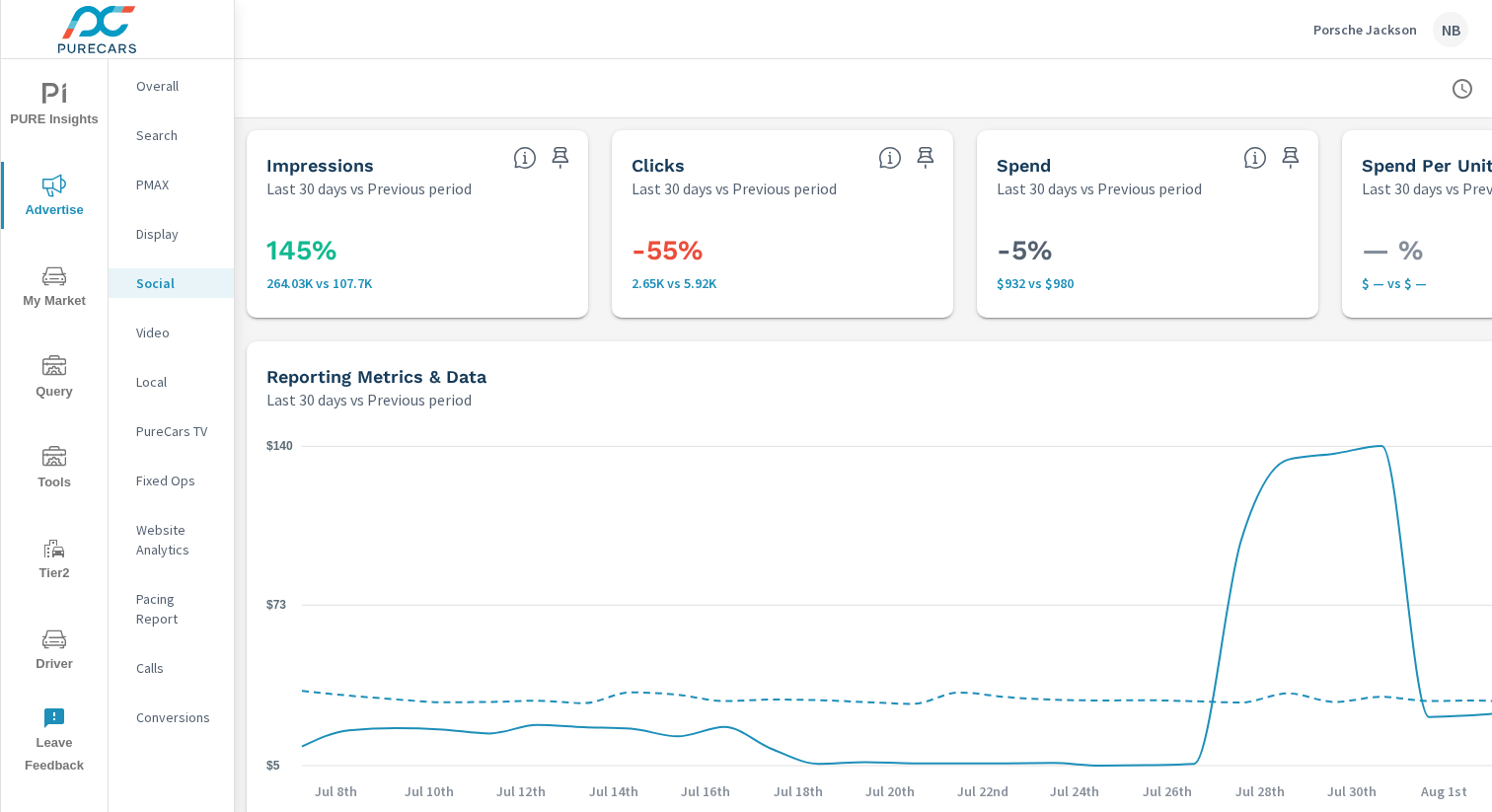 scroll, scrollTop: 0, scrollLeft: 0, axis: both 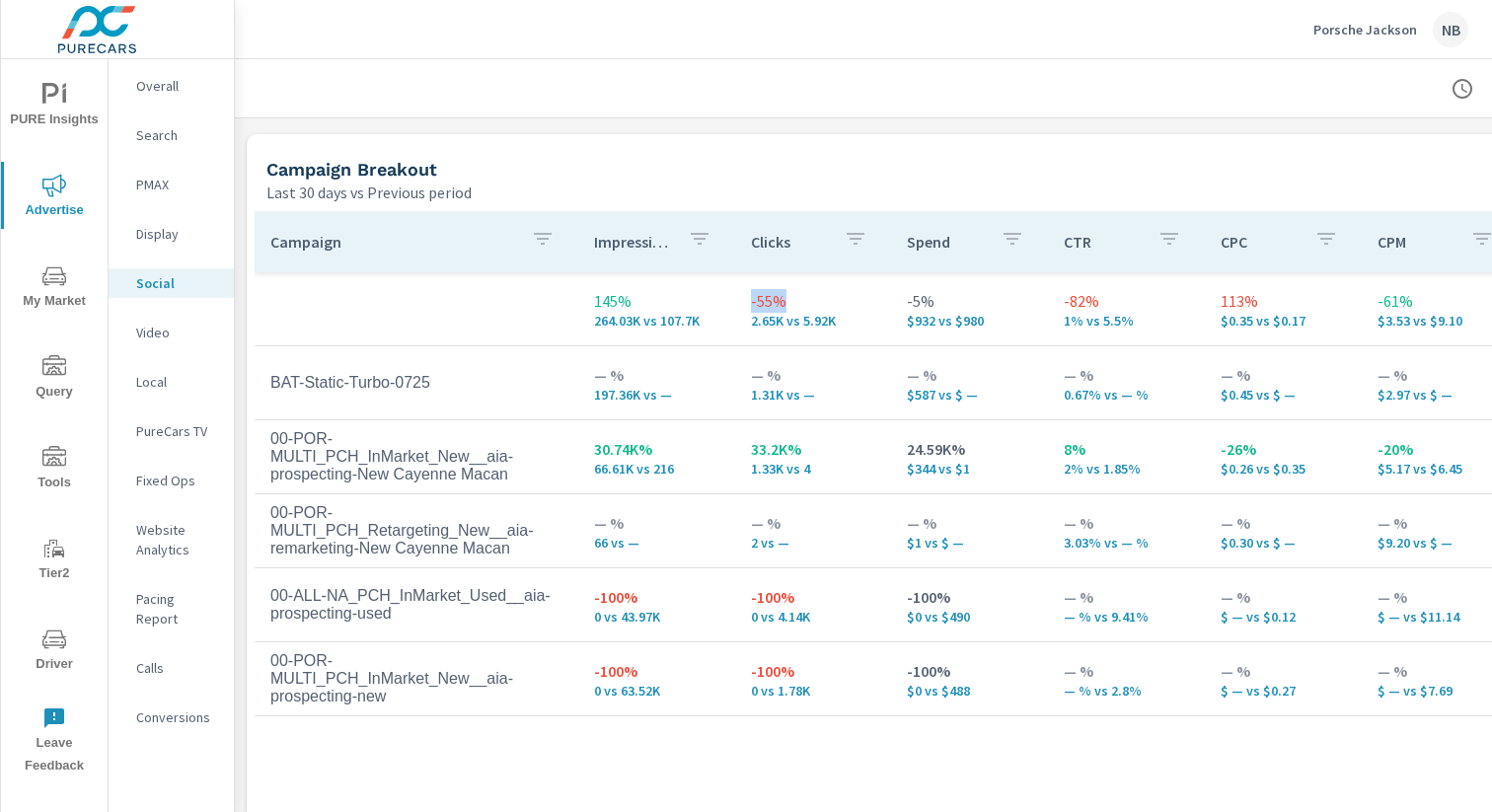 drag, startPoint x: 749, startPoint y: 289, endPoint x: 808, endPoint y: 306, distance: 61.400326 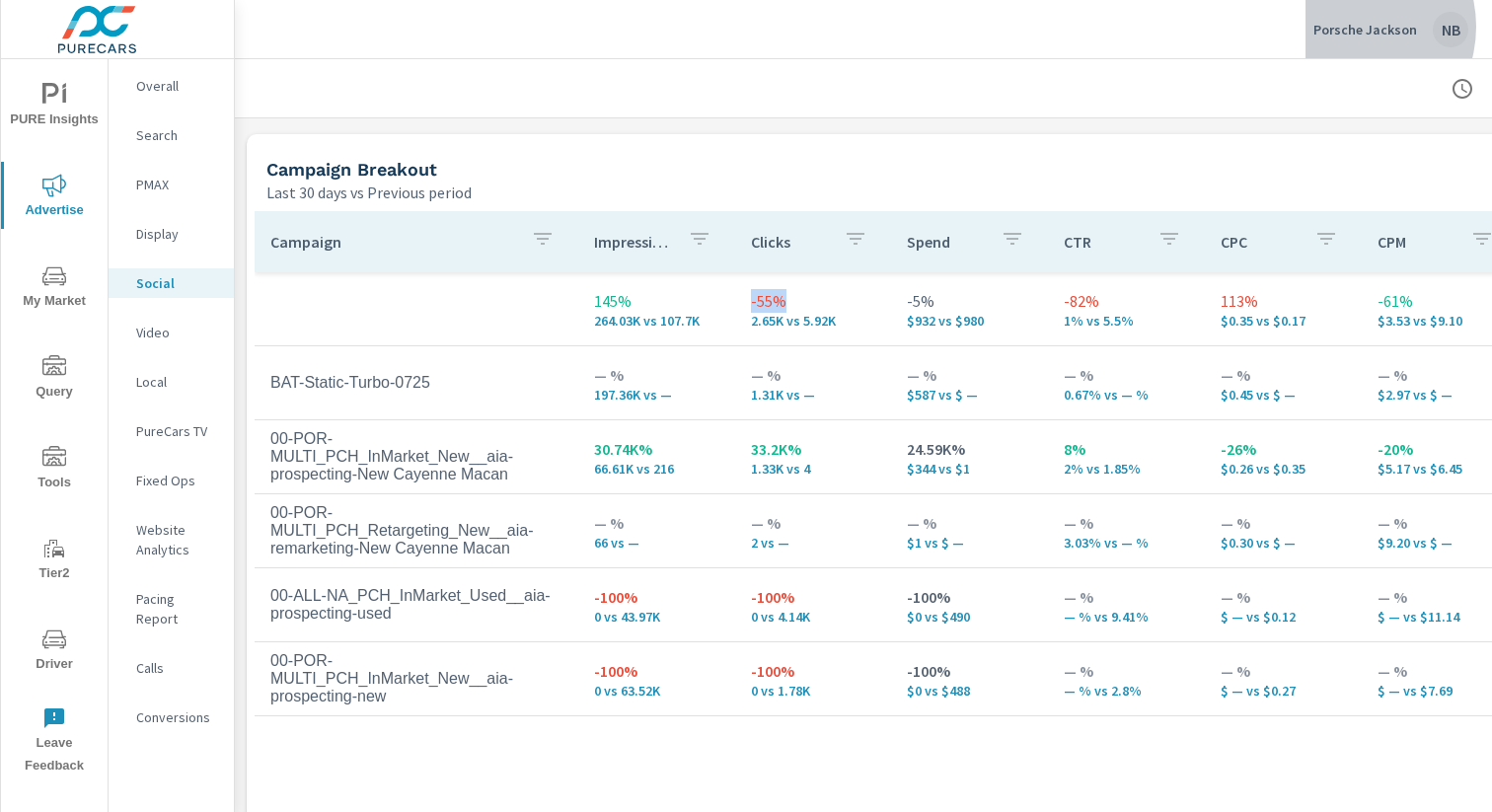 click on "Porsche Jackson" at bounding box center [1365, 30] 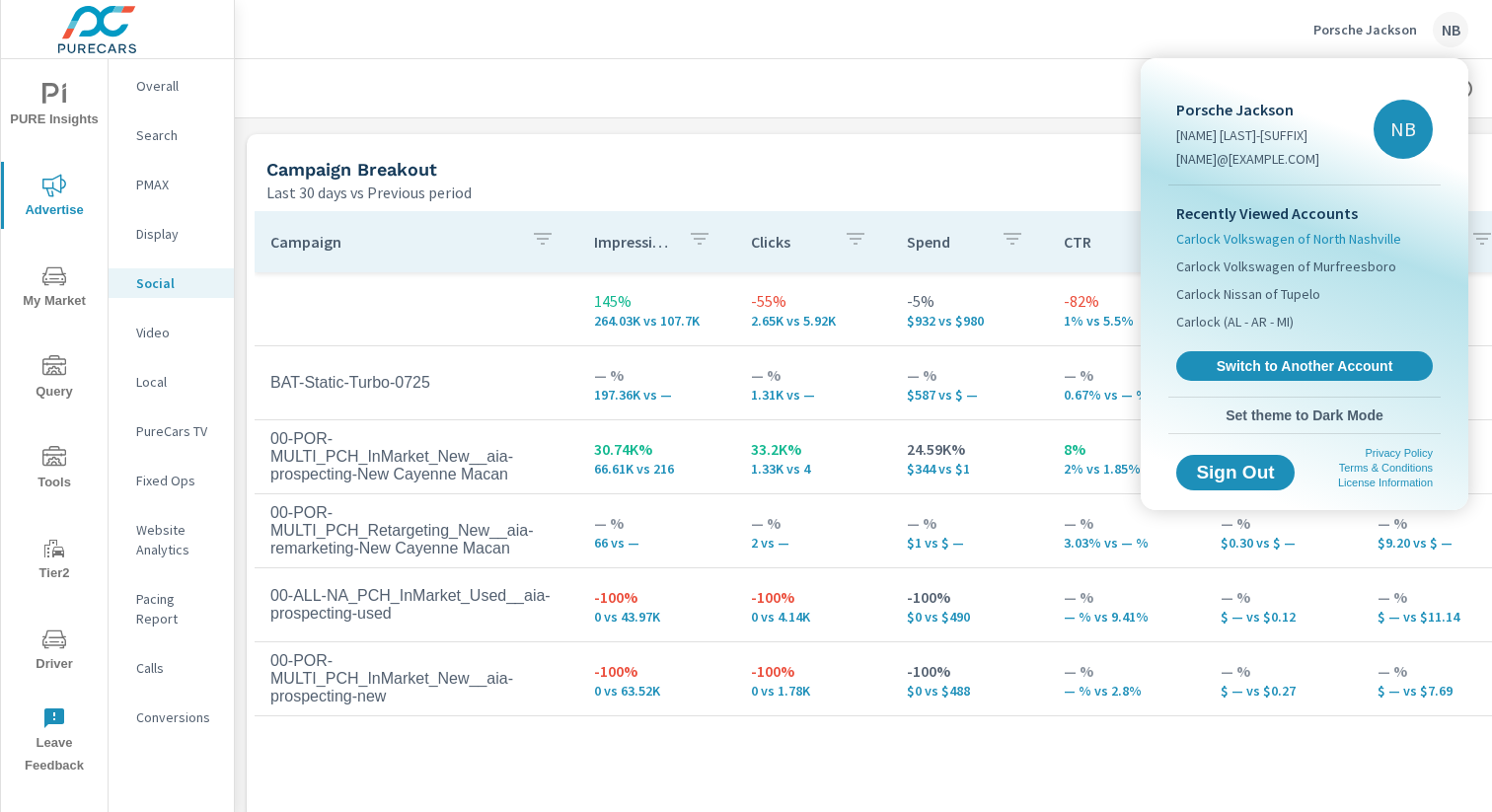 click on "Carlock Volkswagen of North Nashville" at bounding box center [1289, 239] 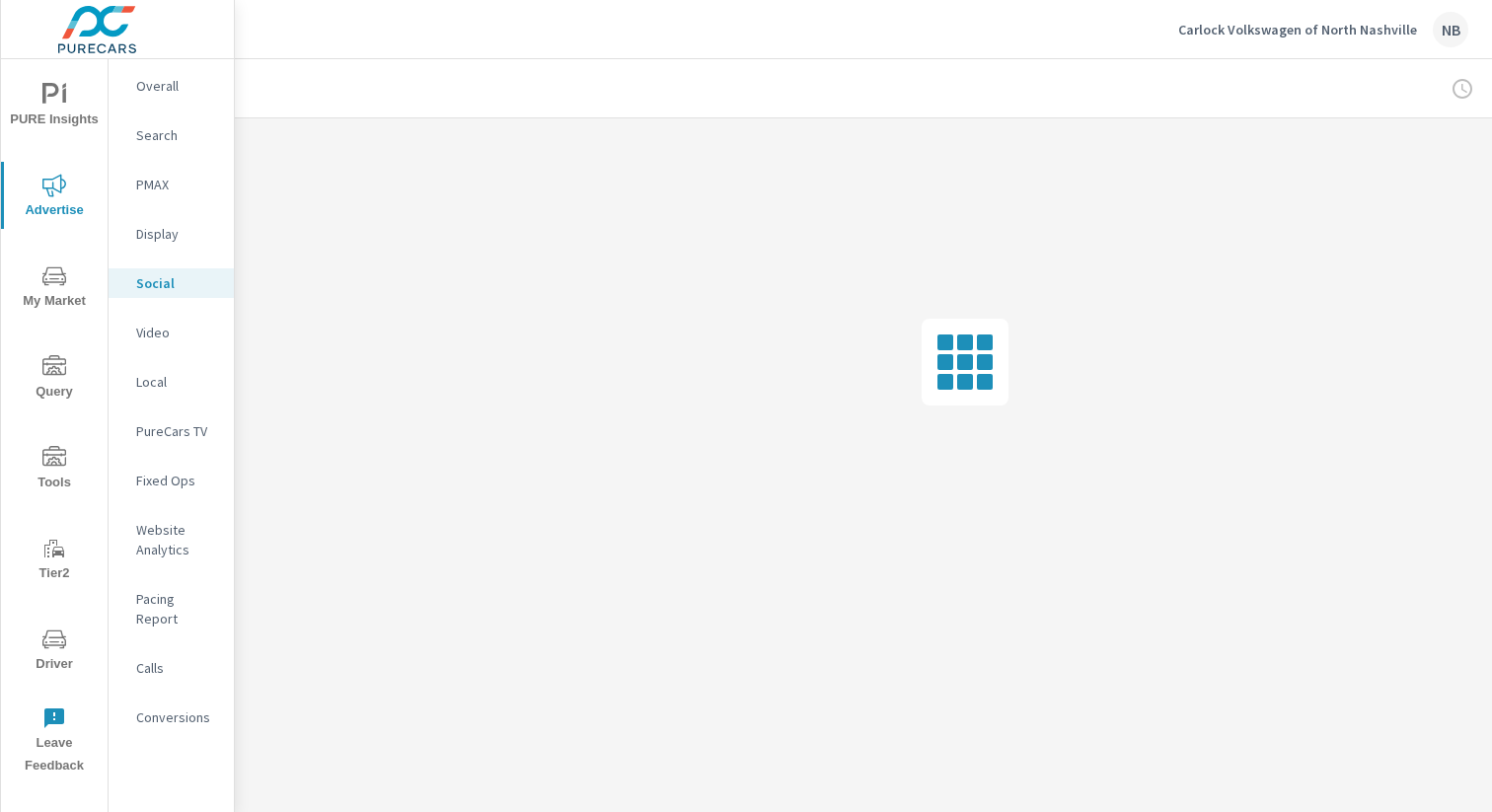 click on "Overall" at bounding box center (177, 86) 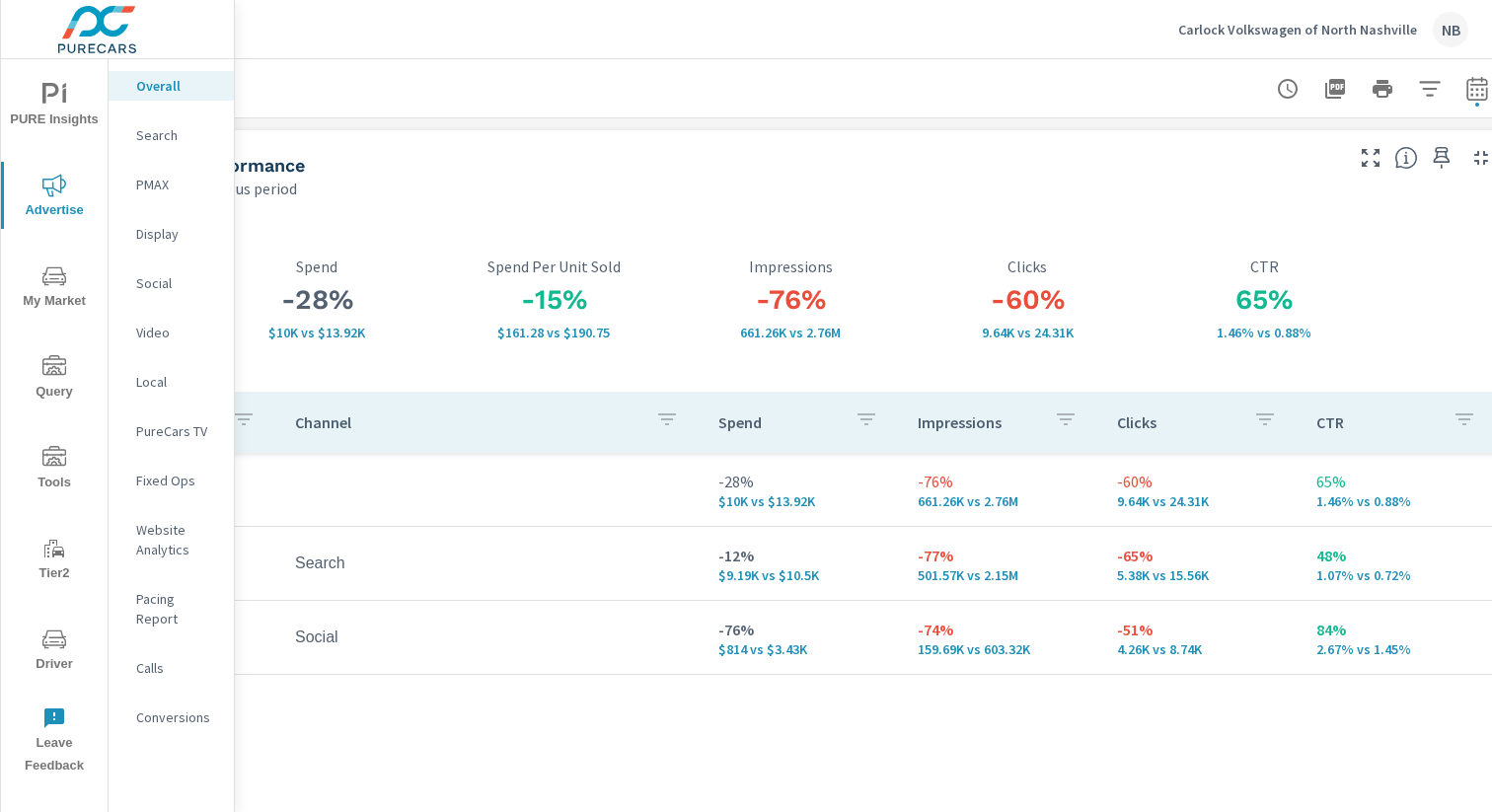 scroll, scrollTop: 0, scrollLeft: 203, axis: horizontal 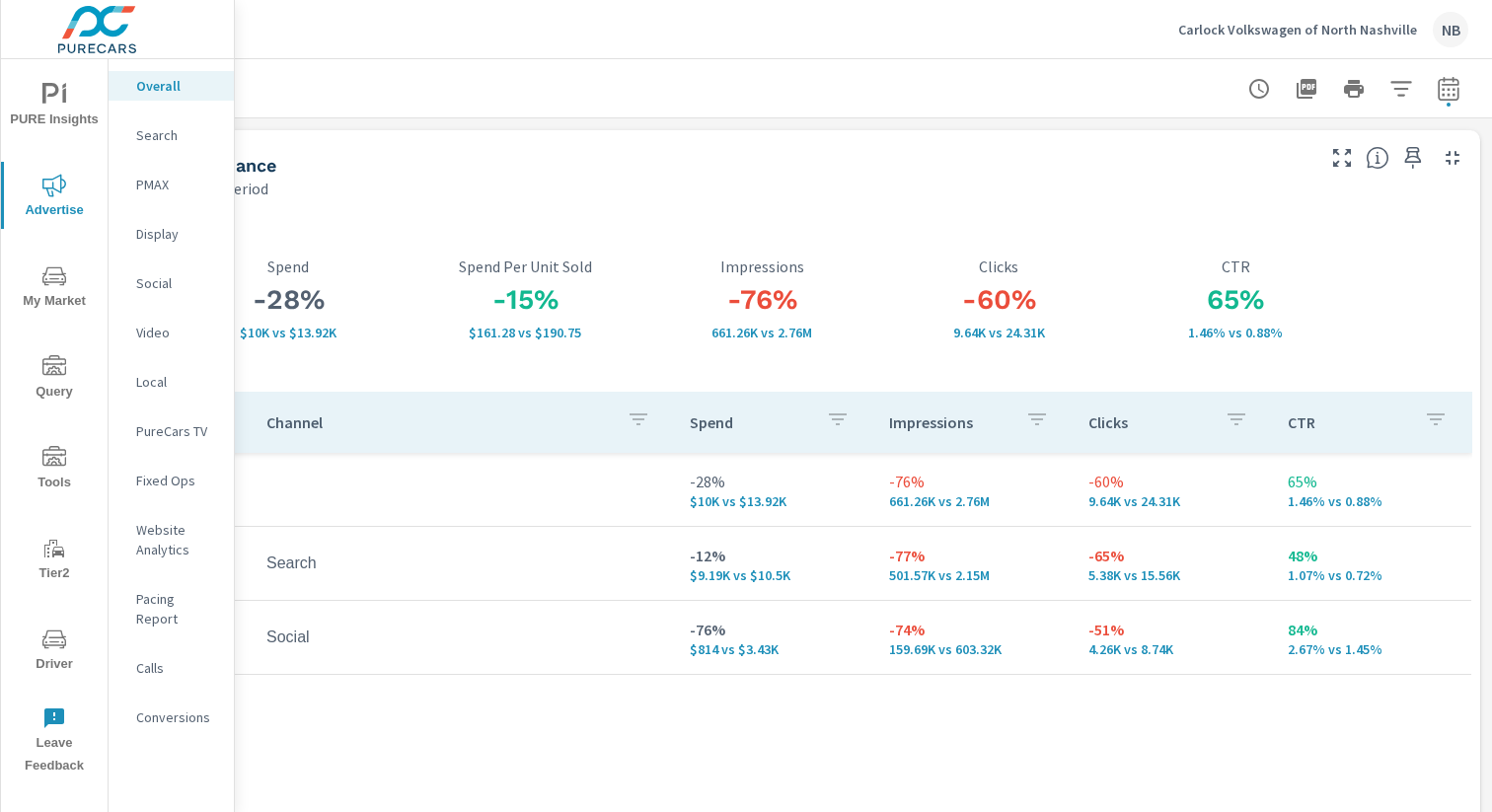 click on "Social" at bounding box center (177, 283) 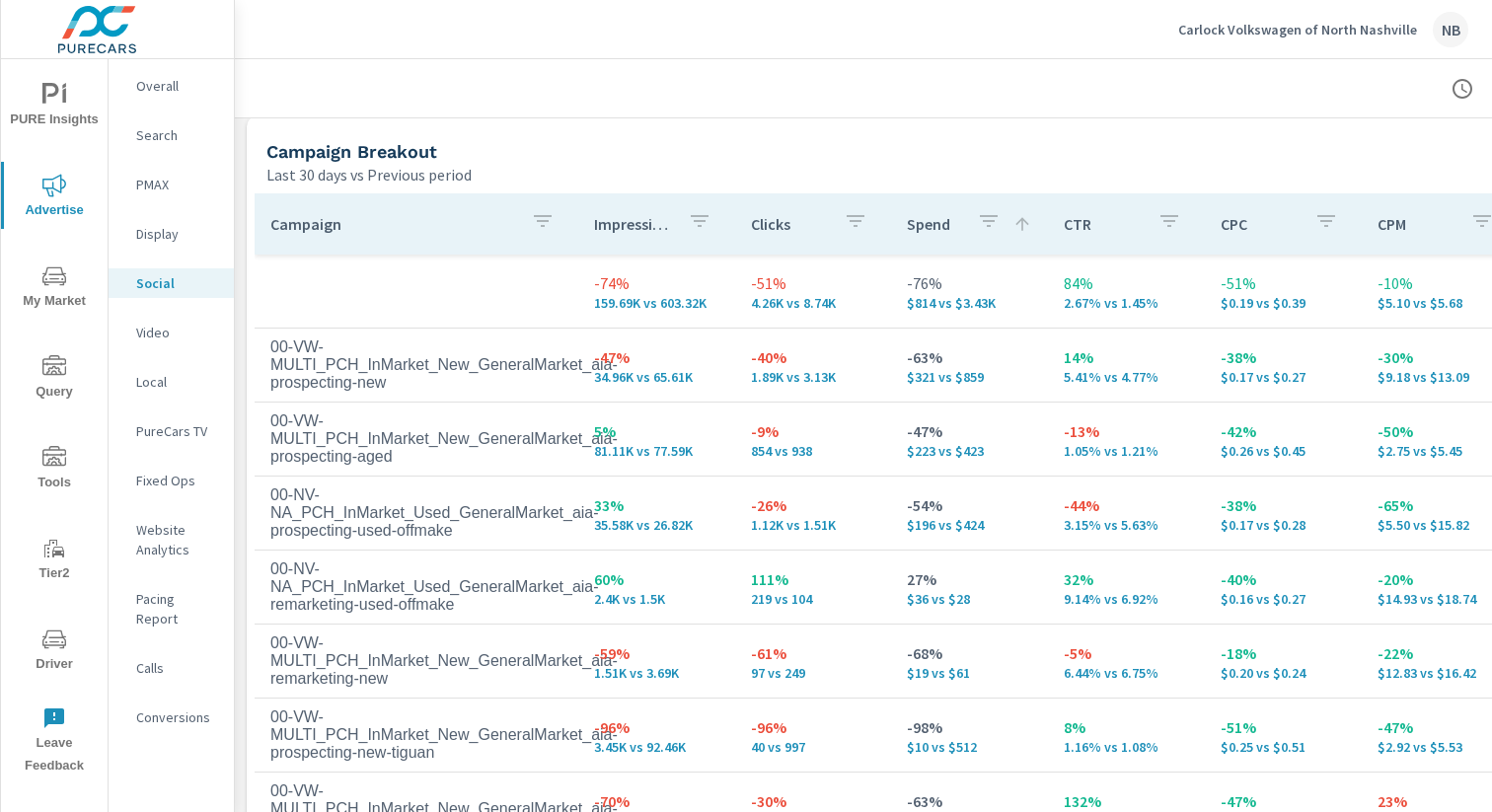 scroll, scrollTop: 859, scrollLeft: 0, axis: vertical 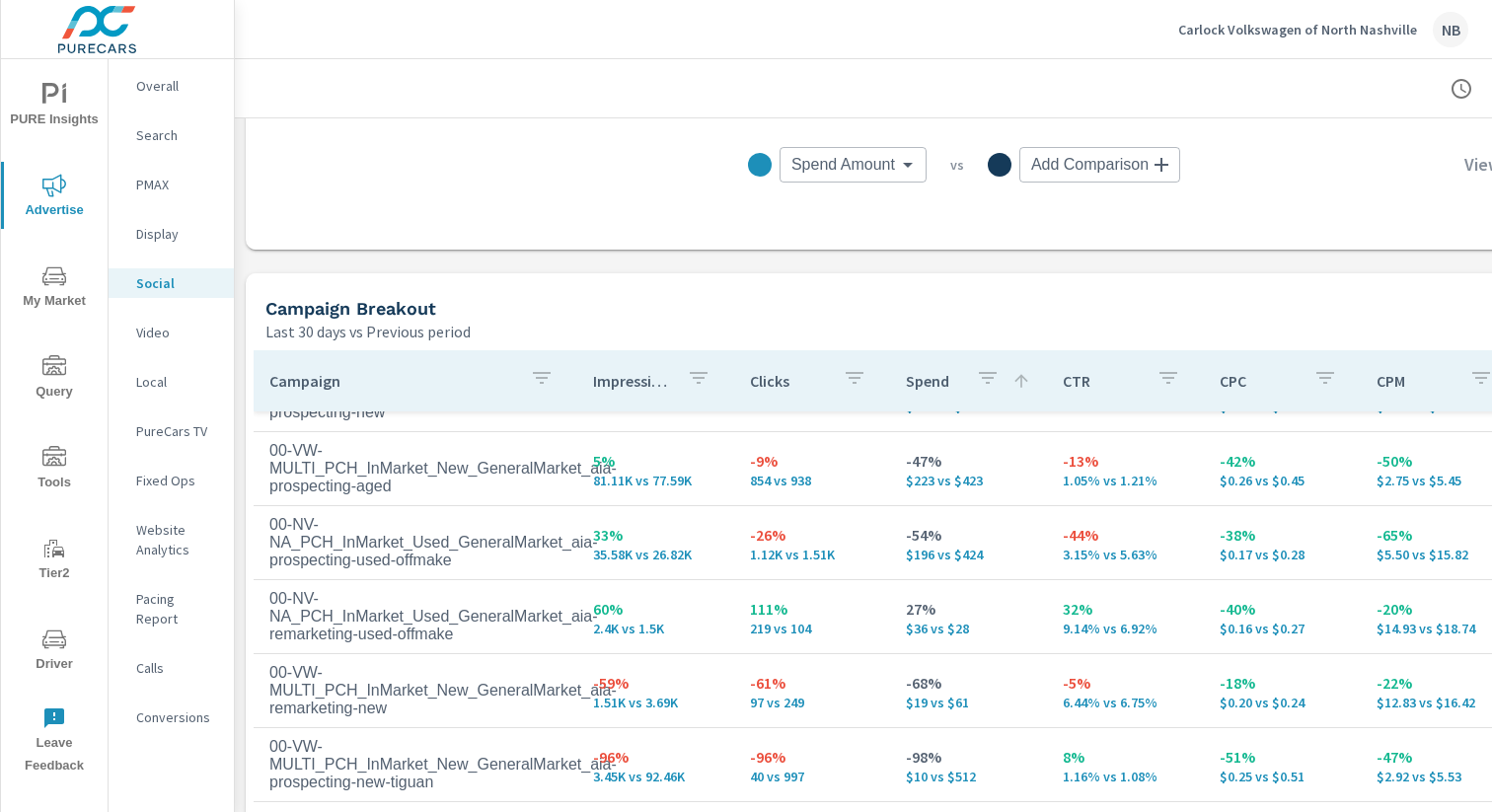 click on "Last 30 days vs Previous period" at bounding box center (889, 332) 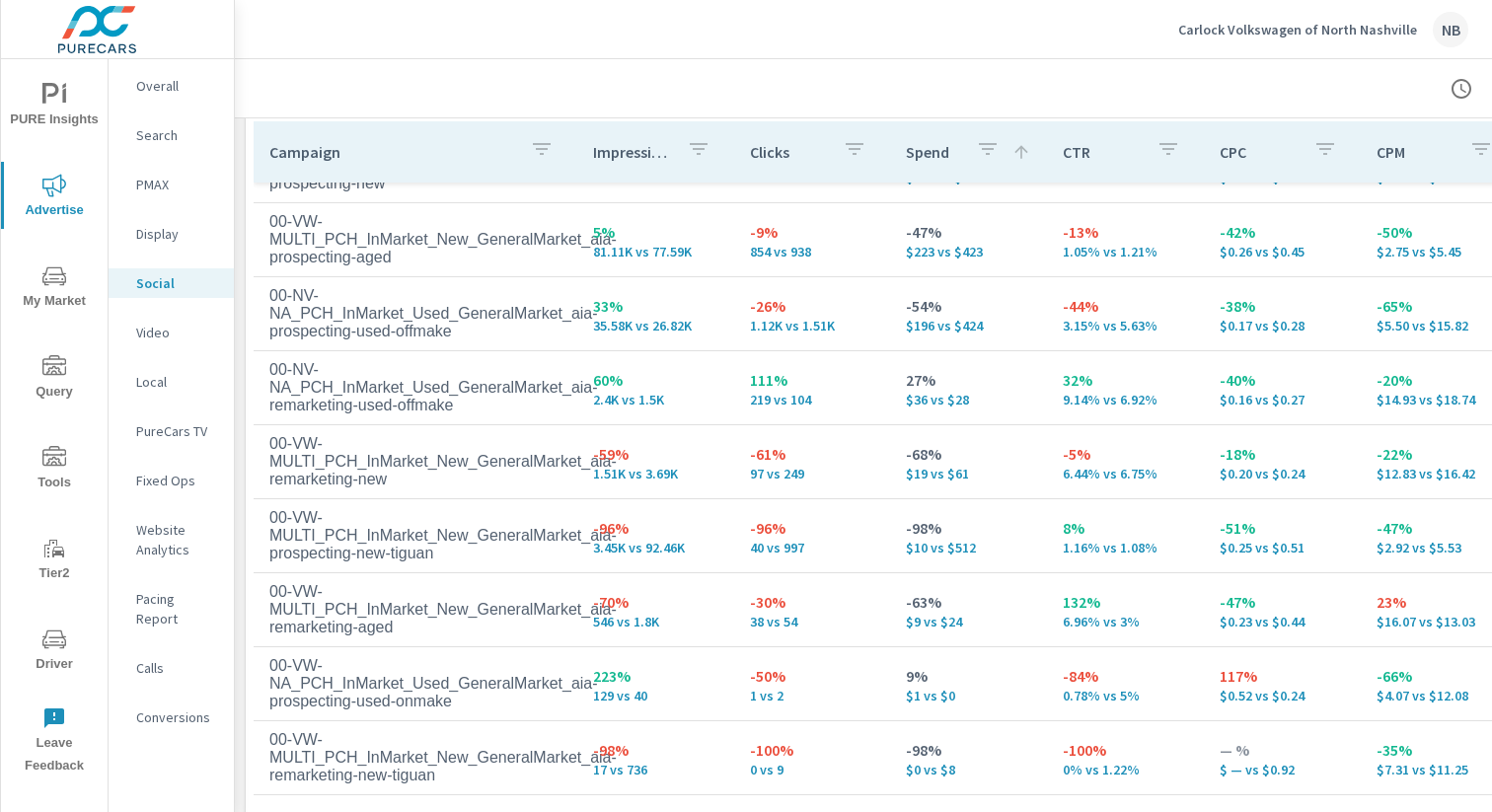 scroll, scrollTop: 932, scrollLeft: 1, axis: both 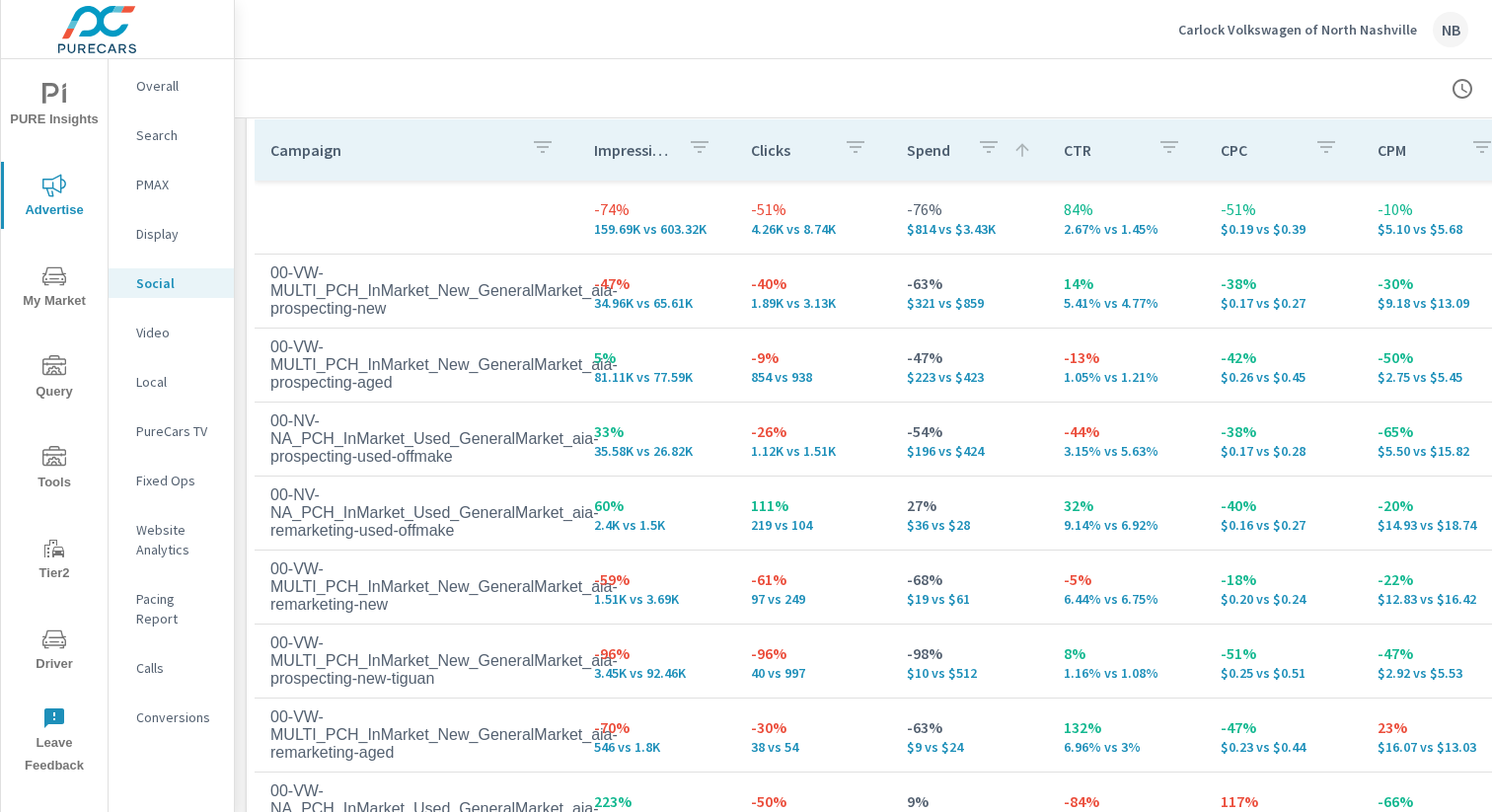 click on "Carlock Volkswagen of North Nashville" at bounding box center [1298, 30] 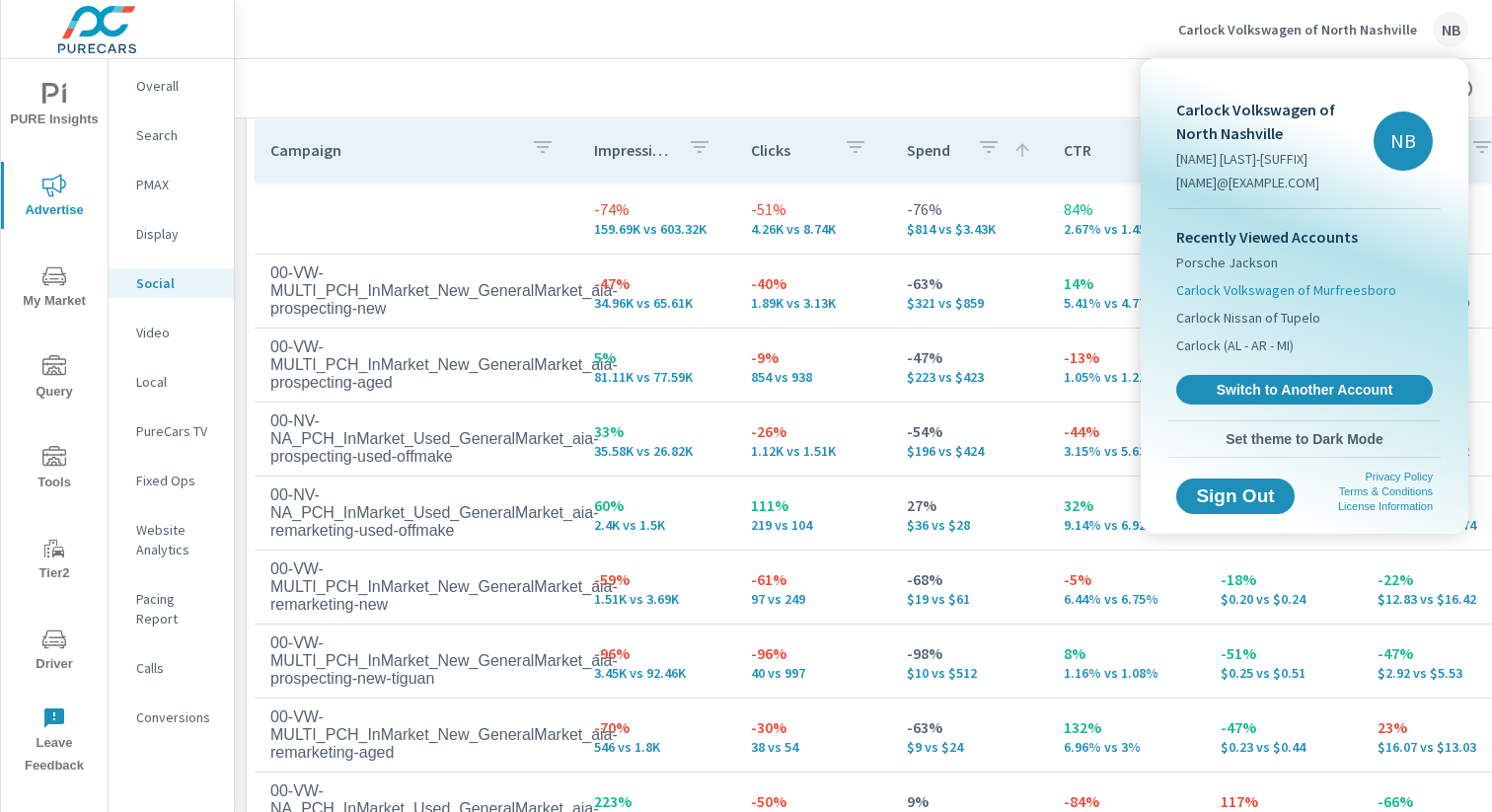 click on "Carlock Volkswagen of Murfreesboro" at bounding box center [1286, 290] 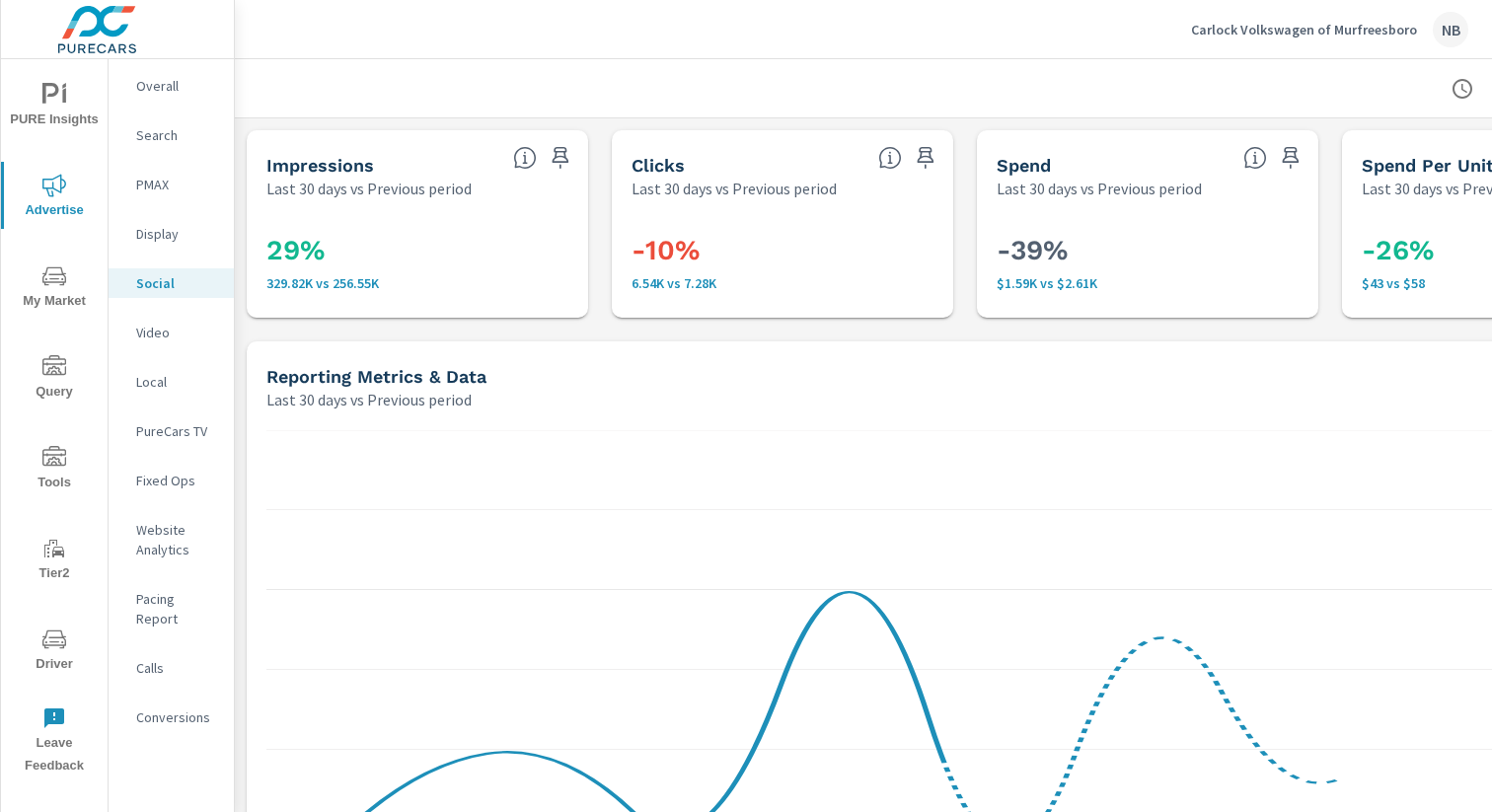 scroll, scrollTop: 148, scrollLeft: 0, axis: vertical 